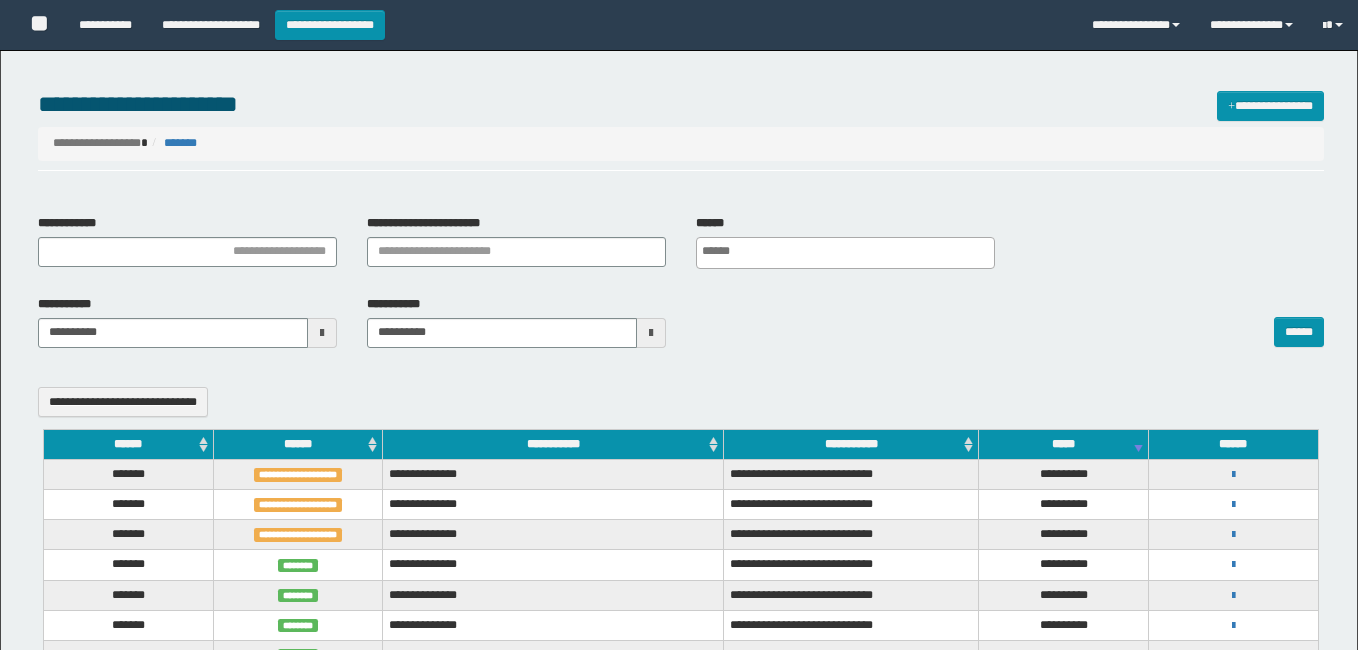 select 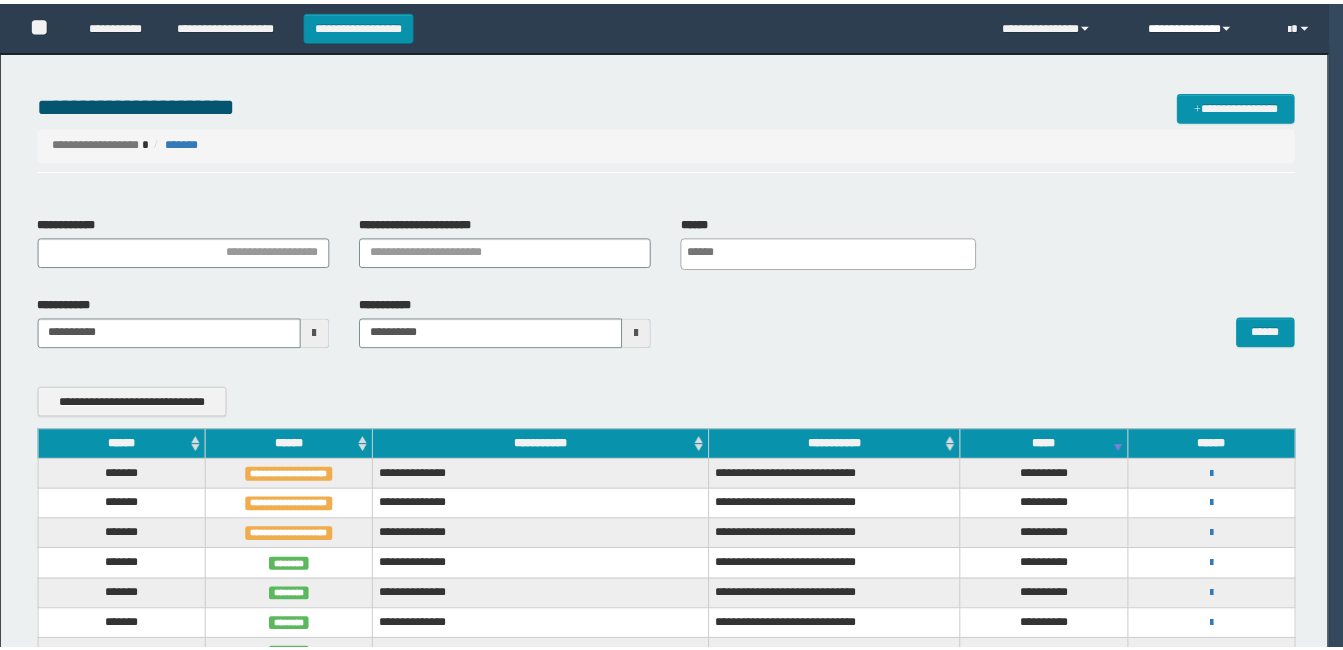 scroll, scrollTop: 0, scrollLeft: 0, axis: both 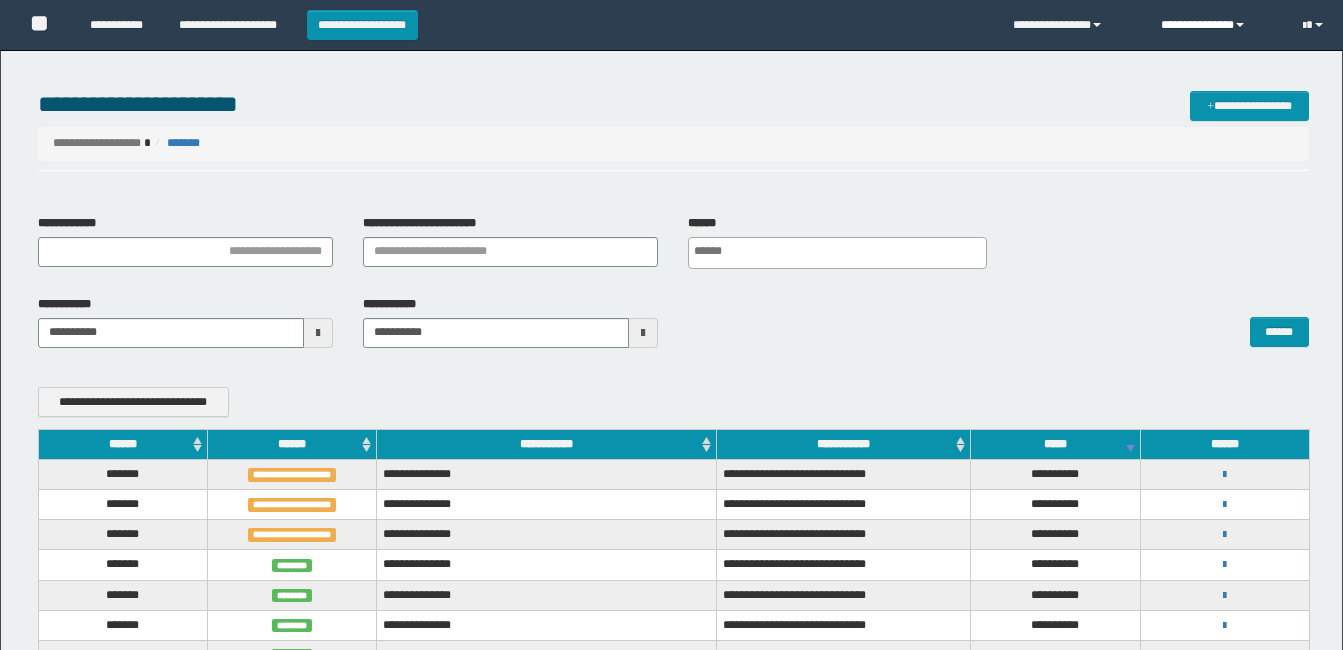 click at bounding box center (1240, 25) 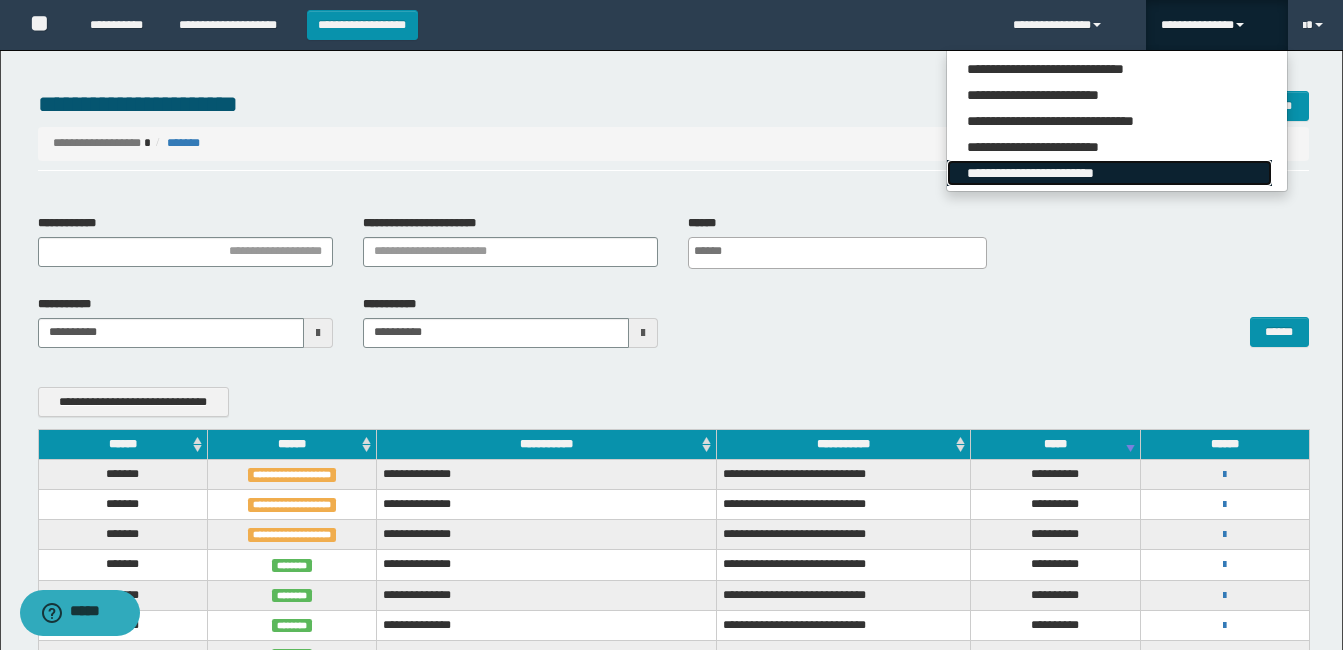 click on "**********" at bounding box center (1109, 173) 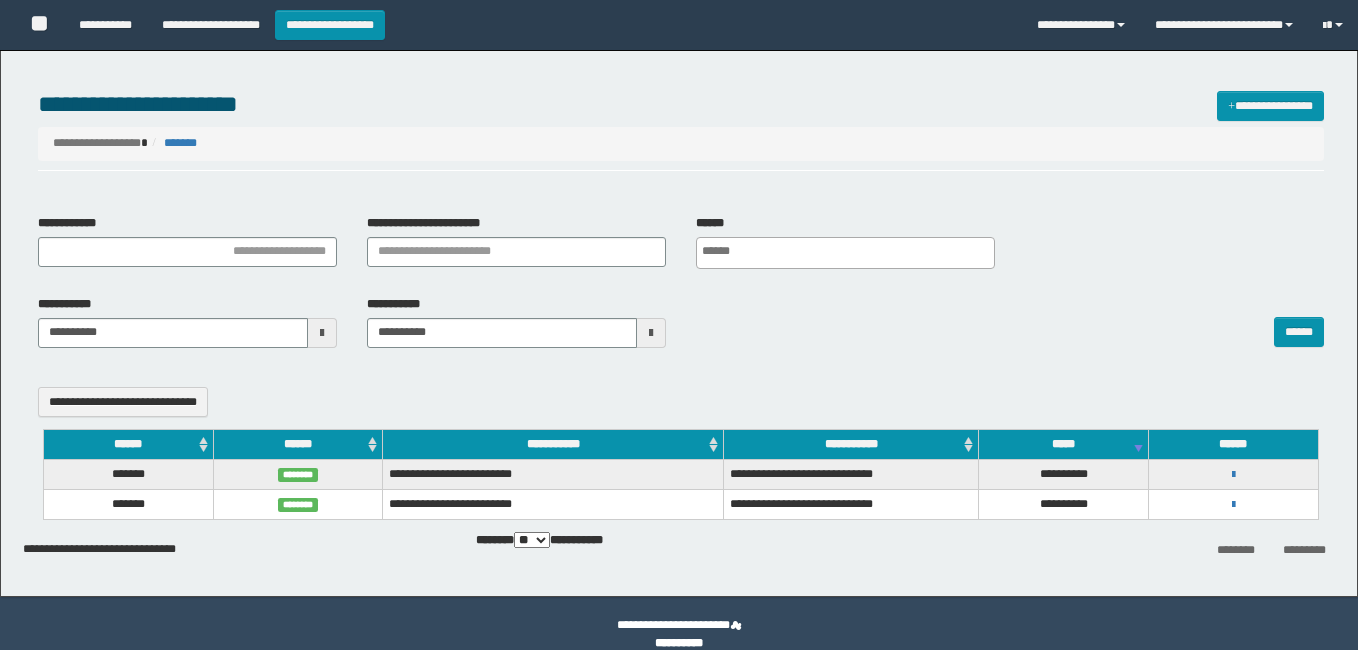 select 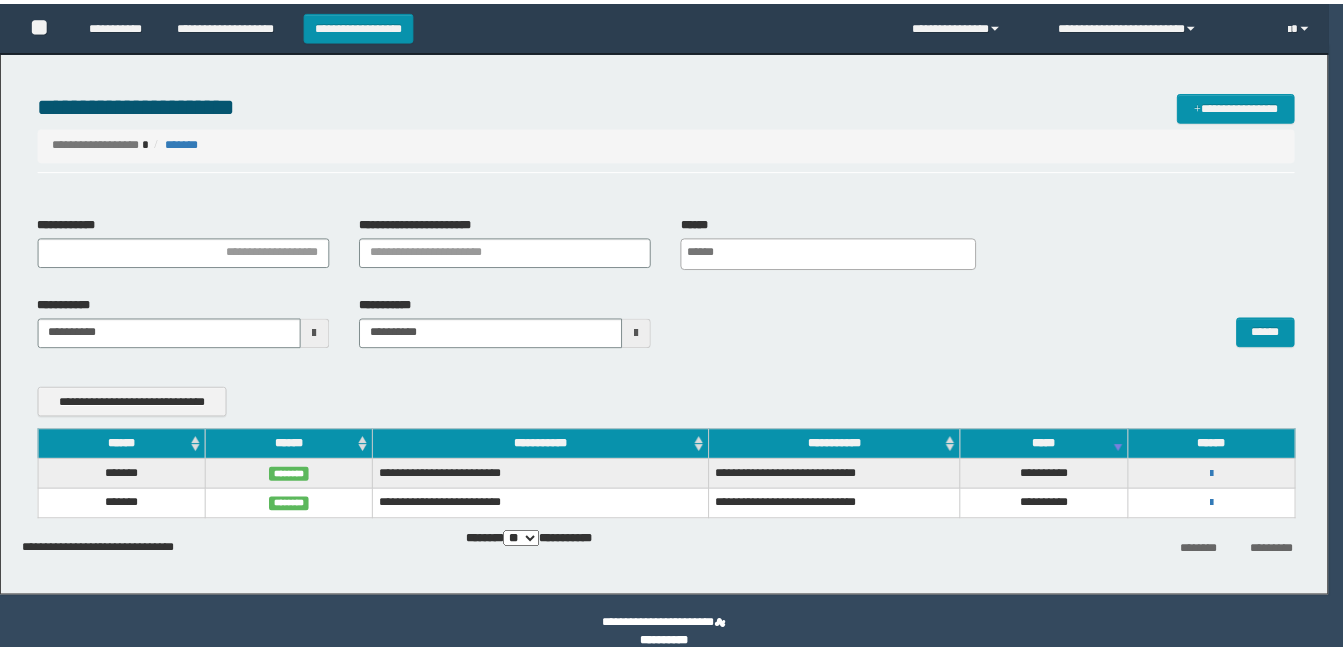 scroll, scrollTop: 0, scrollLeft: 0, axis: both 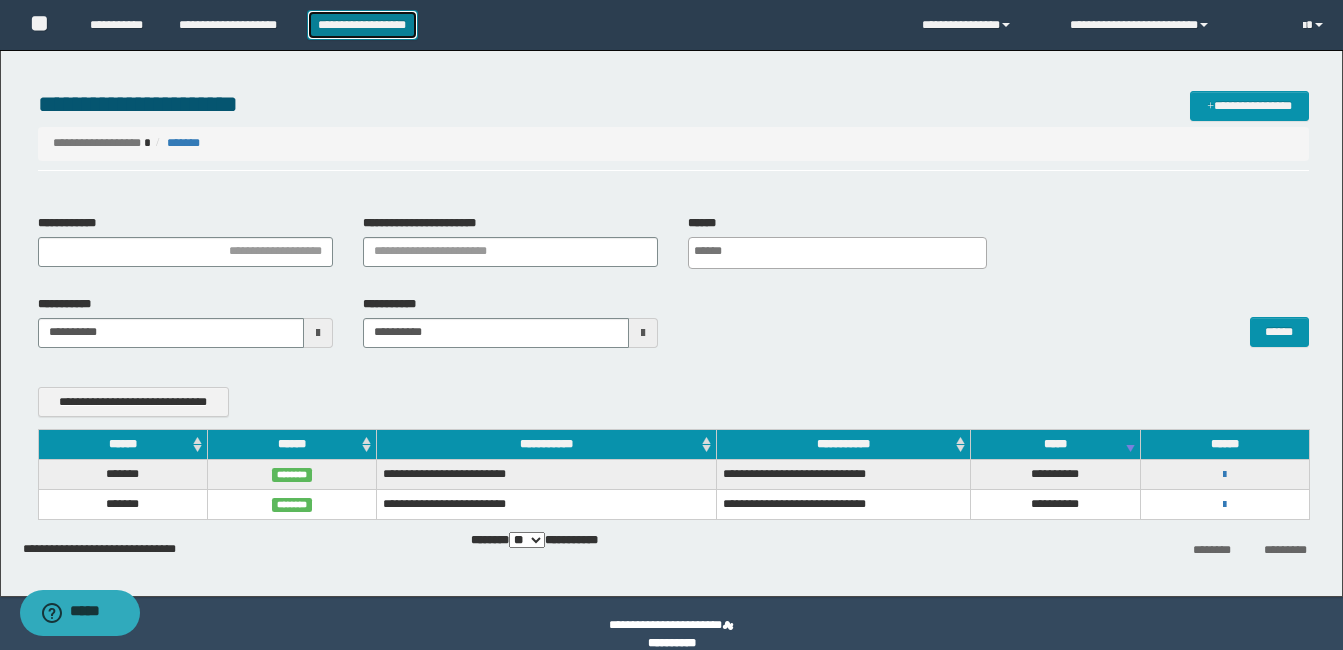 click on "**********" at bounding box center [362, 25] 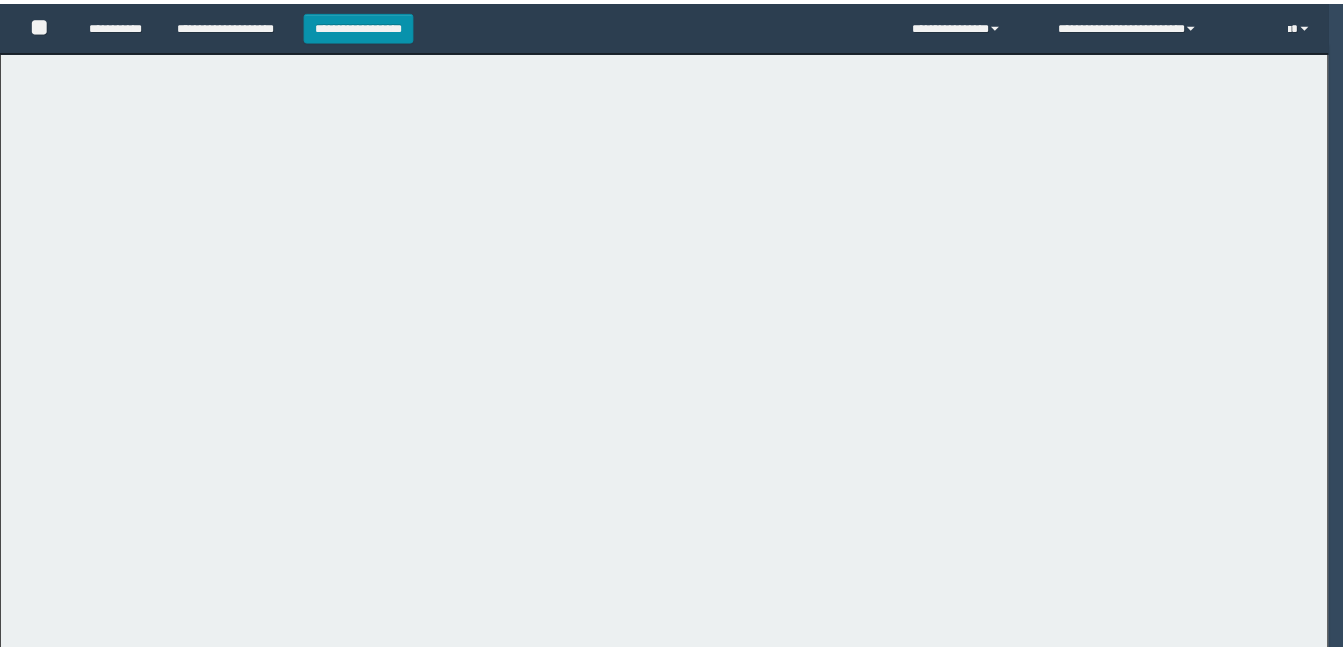 scroll, scrollTop: 0, scrollLeft: 0, axis: both 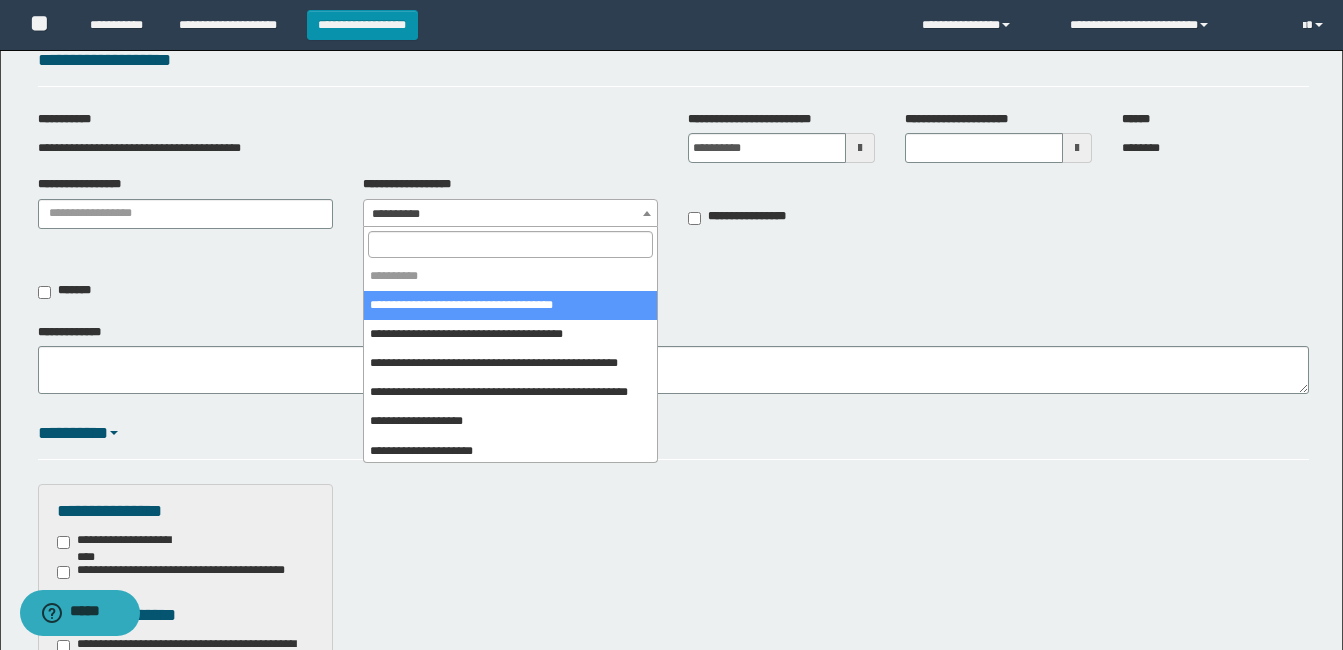 click on "**********" at bounding box center [510, 214] 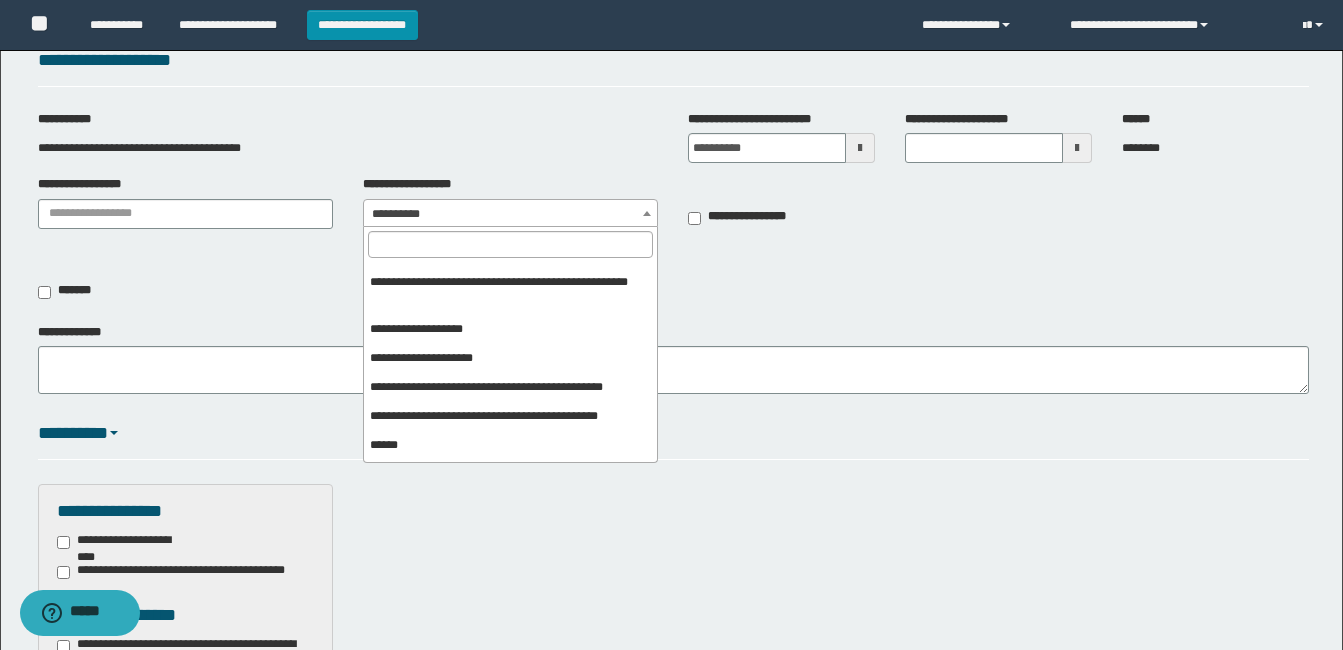 scroll, scrollTop: 0, scrollLeft: 0, axis: both 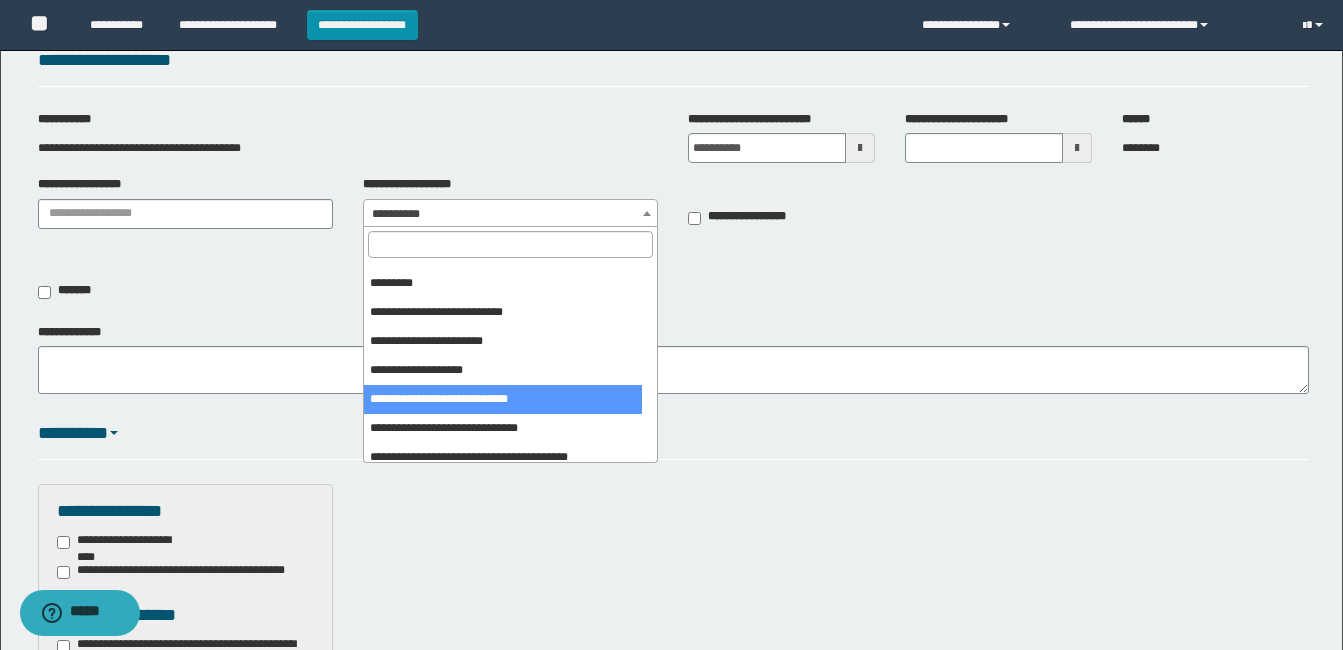 select on "***" 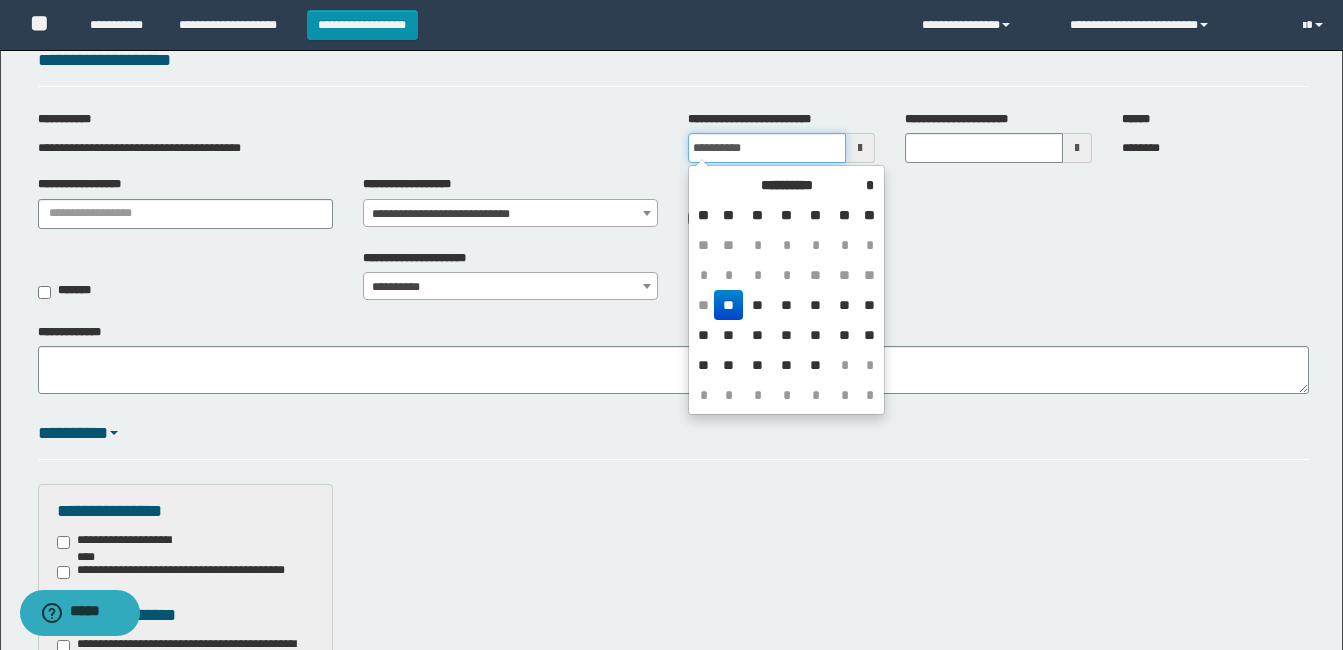 click on "**********" at bounding box center [767, 148] 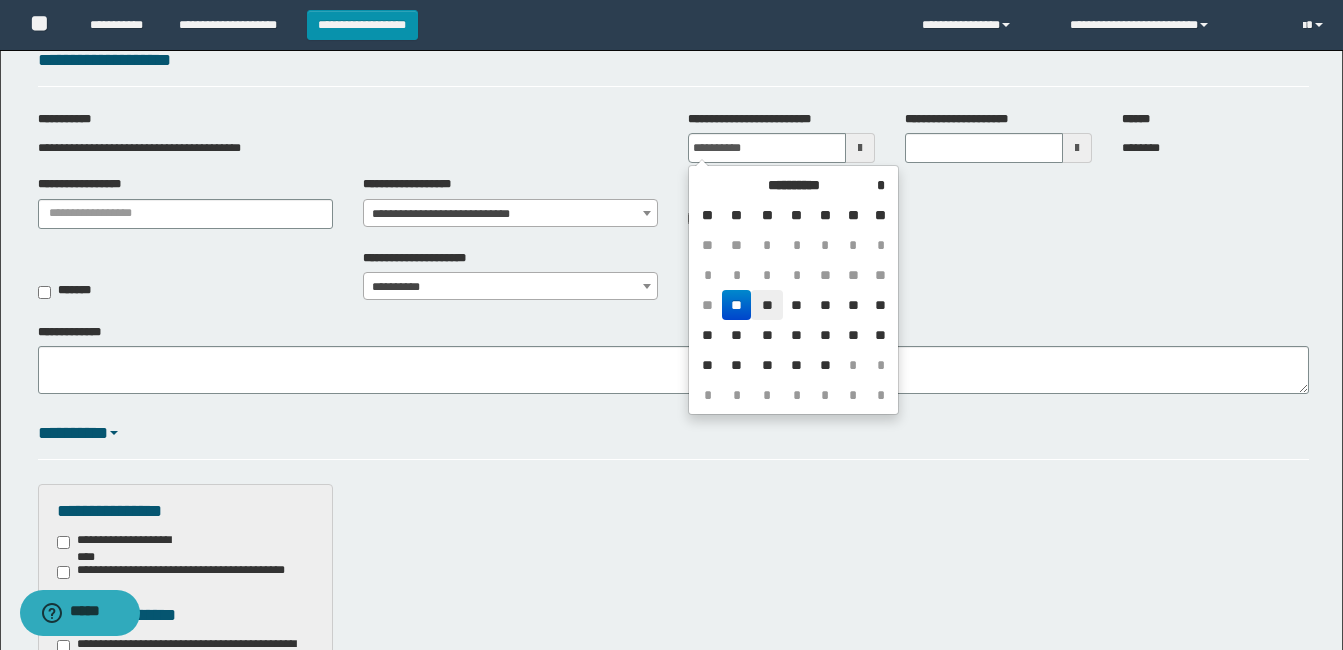 click on "**" at bounding box center [767, 305] 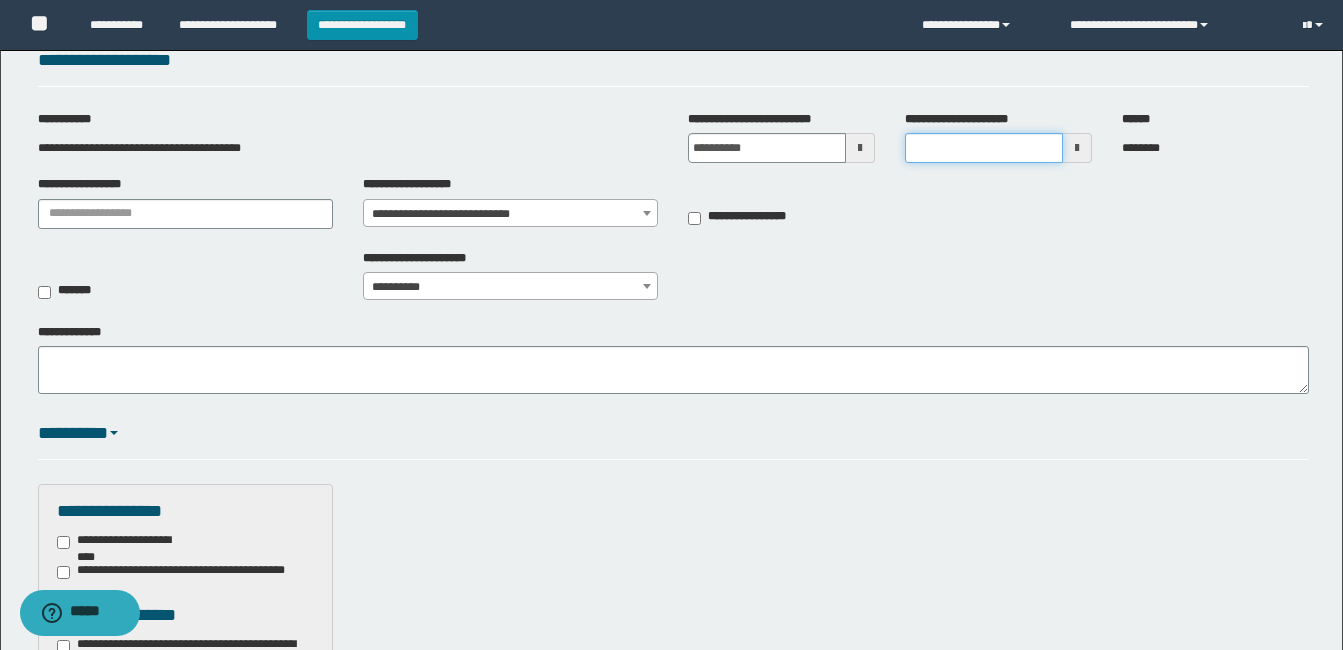 click on "**********" at bounding box center (984, 148) 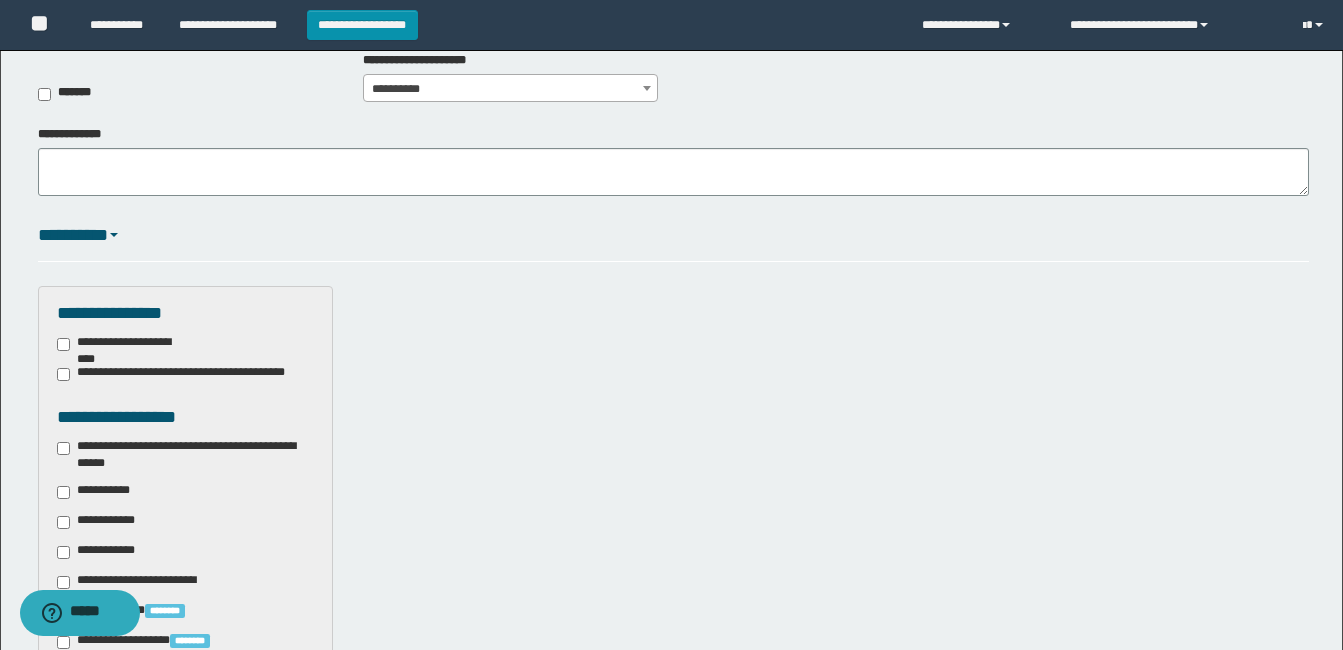 scroll, scrollTop: 300, scrollLeft: 0, axis: vertical 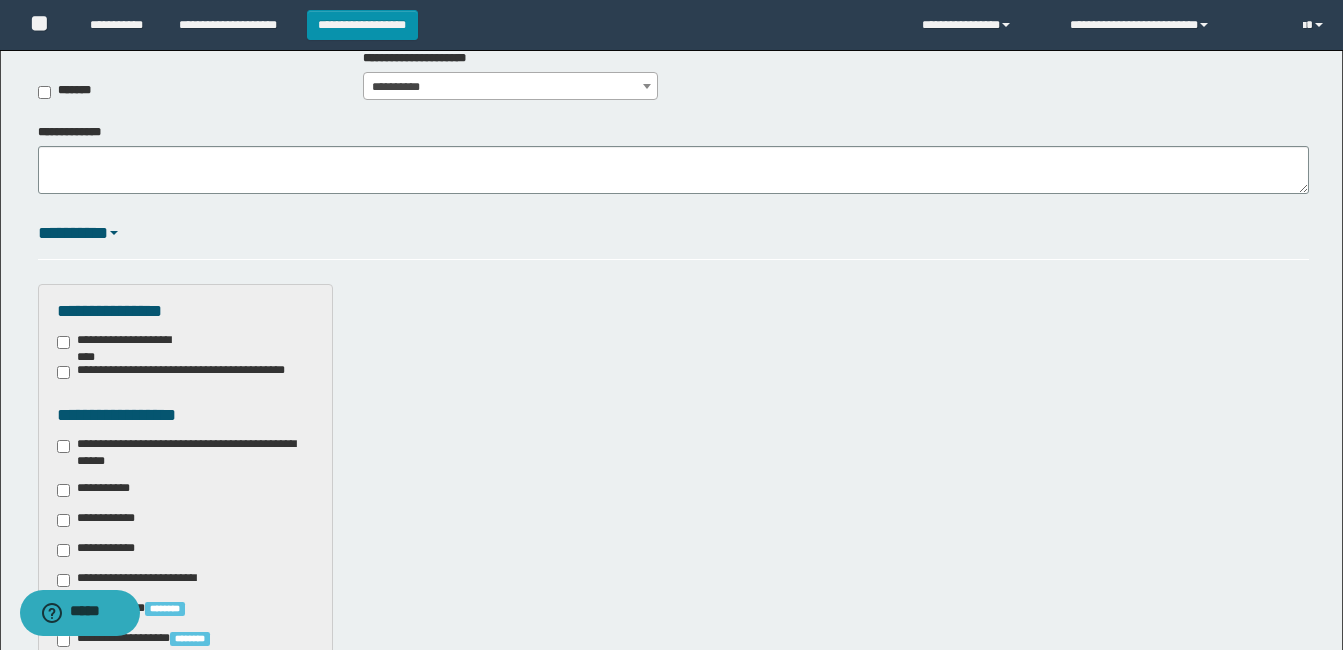 click on "**********" at bounding box center [185, 453] 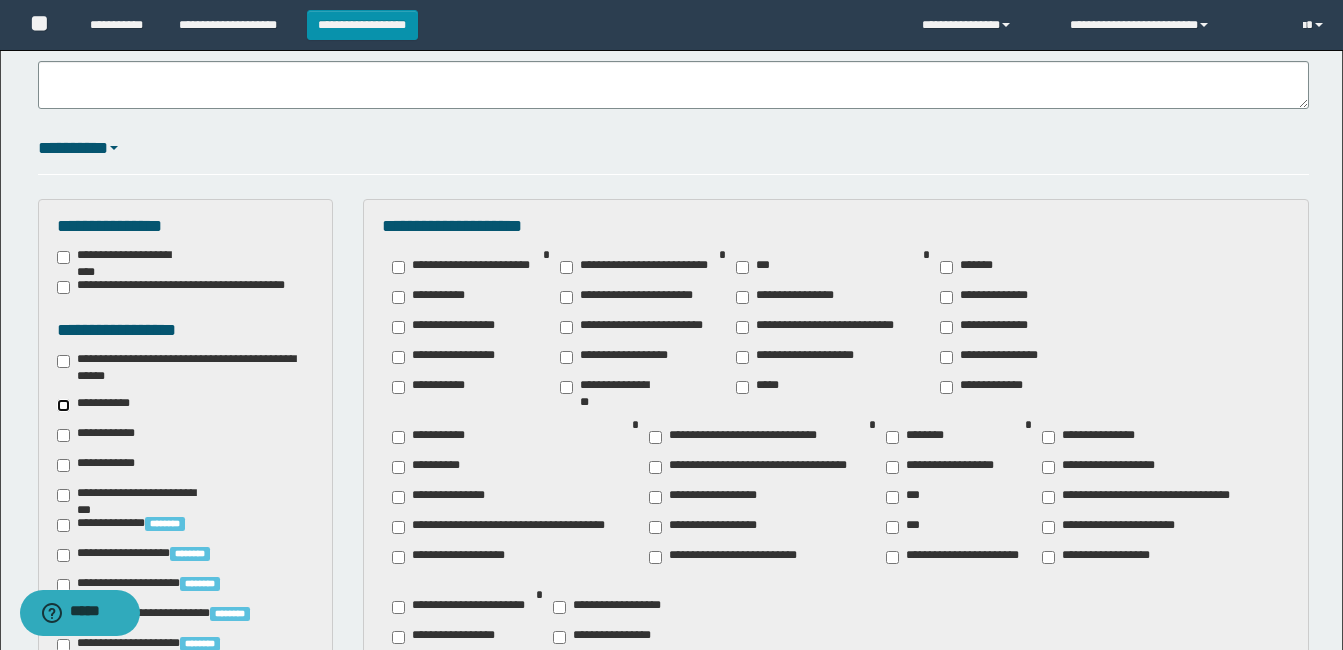 scroll, scrollTop: 500, scrollLeft: 0, axis: vertical 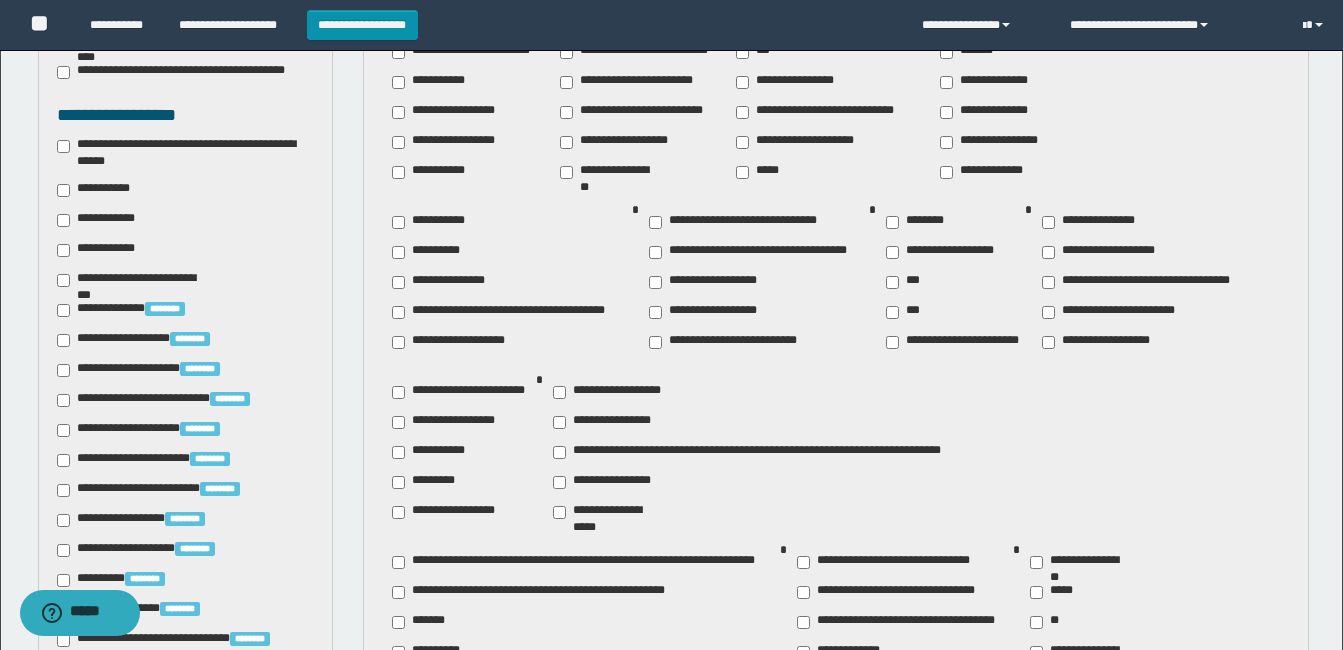 click on "********" at bounding box center (919, 222) 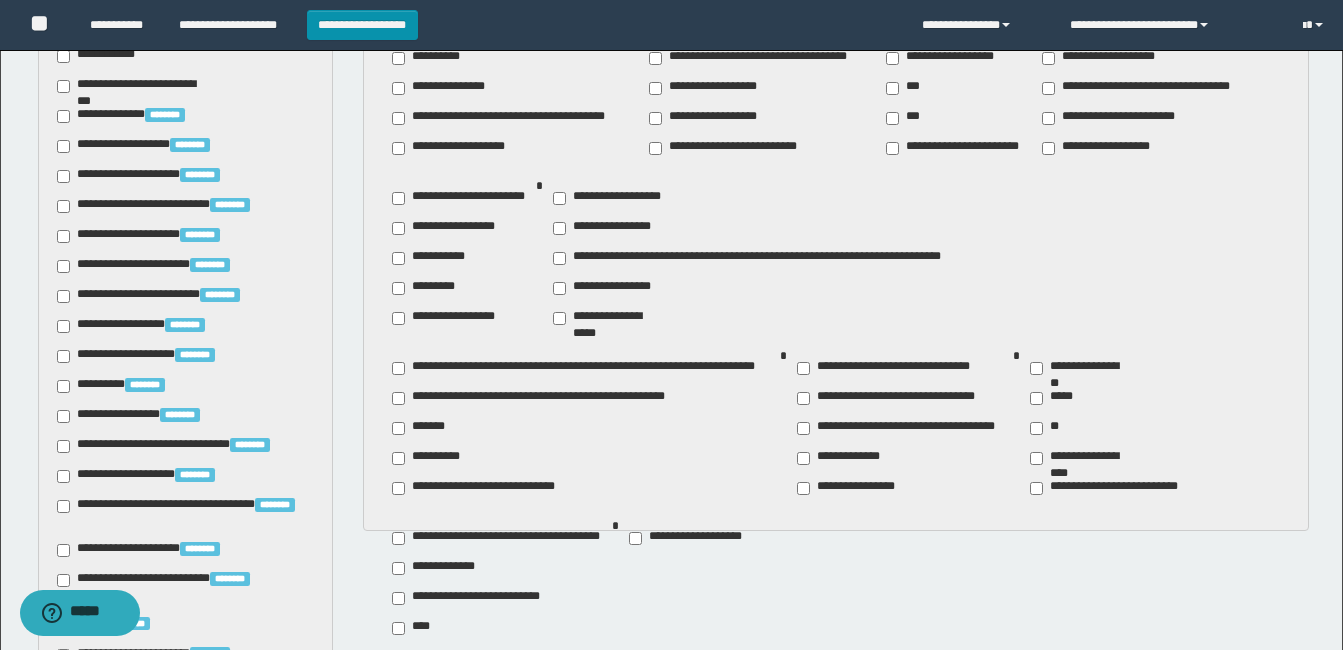 scroll, scrollTop: 800, scrollLeft: 0, axis: vertical 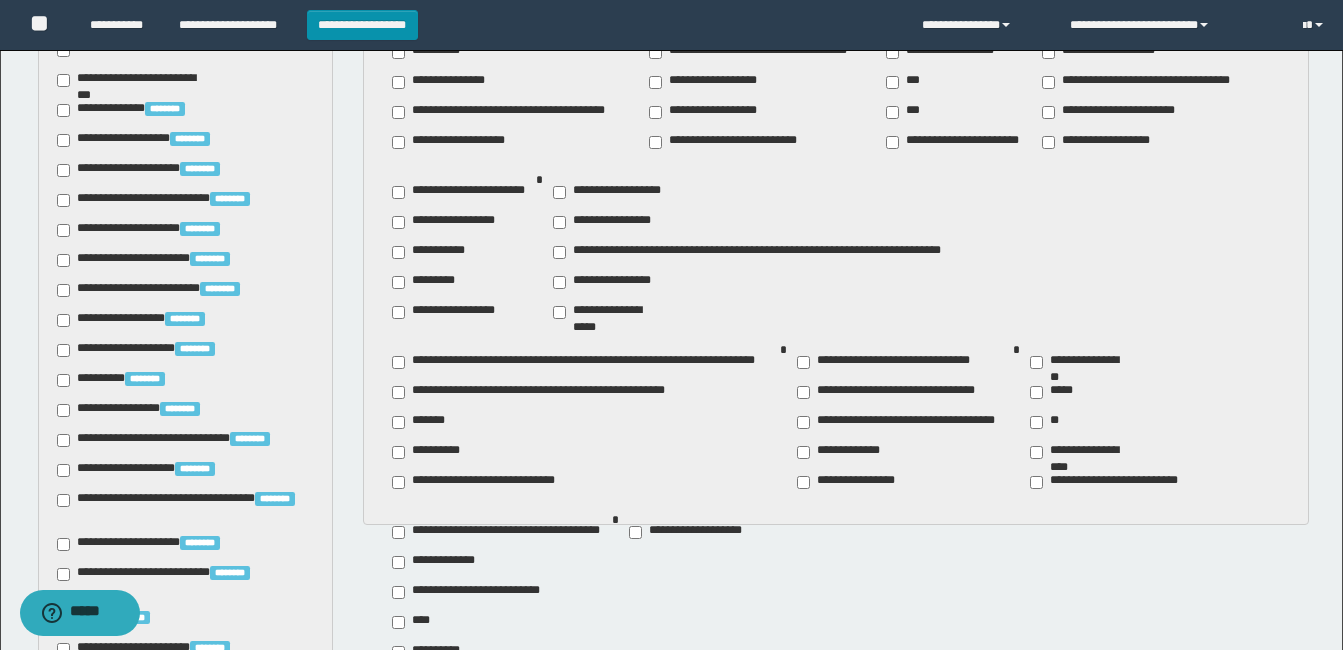 click on "**********" at bounding box center (434, 562) 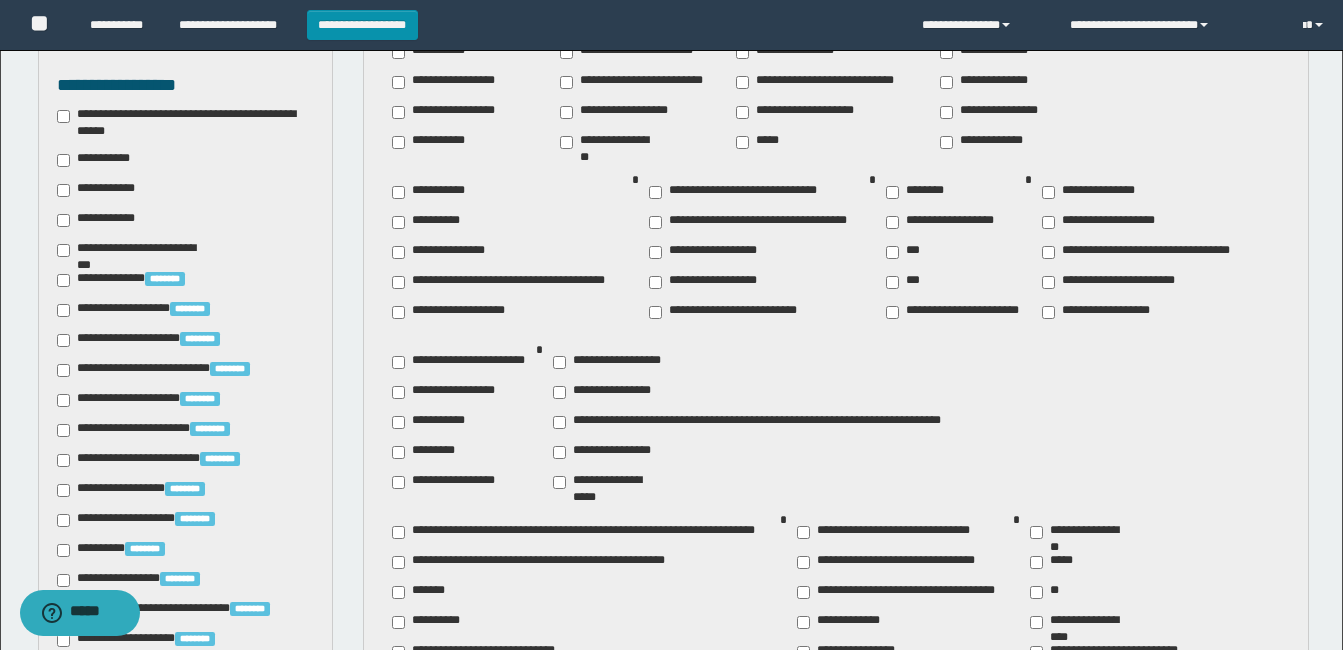 scroll, scrollTop: 400, scrollLeft: 0, axis: vertical 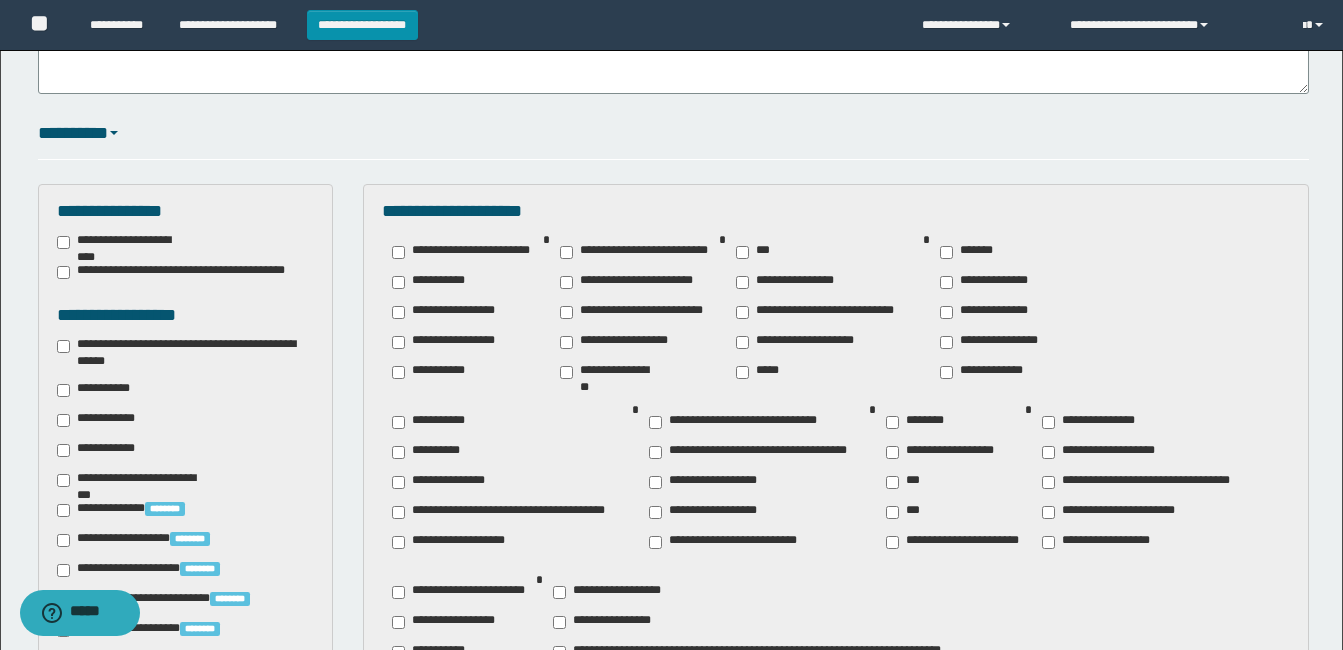 click on "**********" at bounding box center [103, 420] 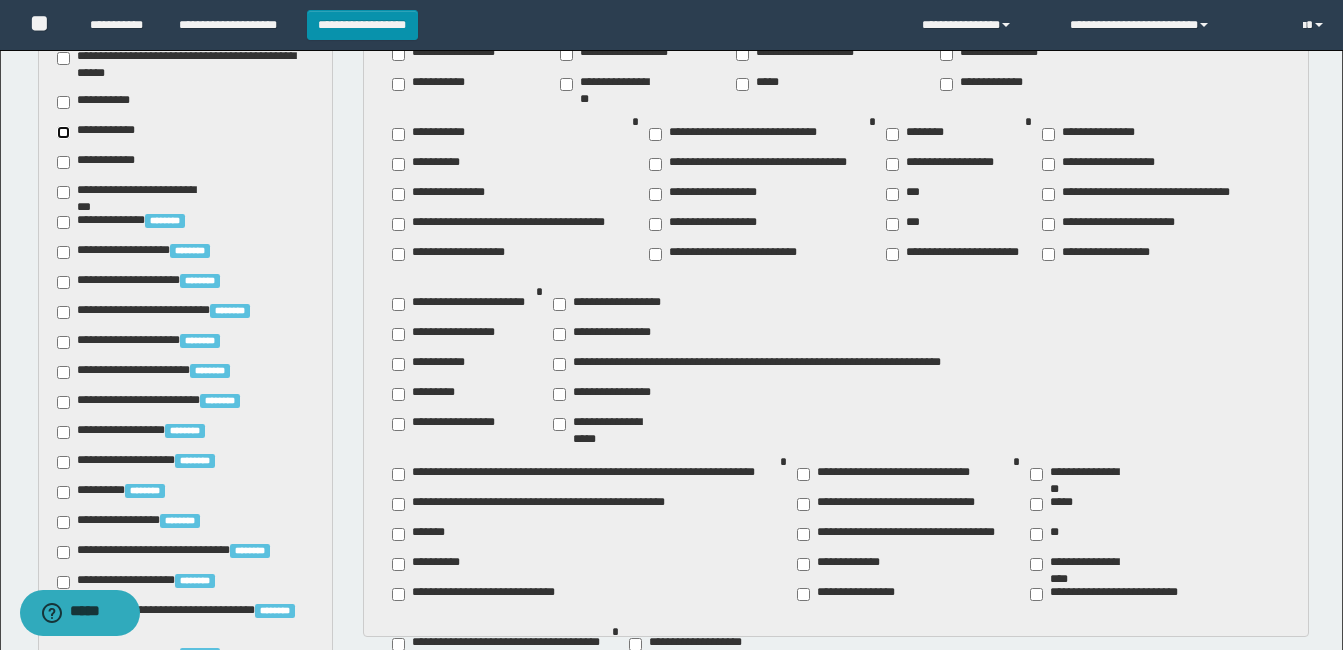 scroll, scrollTop: 1000, scrollLeft: 0, axis: vertical 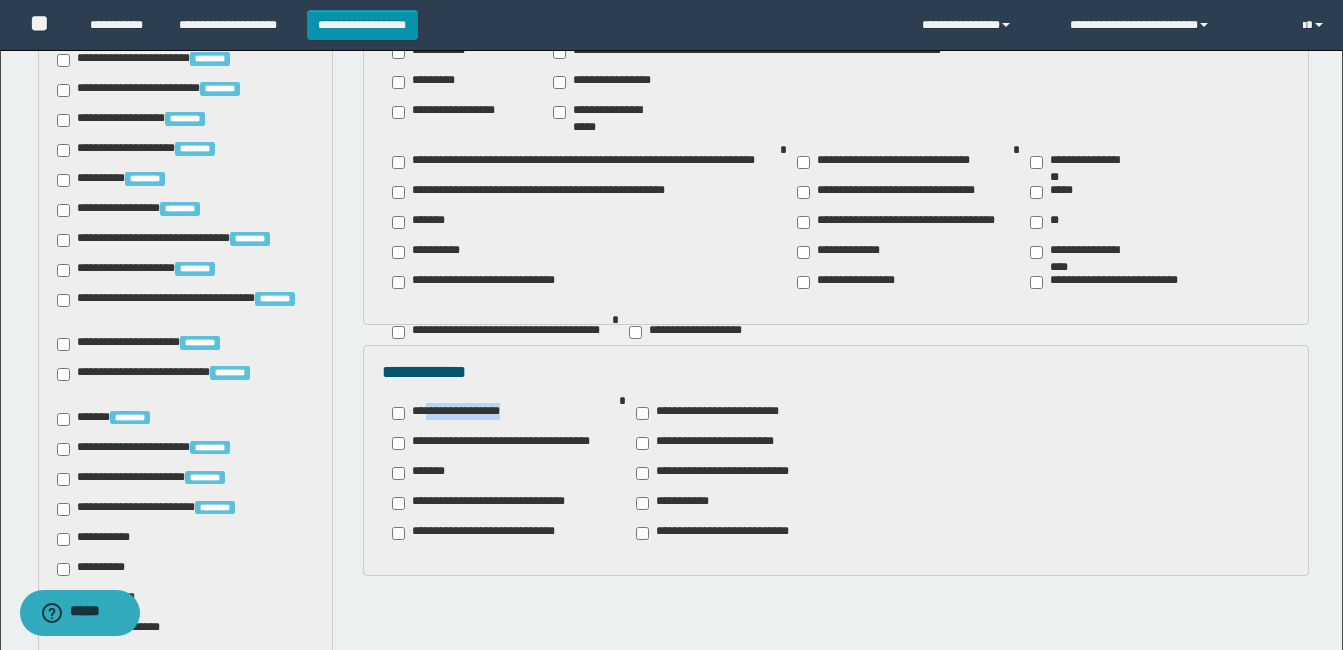click on "**********" at bounding box center [500, 473] 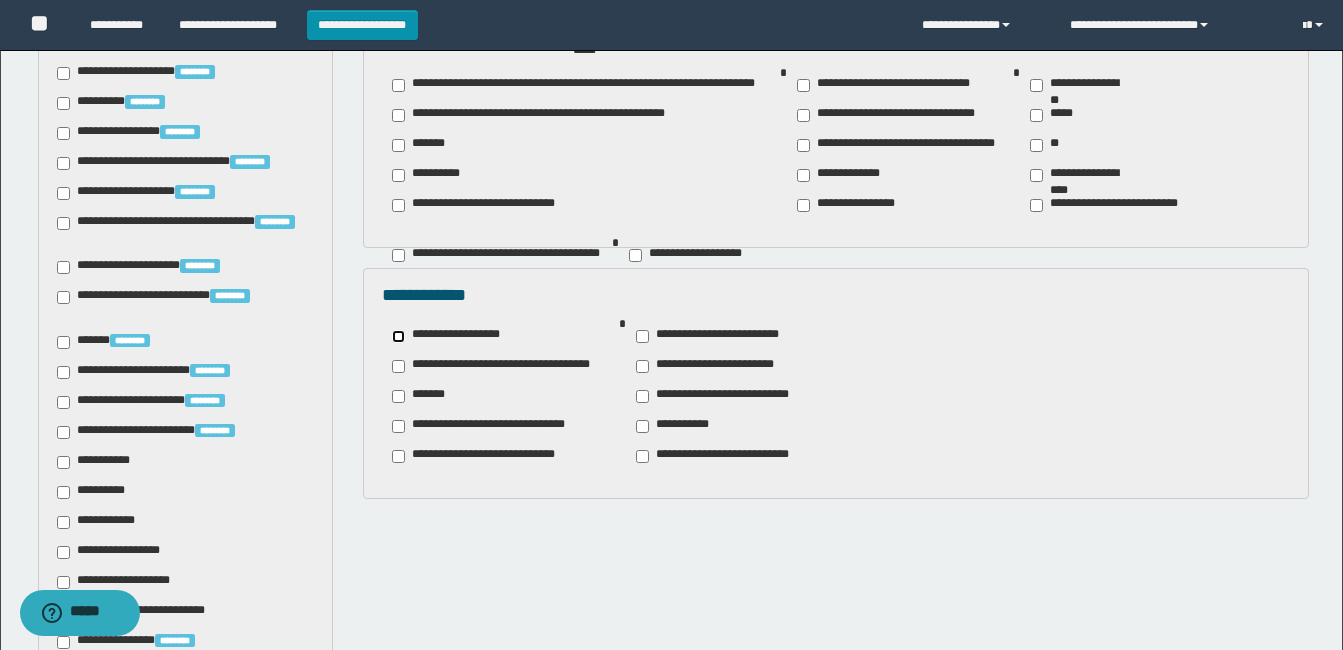scroll, scrollTop: 1200, scrollLeft: 0, axis: vertical 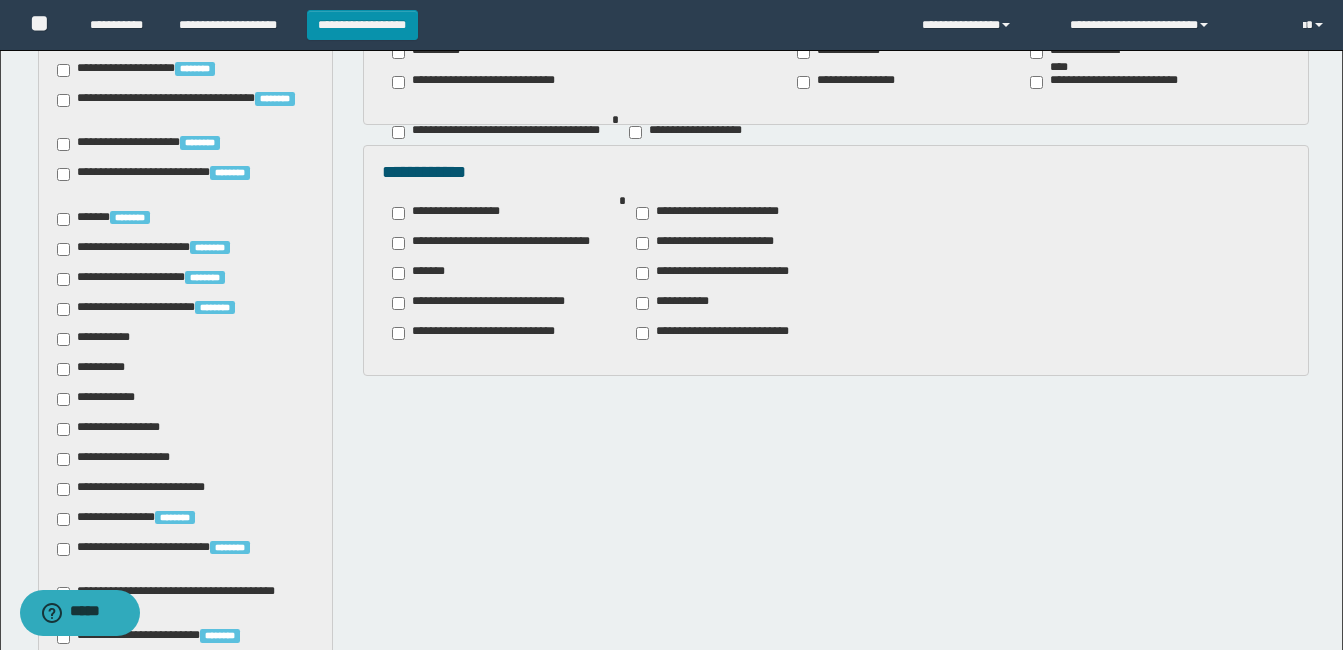 click on "**********" at bounding box center [97, 339] 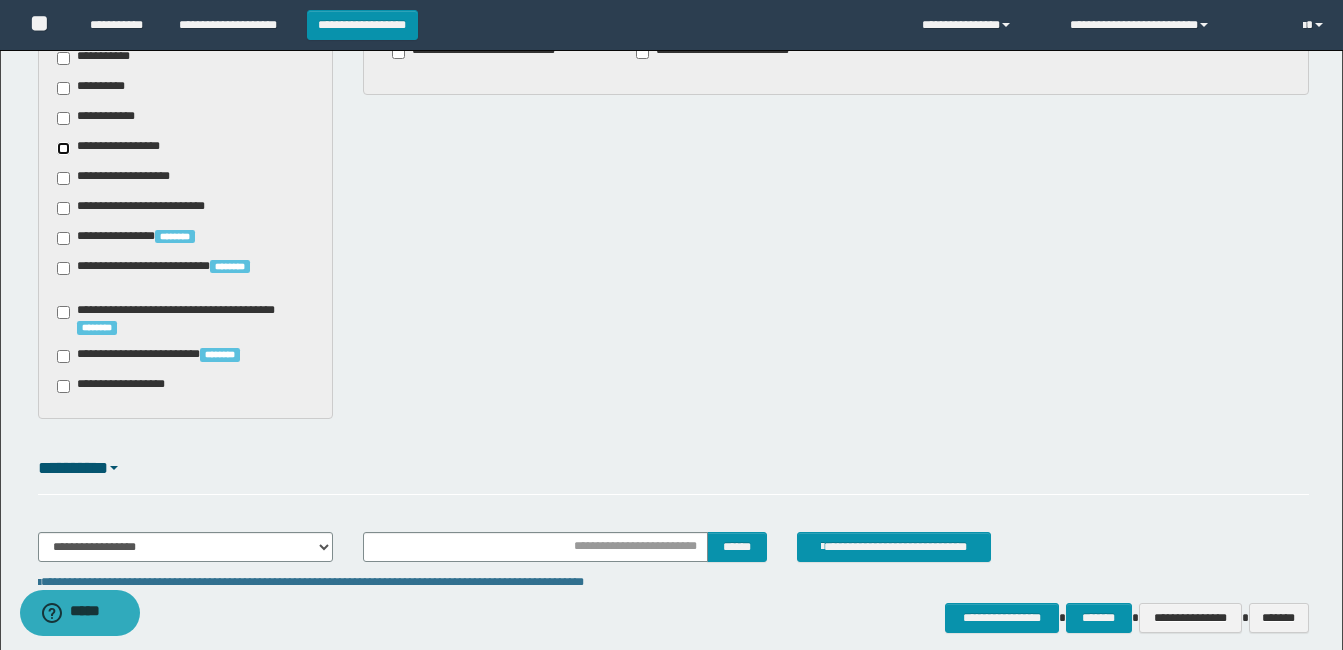 scroll, scrollTop: 1569, scrollLeft: 0, axis: vertical 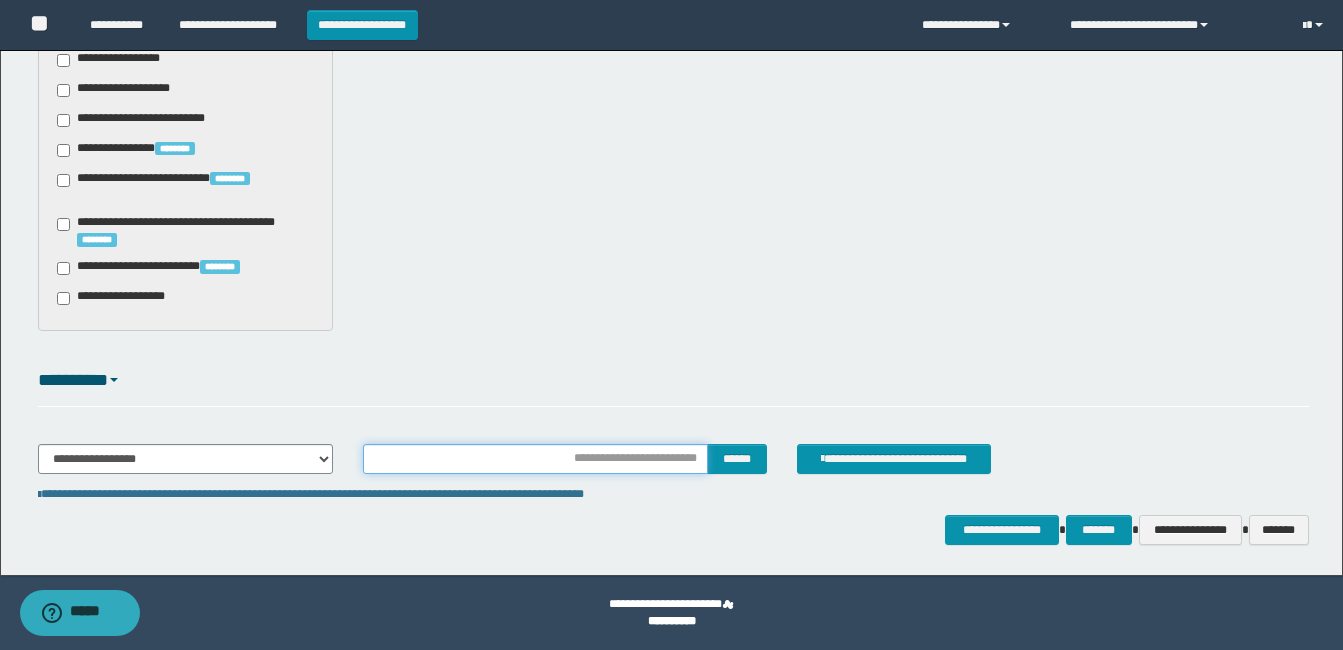 type on "********" 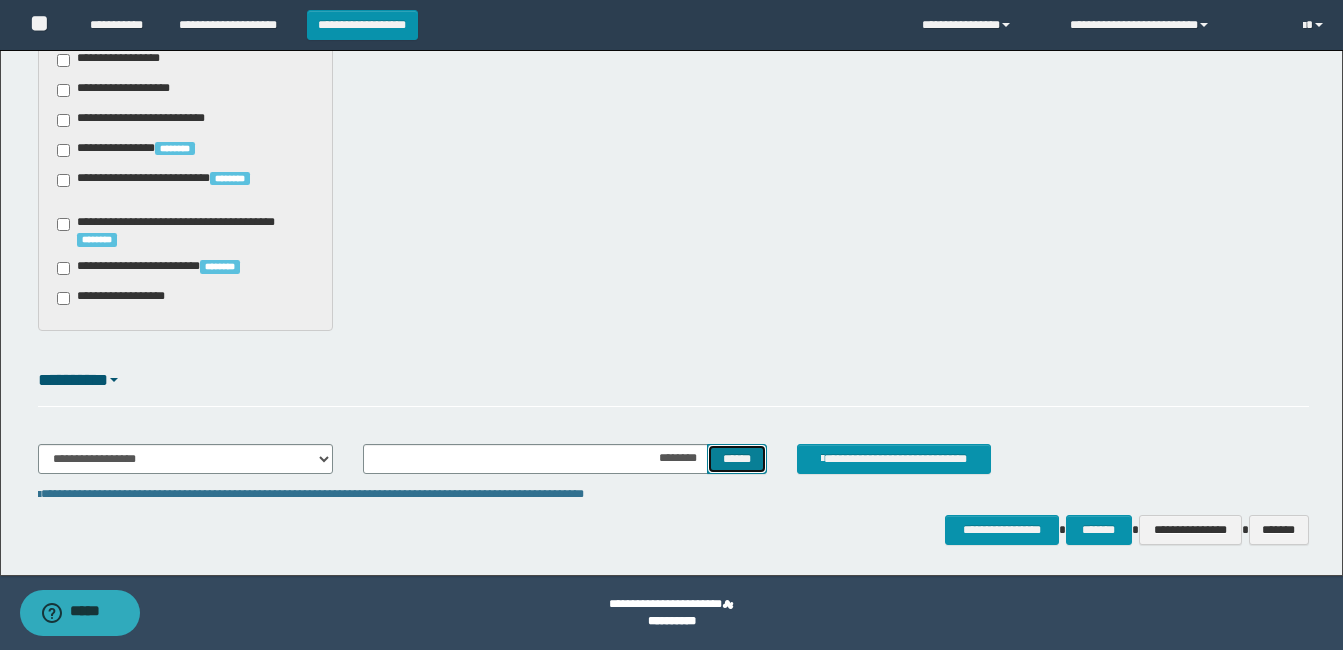 click on "******" at bounding box center (736, 459) 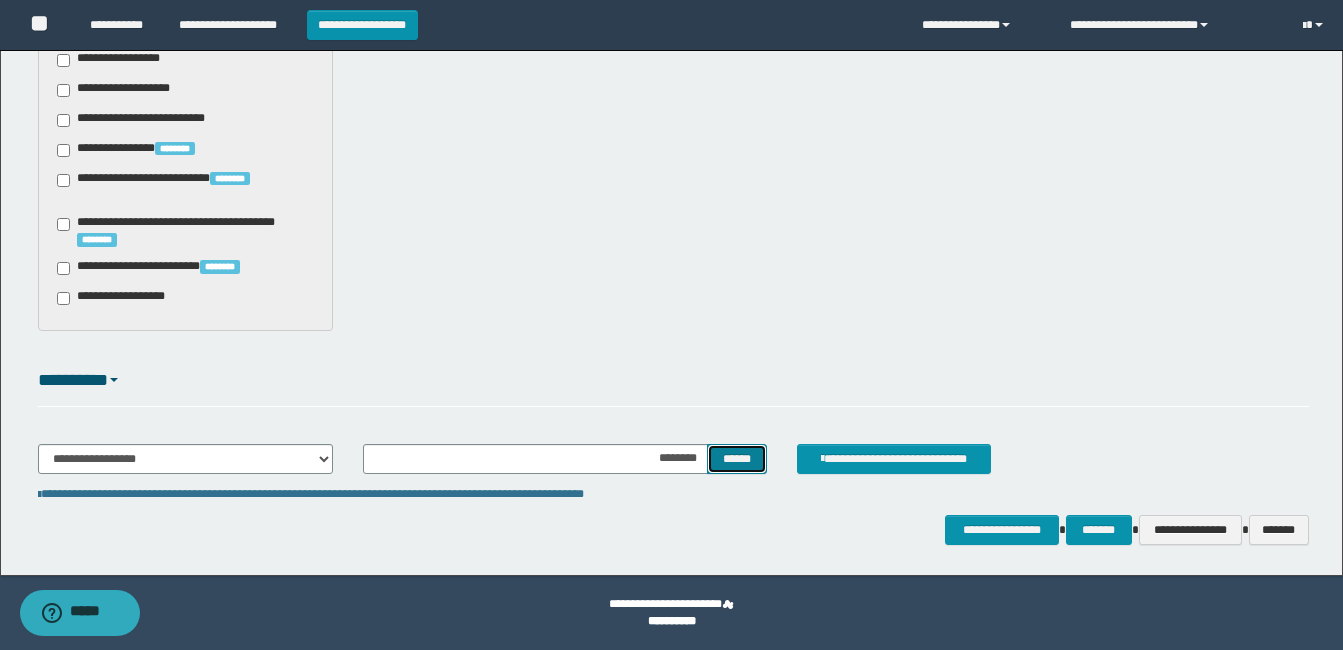 type 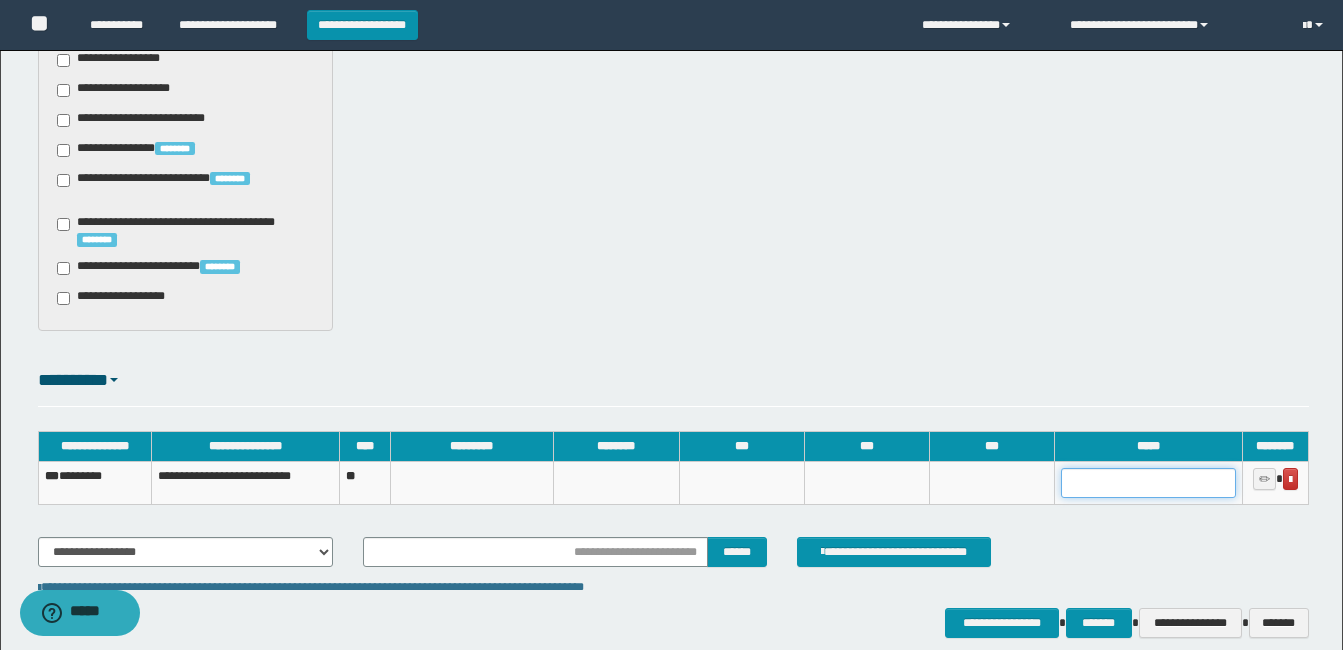 click at bounding box center (1148, 483) 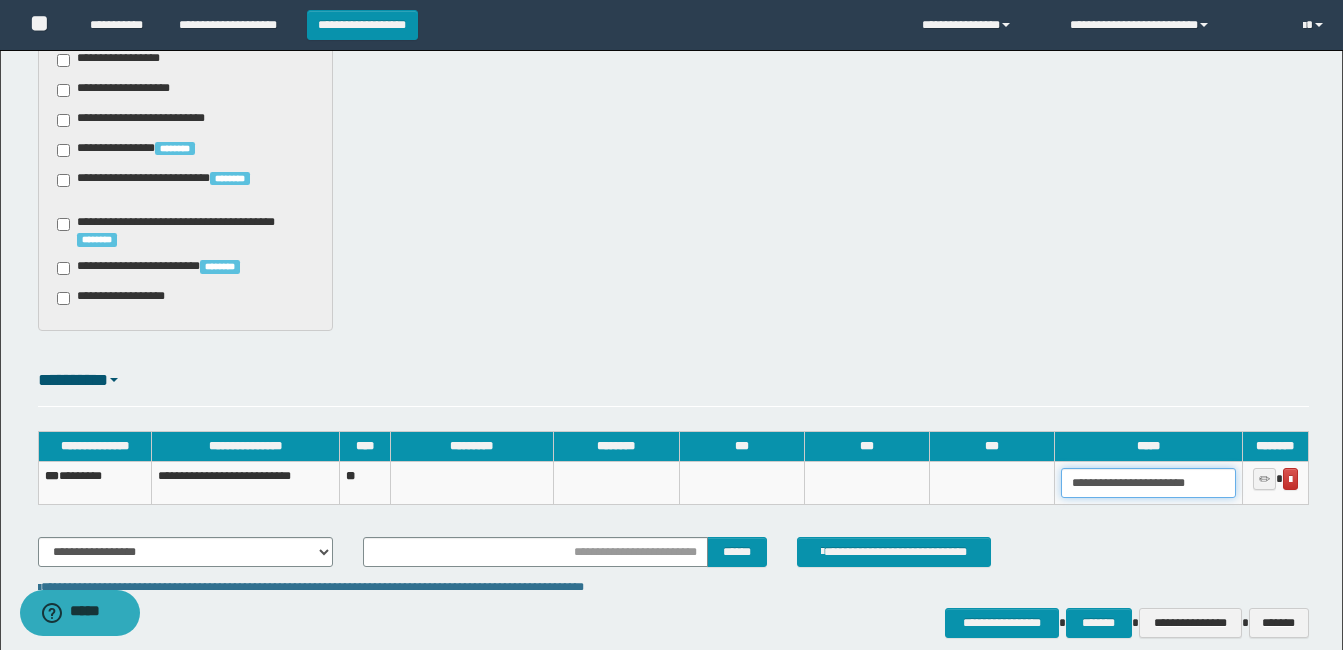 scroll, scrollTop: 0, scrollLeft: 15, axis: horizontal 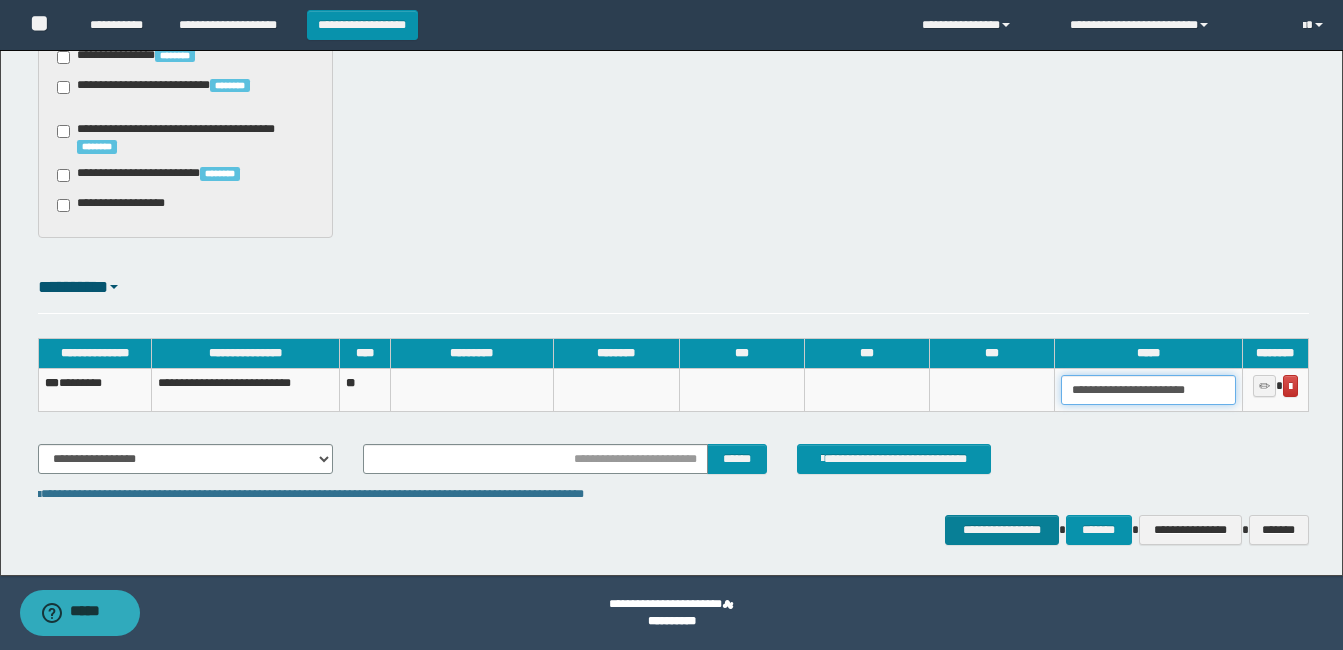 type on "**********" 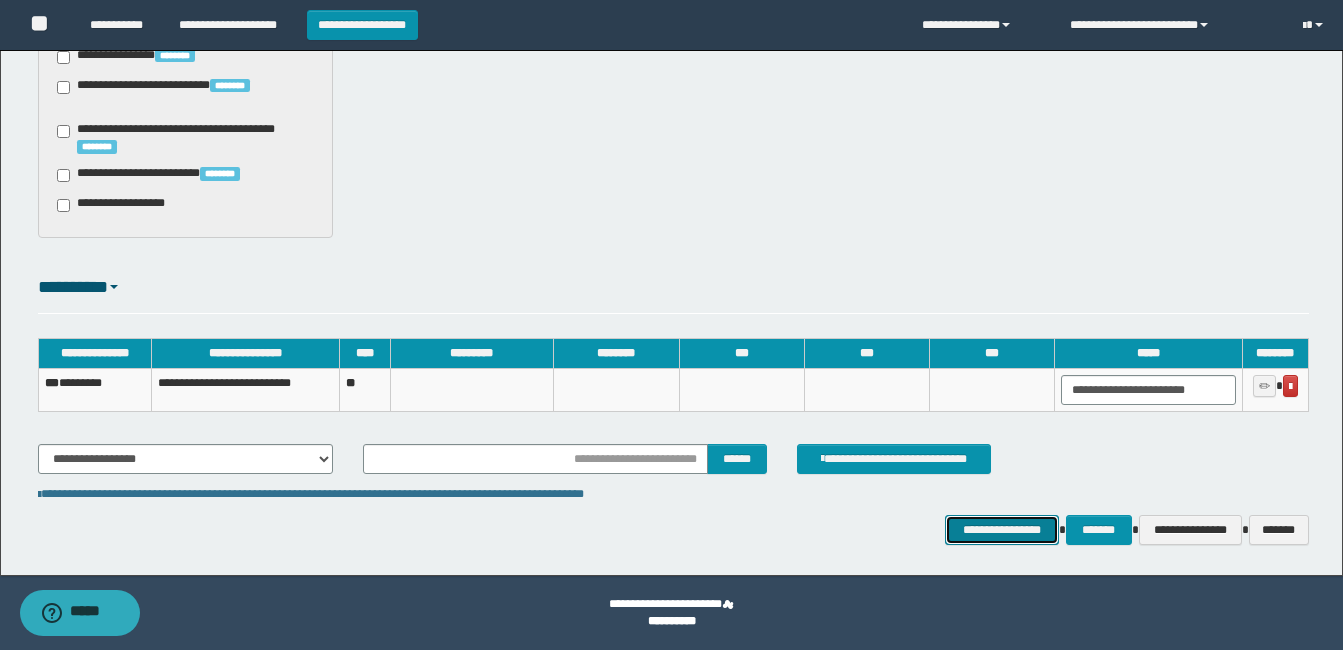 click on "**********" at bounding box center [1001, 530] 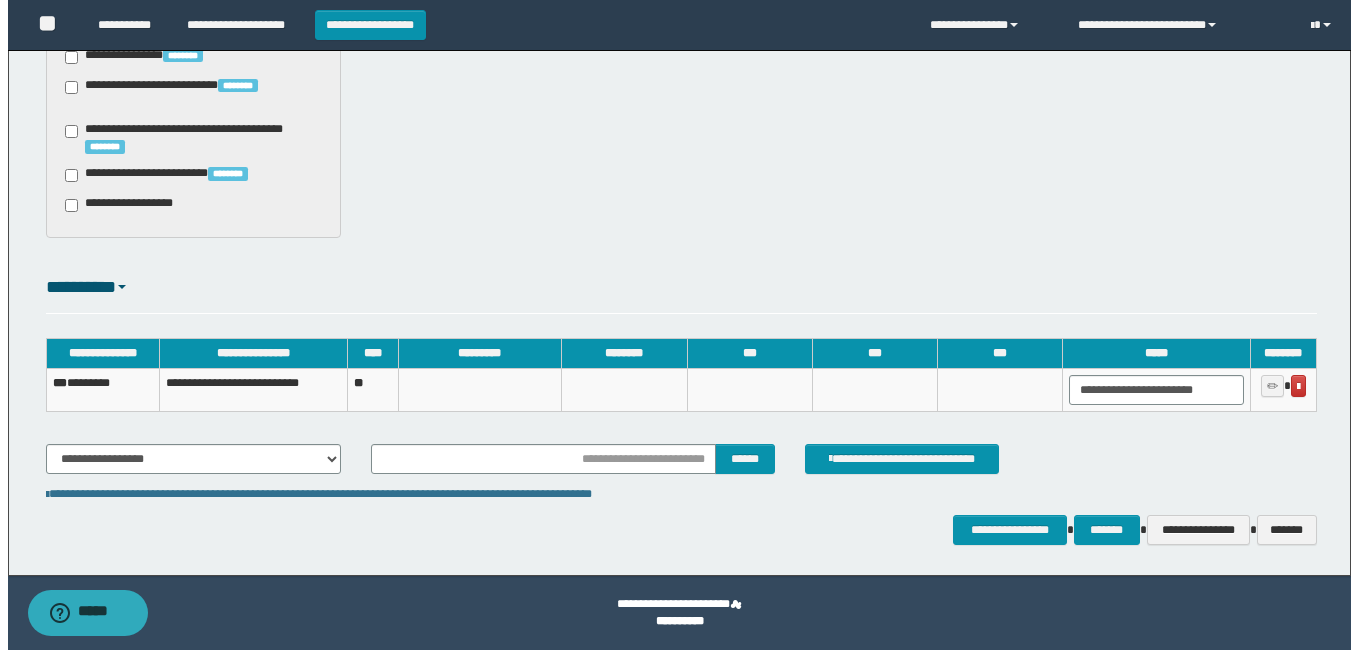 scroll, scrollTop: 0, scrollLeft: 0, axis: both 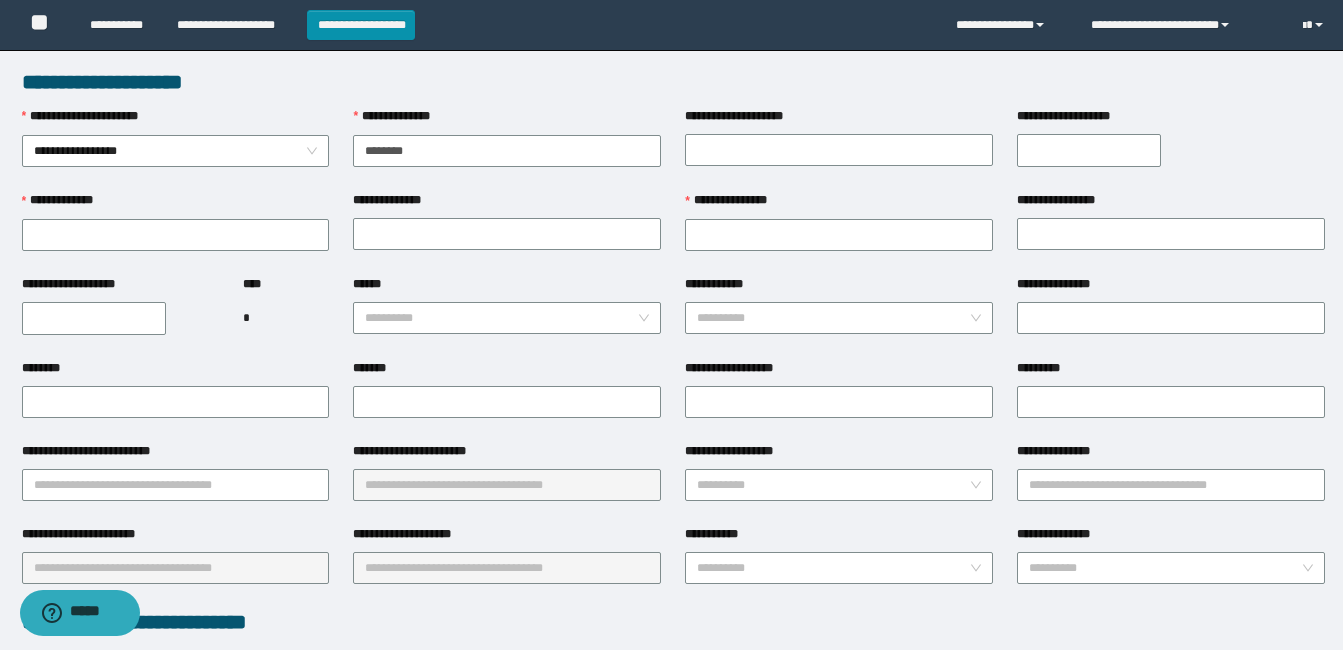type on "********" 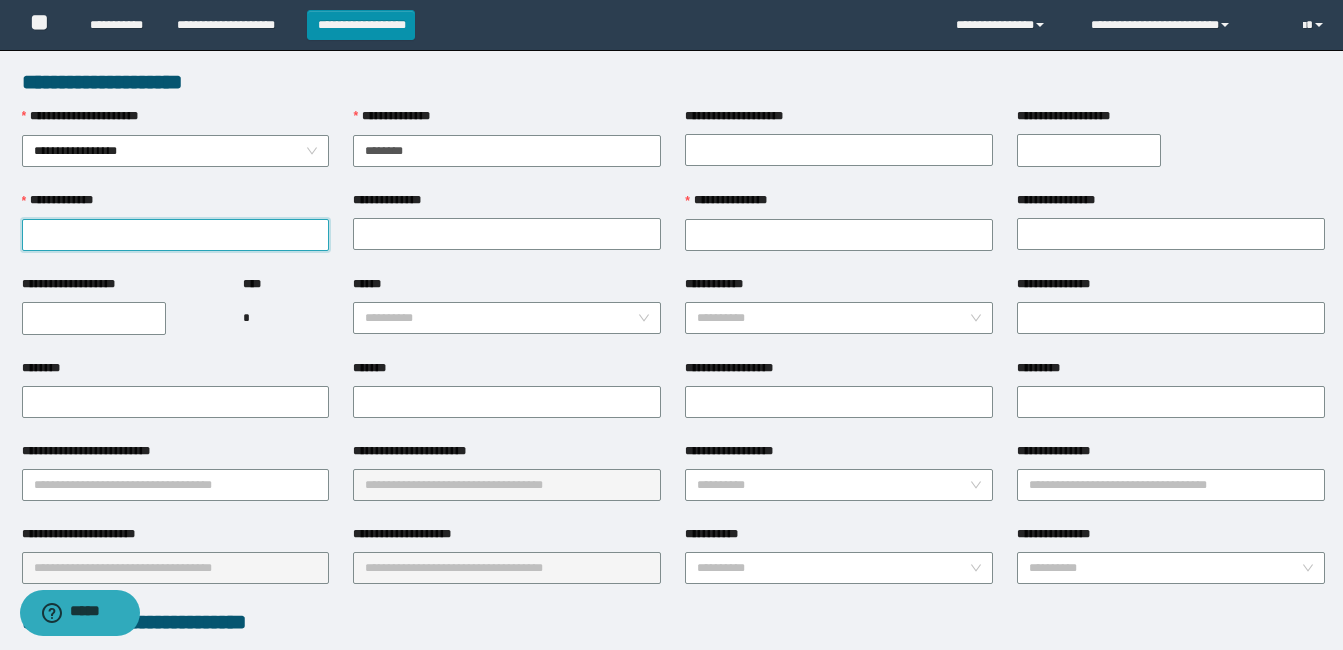 click on "**********" at bounding box center (176, 235) 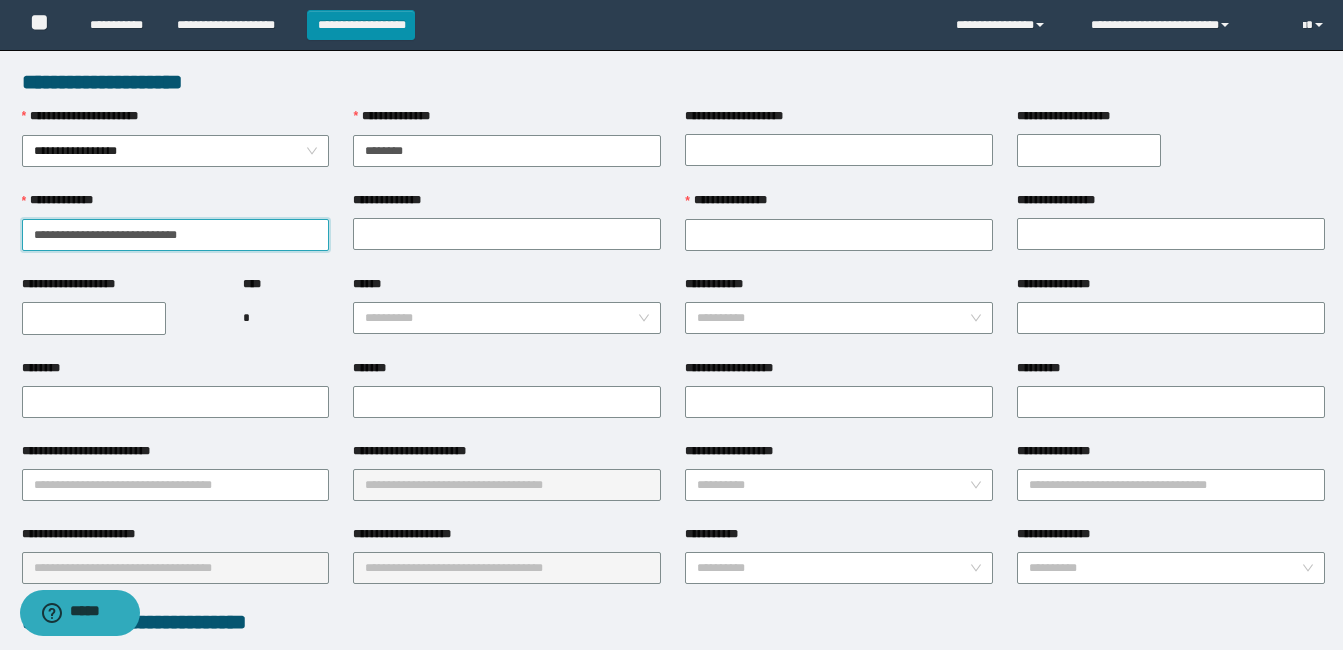 drag, startPoint x: 211, startPoint y: 246, endPoint x: 79, endPoint y: 234, distance: 132.54433 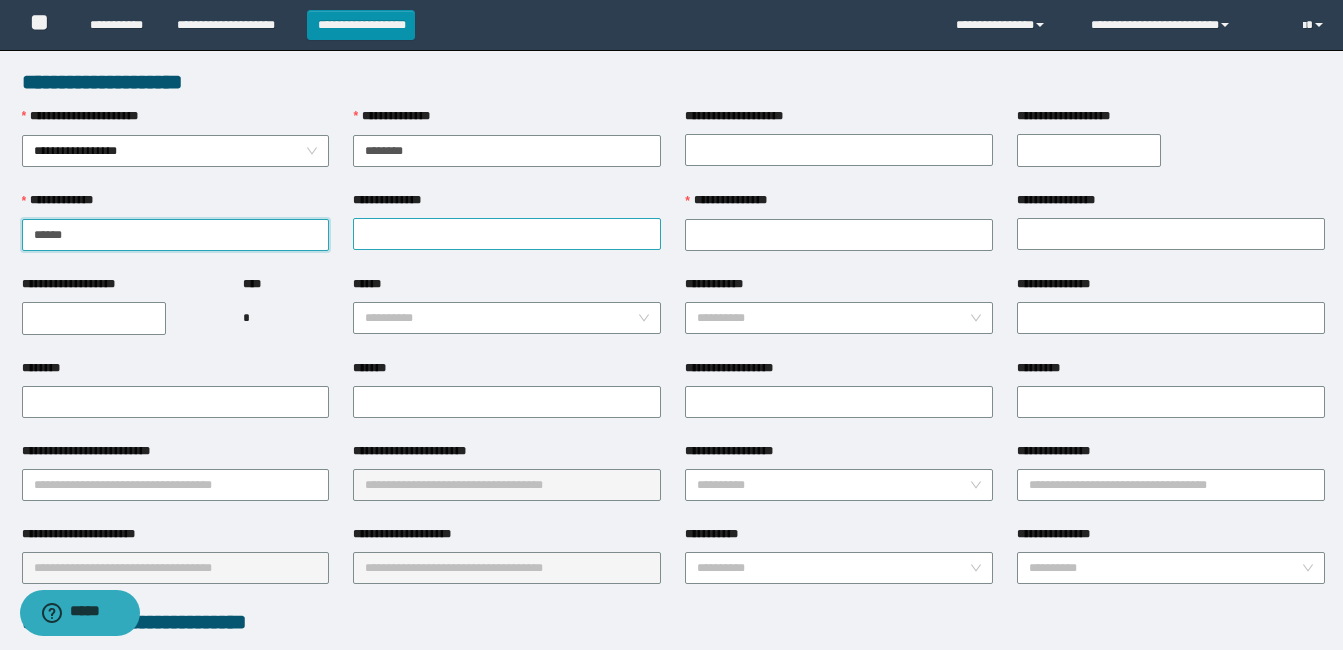 type on "****" 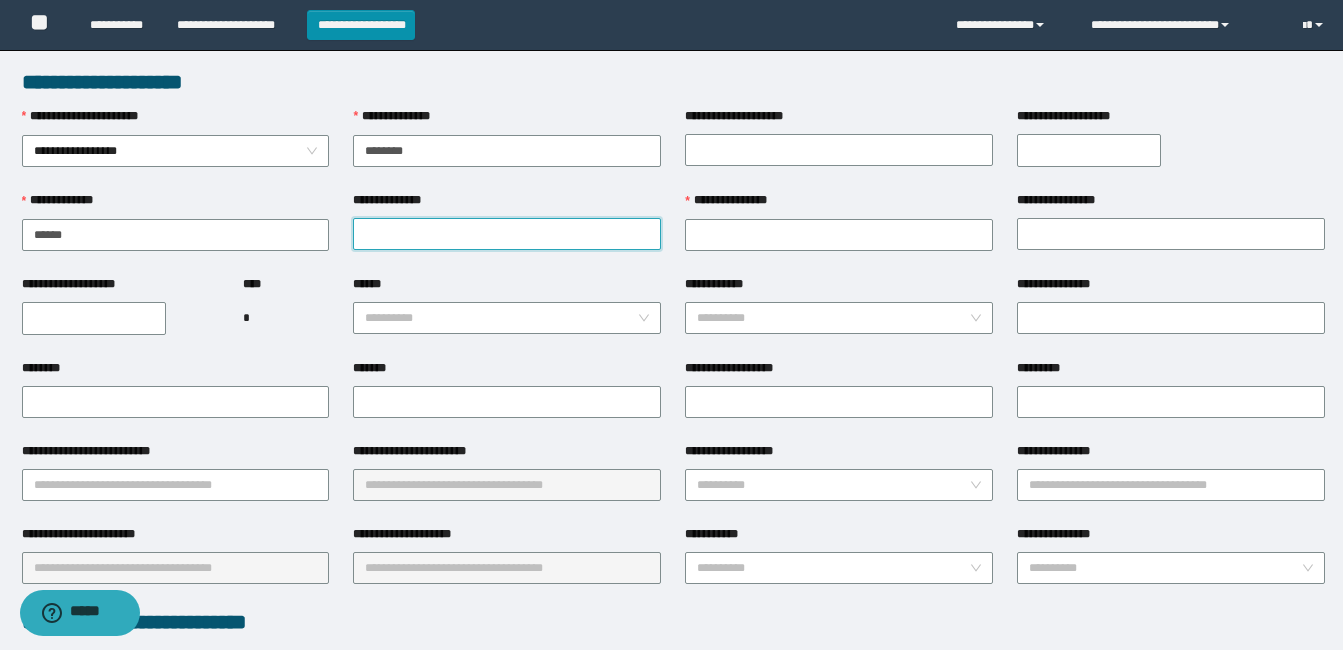 paste on "**********" 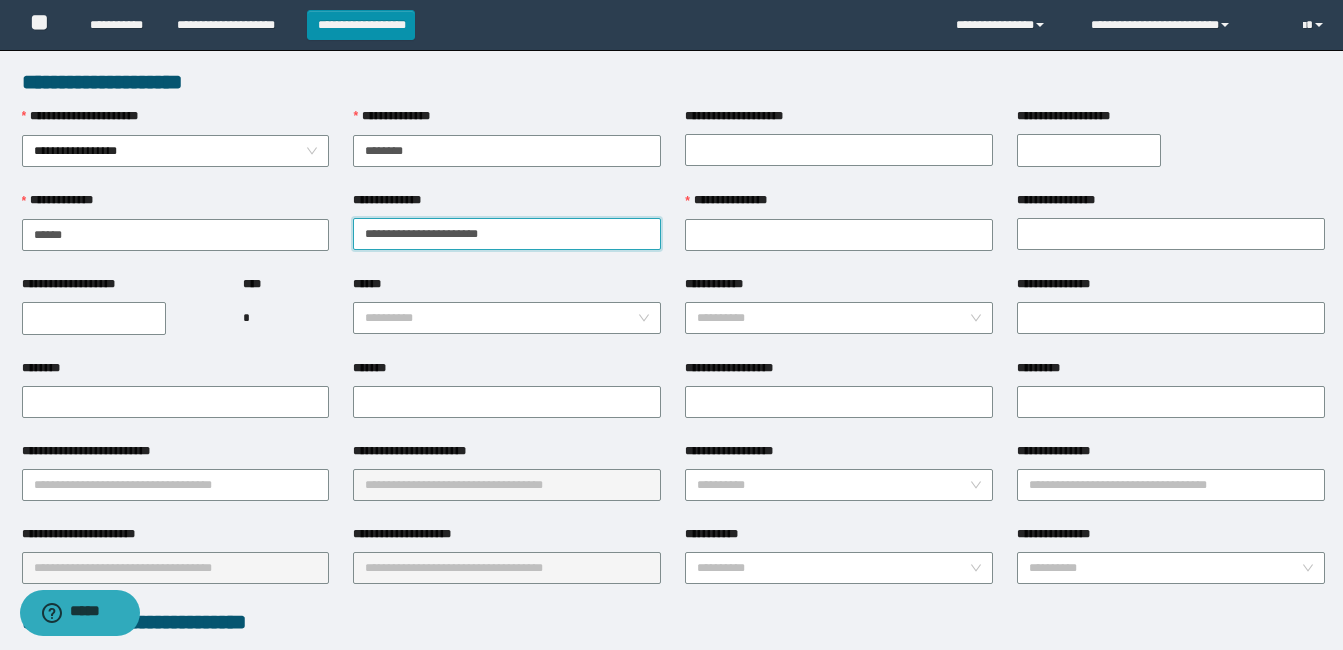 drag, startPoint x: 506, startPoint y: 244, endPoint x: 394, endPoint y: 225, distance: 113.600174 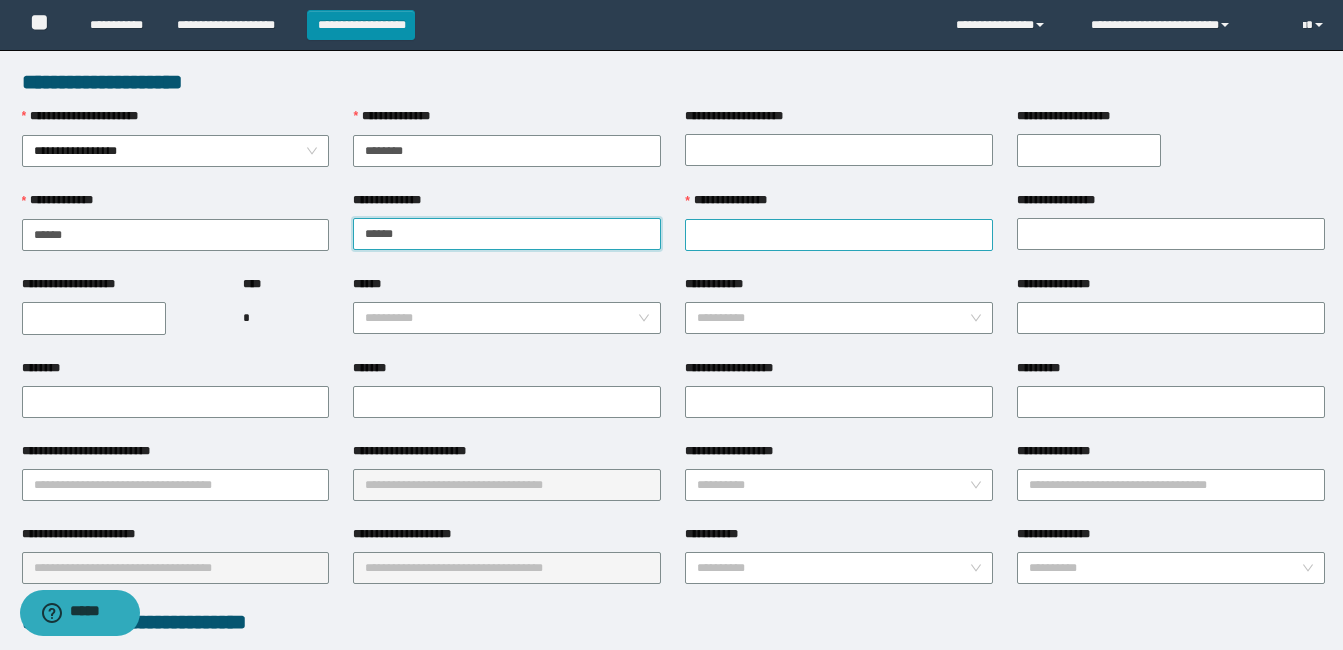 type on "****" 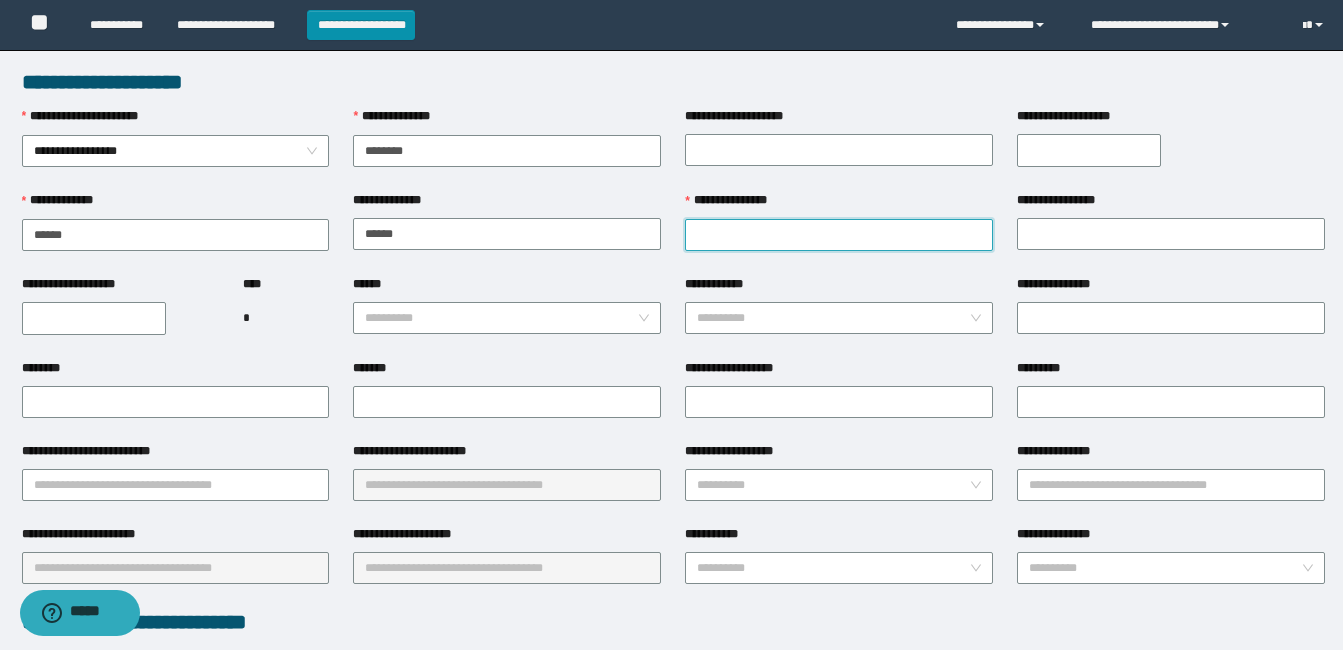 paste on "**********" 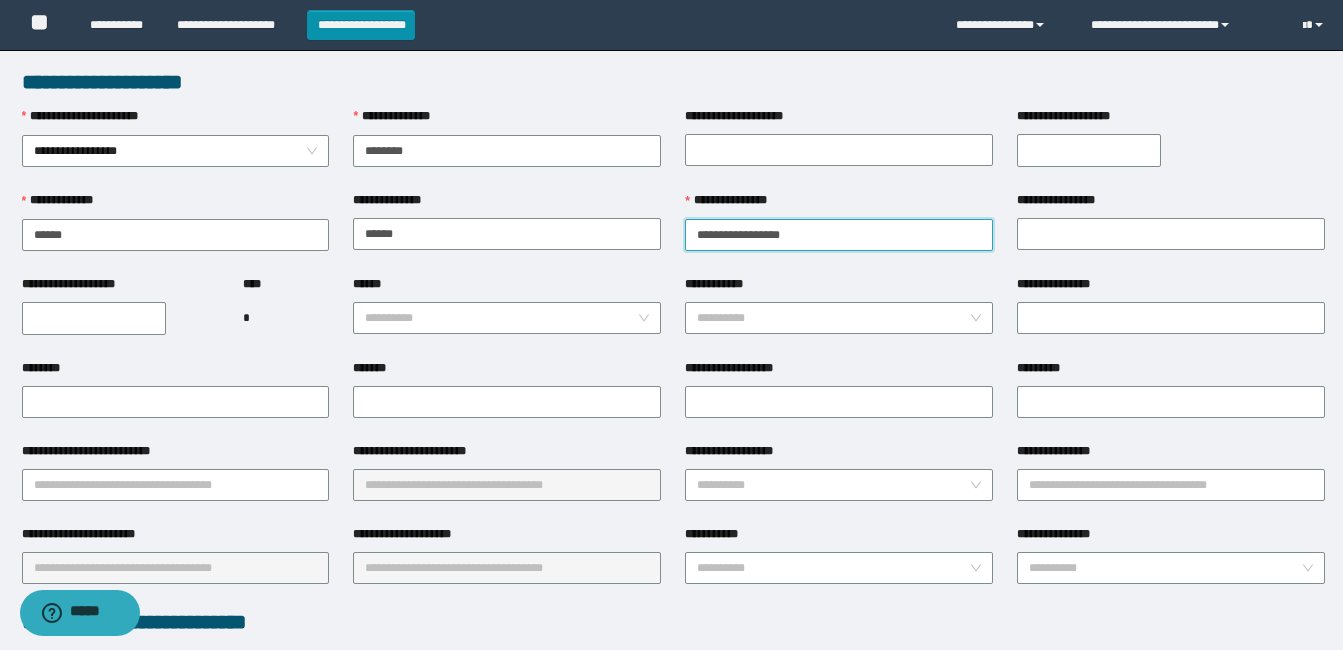 drag, startPoint x: 840, startPoint y: 246, endPoint x: 755, endPoint y: 237, distance: 85.47514 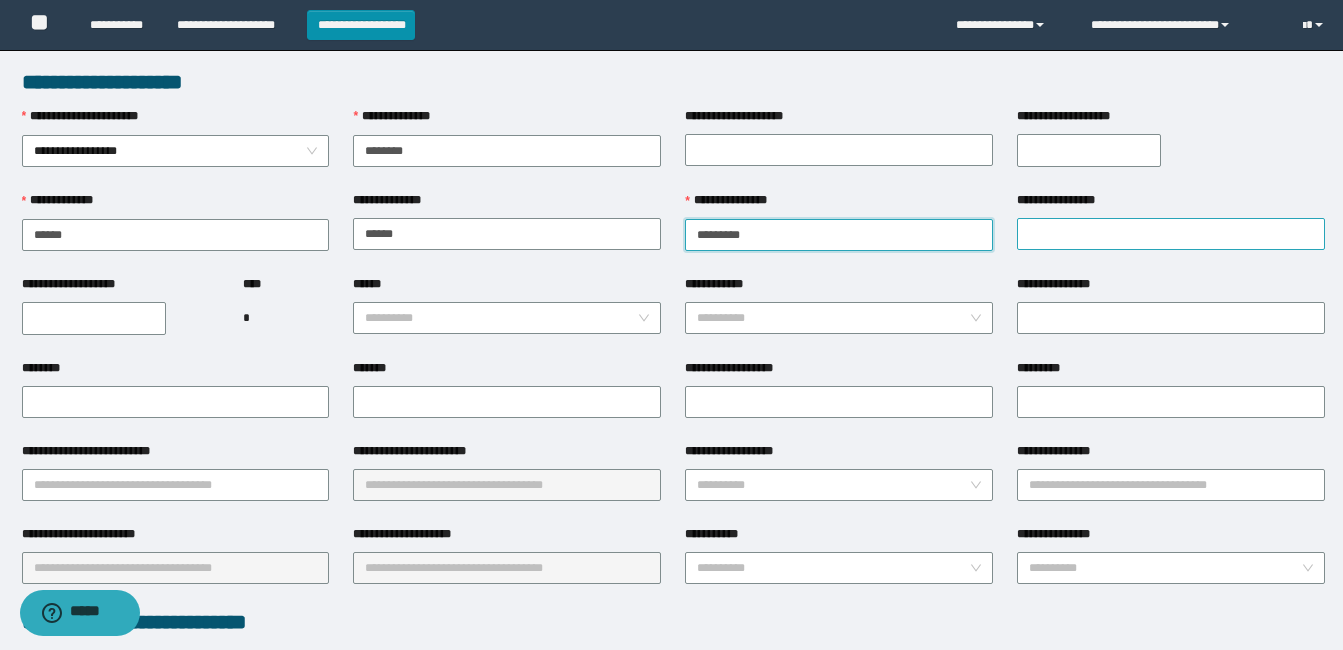 type on "********" 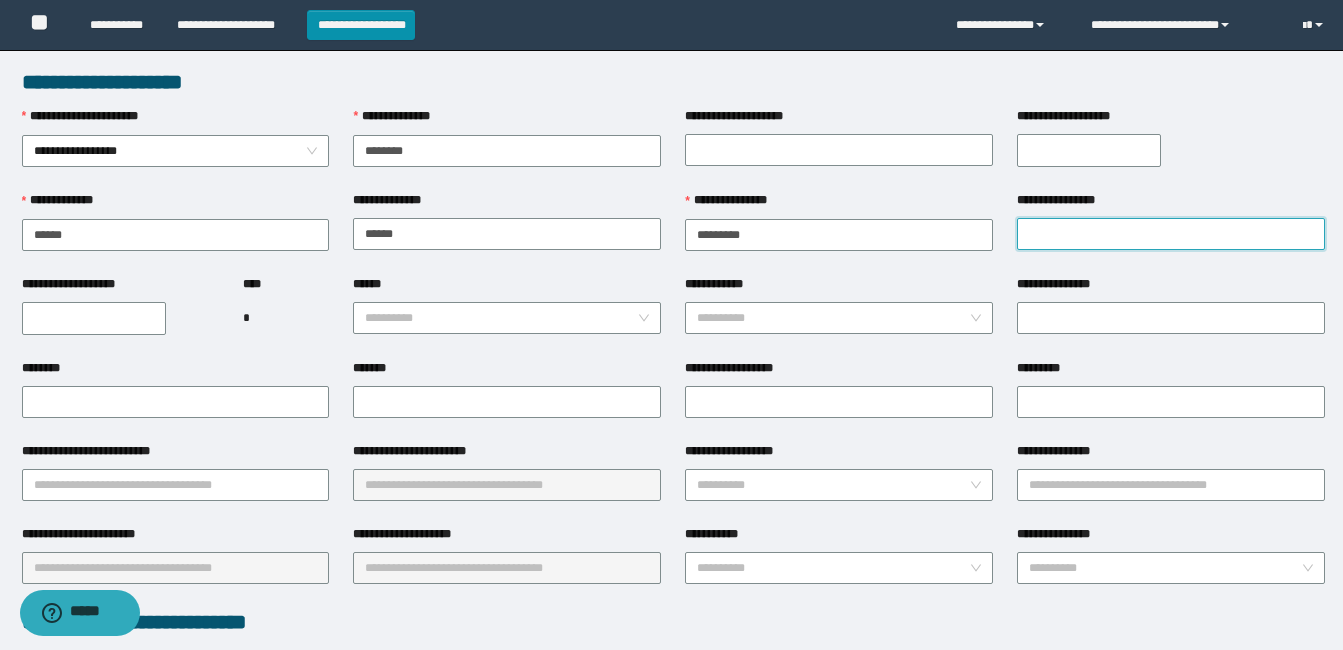 paste on "********" 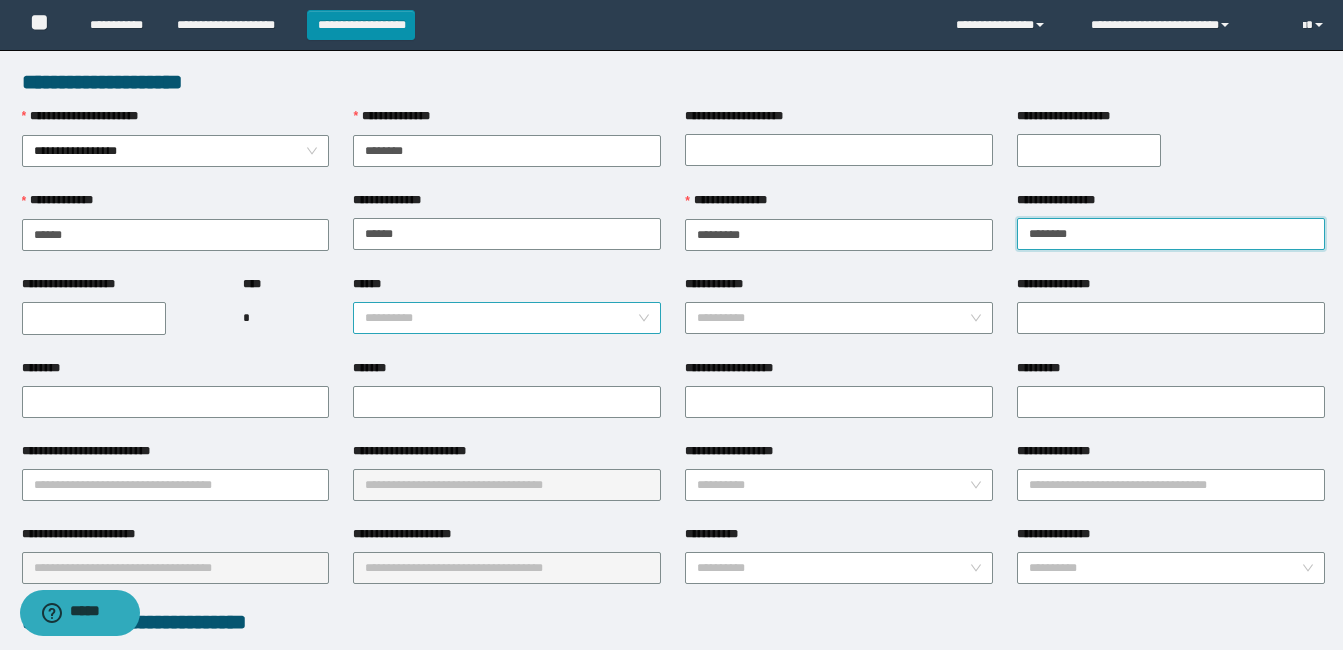 type on "********" 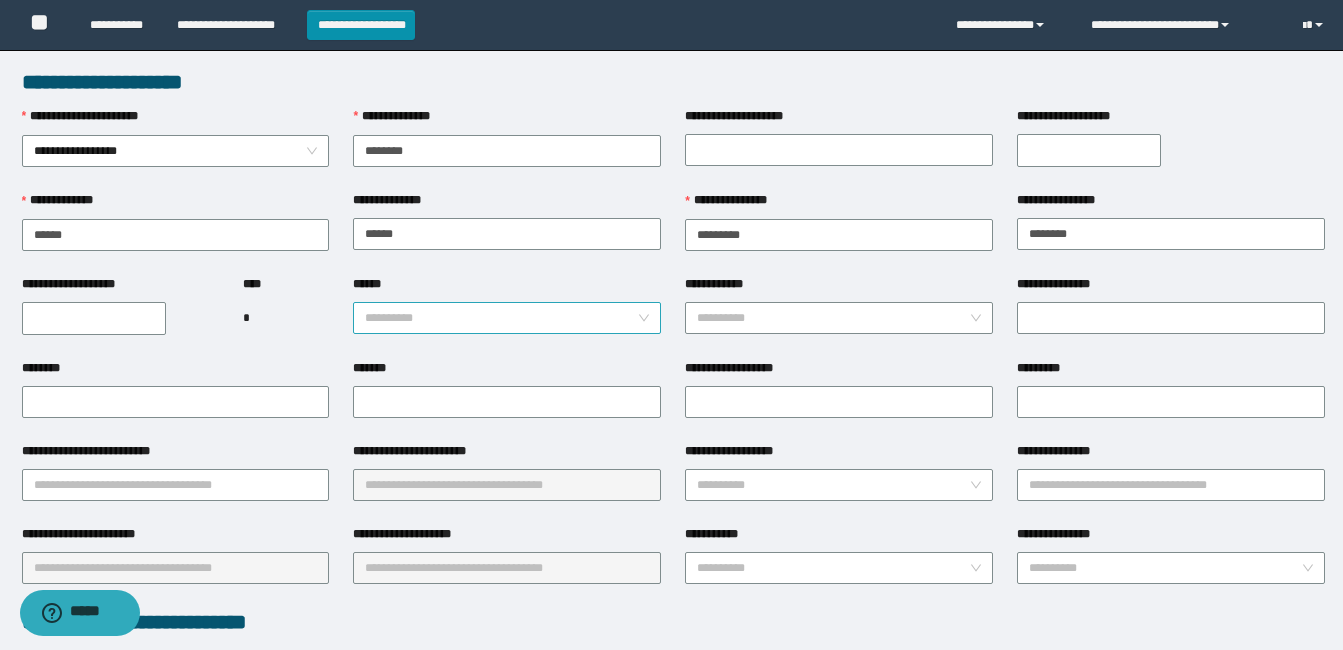 click on "******" at bounding box center (501, 318) 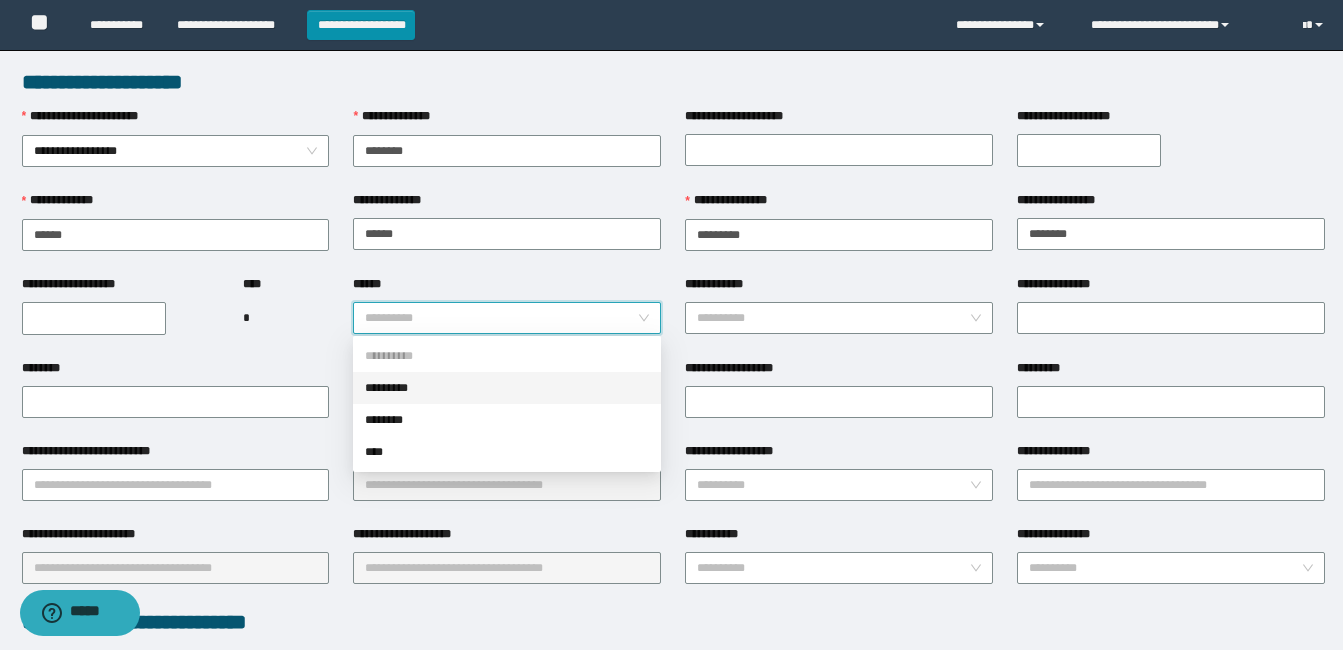 click on "*********" at bounding box center (507, 388) 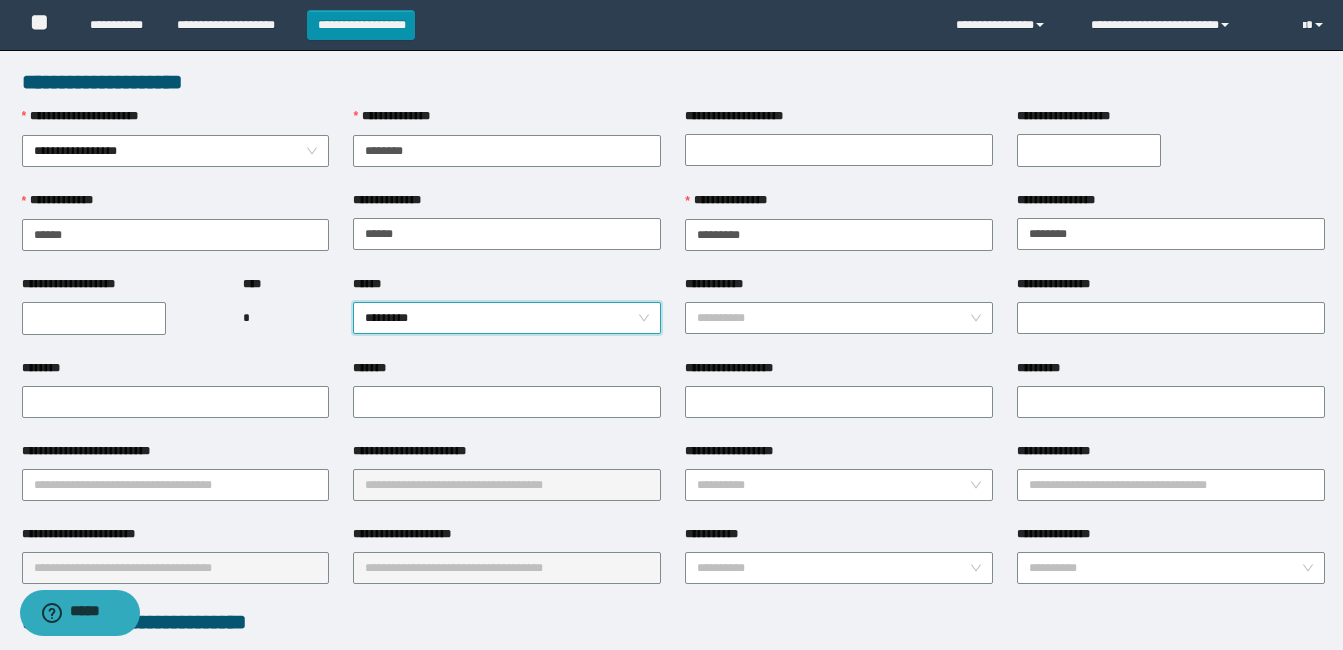 click on "**********" at bounding box center [120, 317] 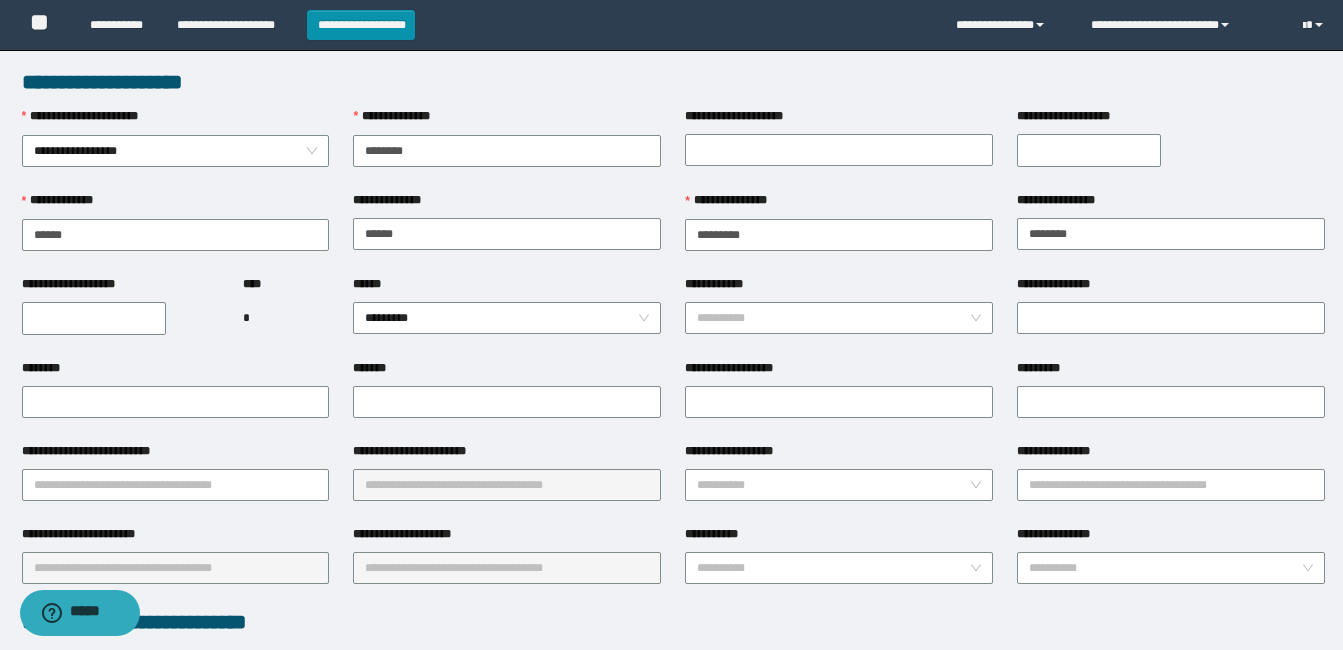 click on "**********" at bounding box center [94, 318] 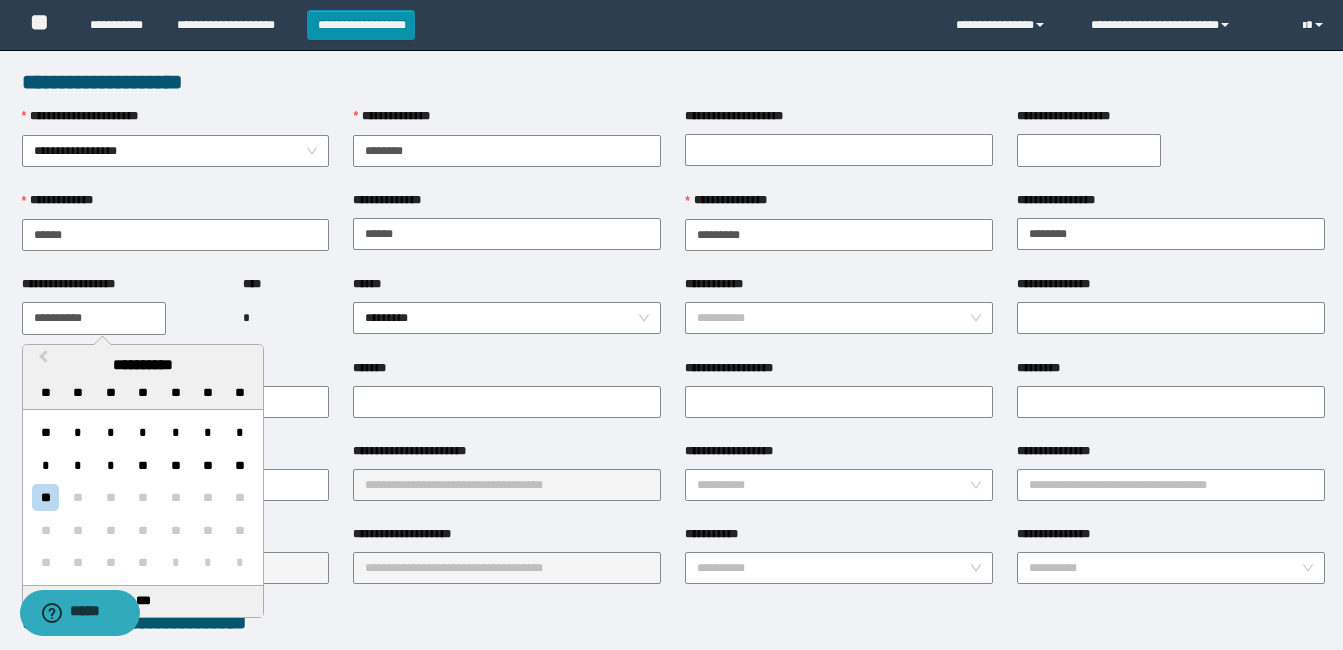 click on "**********" at bounding box center (94, 318) 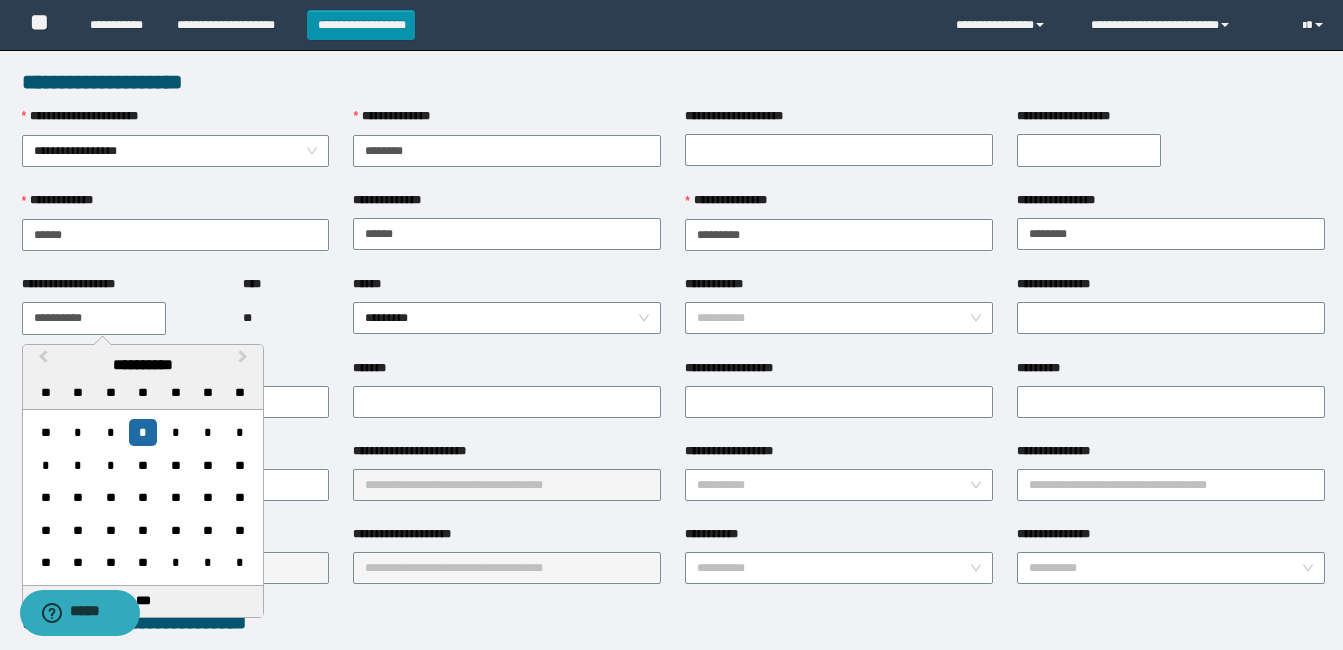 type on "**********" 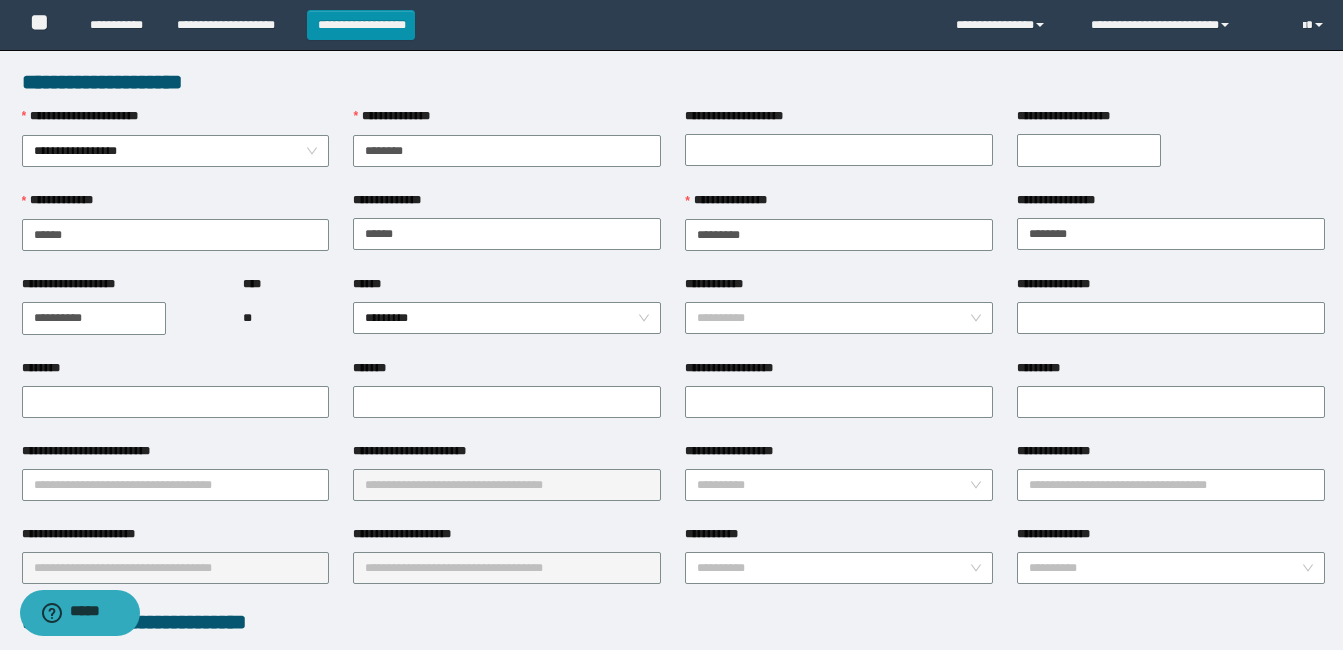 click on "**** **" at bounding box center (286, 317) 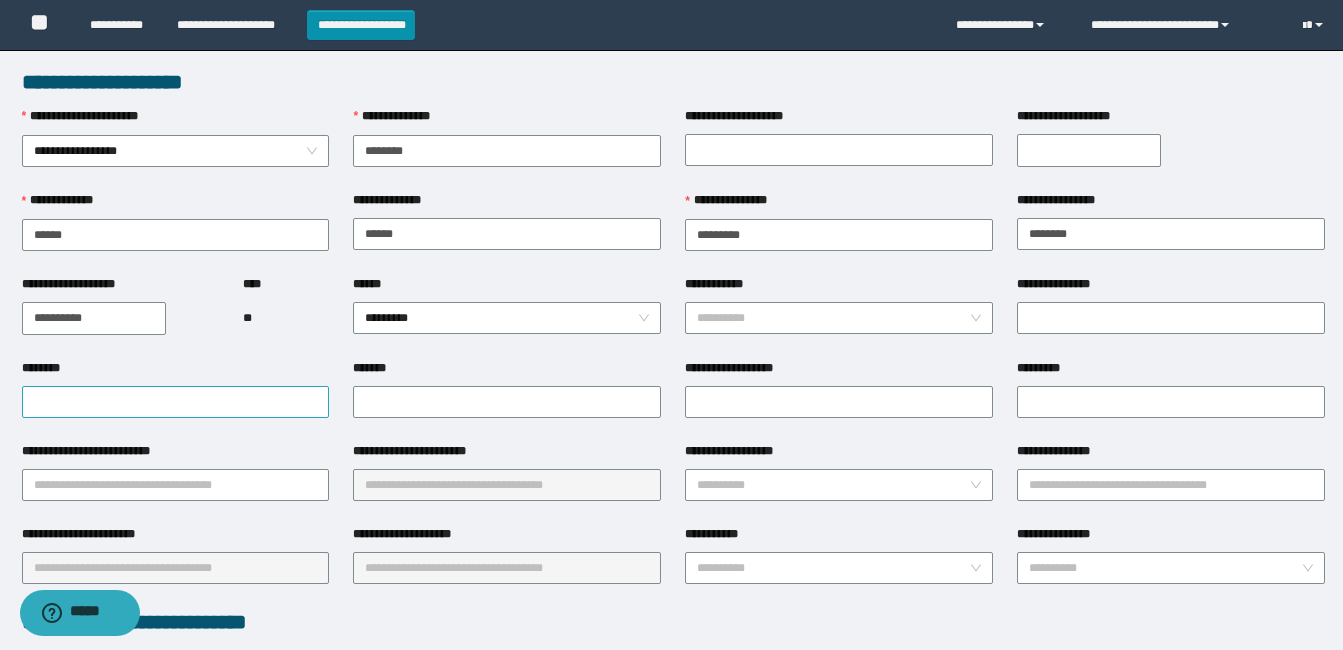 scroll, scrollTop: 200, scrollLeft: 0, axis: vertical 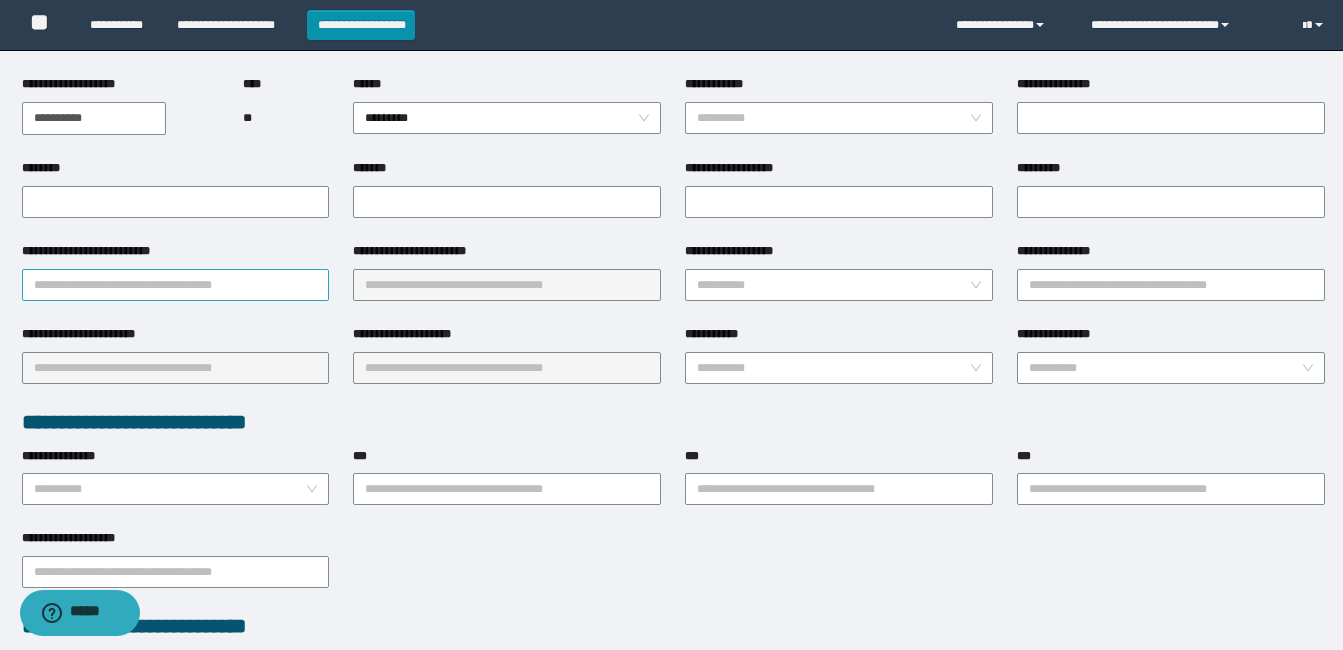 click on "**********" at bounding box center [176, 285] 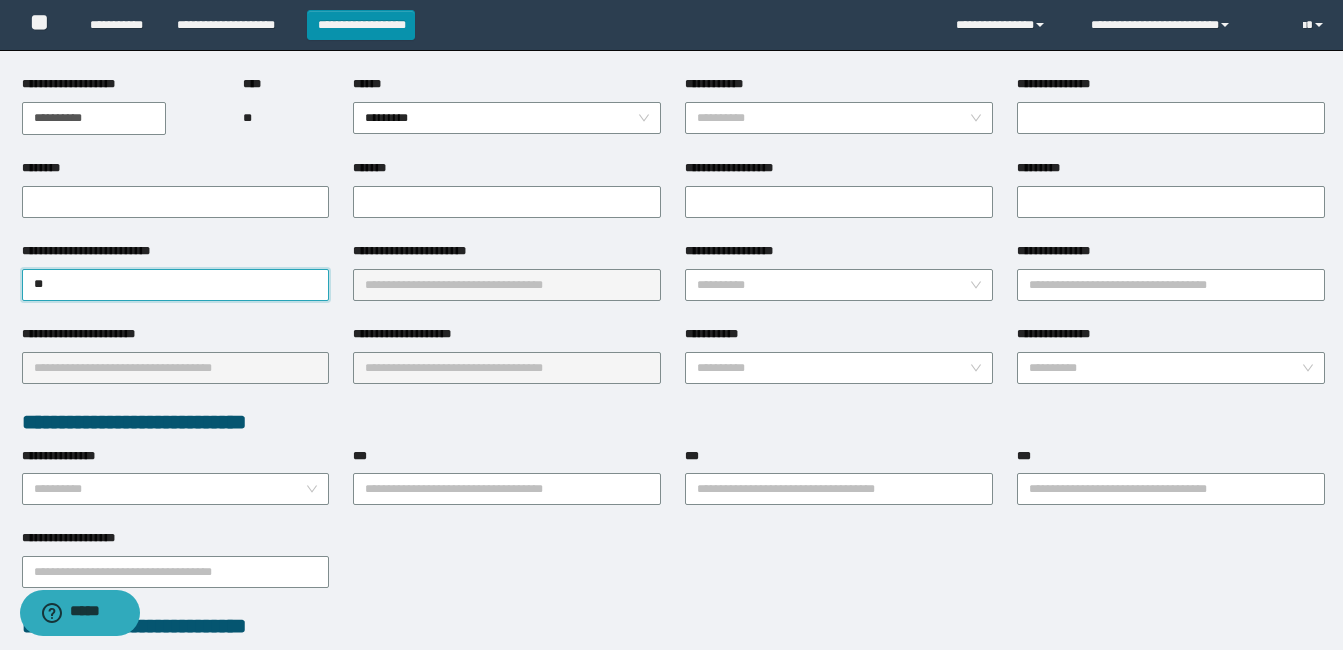 type on "***" 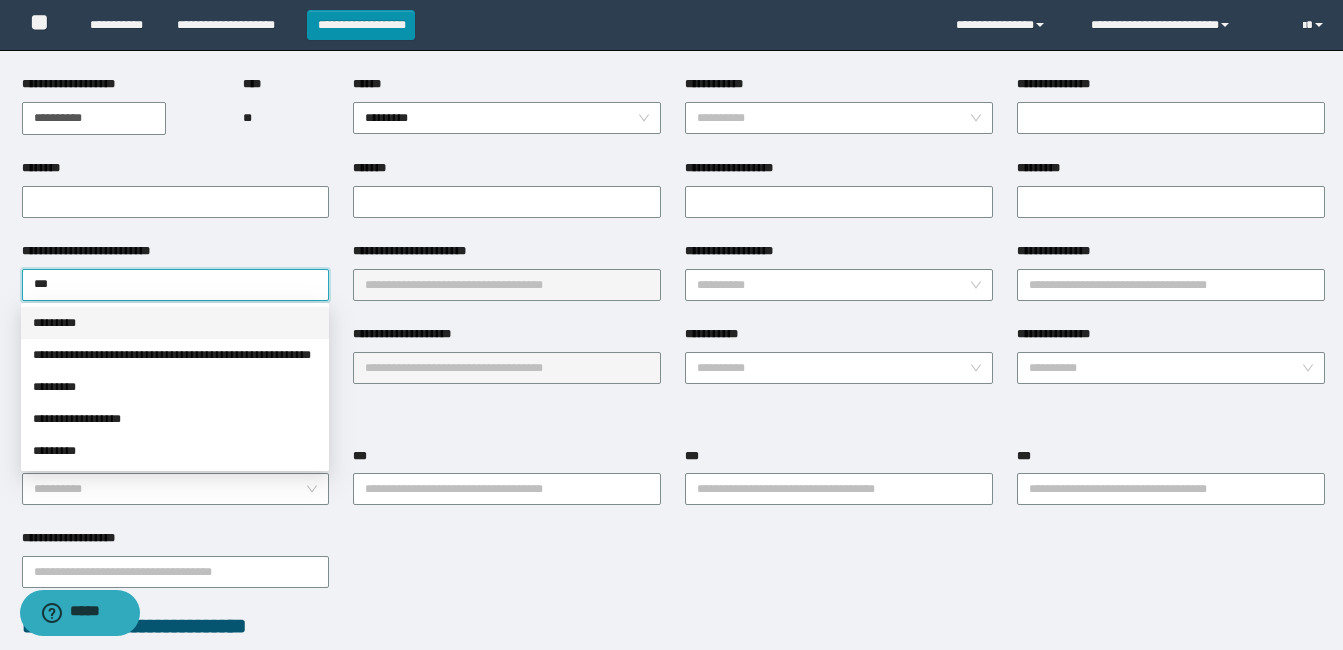 click on "*********" at bounding box center [175, 323] 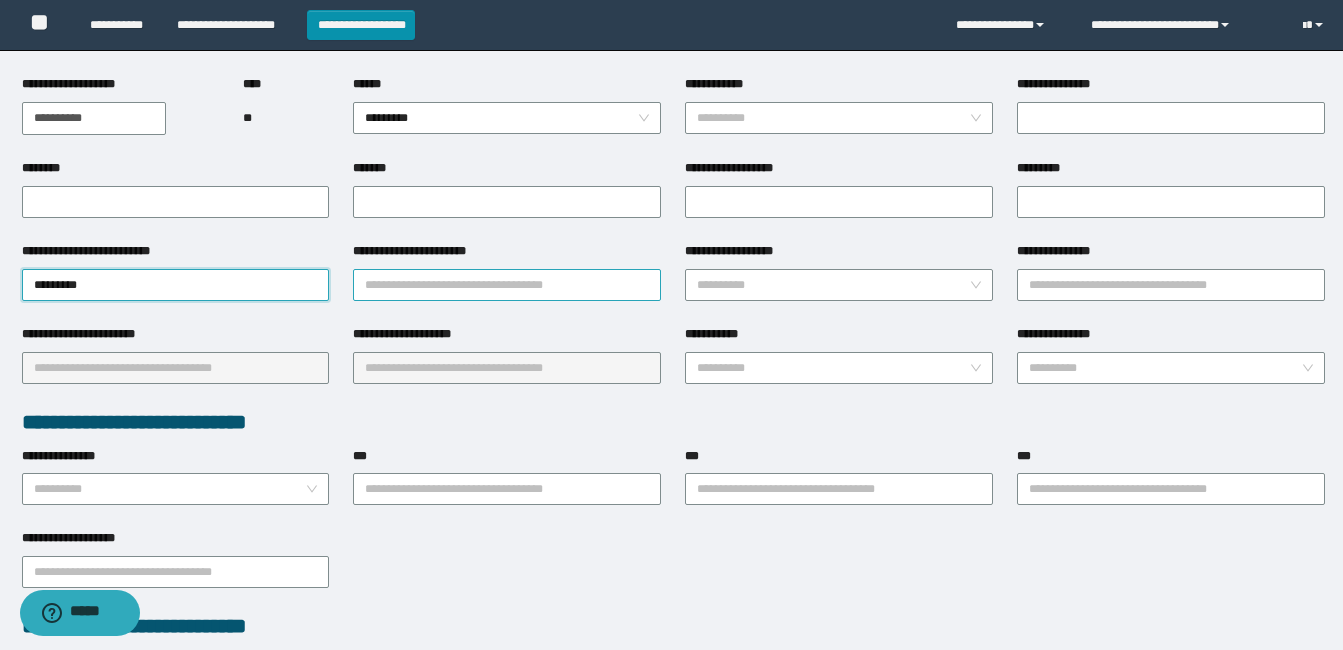 click on "**********" at bounding box center [507, 285] 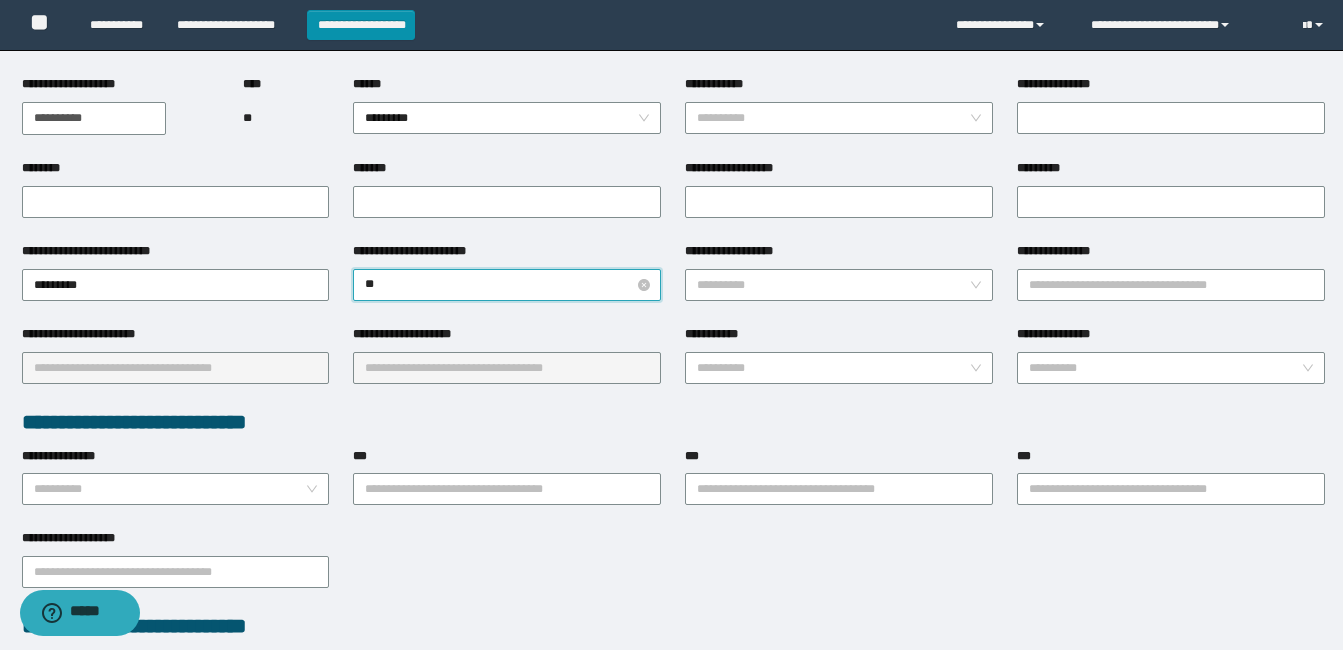 type on "***" 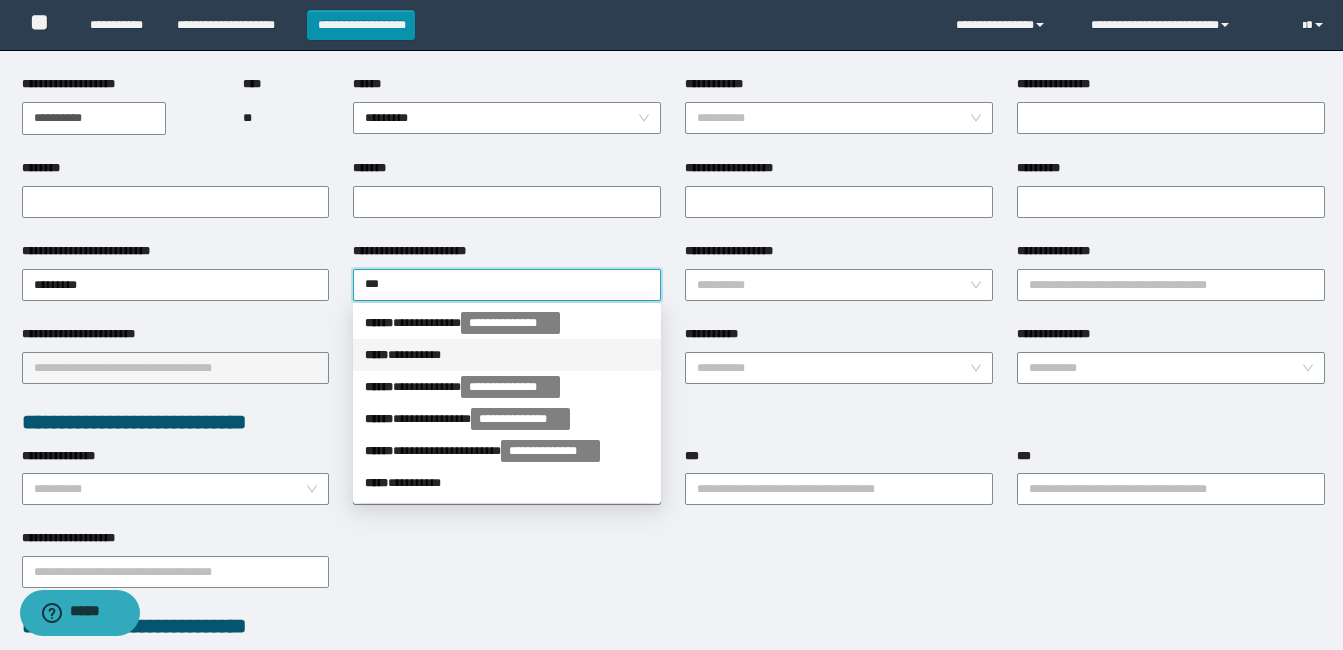 drag, startPoint x: 426, startPoint y: 355, endPoint x: 760, endPoint y: 298, distance: 338.82886 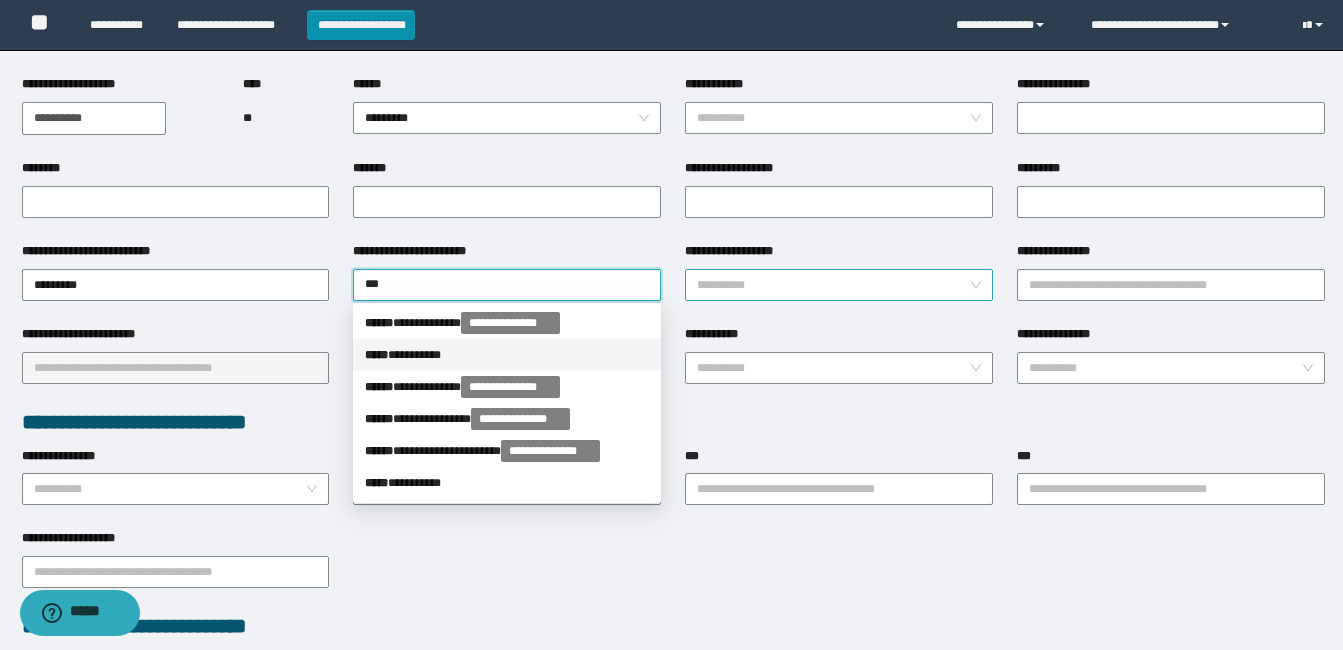click on "***** * ********" at bounding box center (507, 355) 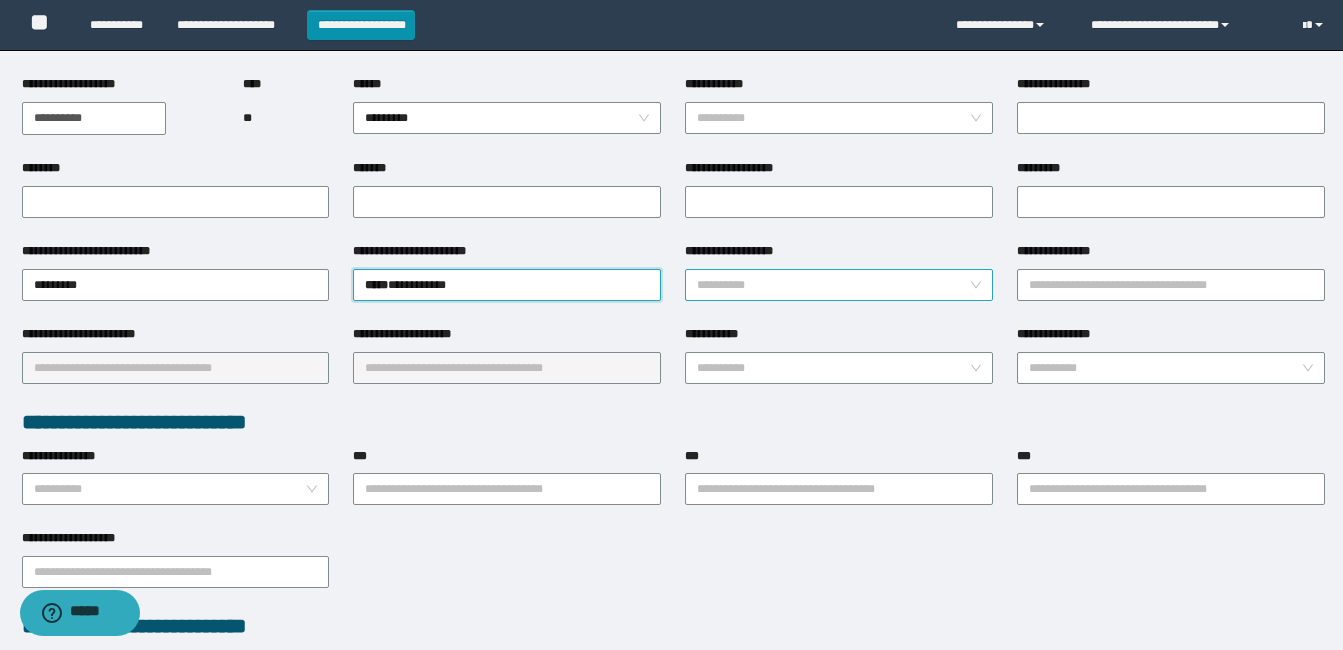 click on "**********" at bounding box center (833, 285) 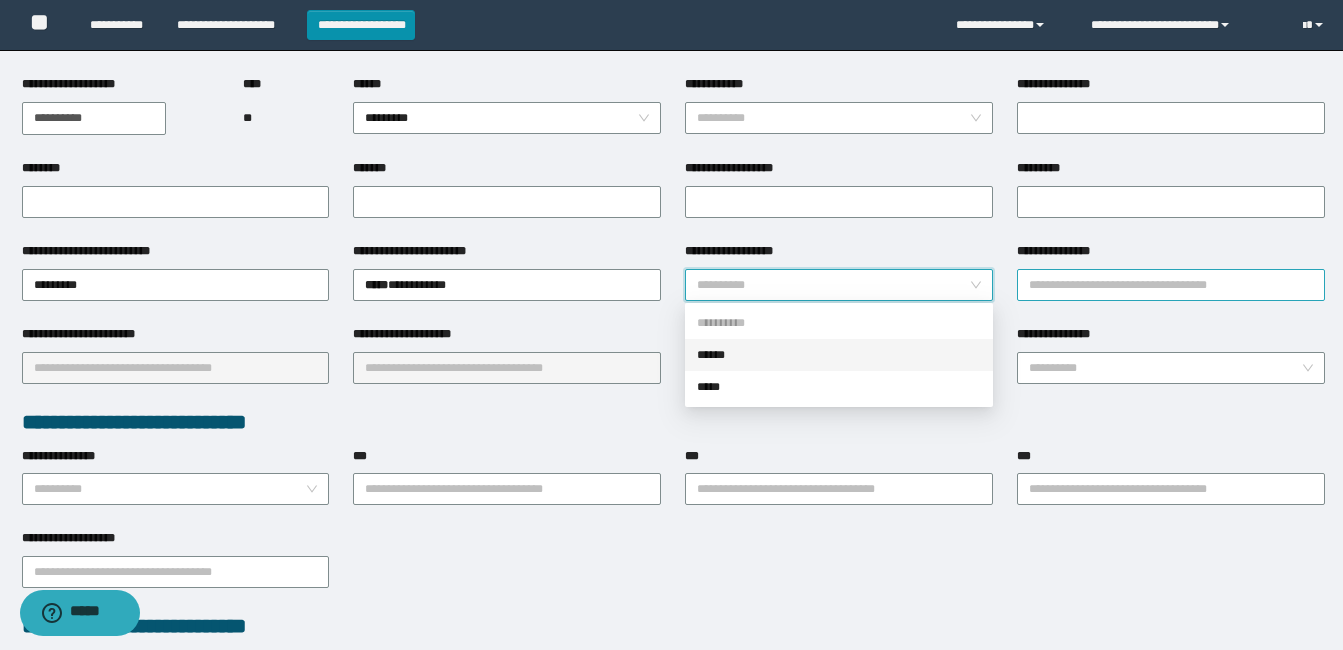 drag, startPoint x: 794, startPoint y: 359, endPoint x: 1038, endPoint y: 296, distance: 252.00198 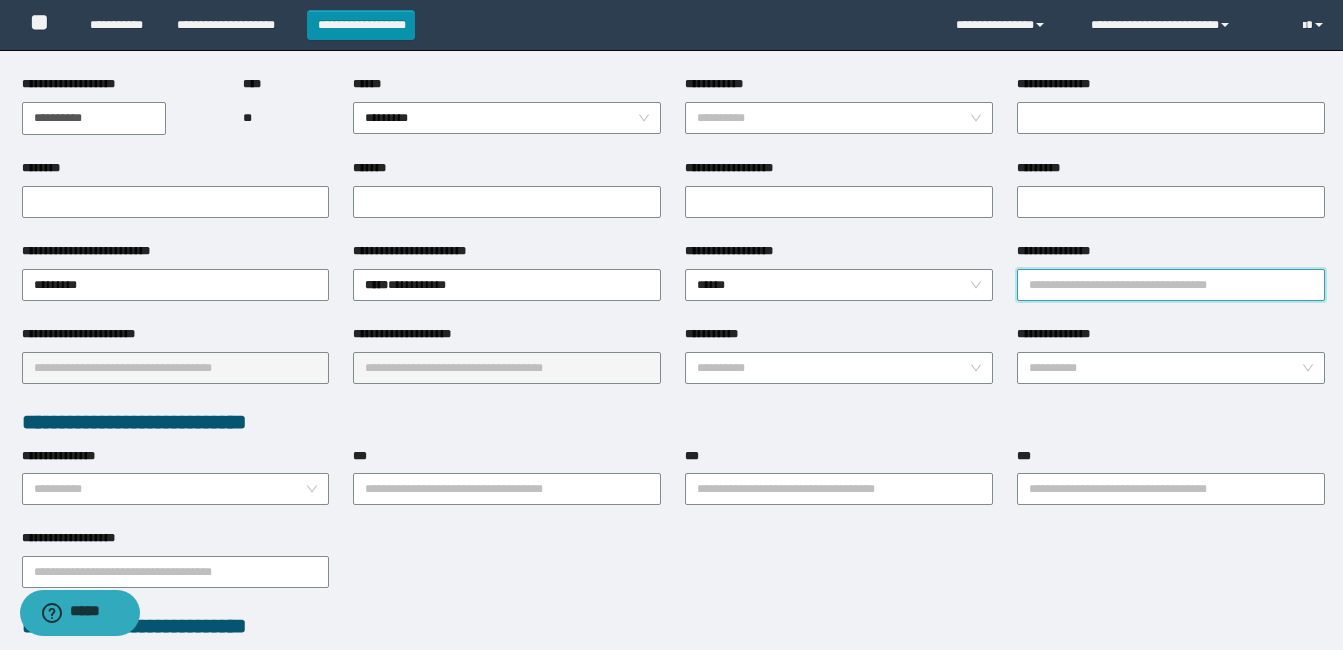 click on "**********" at bounding box center [1171, 285] 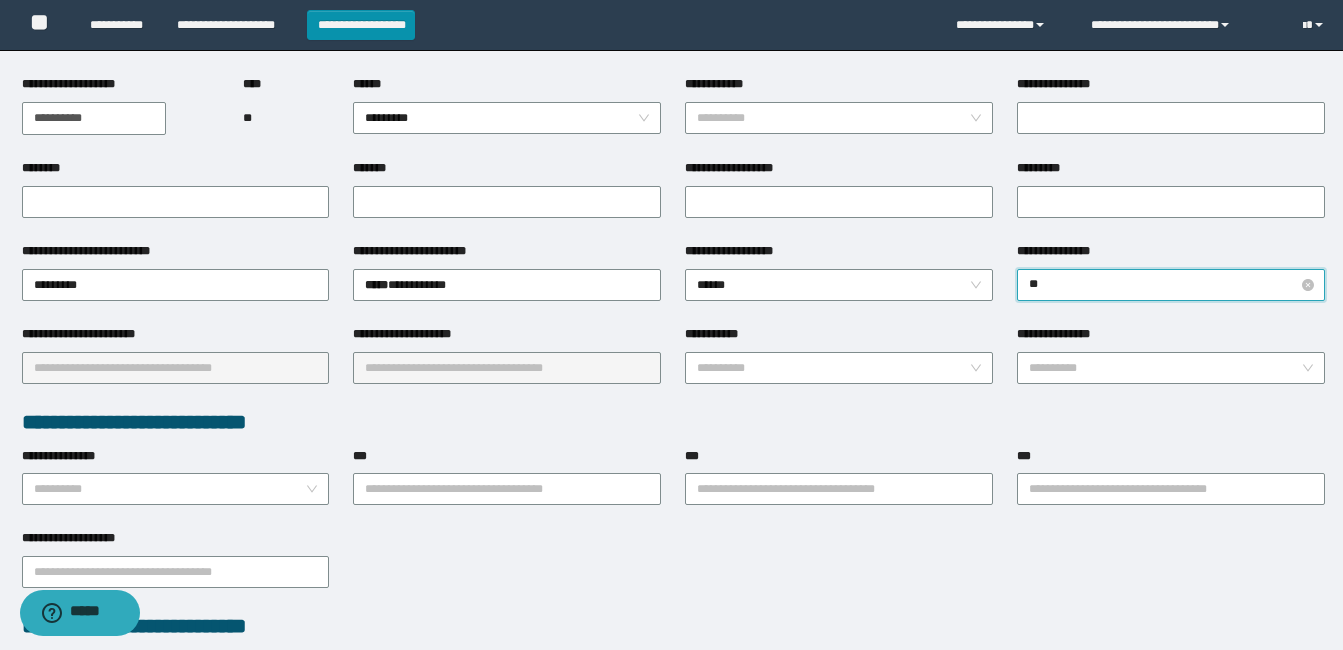 type on "***" 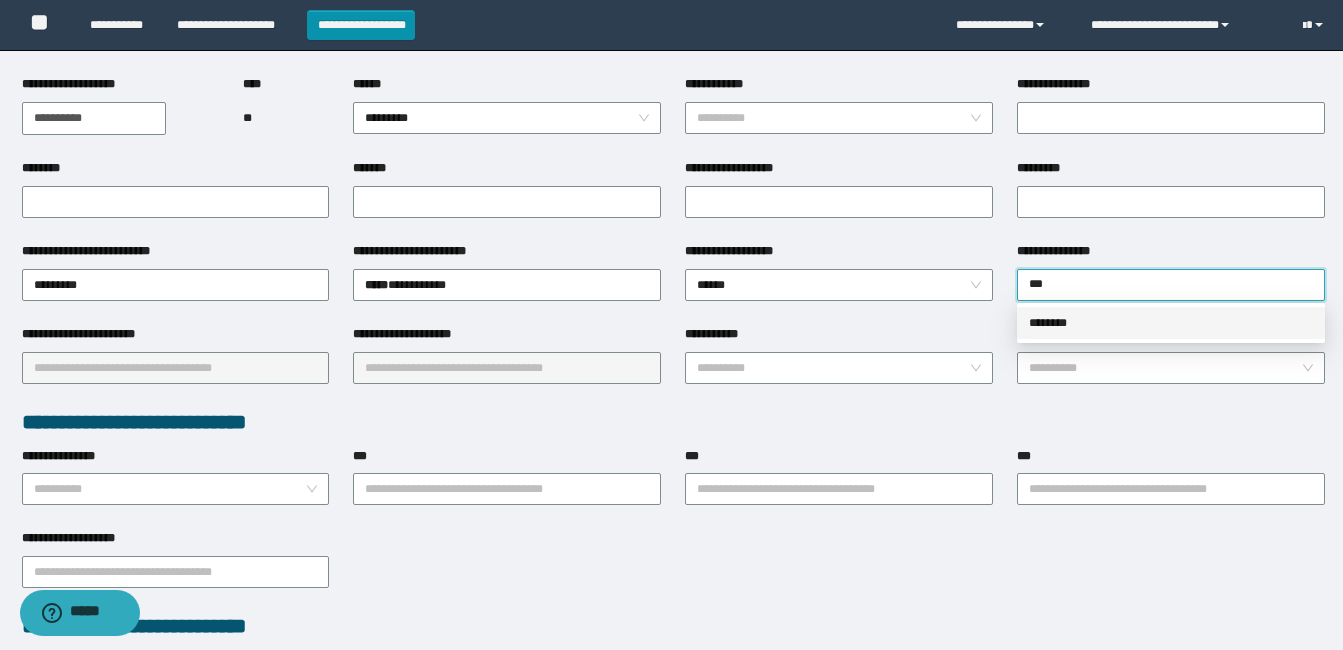 click on "********" at bounding box center [1171, 323] 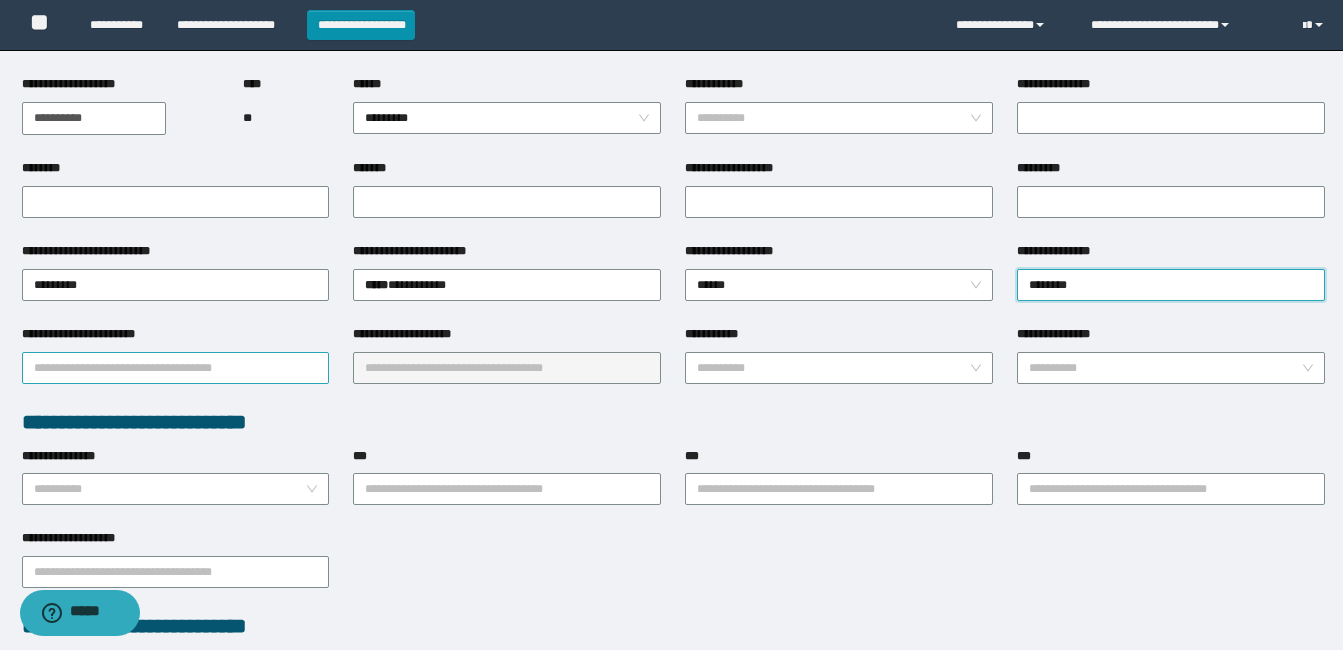 click on "**********" at bounding box center (176, 368) 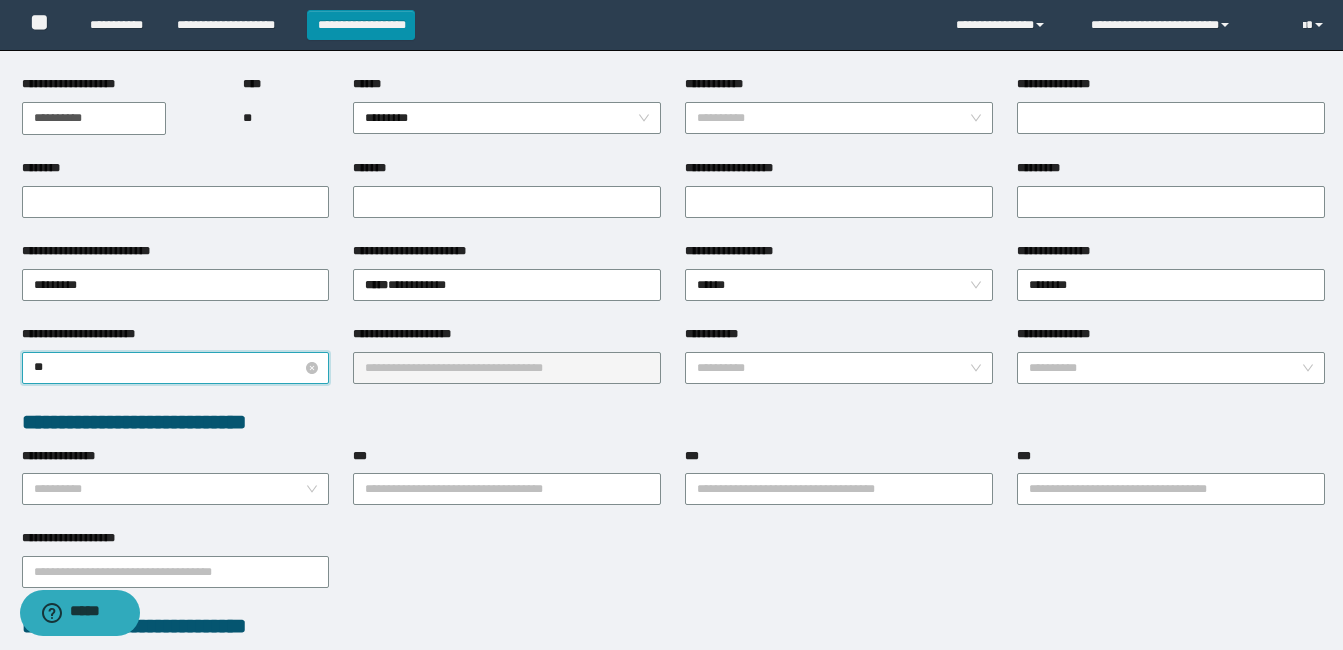 type on "***" 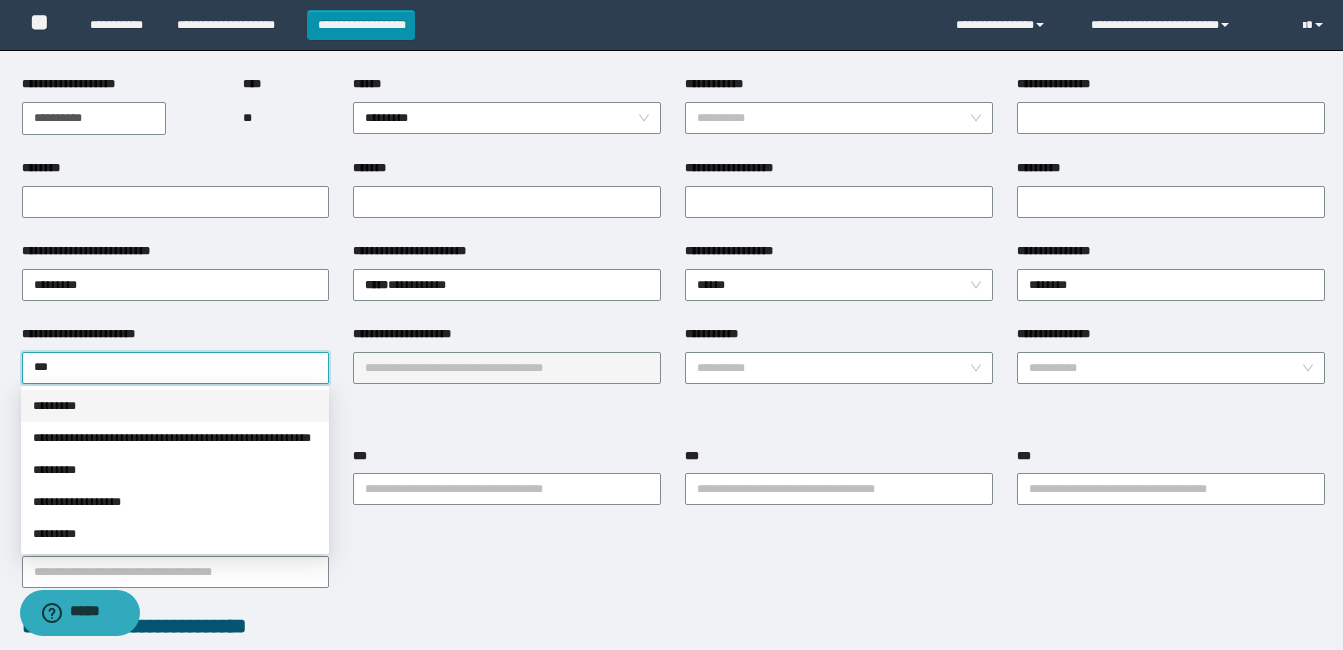 drag, startPoint x: 138, startPoint y: 413, endPoint x: 178, endPoint y: 404, distance: 41 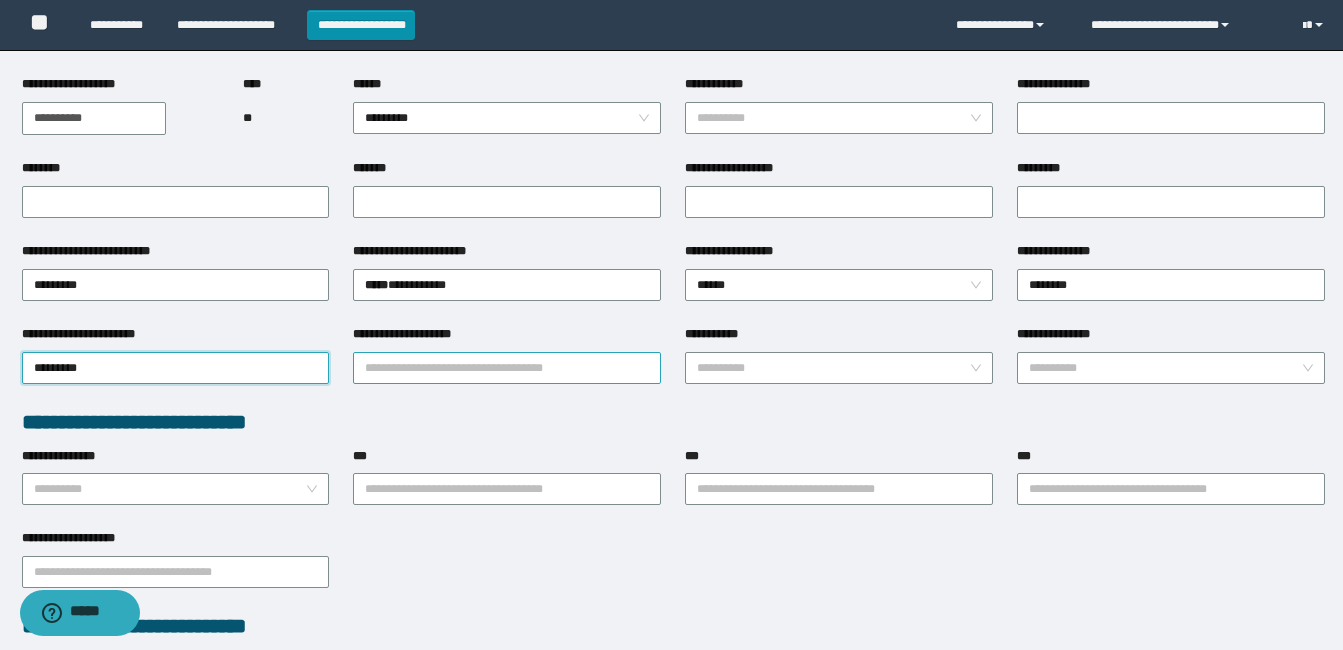 click on "**********" at bounding box center (507, 368) 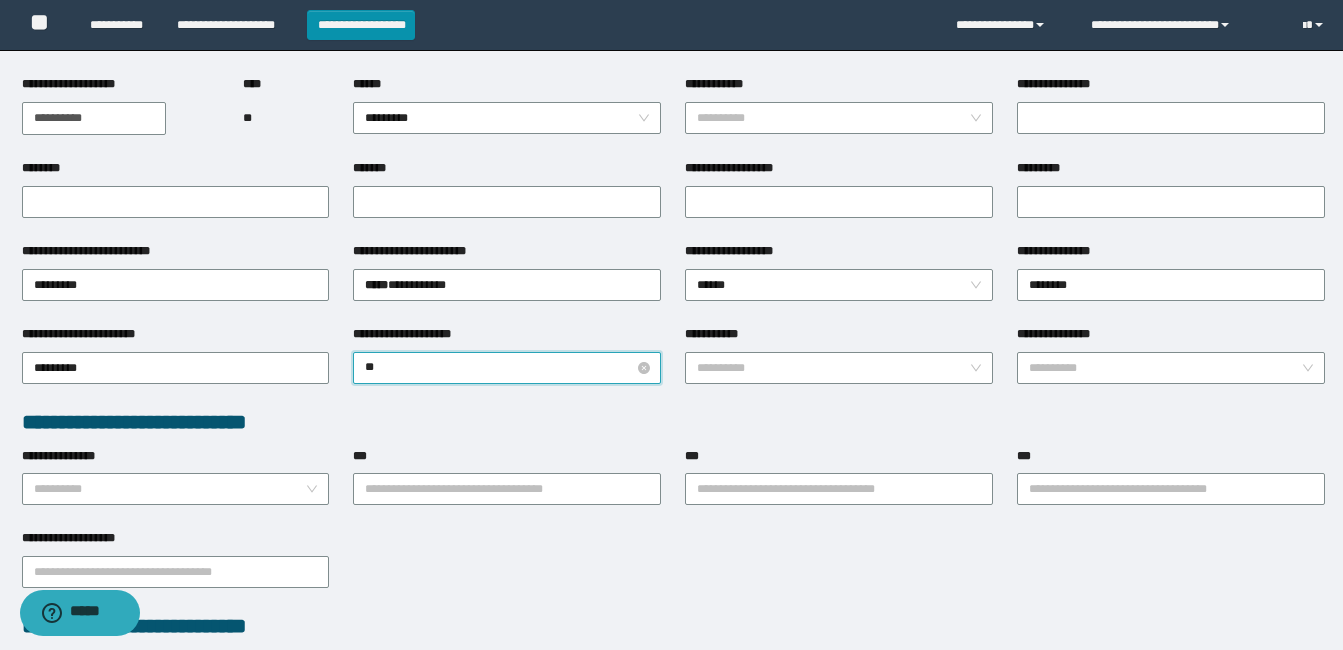 type on "***" 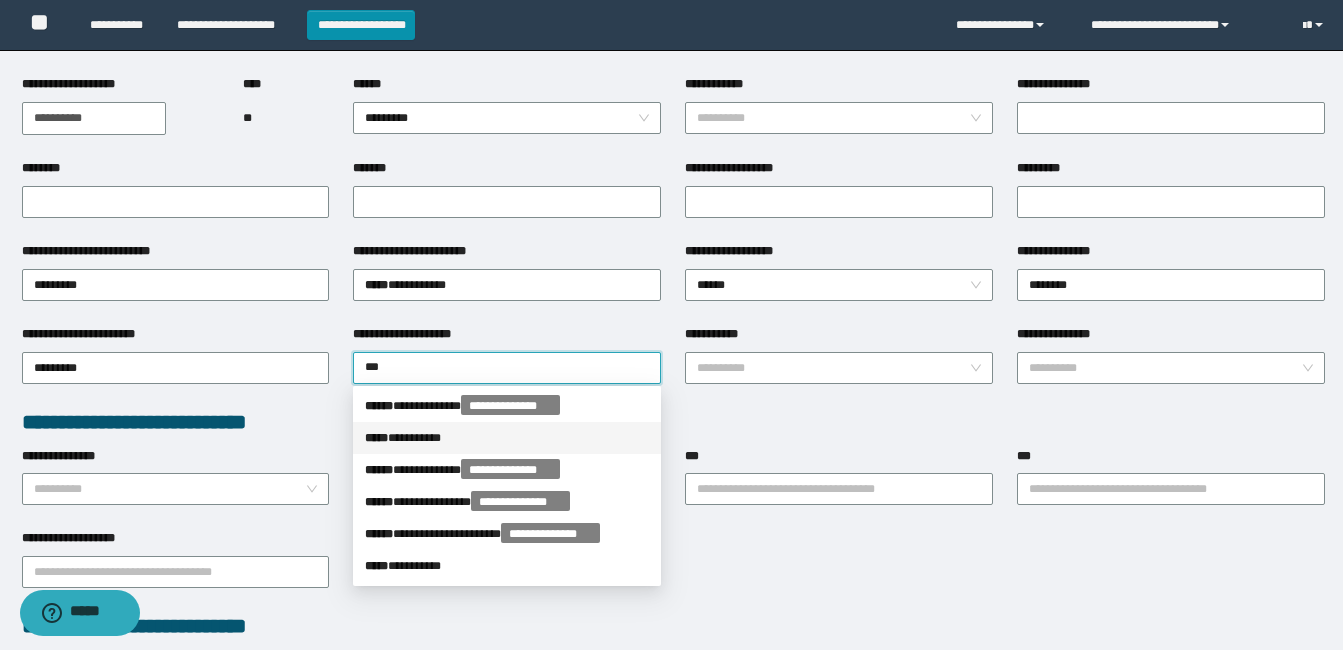 drag, startPoint x: 418, startPoint y: 443, endPoint x: 540, endPoint y: 442, distance: 122.0041 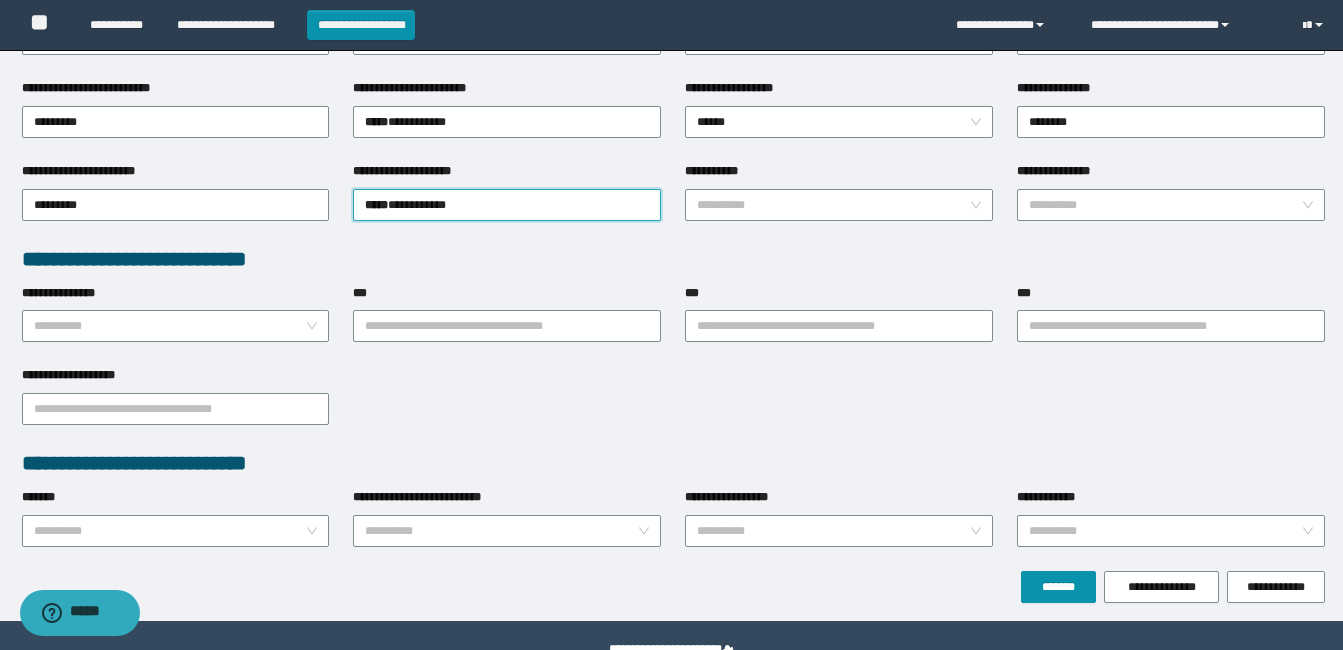scroll, scrollTop: 411, scrollLeft: 0, axis: vertical 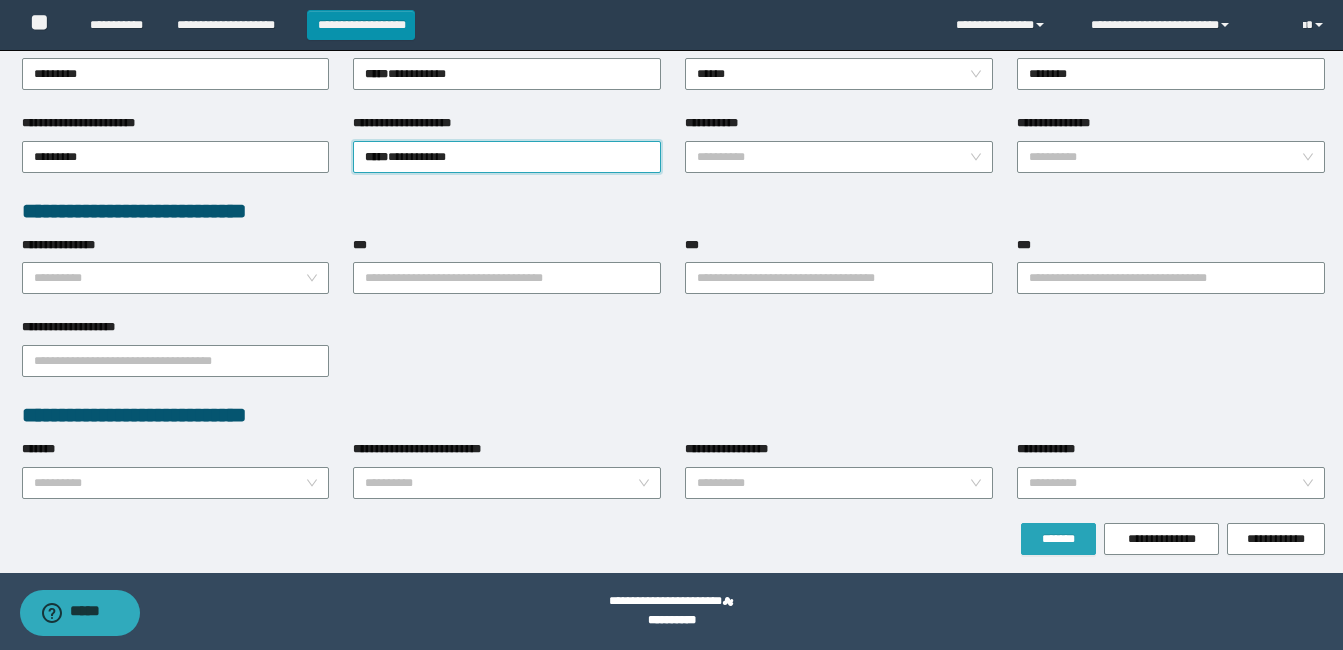 click on "*******" at bounding box center [1058, 539] 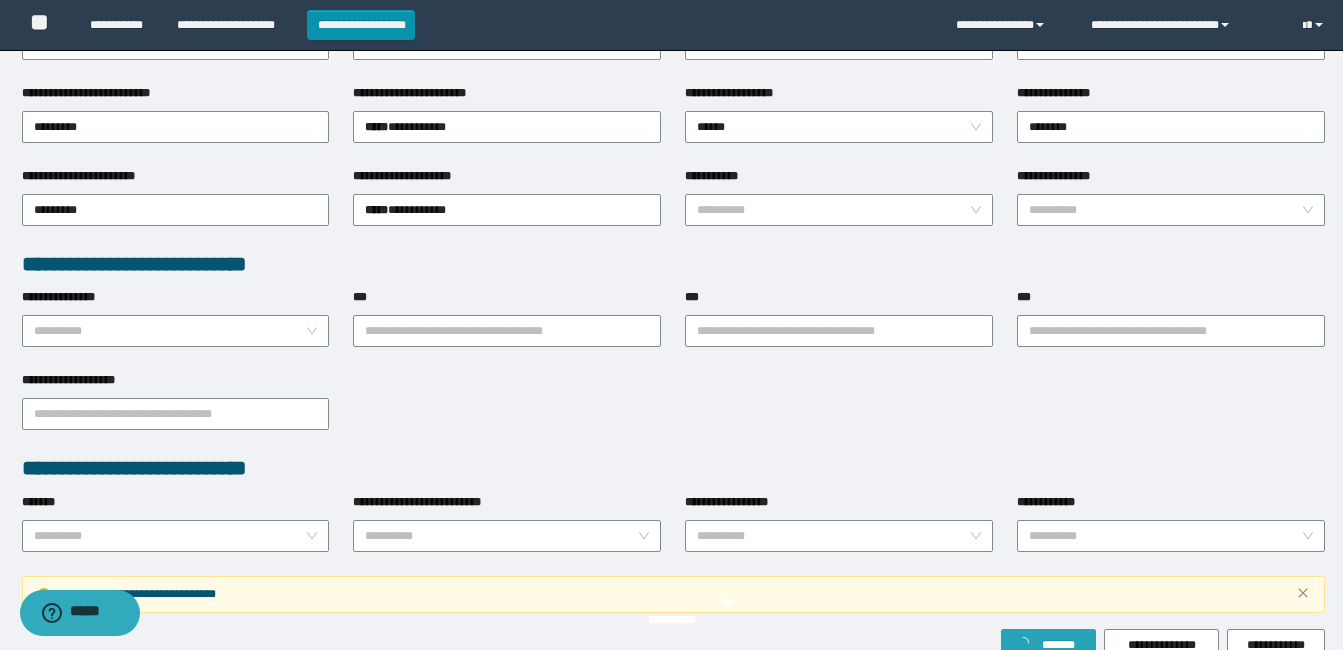 scroll, scrollTop: 463, scrollLeft: 0, axis: vertical 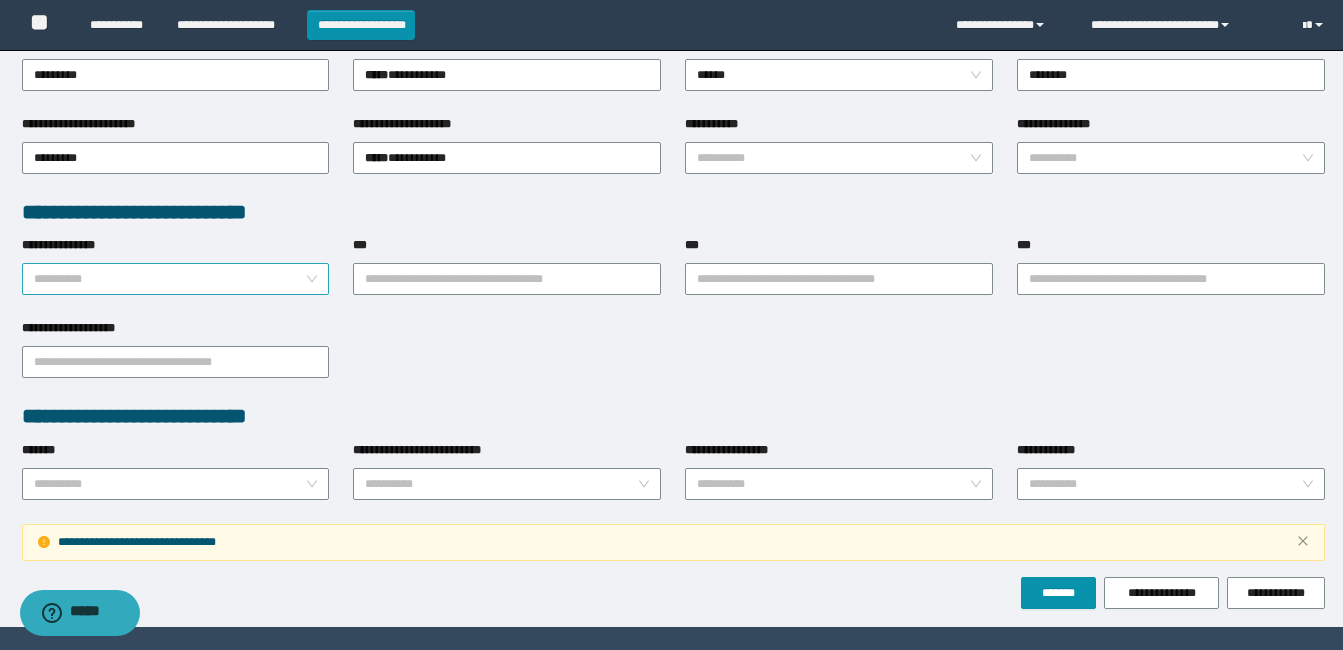 click on "**********" at bounding box center [170, 279] 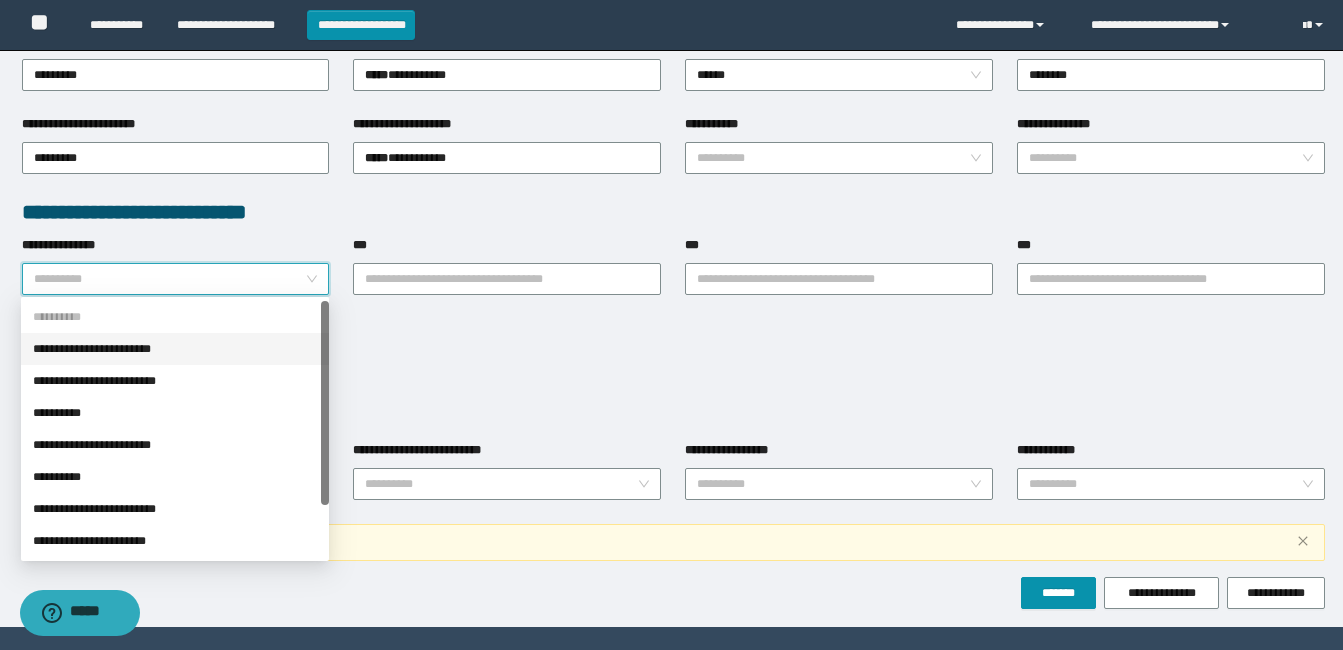 click on "**********" at bounding box center [175, 349] 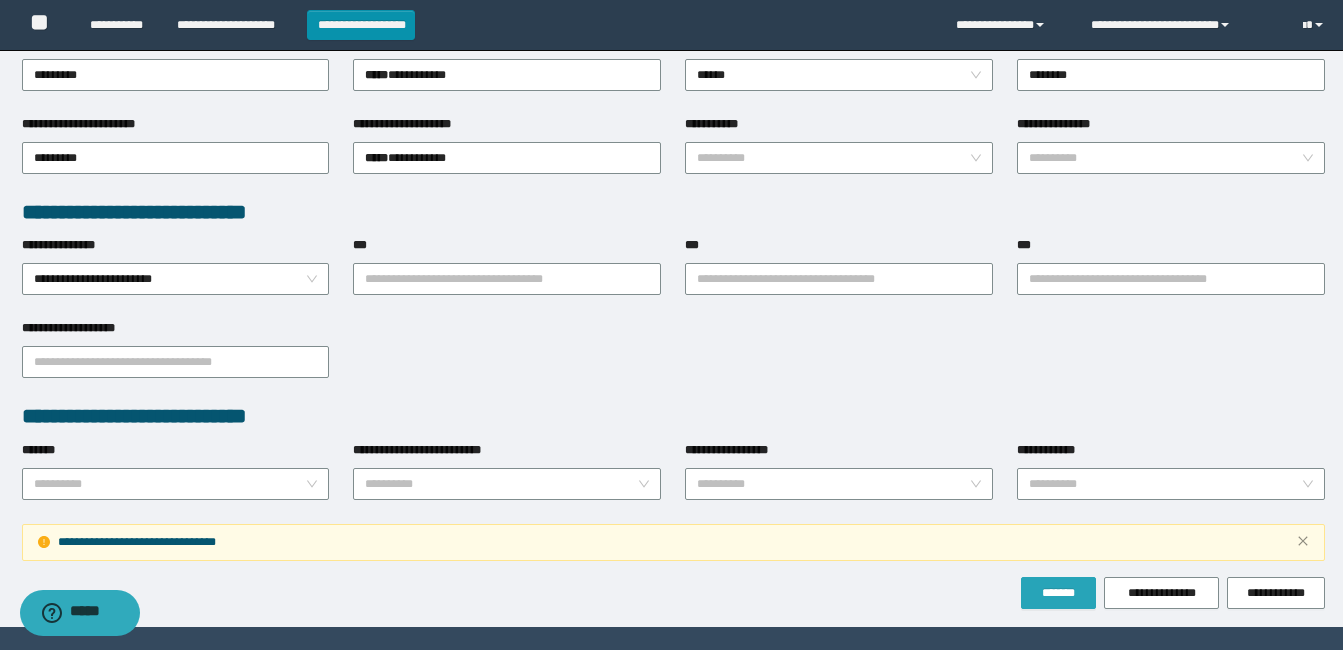 click on "*******" at bounding box center [1058, 593] 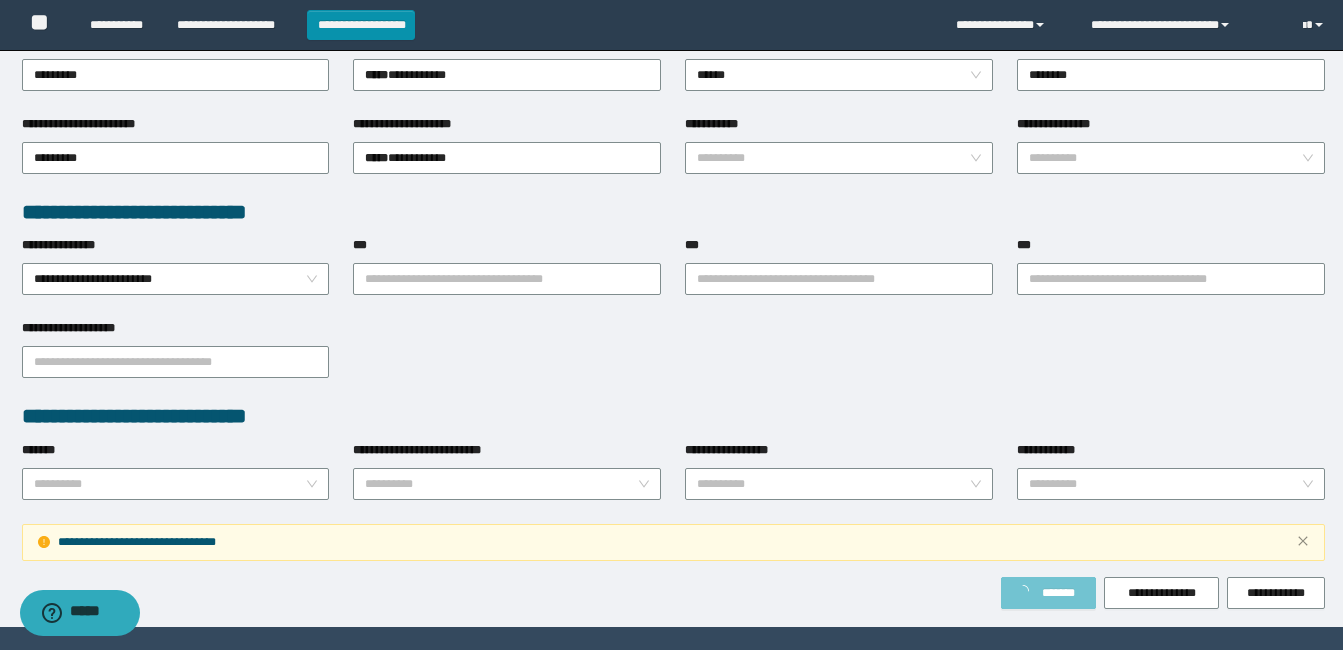 type on "****" 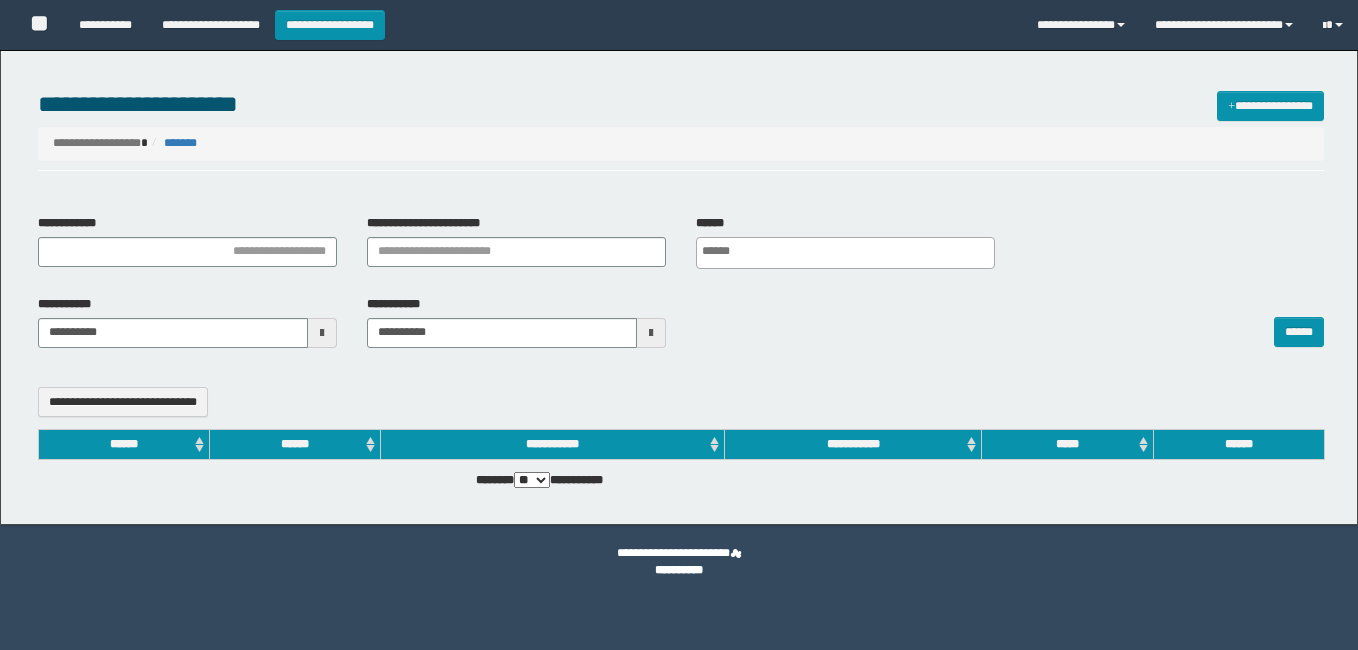 select 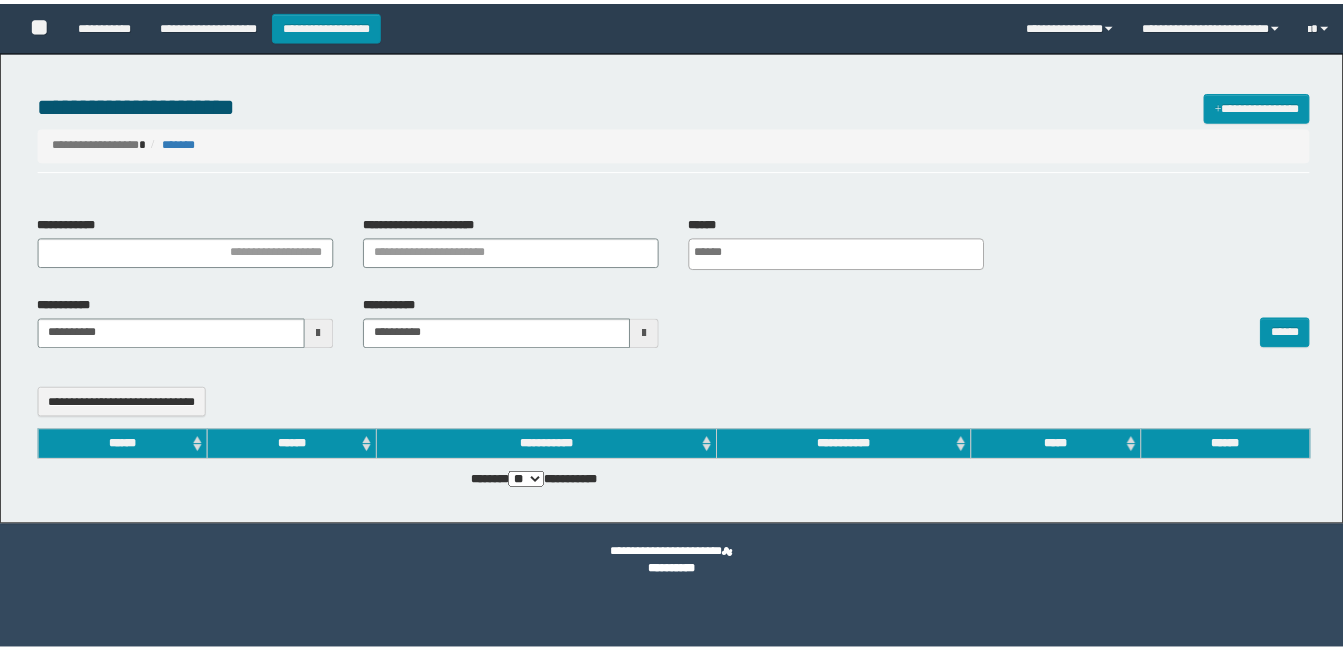 scroll, scrollTop: 0, scrollLeft: 0, axis: both 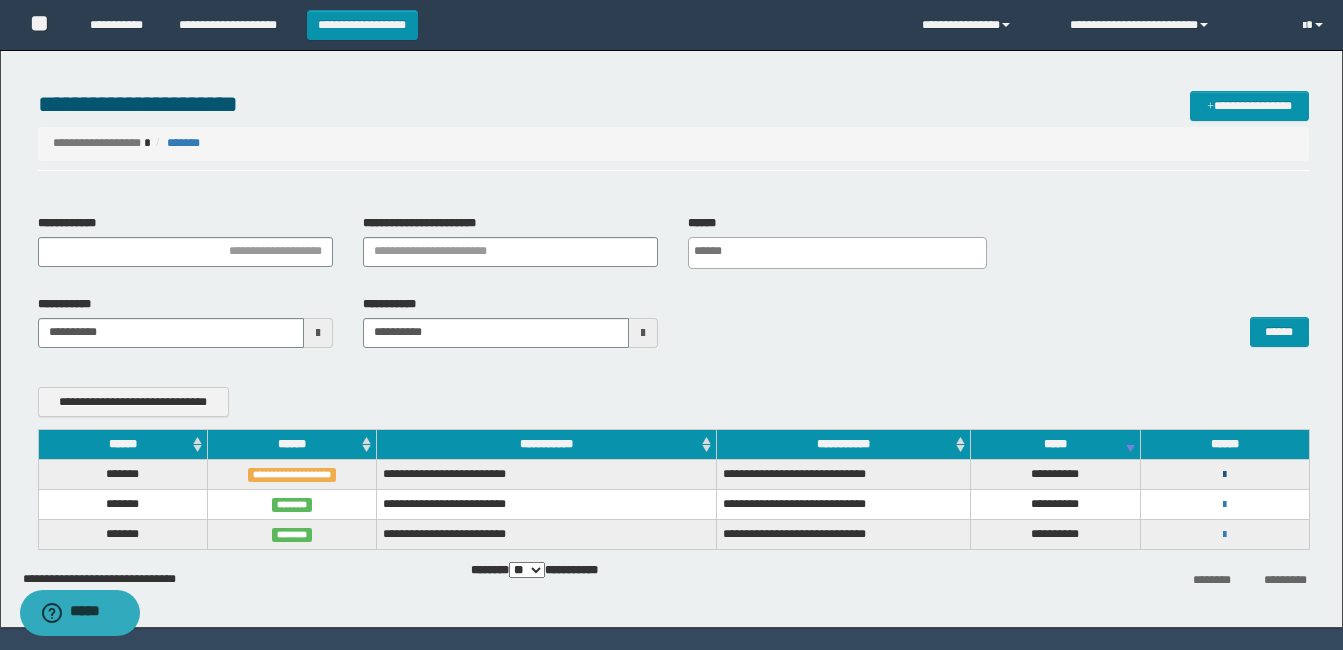 click at bounding box center (1224, 475) 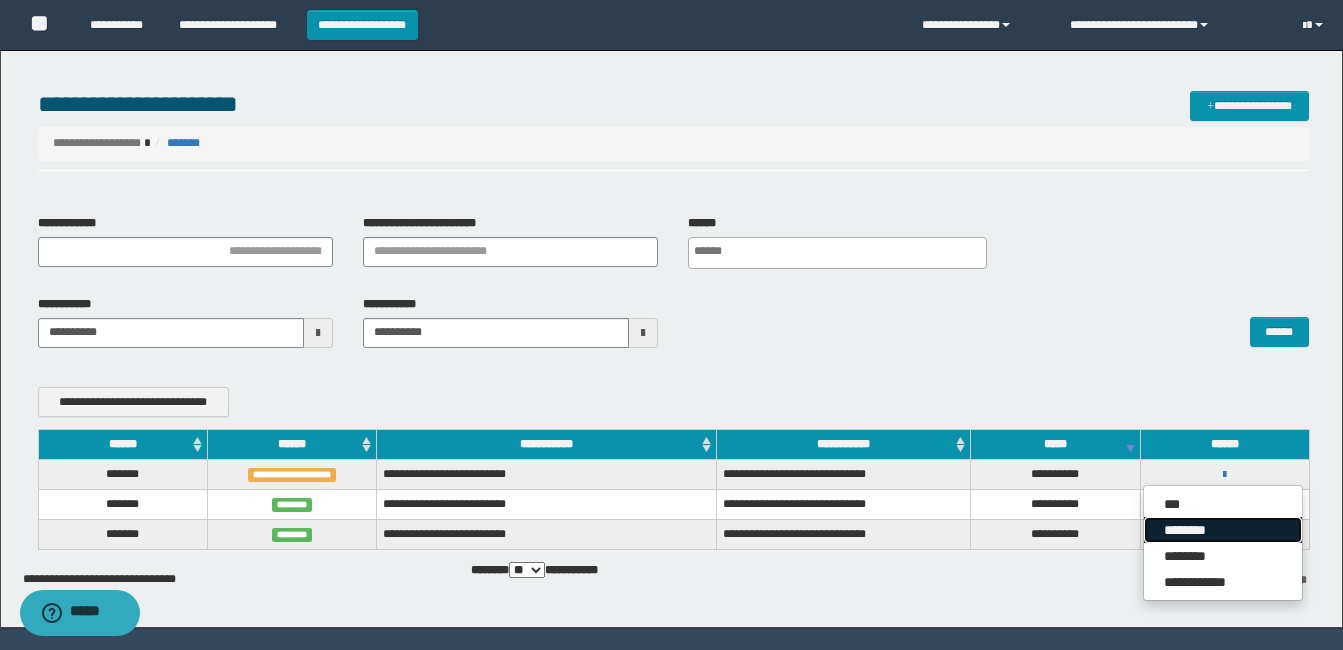 click on "********" at bounding box center [1223, 530] 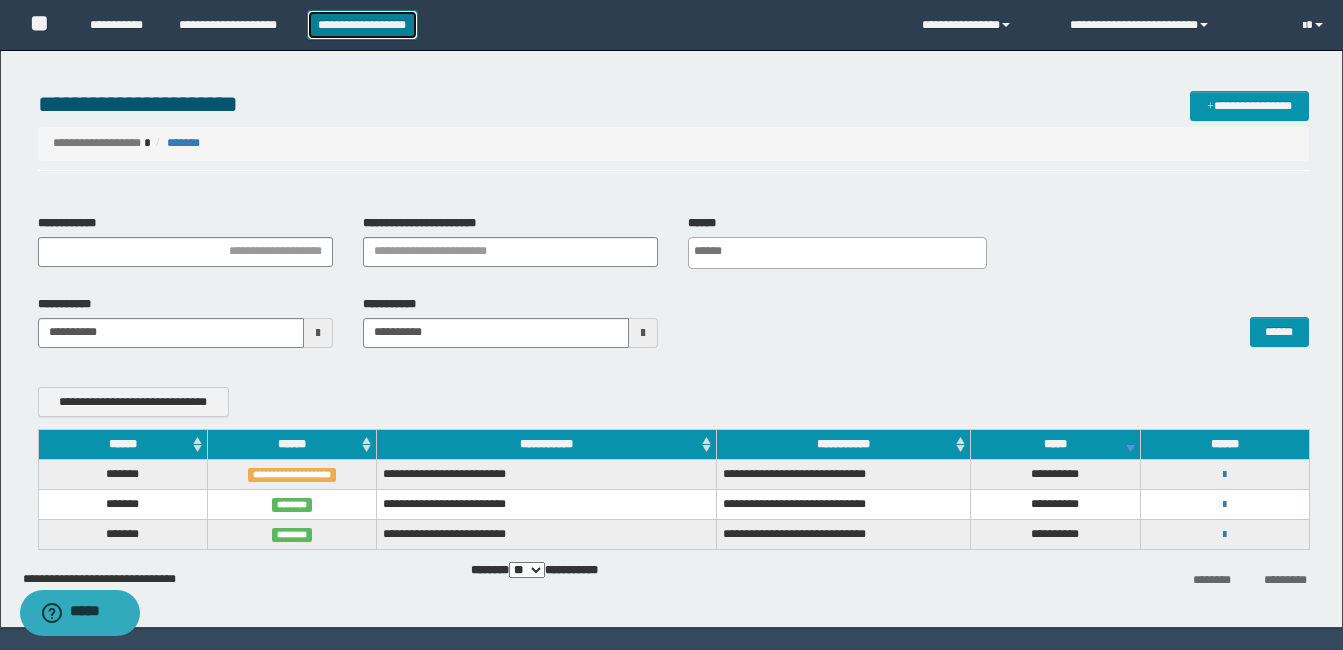 click on "**********" at bounding box center [362, 25] 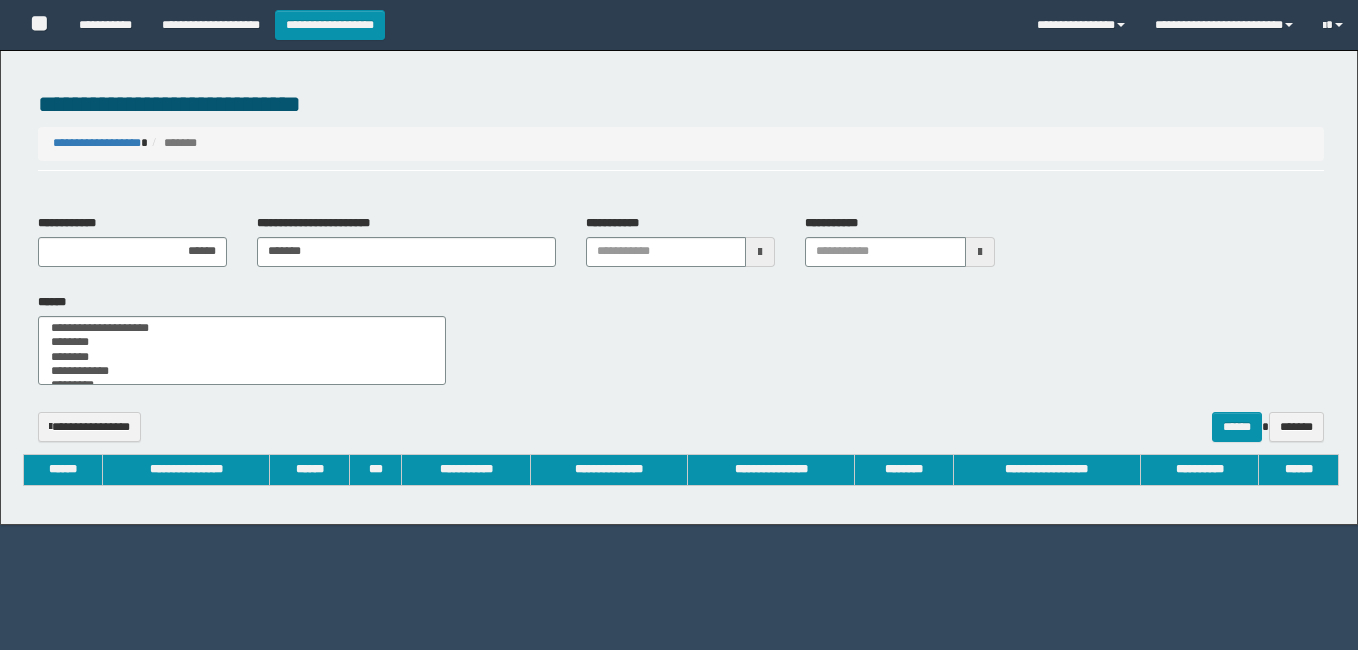 select 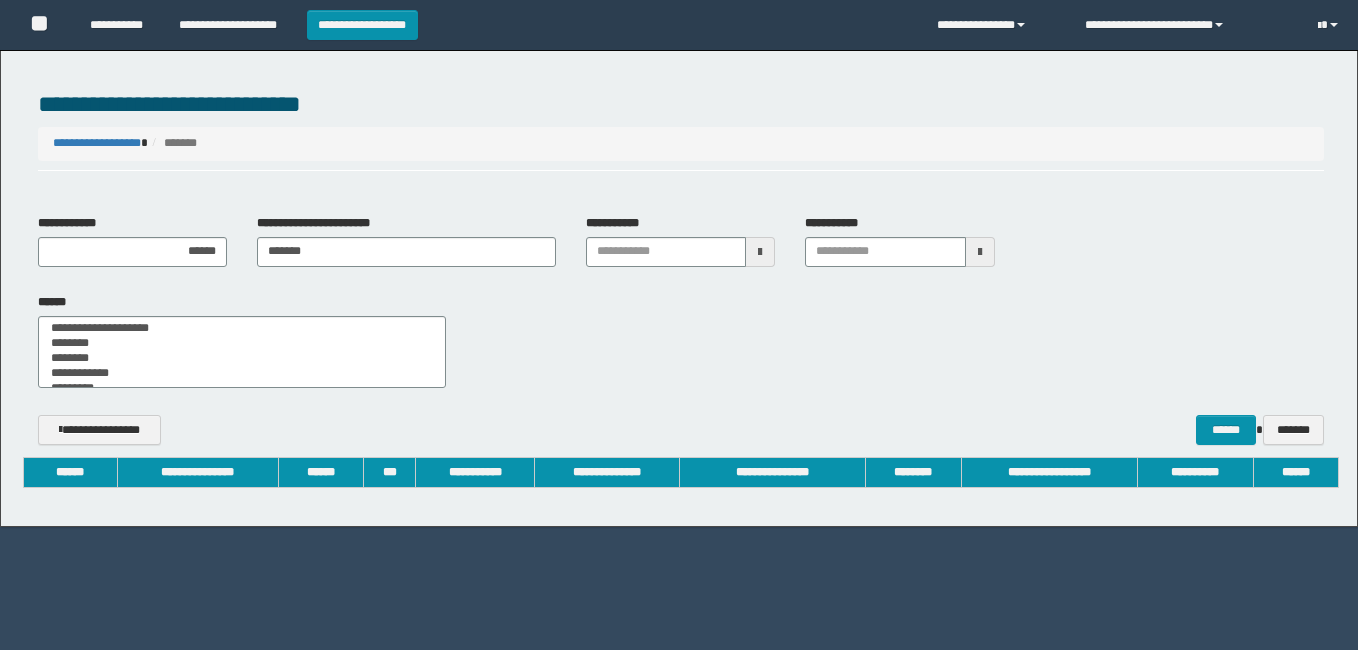 scroll, scrollTop: 0, scrollLeft: 0, axis: both 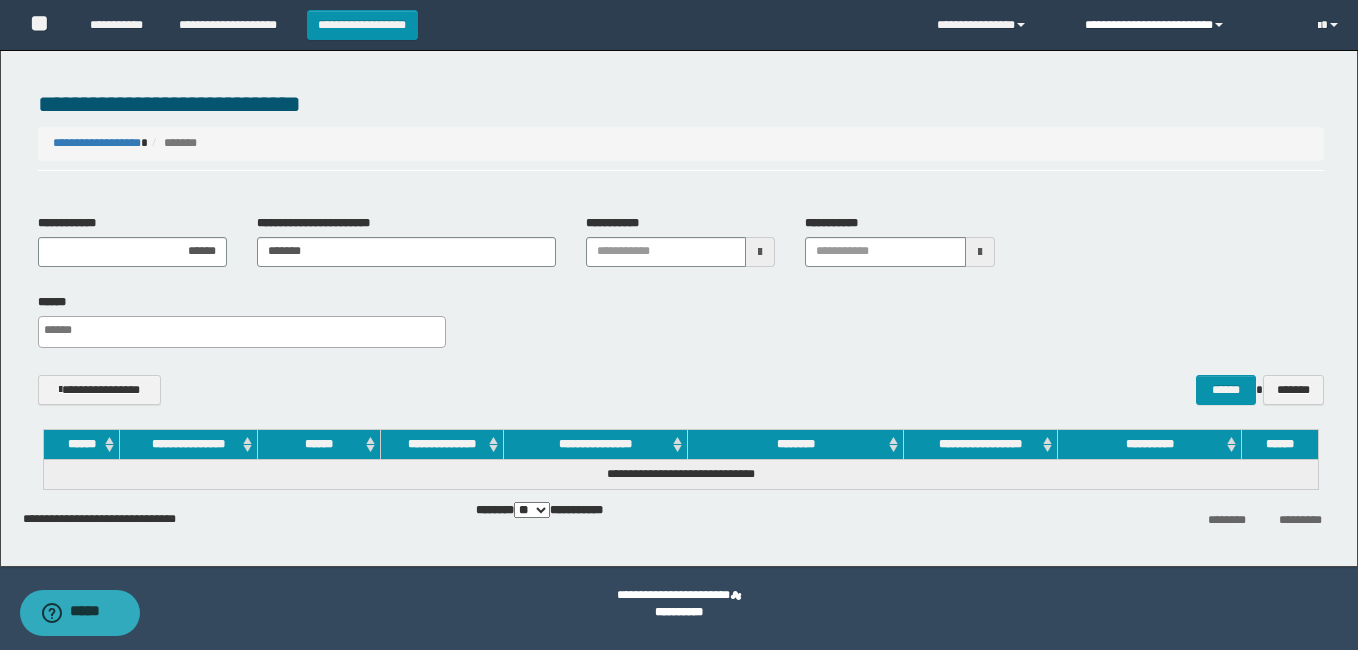 click on "**********" at bounding box center [1186, 25] 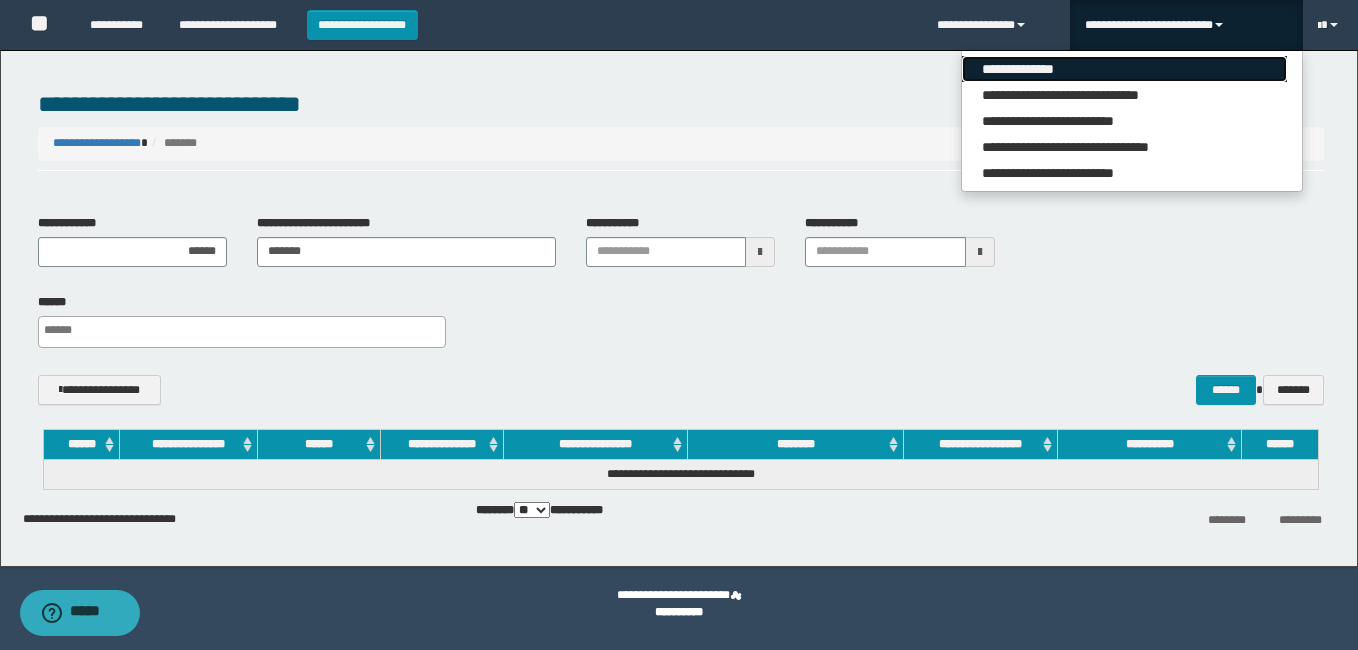 click on "**********" at bounding box center (1124, 69) 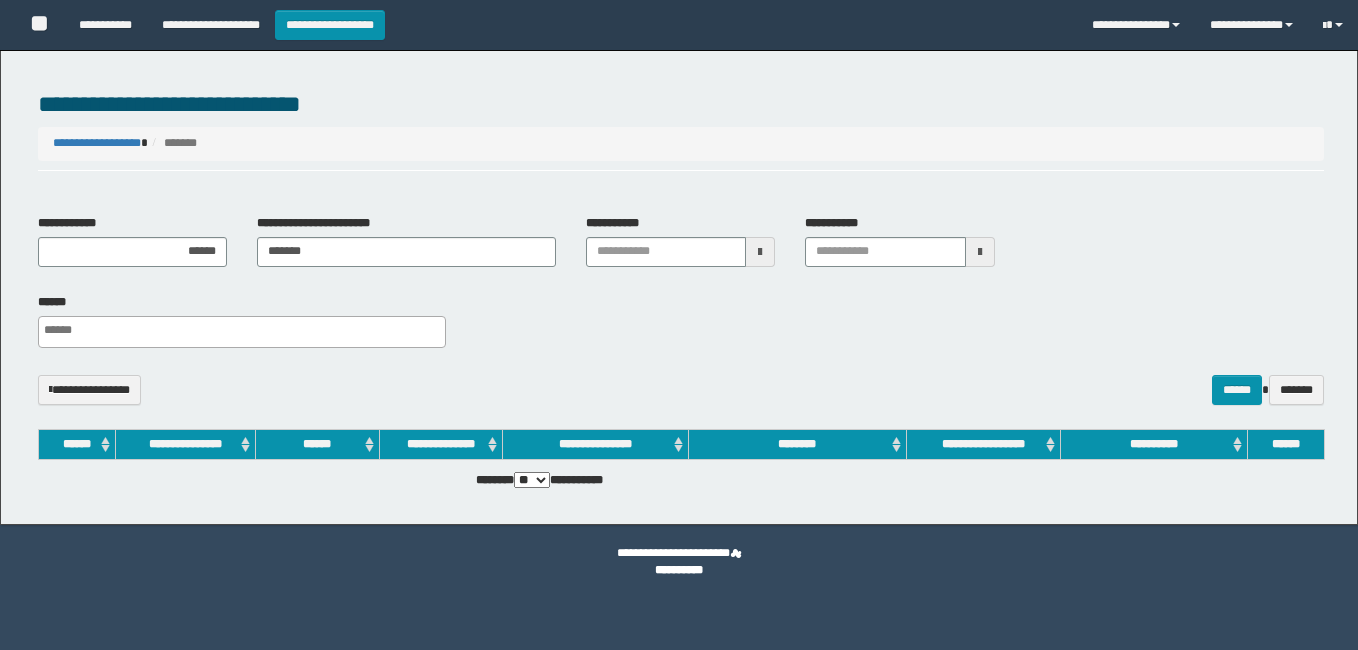 select 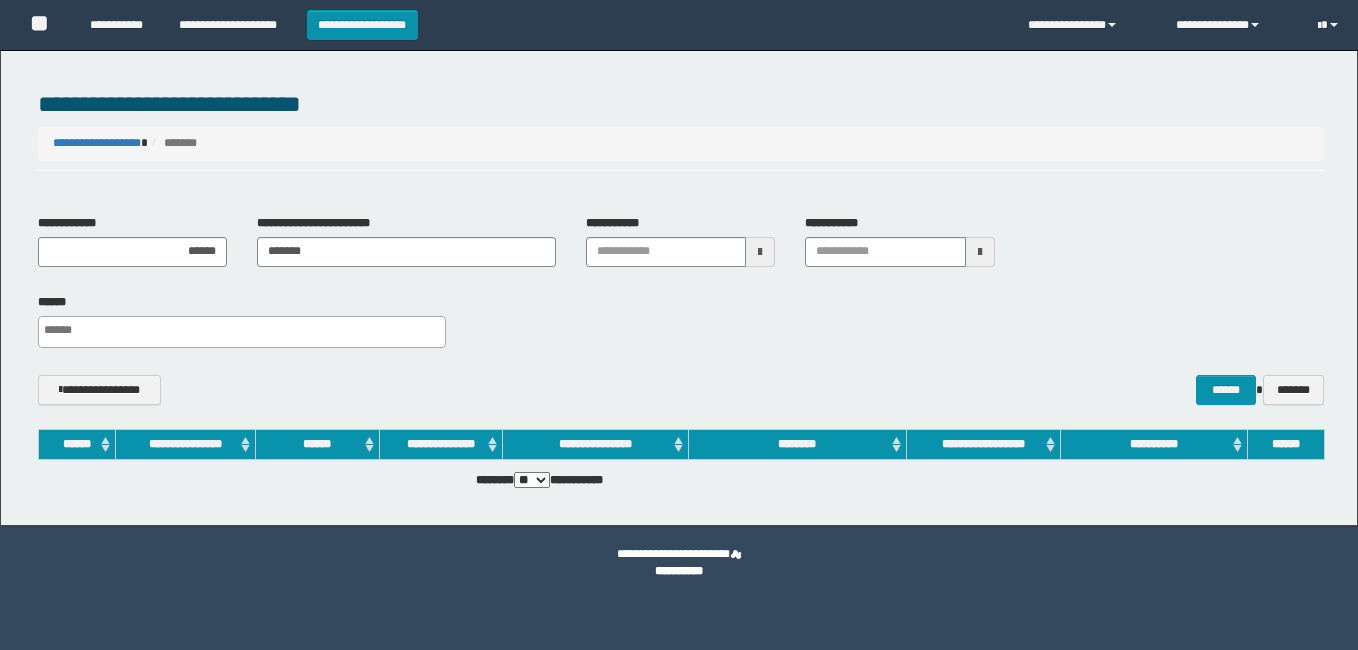 scroll, scrollTop: 0, scrollLeft: 0, axis: both 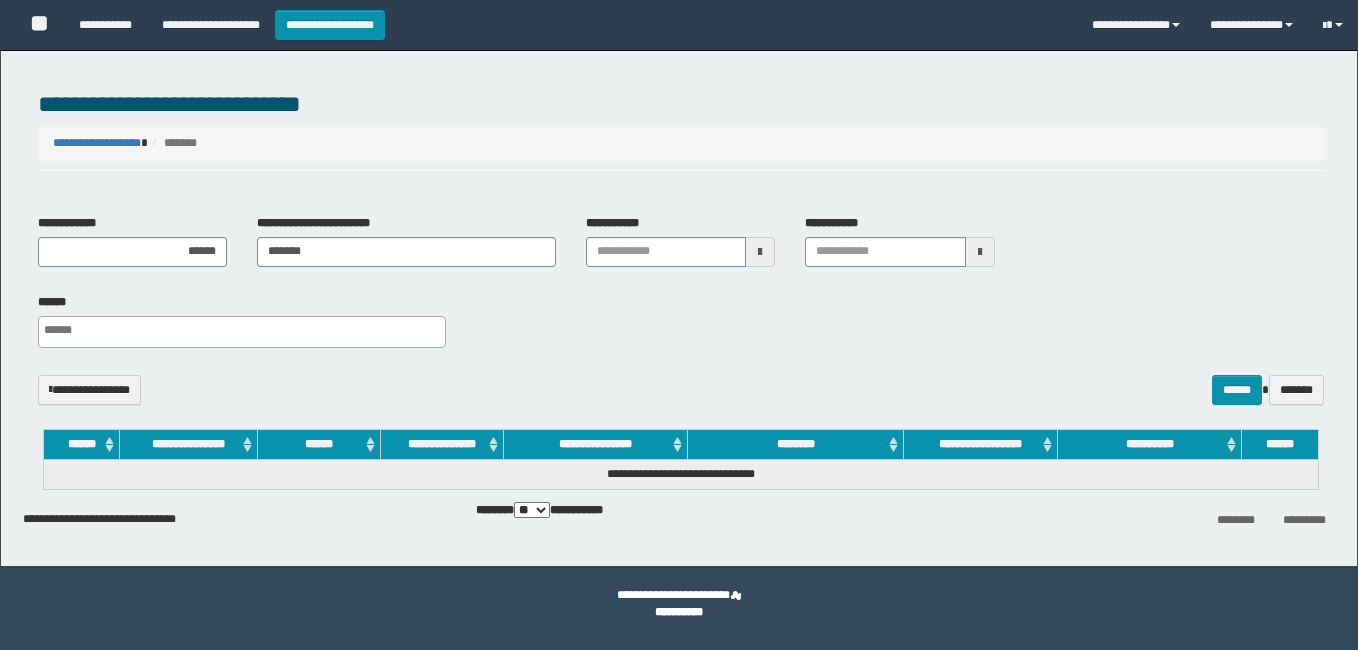 select 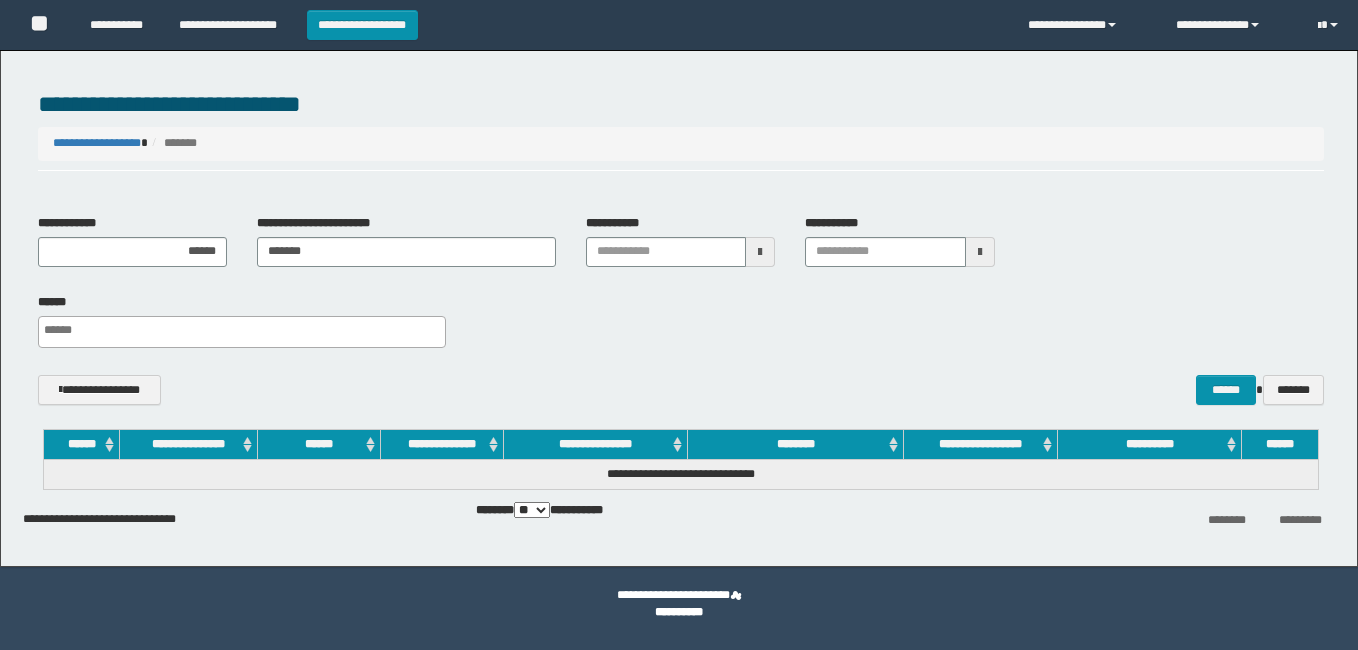 scroll, scrollTop: 0, scrollLeft: 0, axis: both 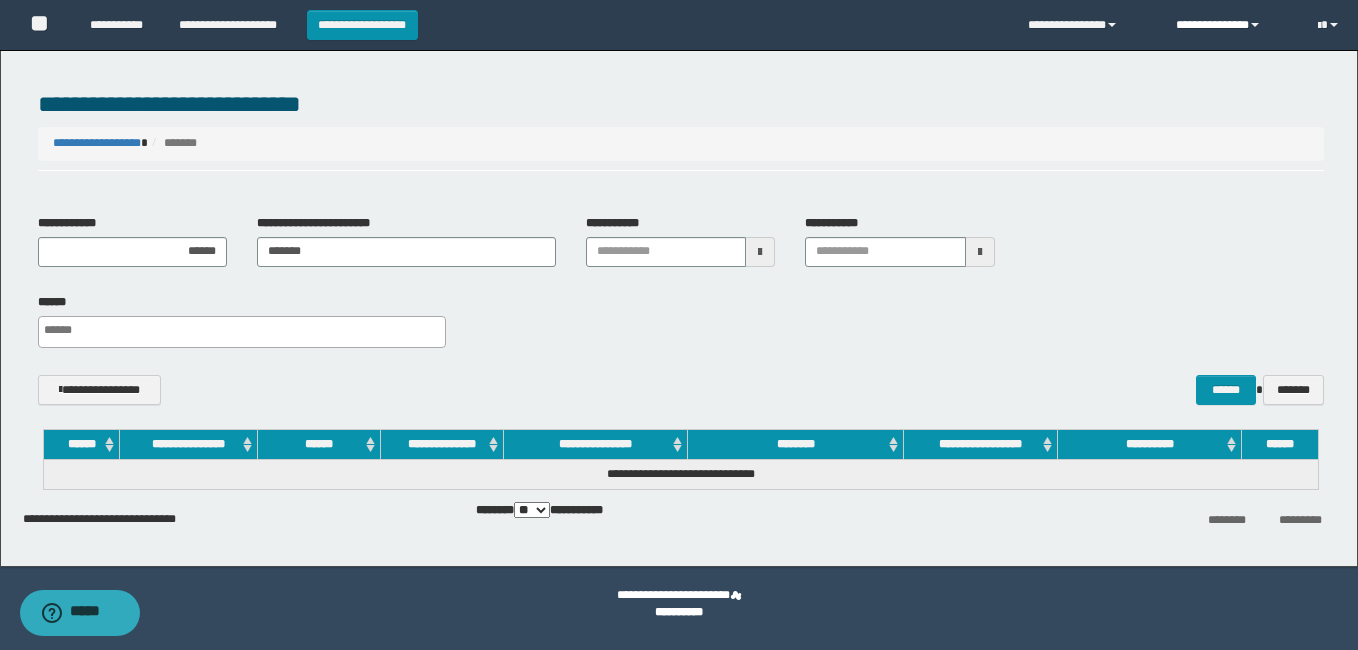 click on "**********" at bounding box center [1231, 25] 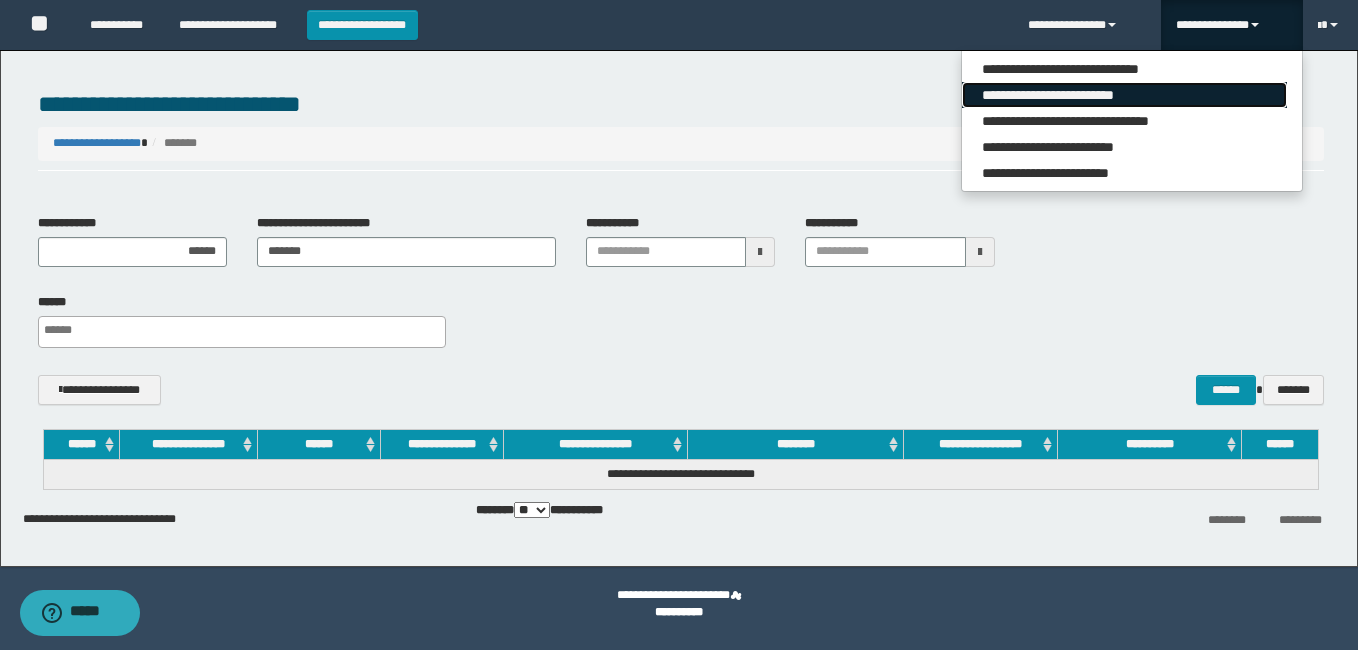click on "**********" at bounding box center [1124, 95] 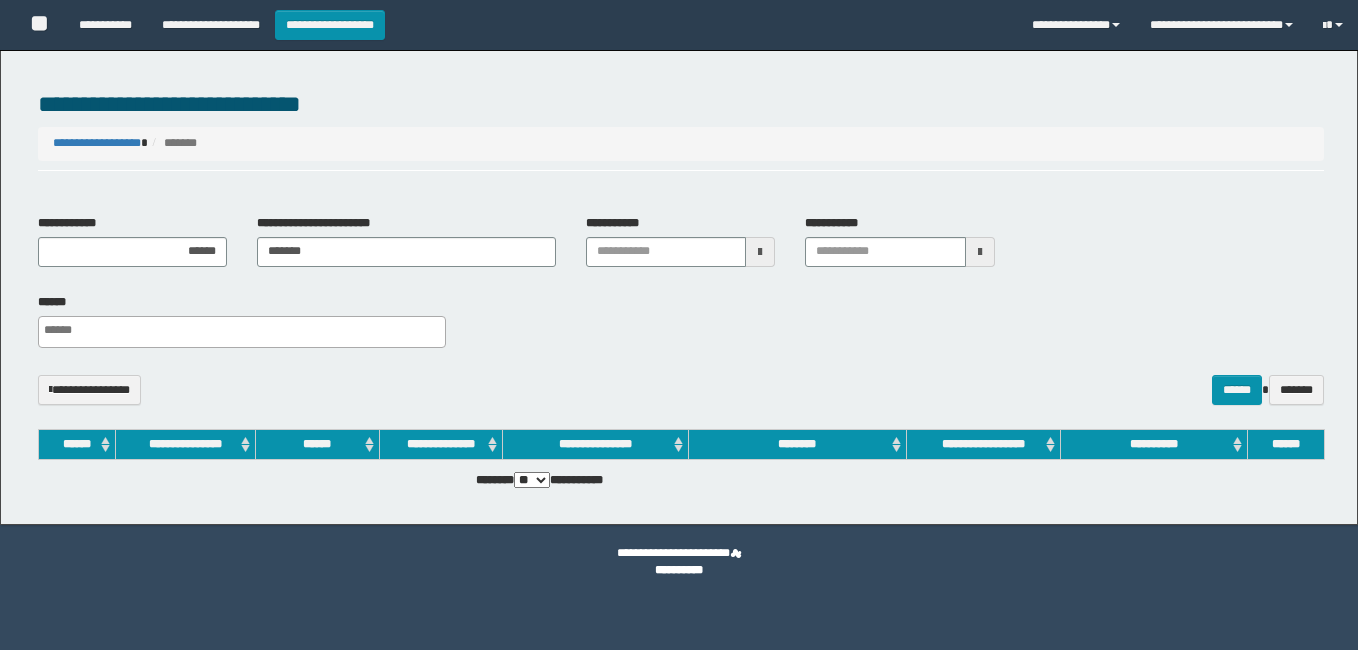 select 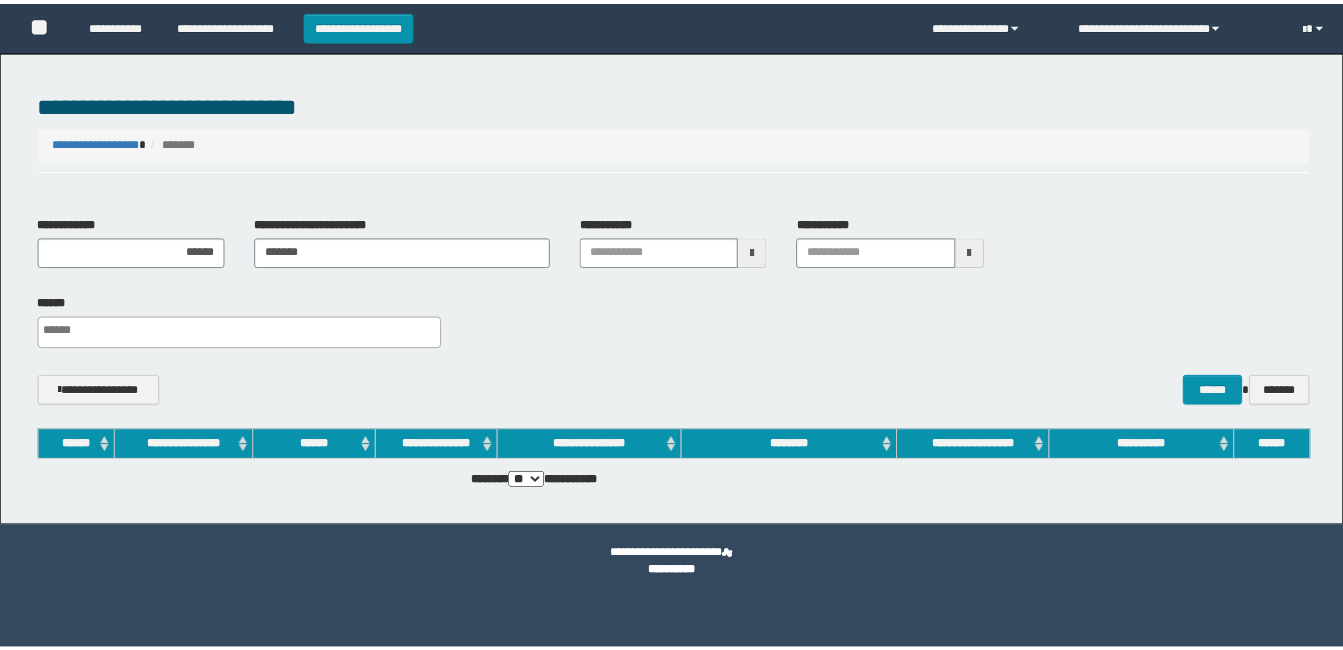scroll, scrollTop: 0, scrollLeft: 0, axis: both 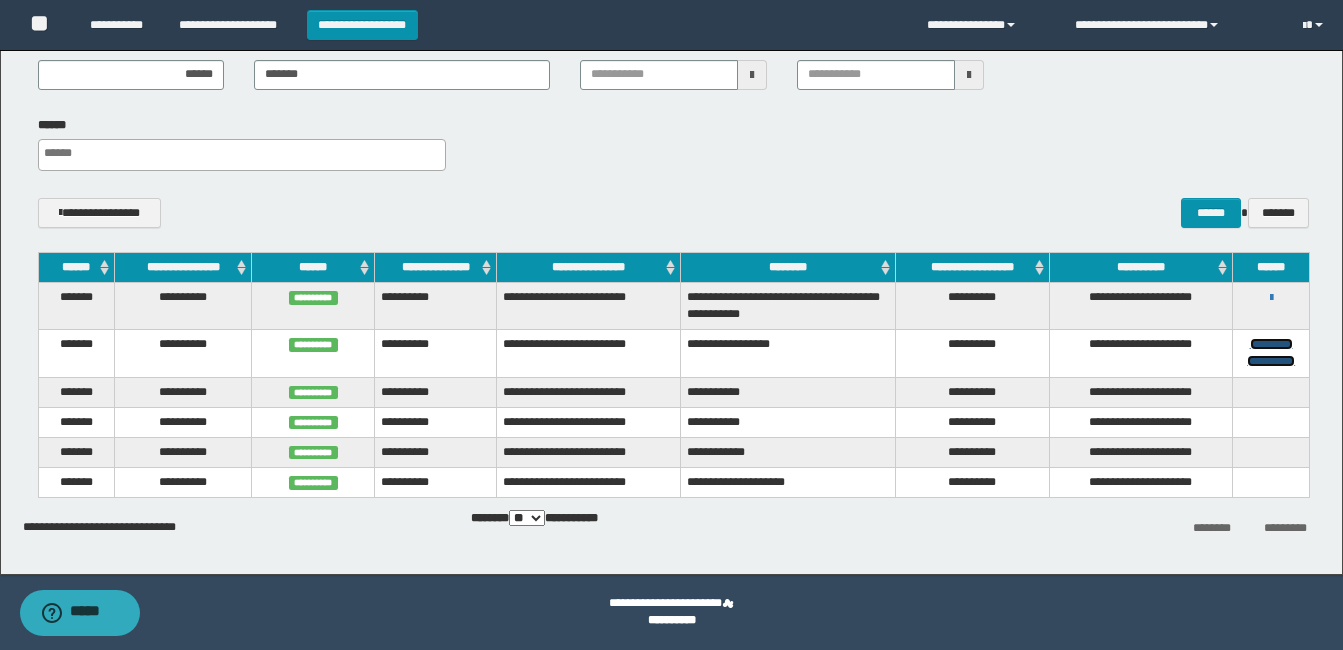 click on "**********" at bounding box center [1271, 352] 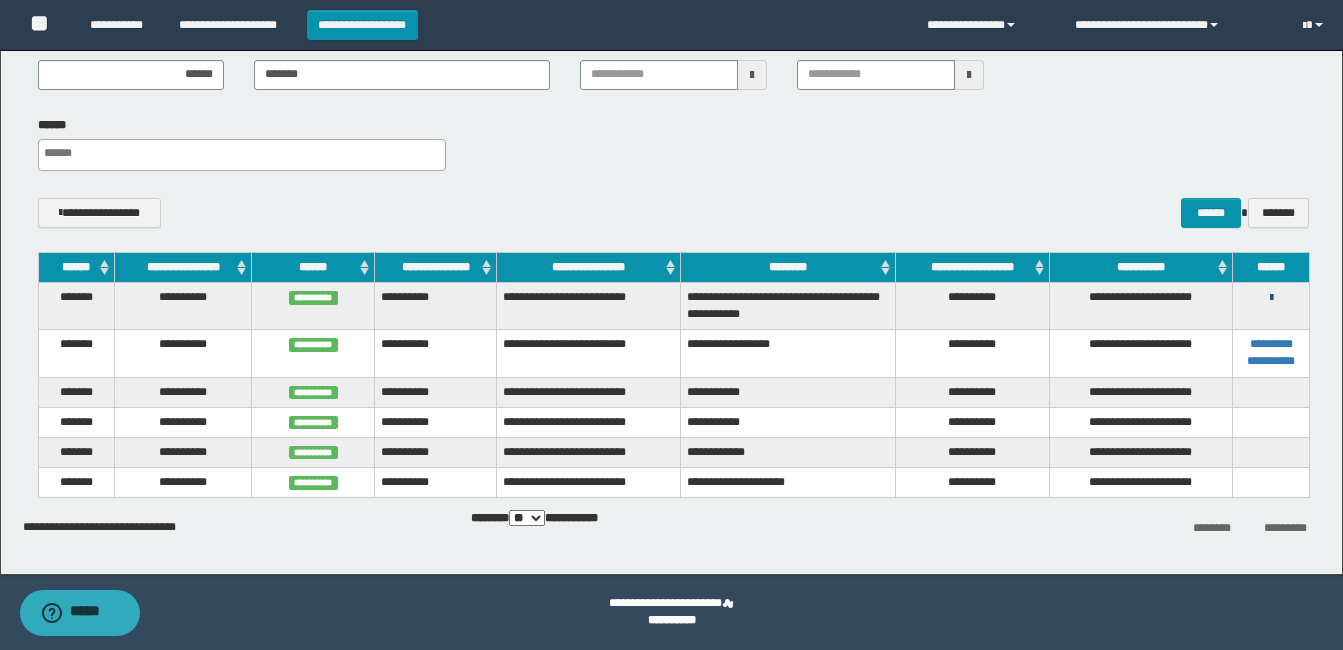 click at bounding box center [1271, 298] 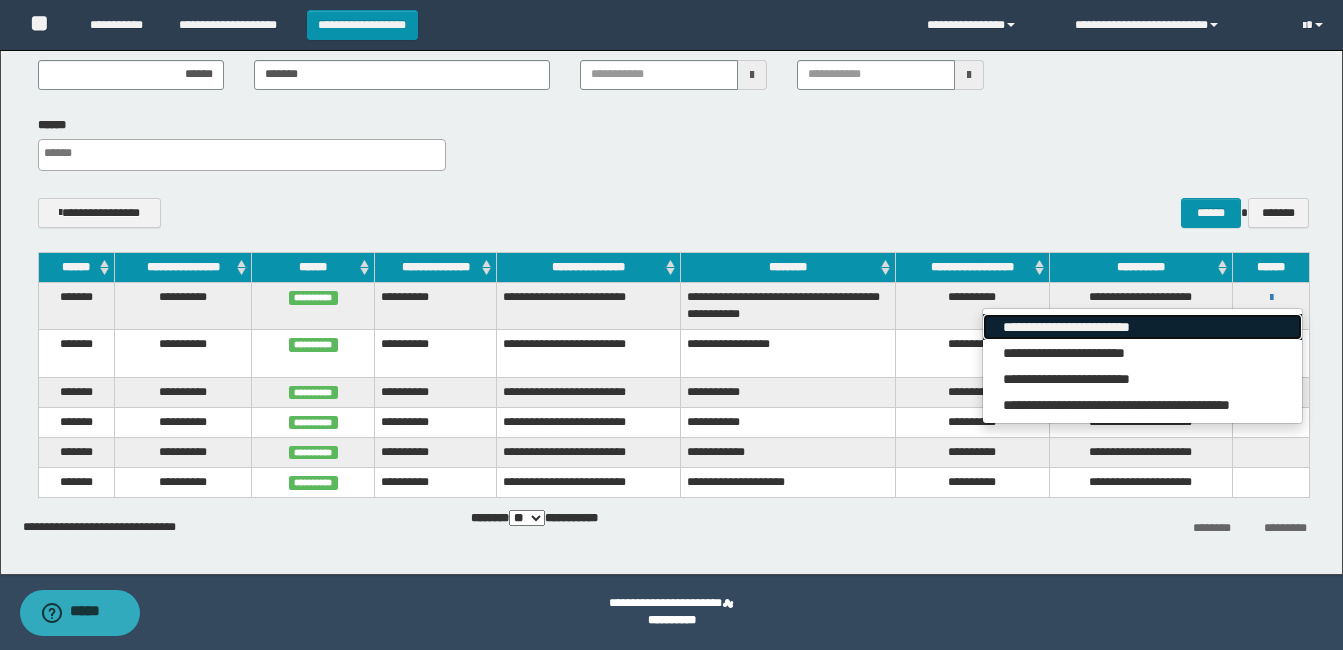 click on "**********" at bounding box center (1142, 327) 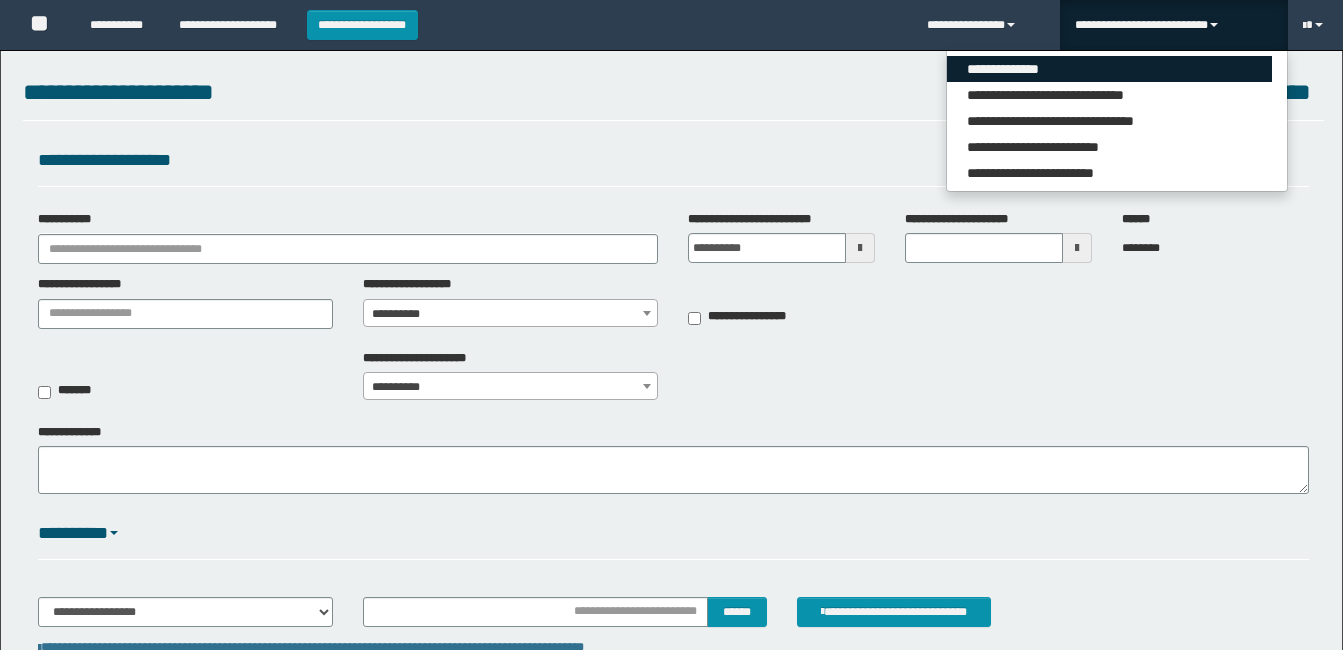 scroll, scrollTop: 0, scrollLeft: 0, axis: both 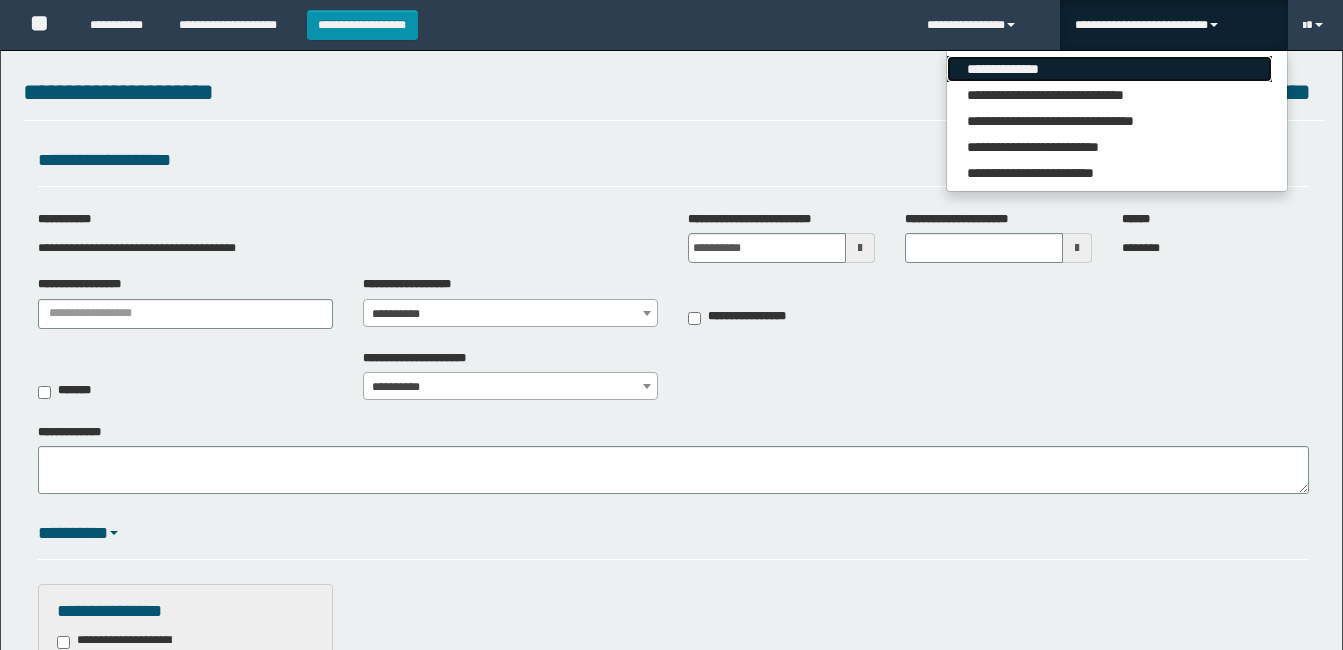 click on "**********" at bounding box center (1109, 69) 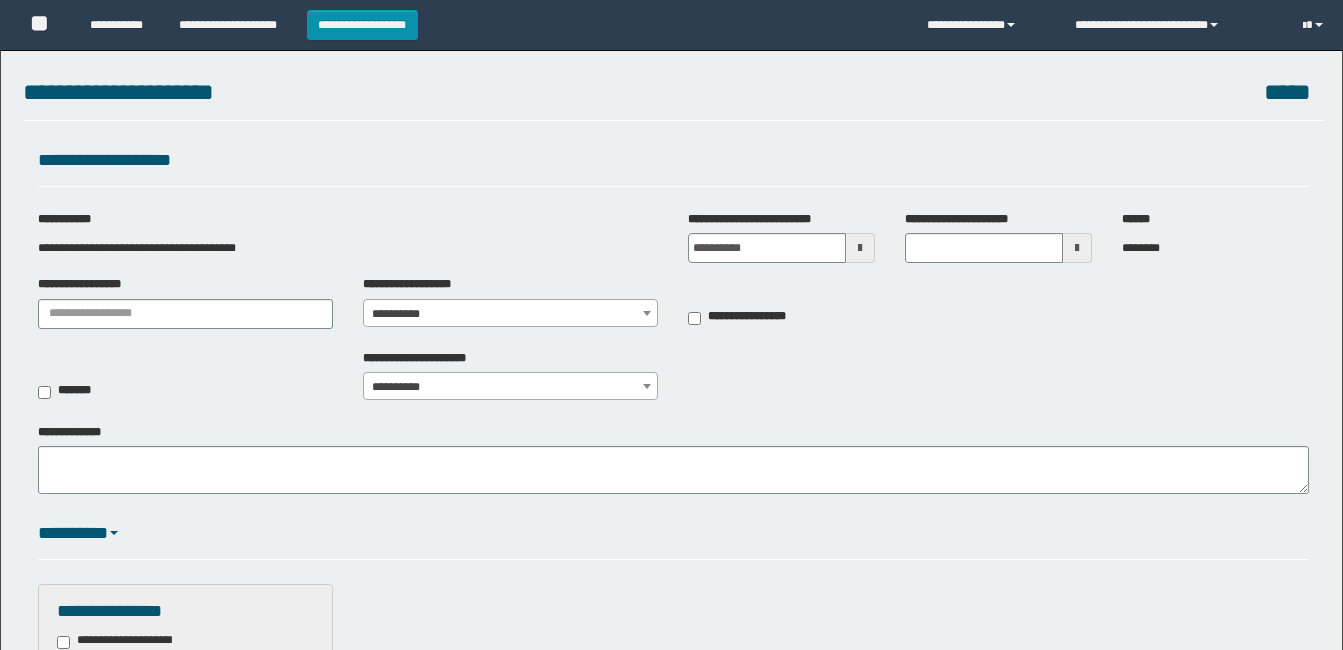 scroll, scrollTop: 0, scrollLeft: 0, axis: both 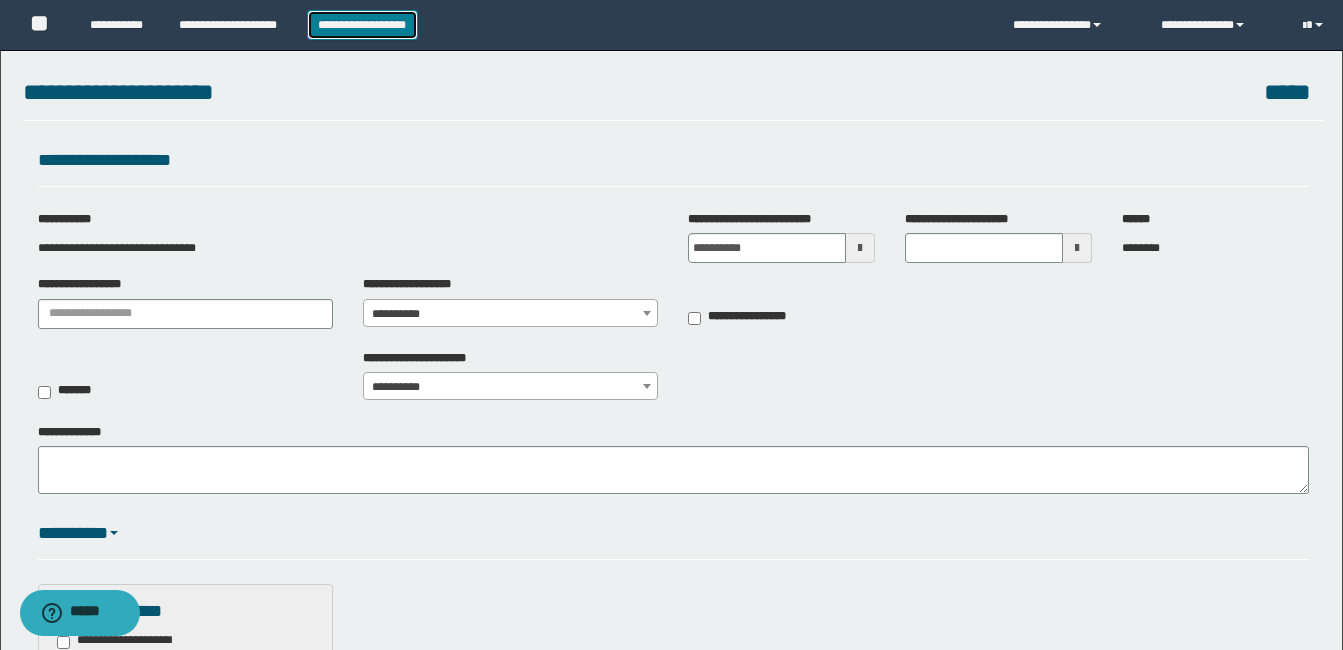 click on "**********" at bounding box center [362, 25] 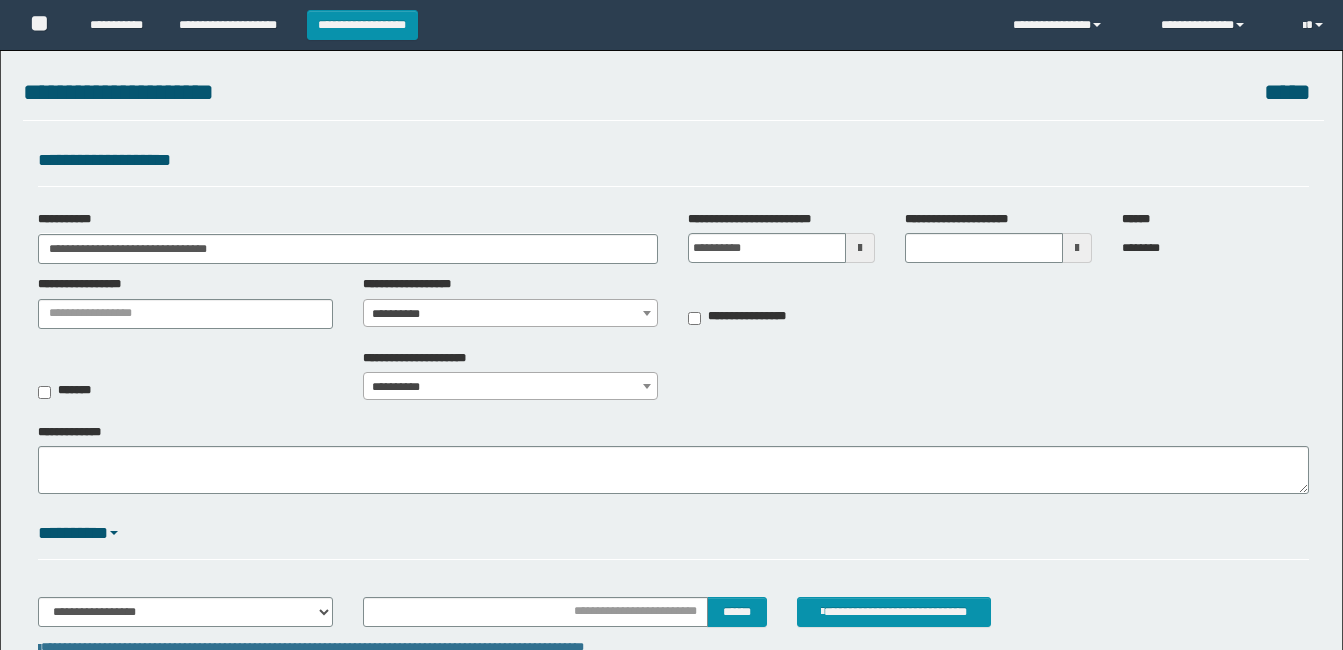 scroll, scrollTop: 0, scrollLeft: 0, axis: both 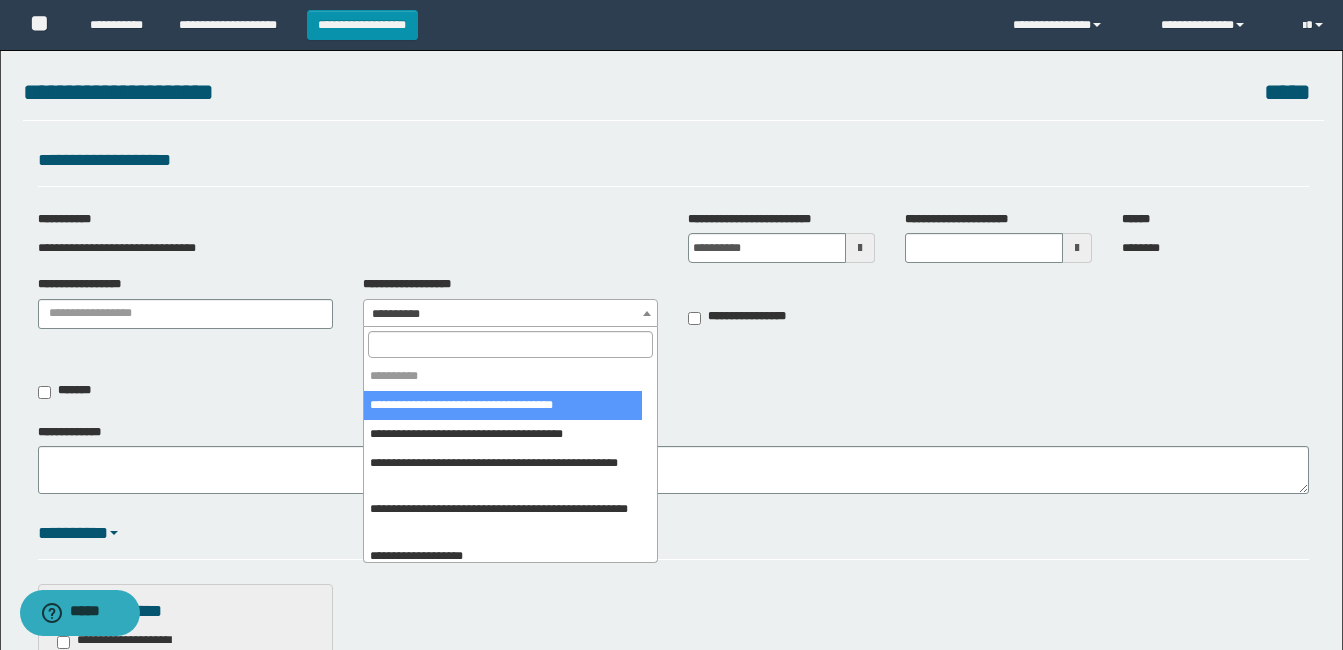 click on "**********" at bounding box center (510, 314) 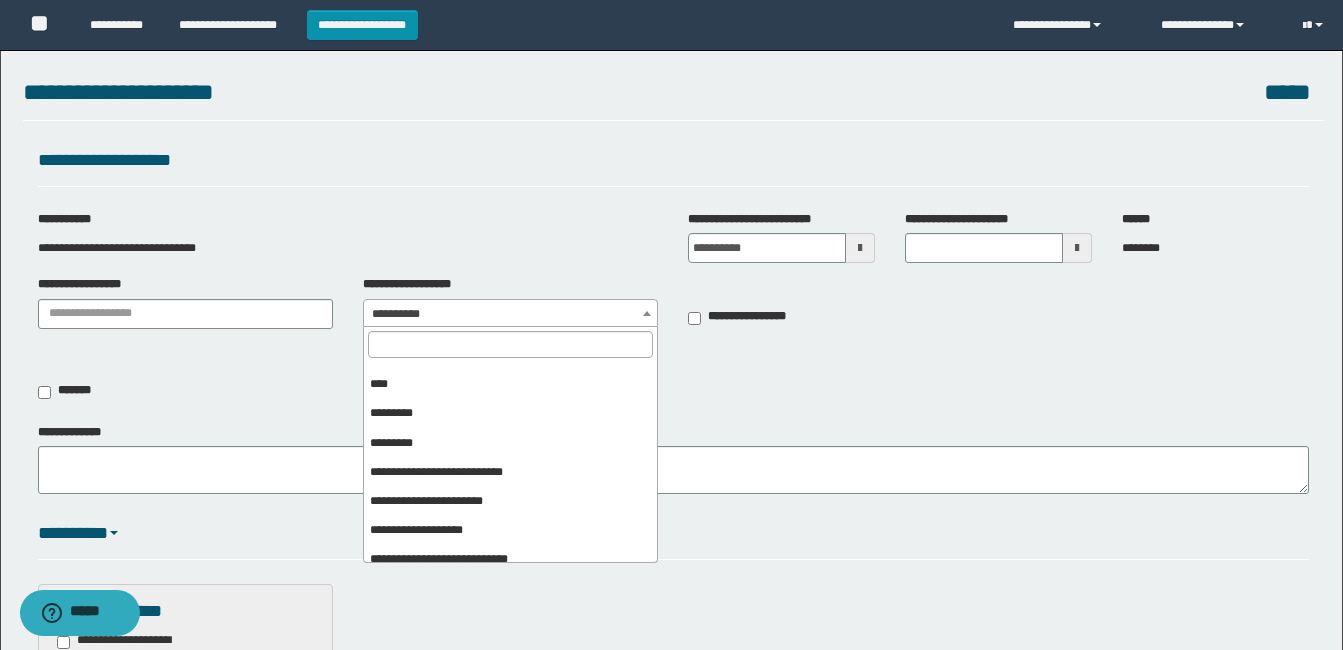 scroll, scrollTop: 522, scrollLeft: 0, axis: vertical 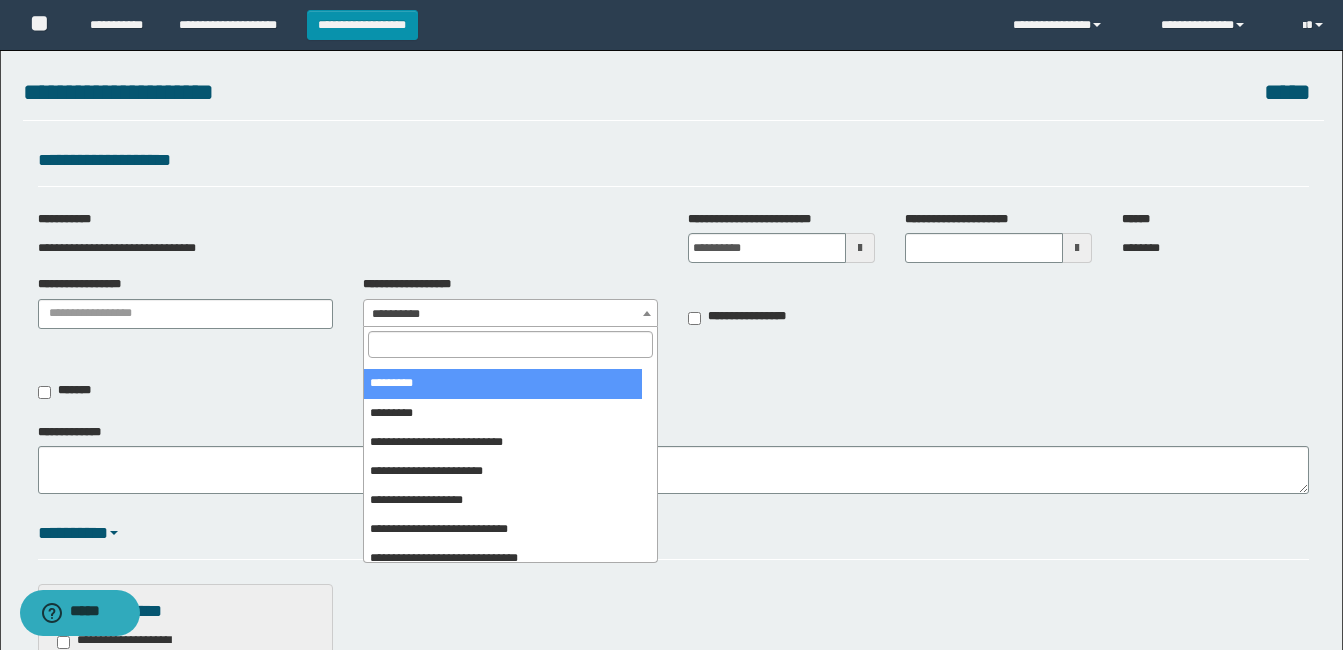 drag, startPoint x: 444, startPoint y: 376, endPoint x: 544, endPoint y: 325, distance: 112.25417 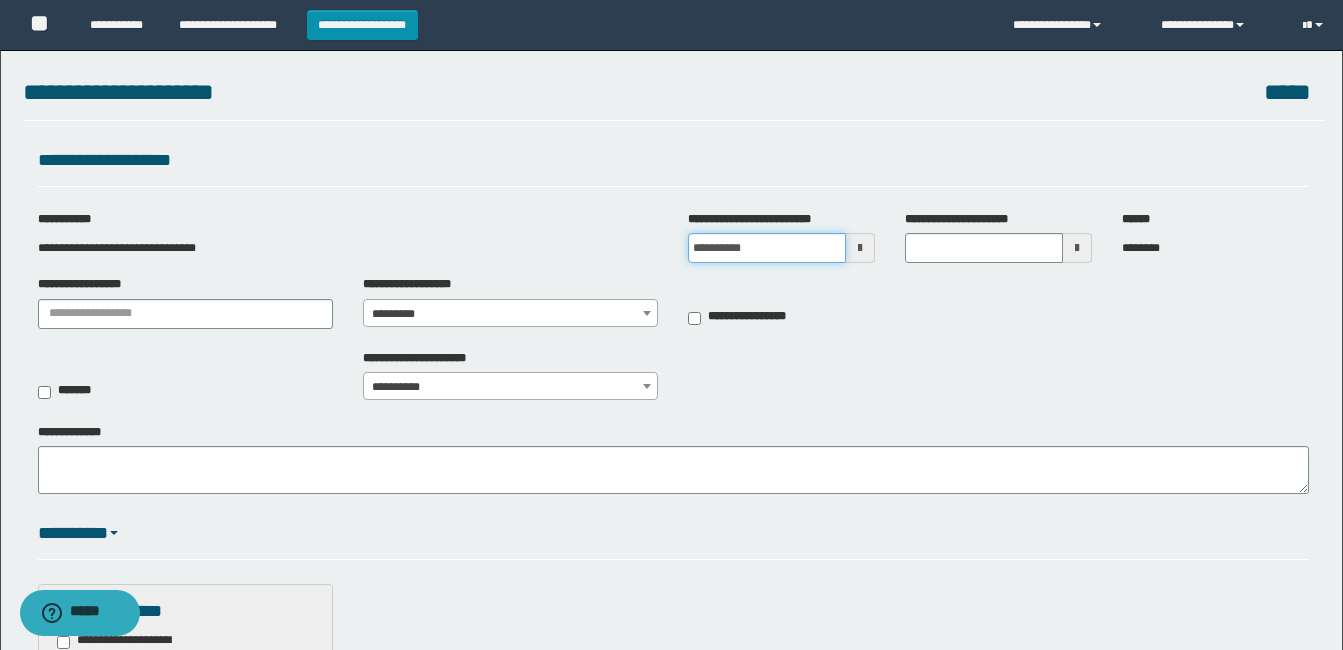 click on "**********" at bounding box center (767, 248) 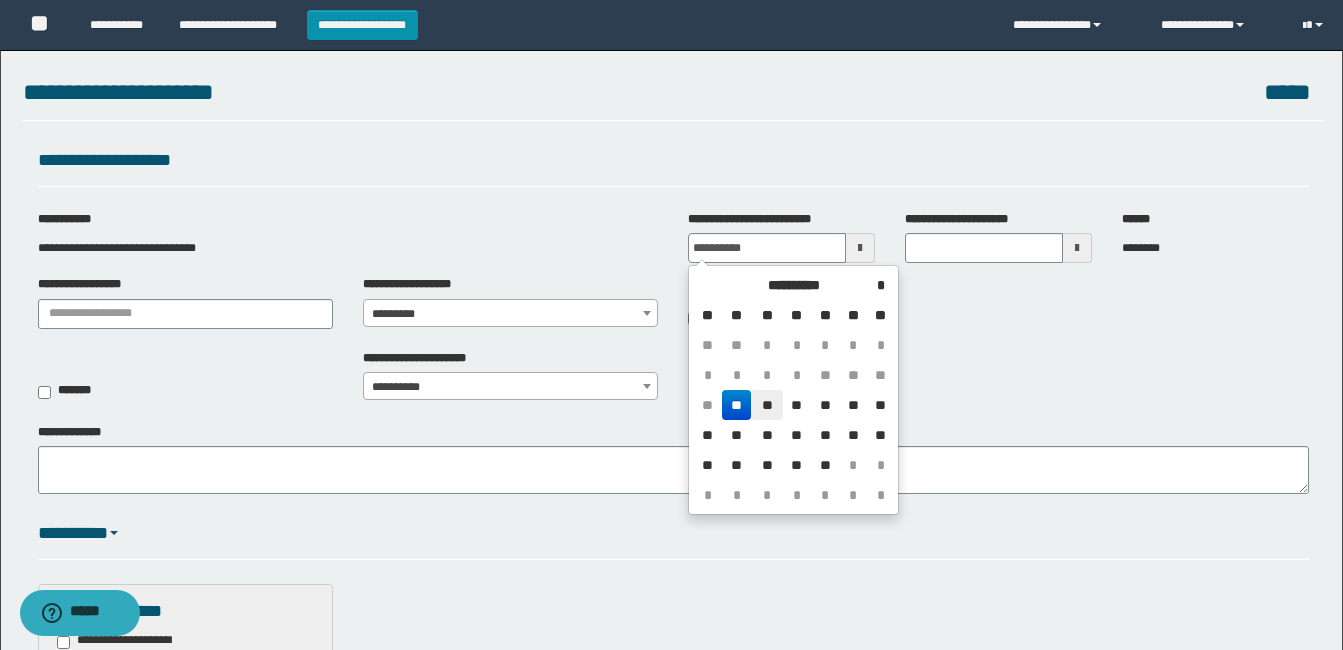 drag, startPoint x: 768, startPoint y: 403, endPoint x: 859, endPoint y: 290, distance: 145.08618 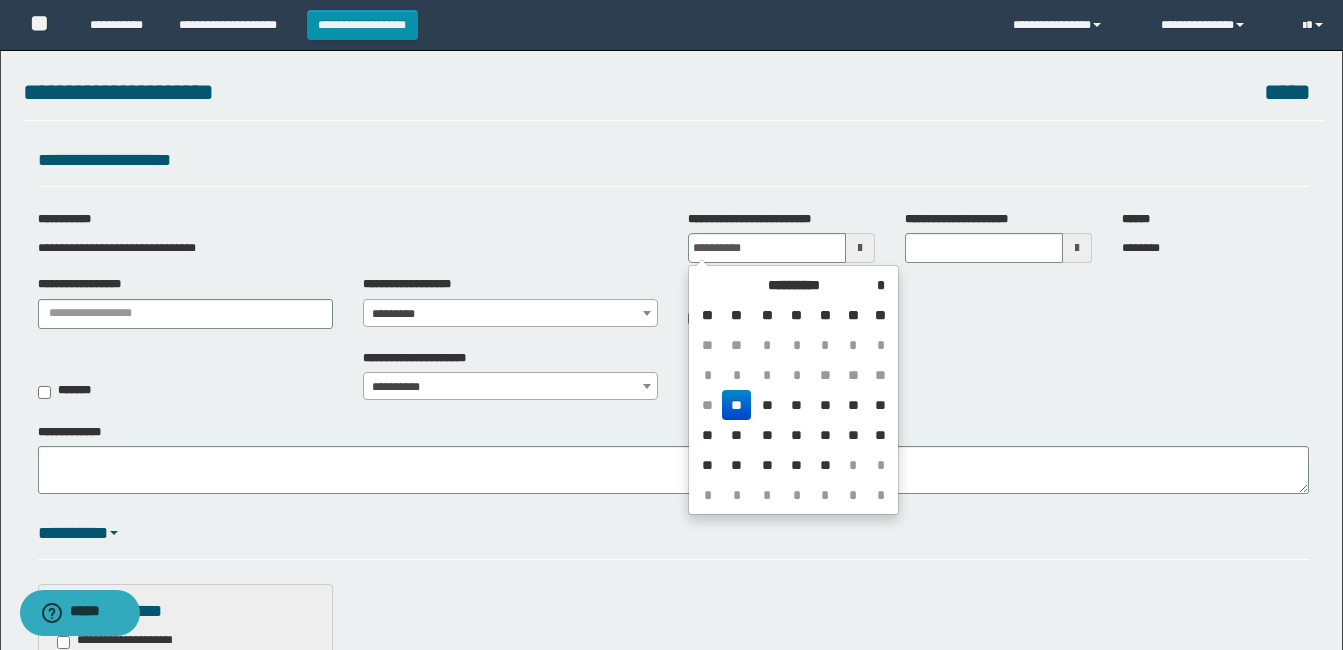click on "**" at bounding box center [767, 405] 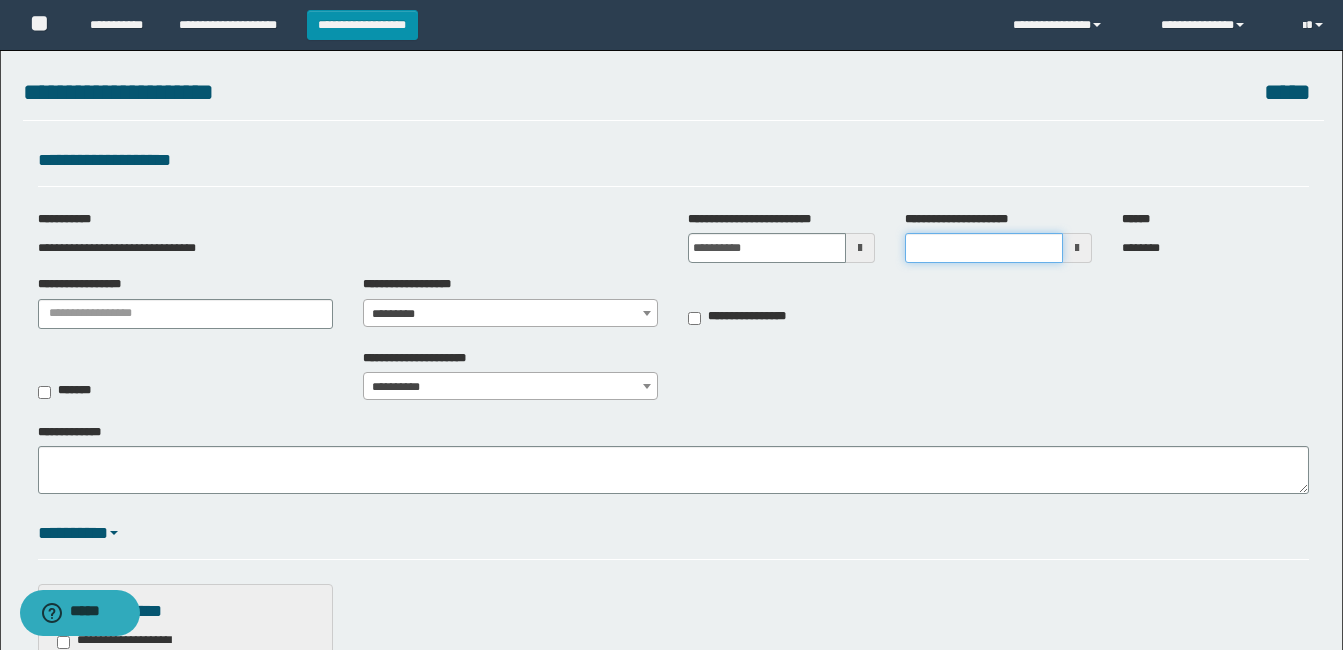 click on "**********" at bounding box center [984, 248] 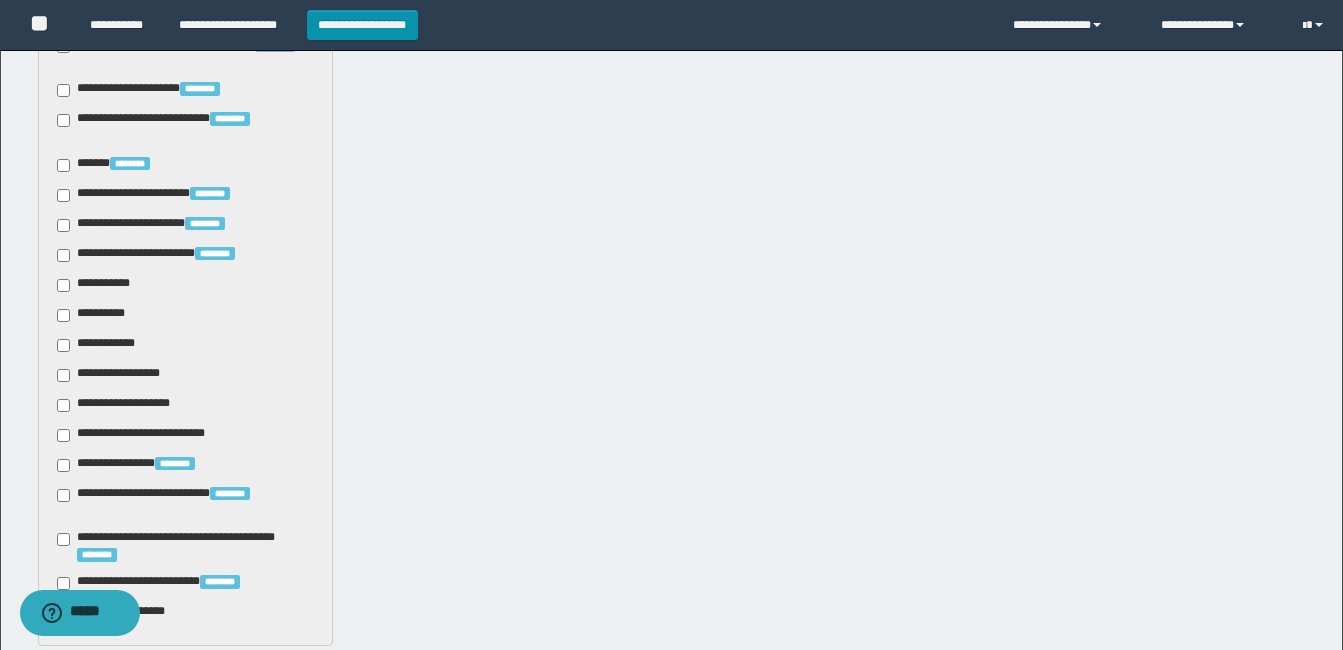 scroll, scrollTop: 1300, scrollLeft: 0, axis: vertical 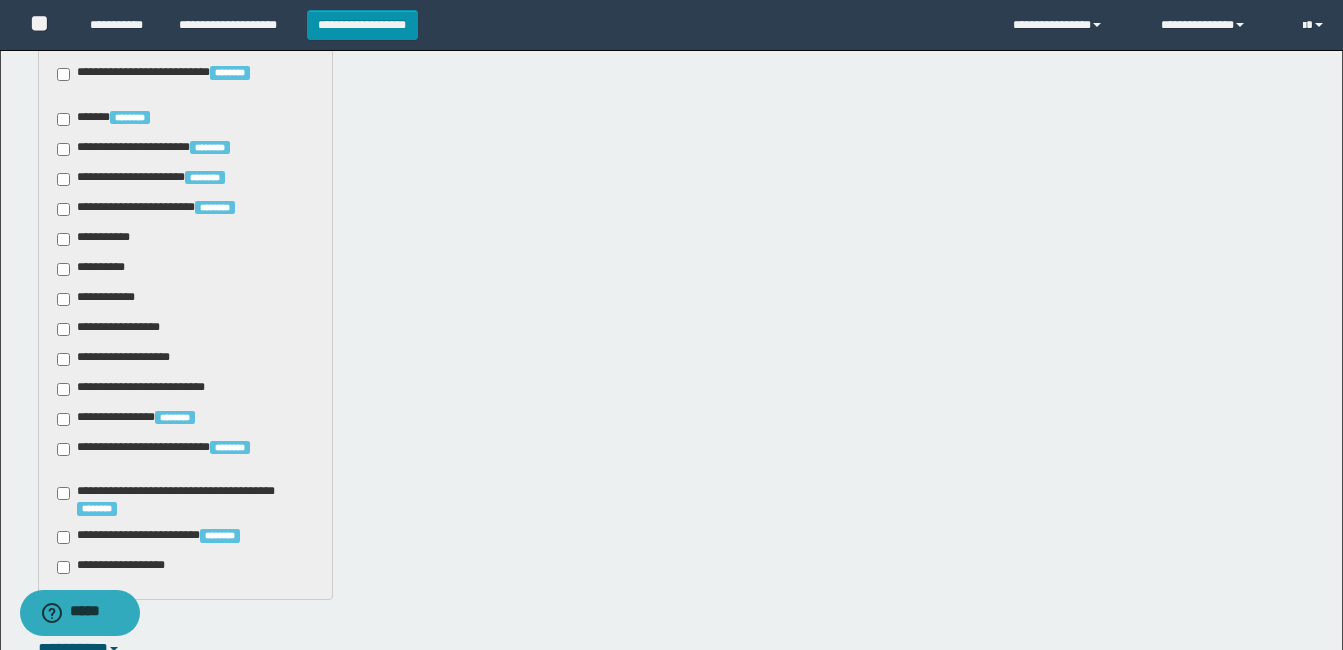 click on "**********" at bounding box center [115, 329] 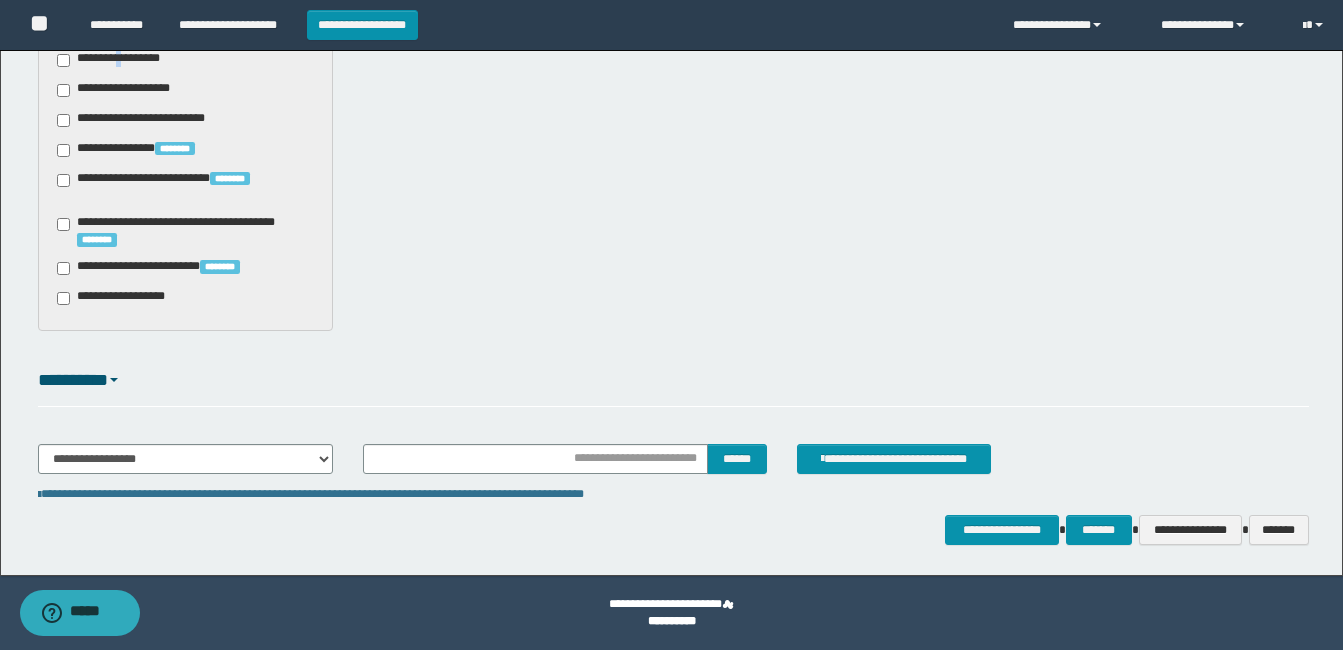 scroll, scrollTop: 1369, scrollLeft: 0, axis: vertical 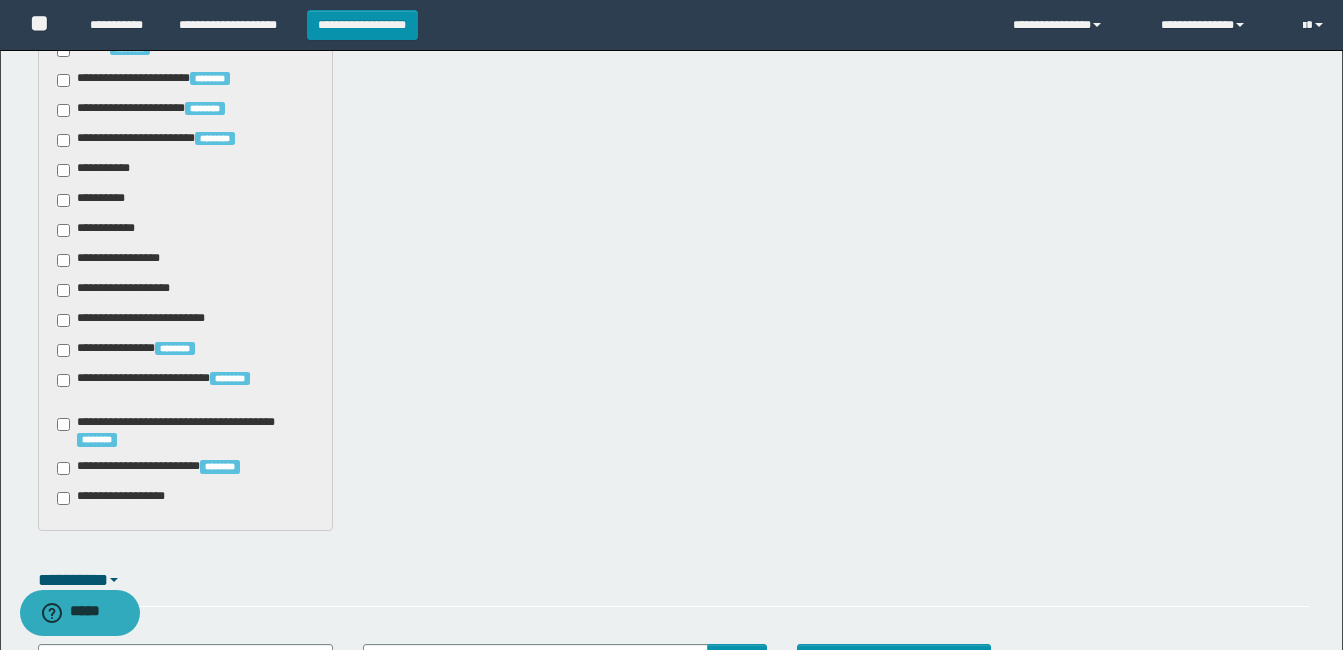click on "**********" at bounding box center (185, -127) 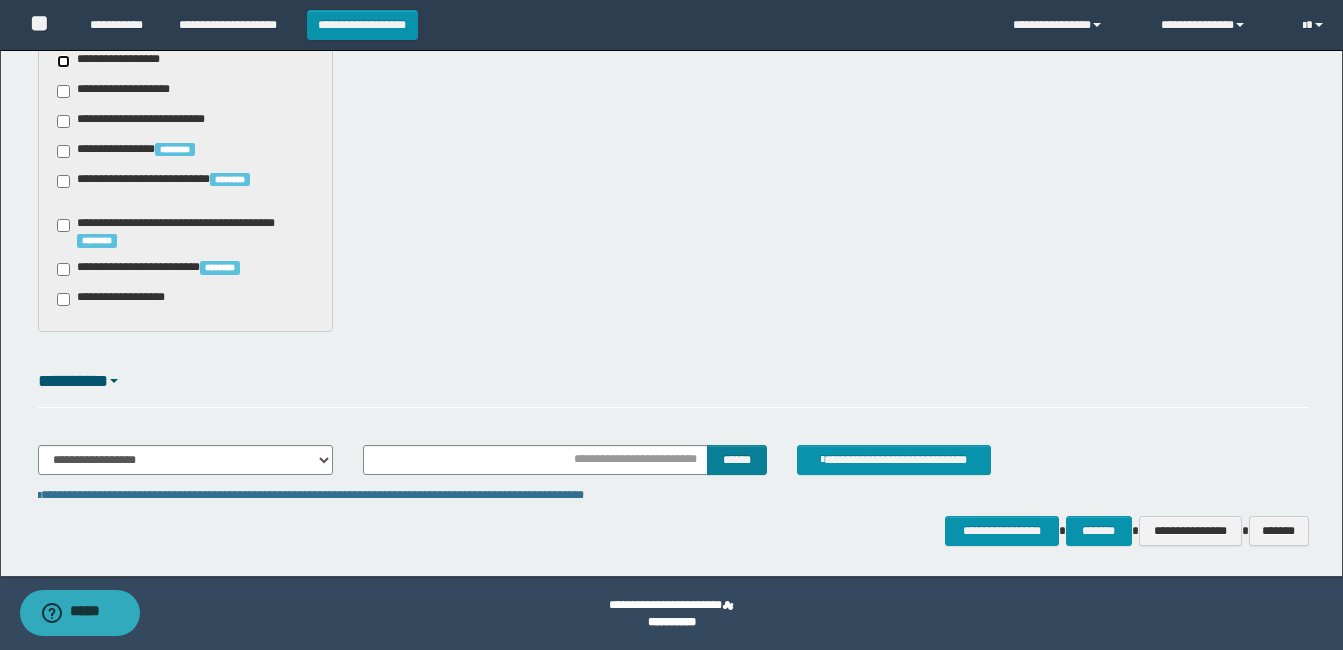 scroll, scrollTop: 1569, scrollLeft: 0, axis: vertical 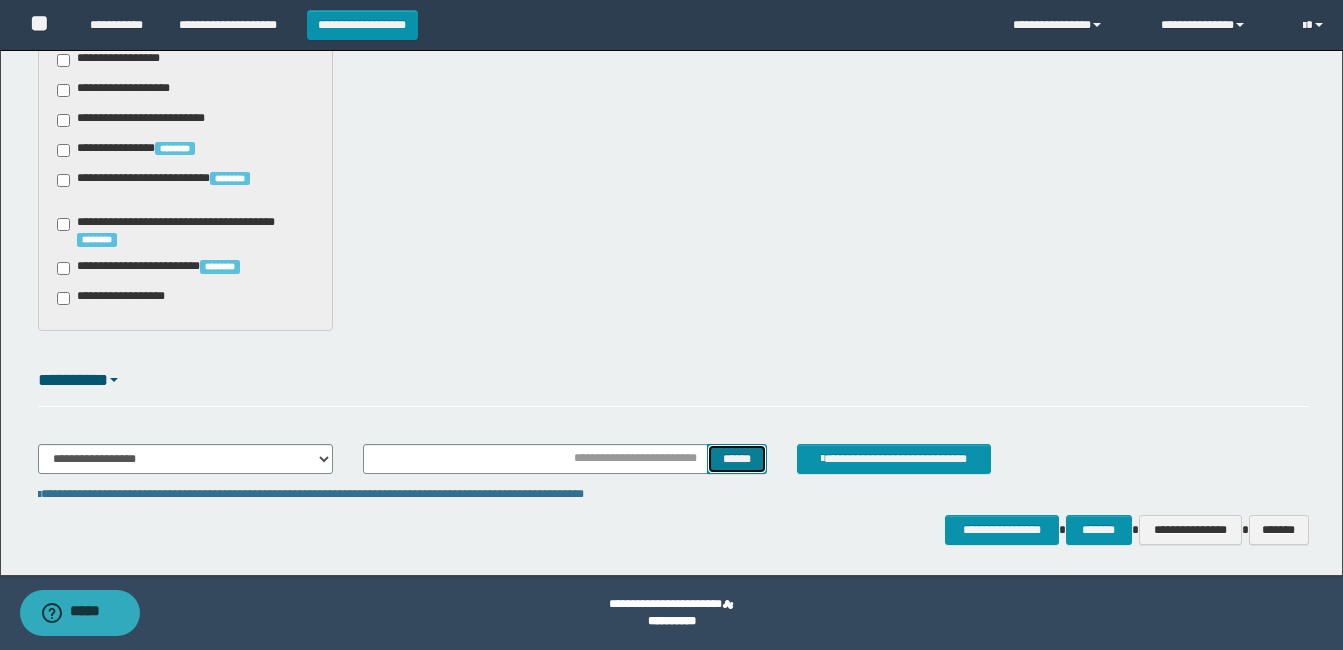 click on "******" at bounding box center (736, 459) 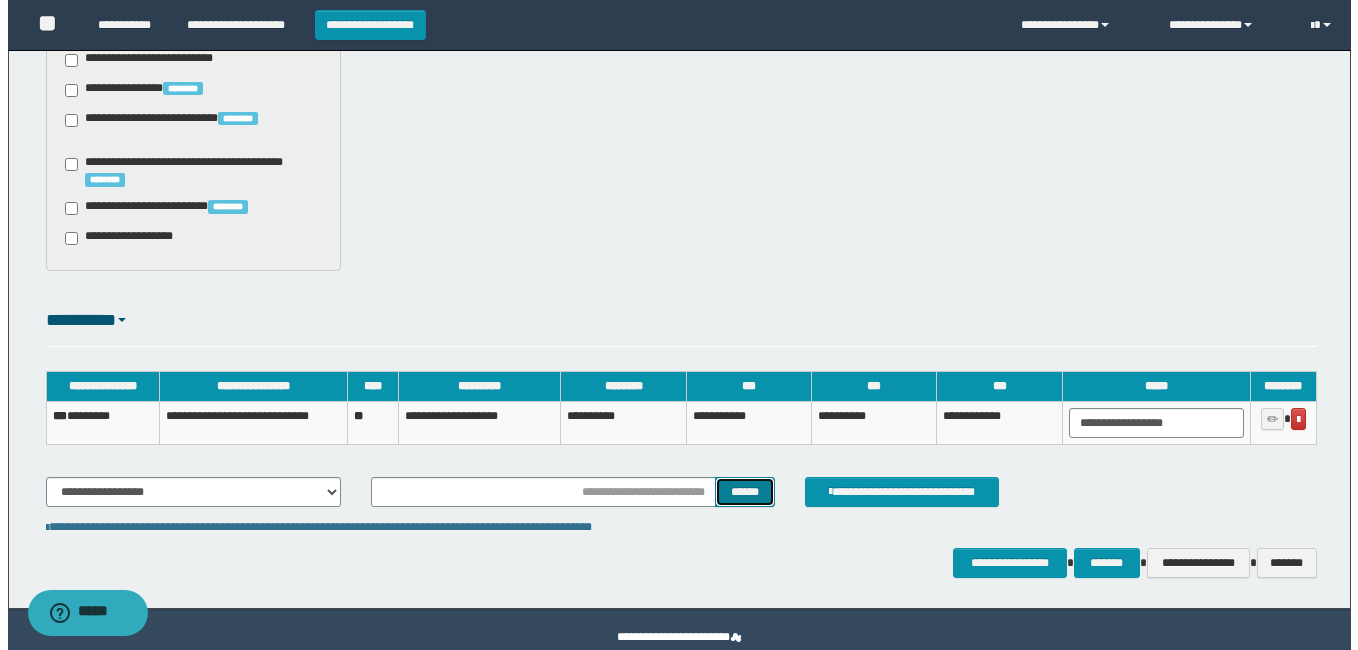 scroll, scrollTop: 1662, scrollLeft: 0, axis: vertical 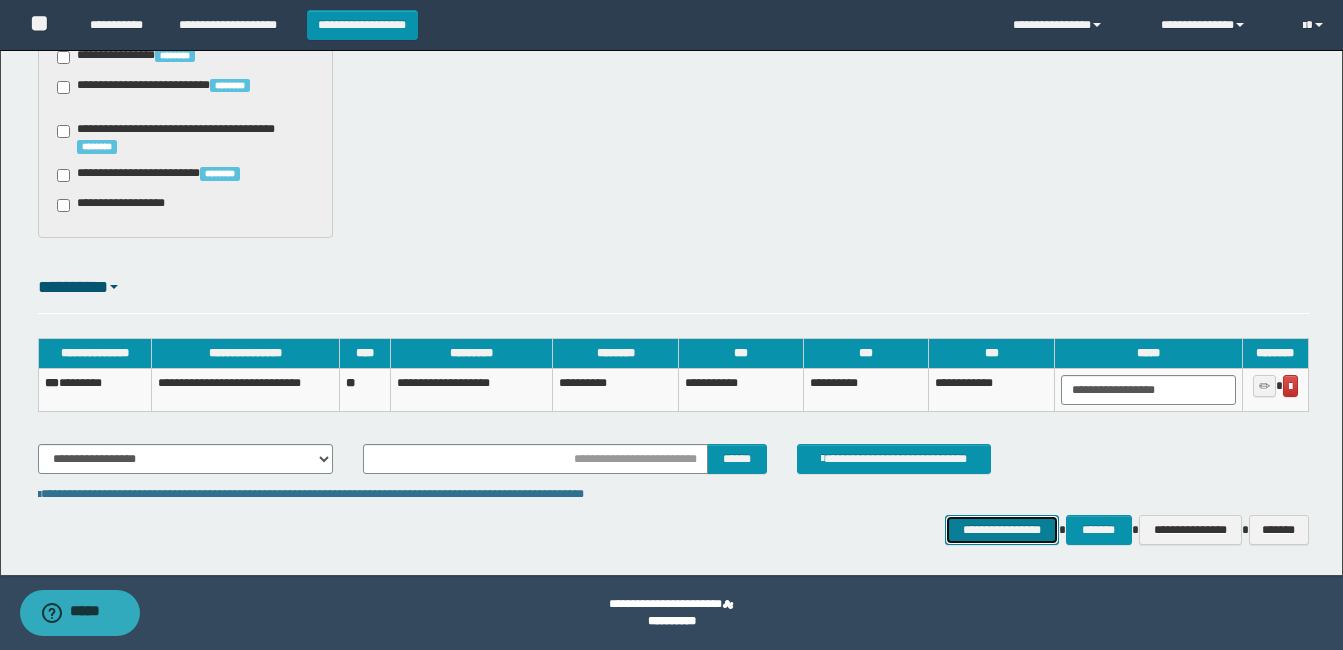 click on "**********" at bounding box center (1001, 530) 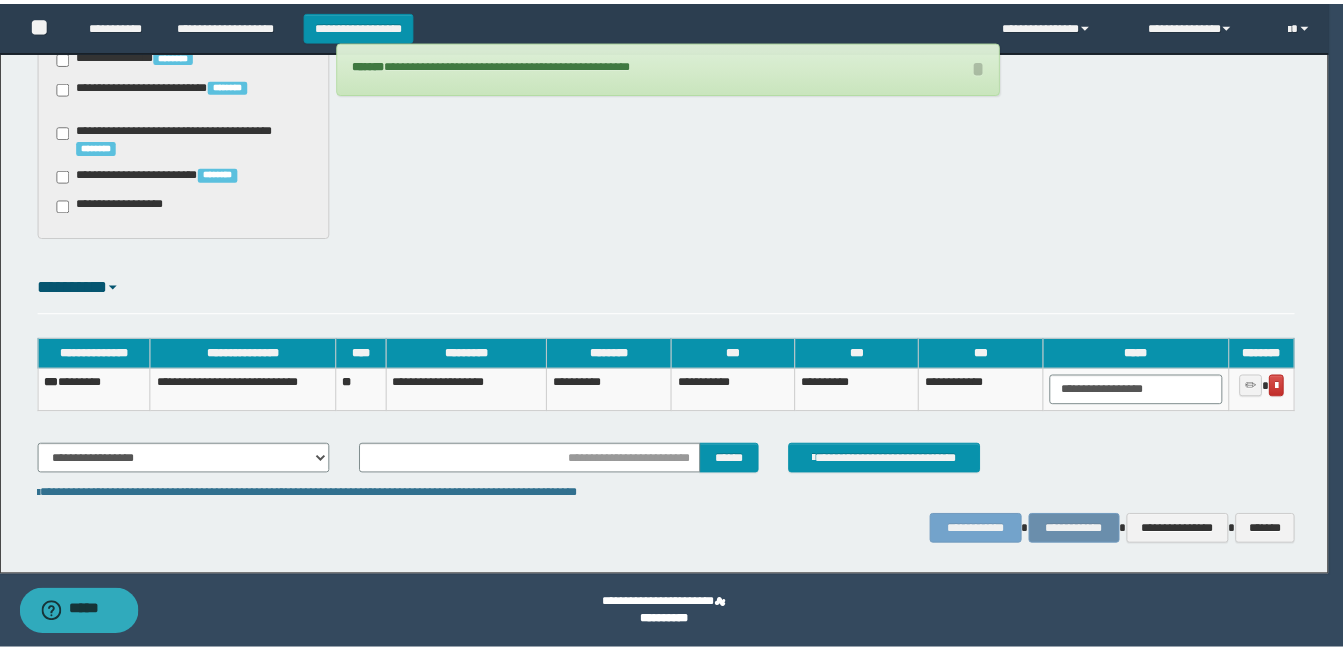scroll, scrollTop: 1648, scrollLeft: 0, axis: vertical 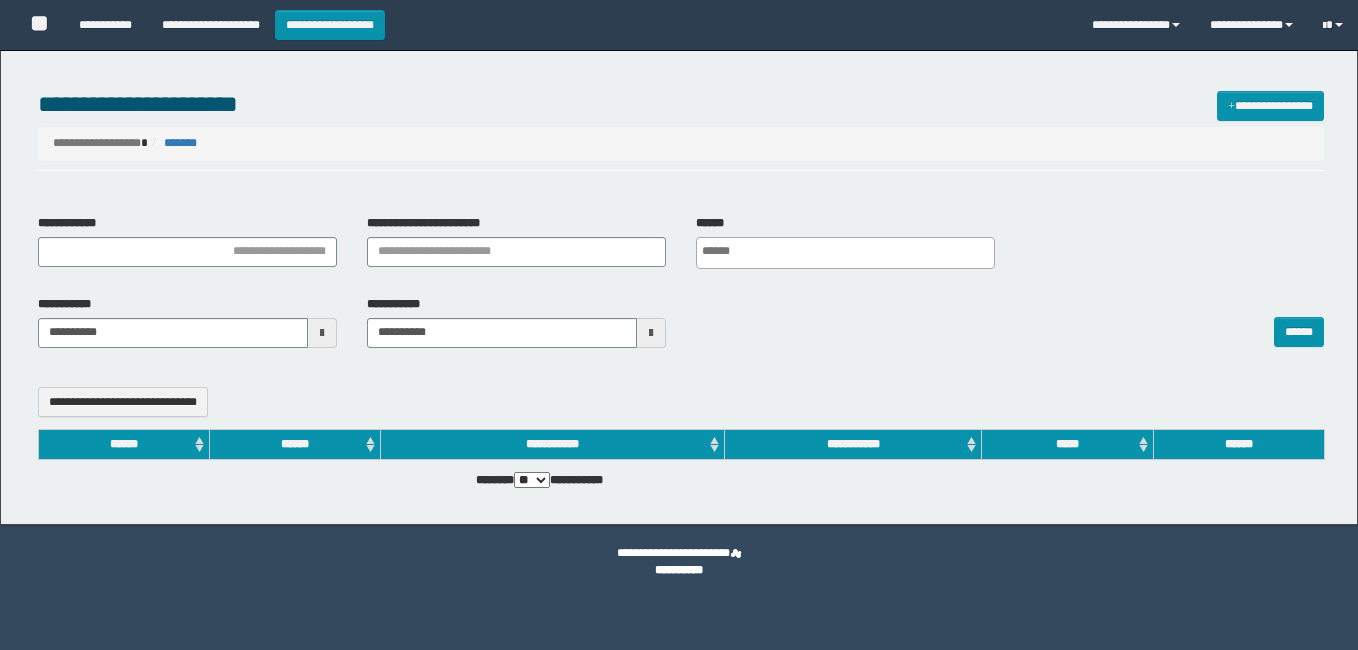 select 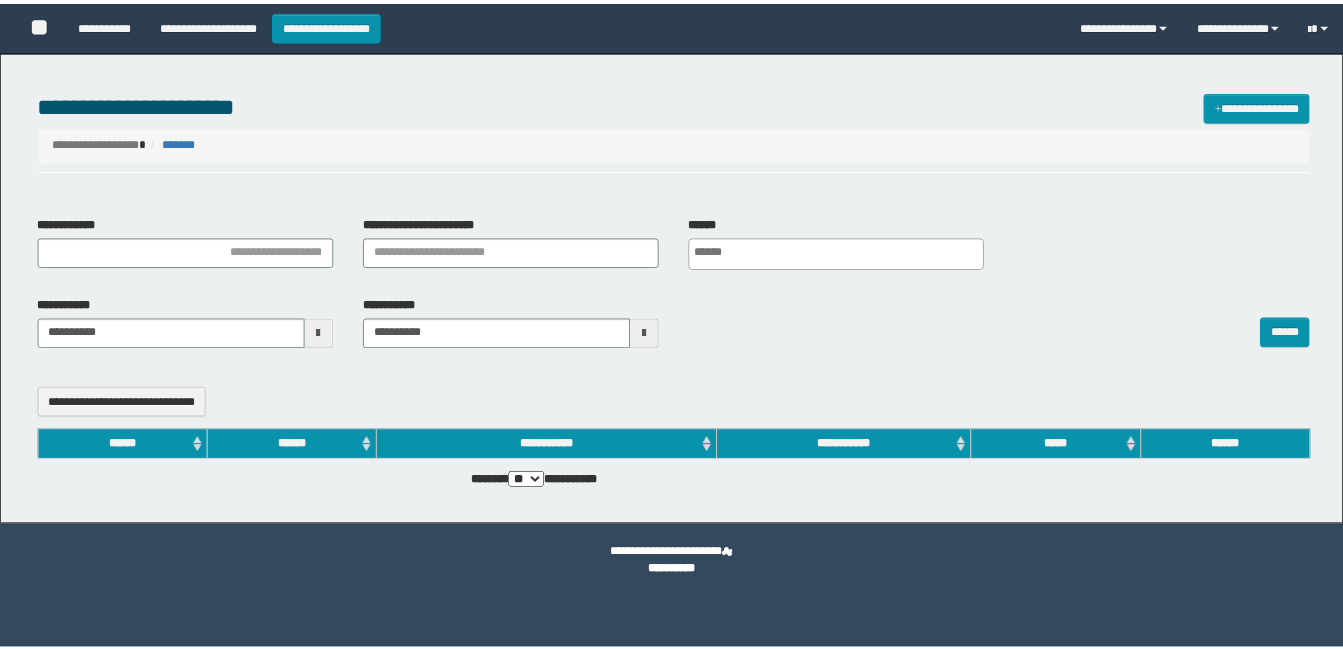 scroll, scrollTop: 0, scrollLeft: 0, axis: both 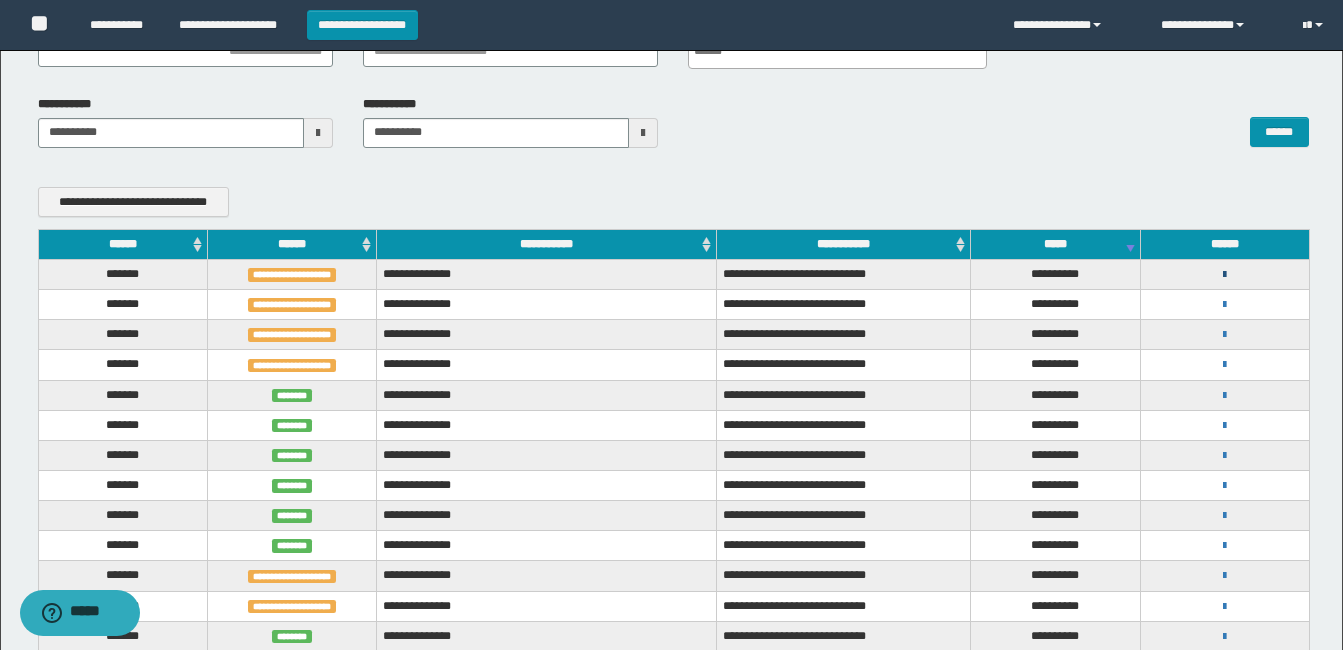 click at bounding box center [1224, 275] 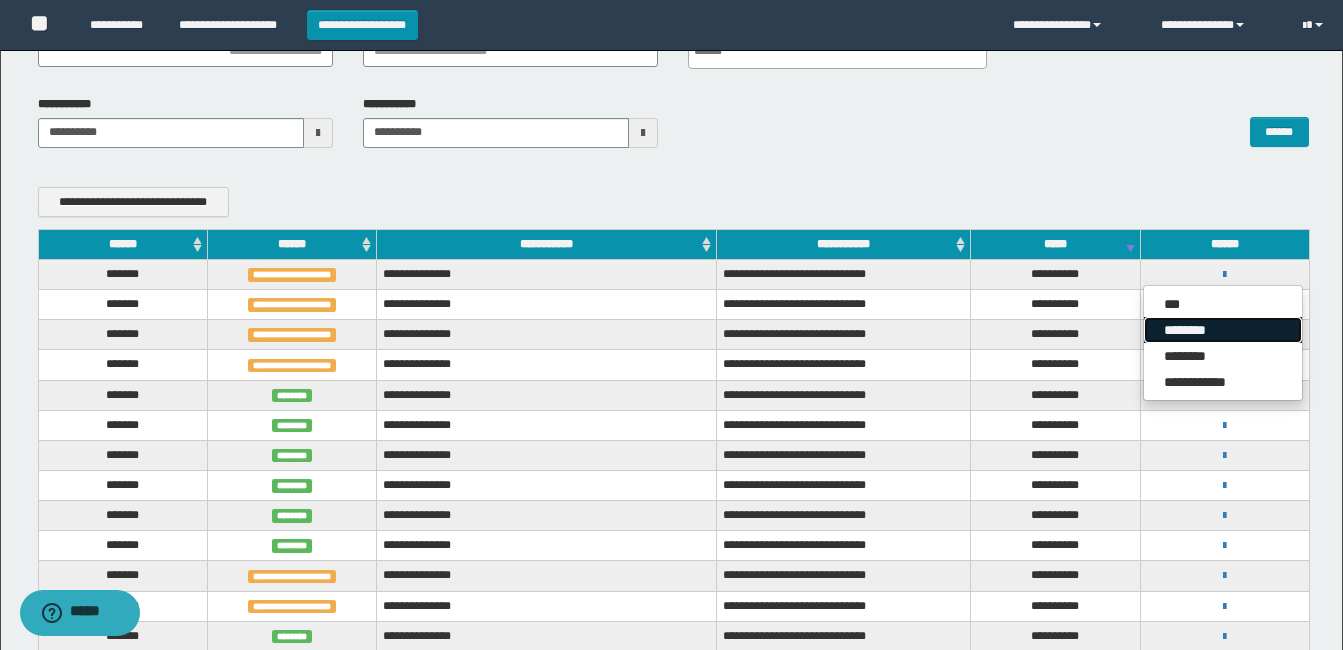 drag, startPoint x: 1213, startPoint y: 334, endPoint x: 1174, endPoint y: 342, distance: 39.812057 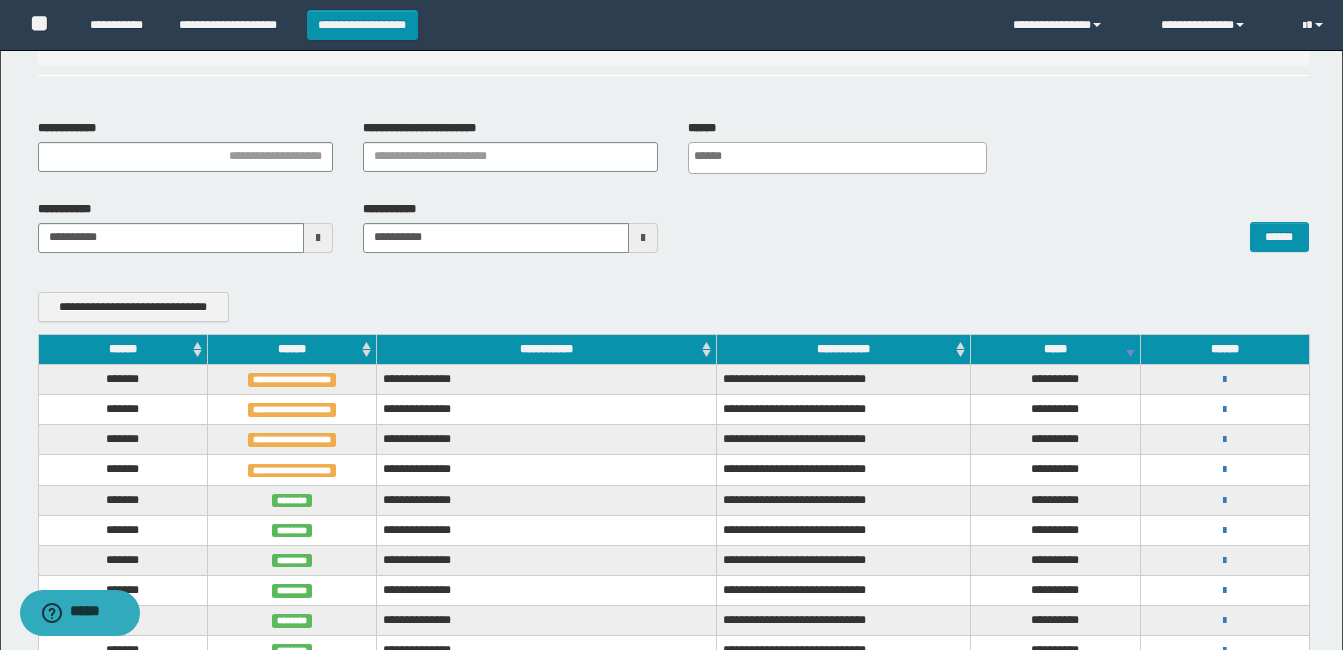 scroll, scrollTop: 0, scrollLeft: 0, axis: both 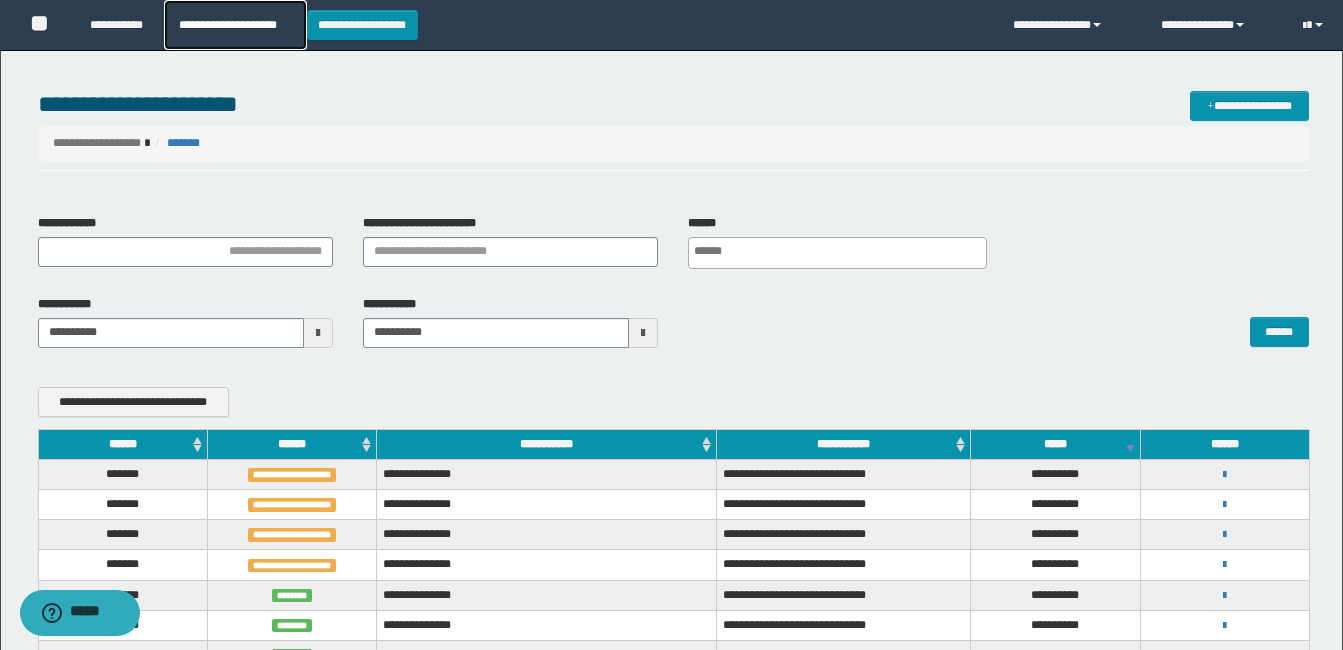 click on "**********" at bounding box center (235, 25) 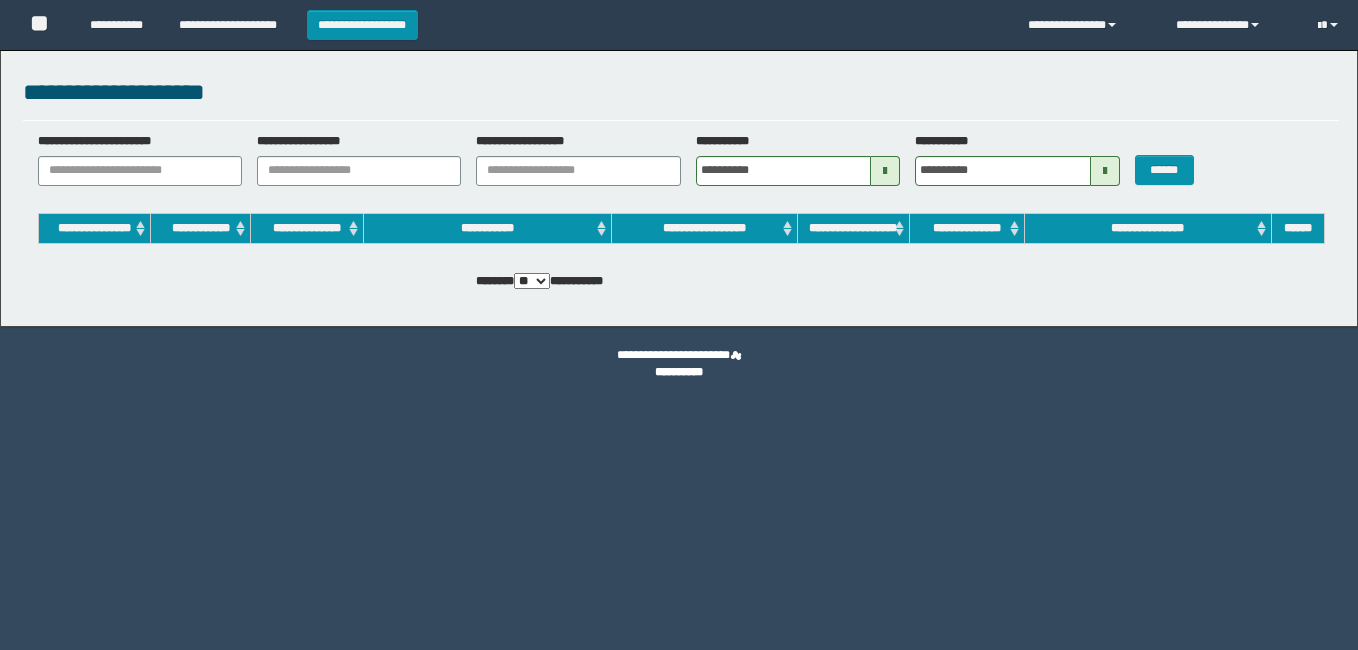 scroll, scrollTop: 0, scrollLeft: 0, axis: both 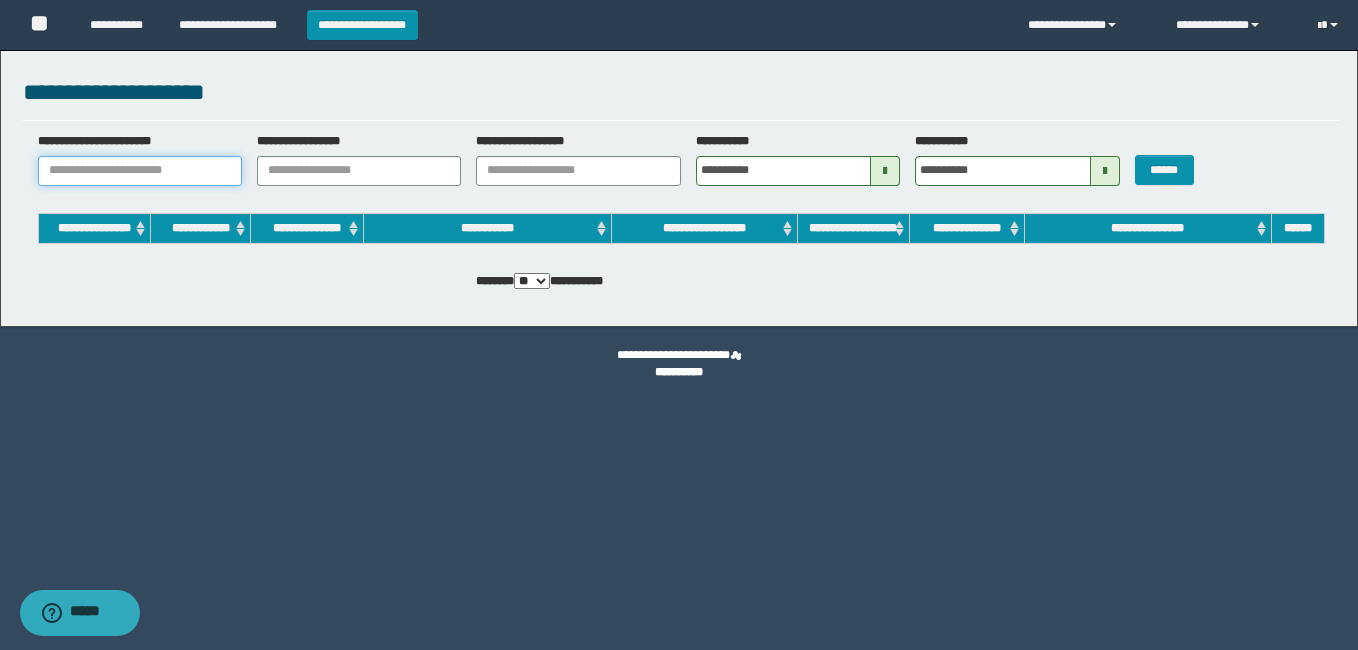 paste on "**********" 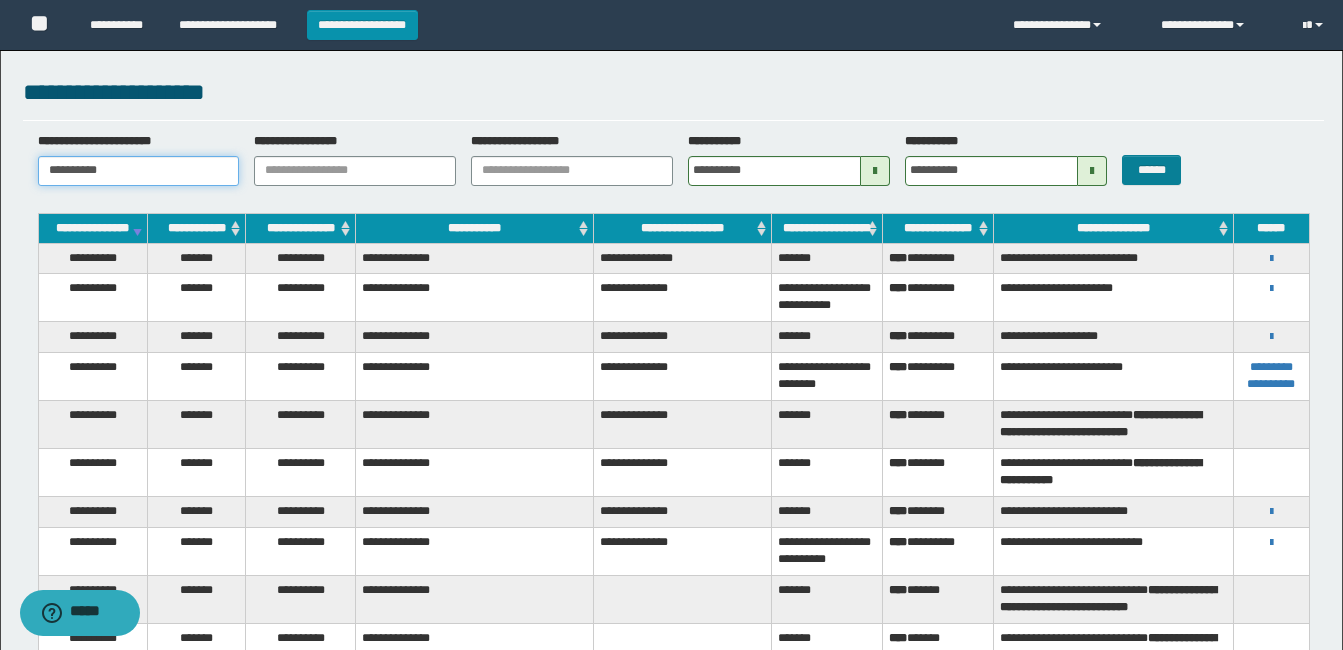 type on "**********" 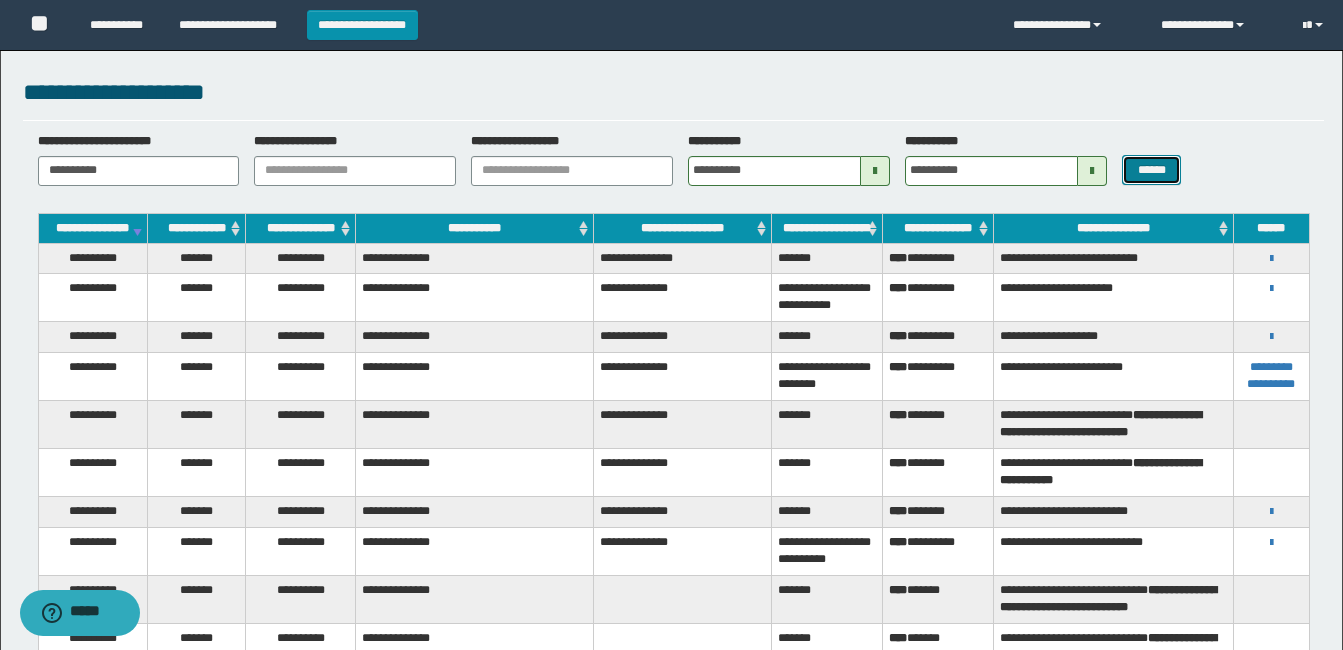 click on "******" at bounding box center [1151, 170] 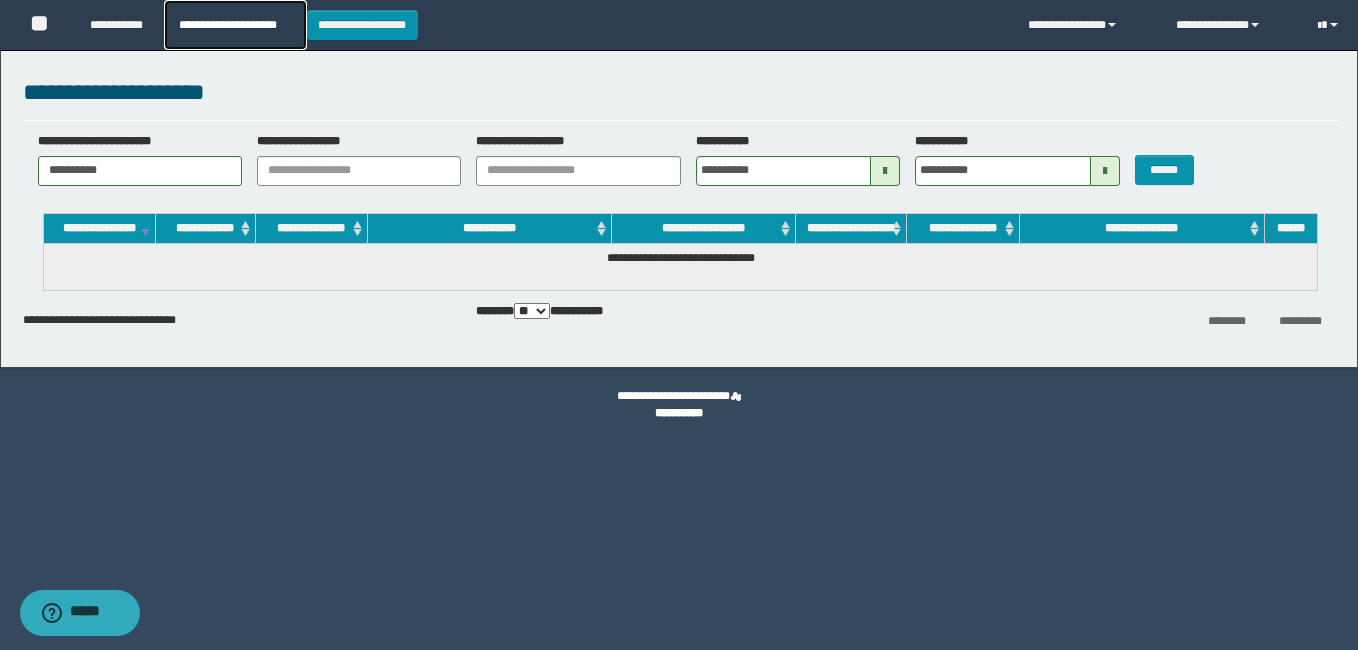 click on "**********" at bounding box center [235, 25] 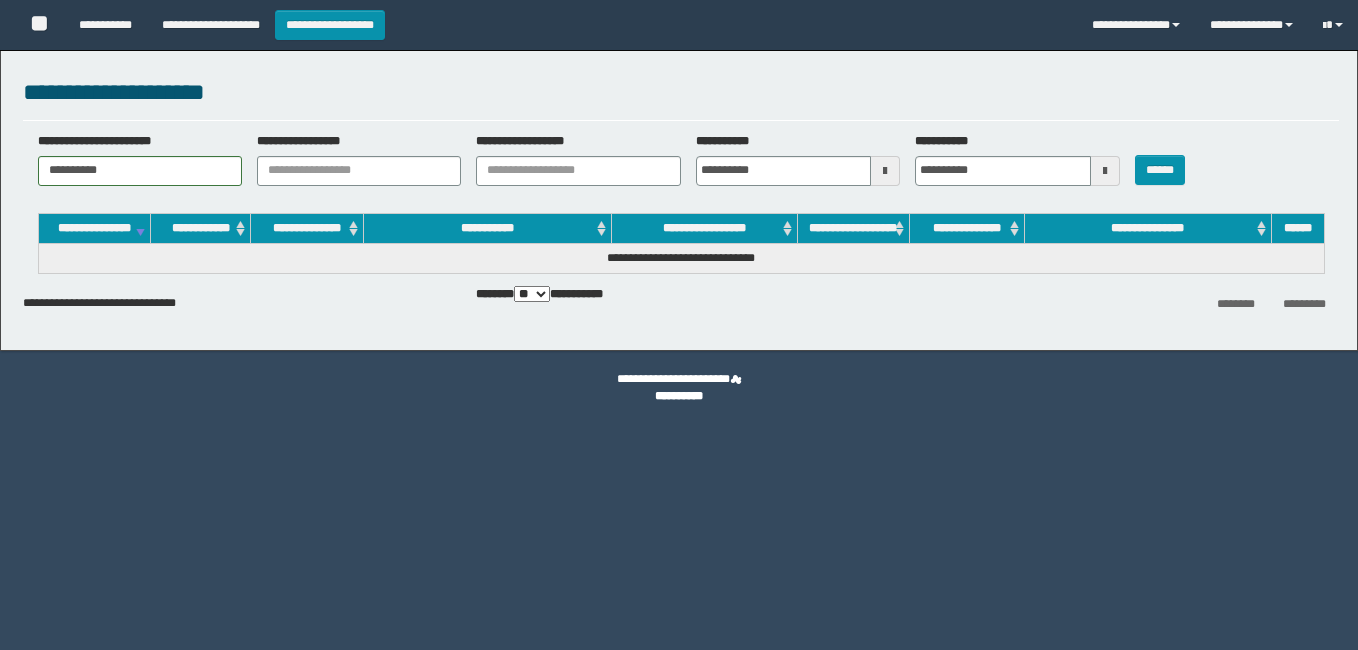 click on "**********" at bounding box center (679, 325) 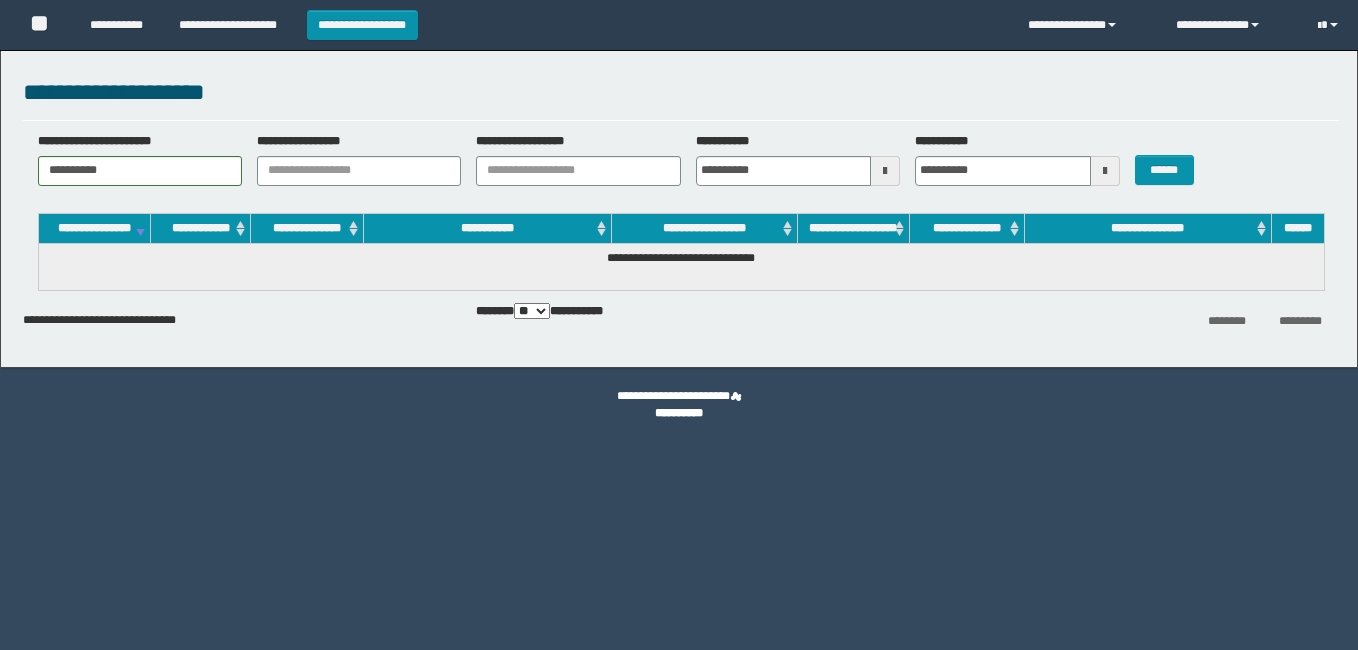 scroll, scrollTop: 0, scrollLeft: 0, axis: both 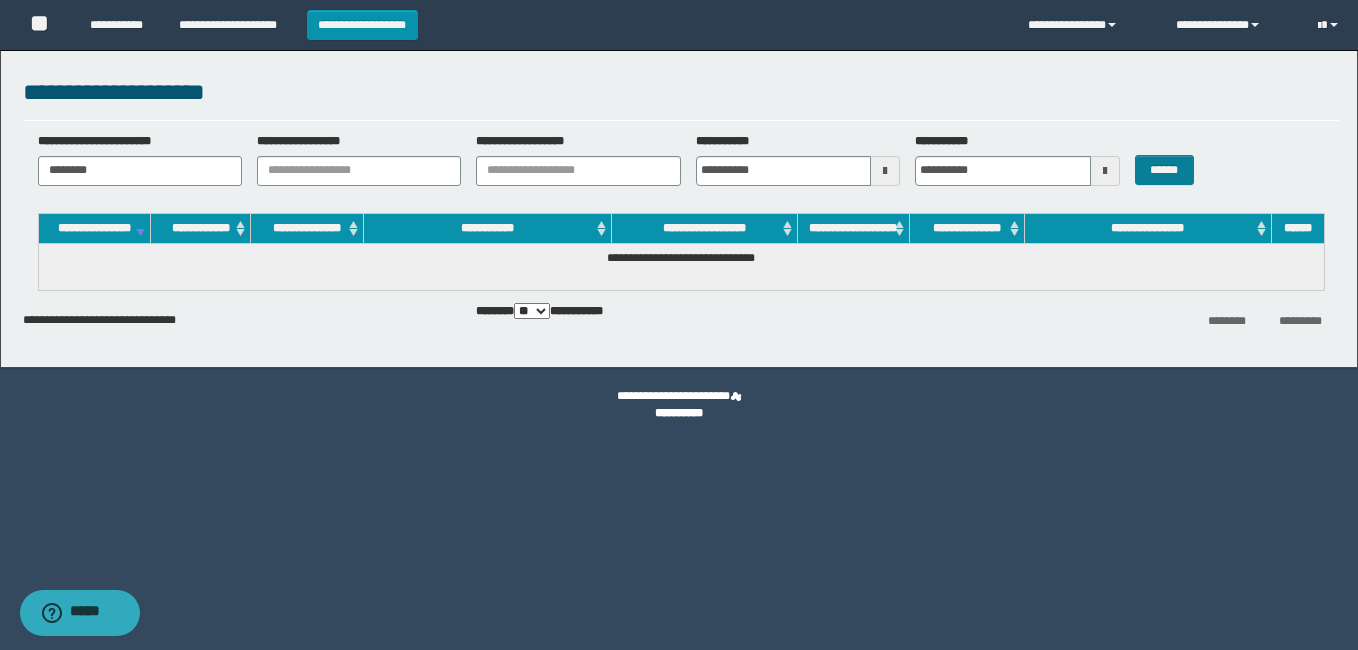 type on "********" 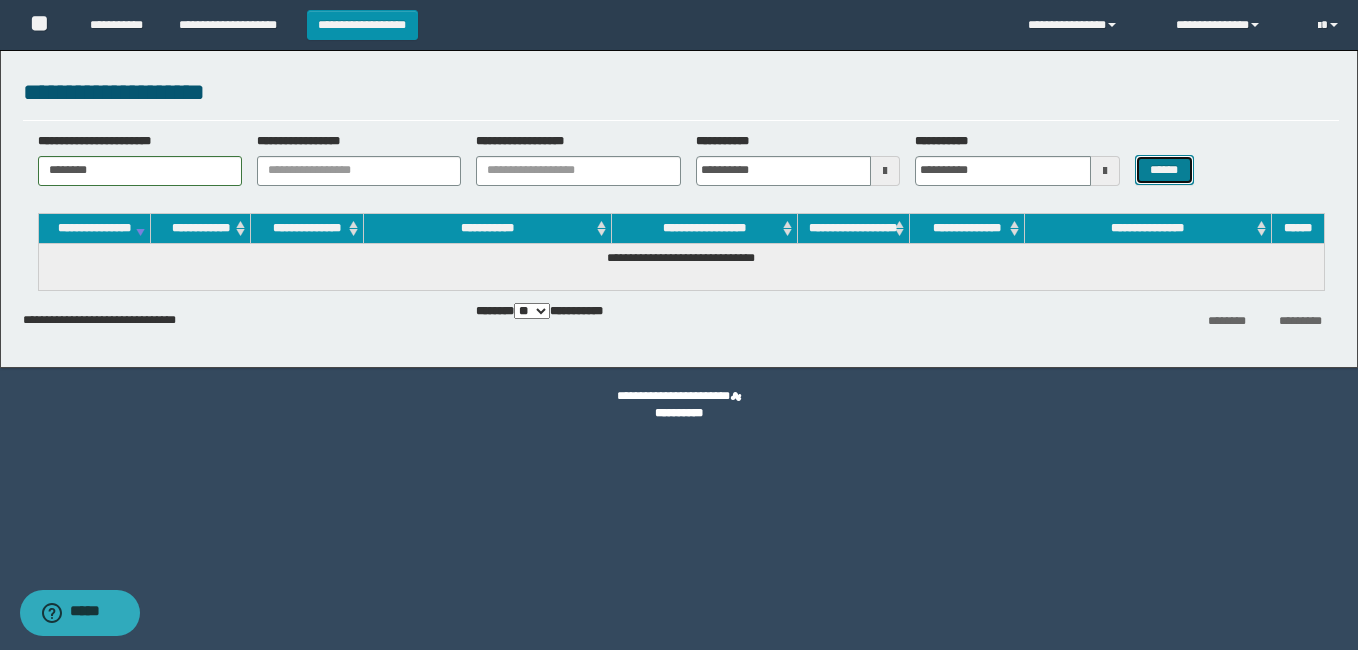 click on "******" at bounding box center [1164, 170] 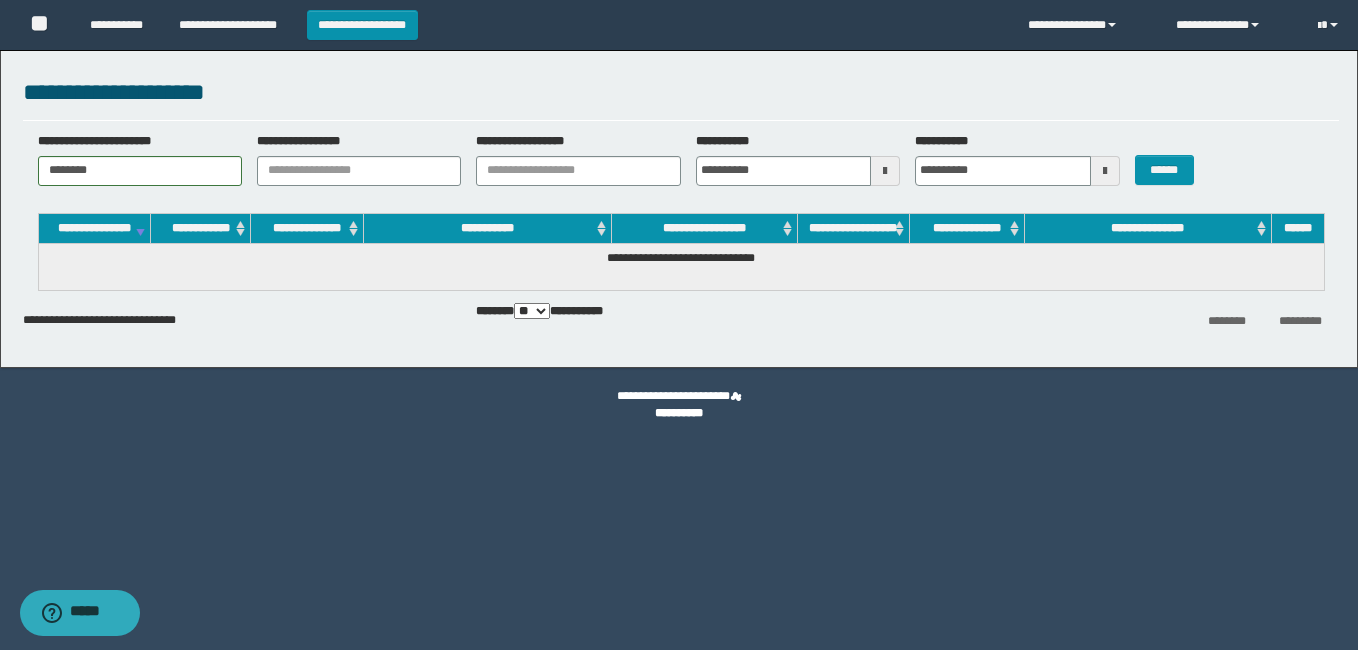 click on "**********" at bounding box center [679, 325] 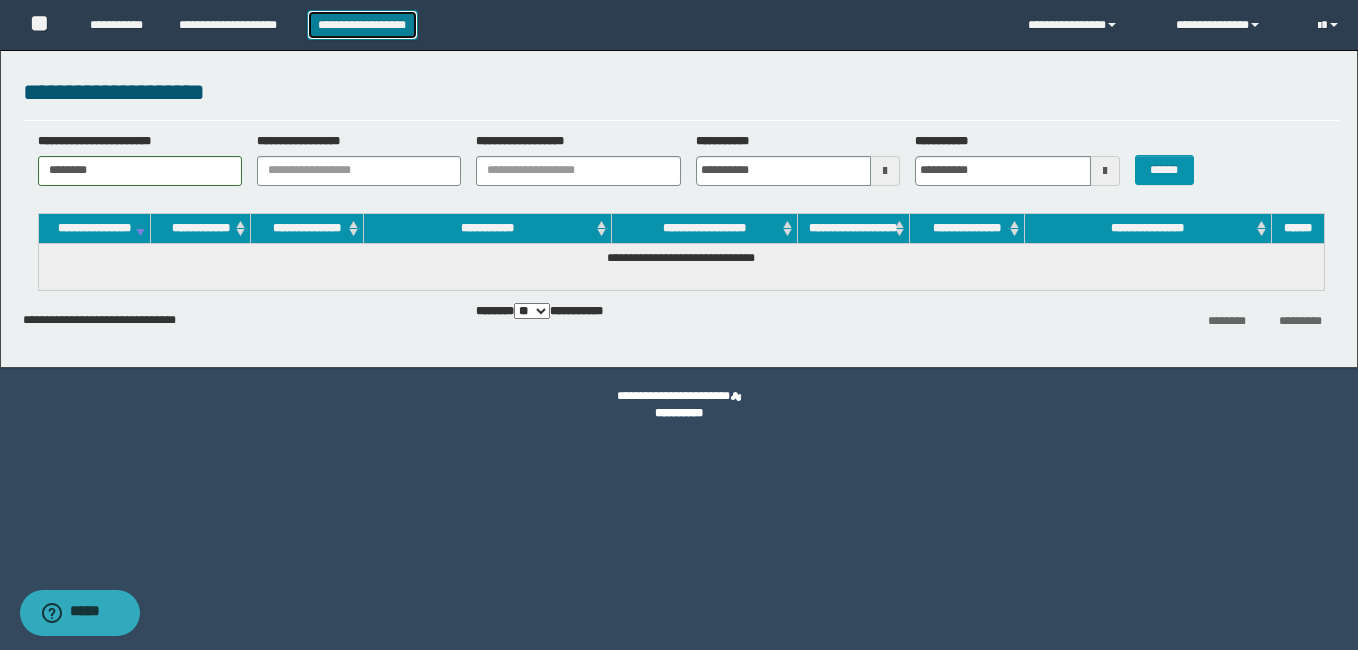 click on "**********" at bounding box center (362, 25) 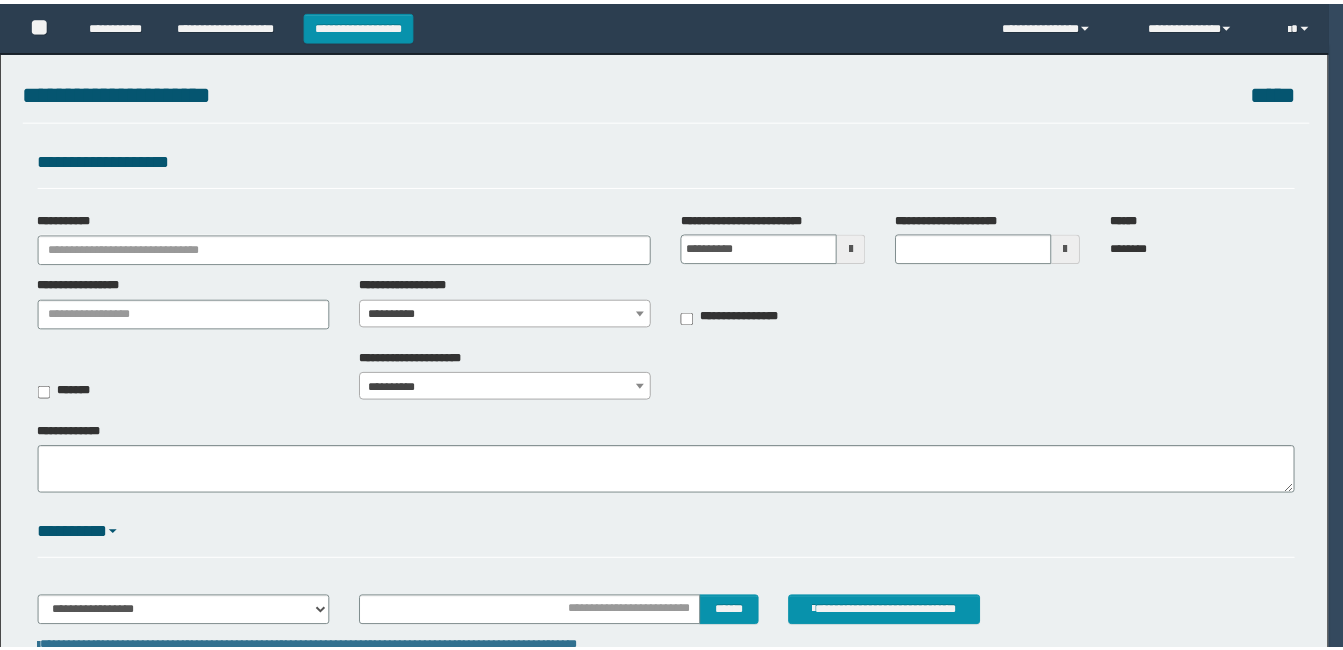 scroll, scrollTop: 0, scrollLeft: 0, axis: both 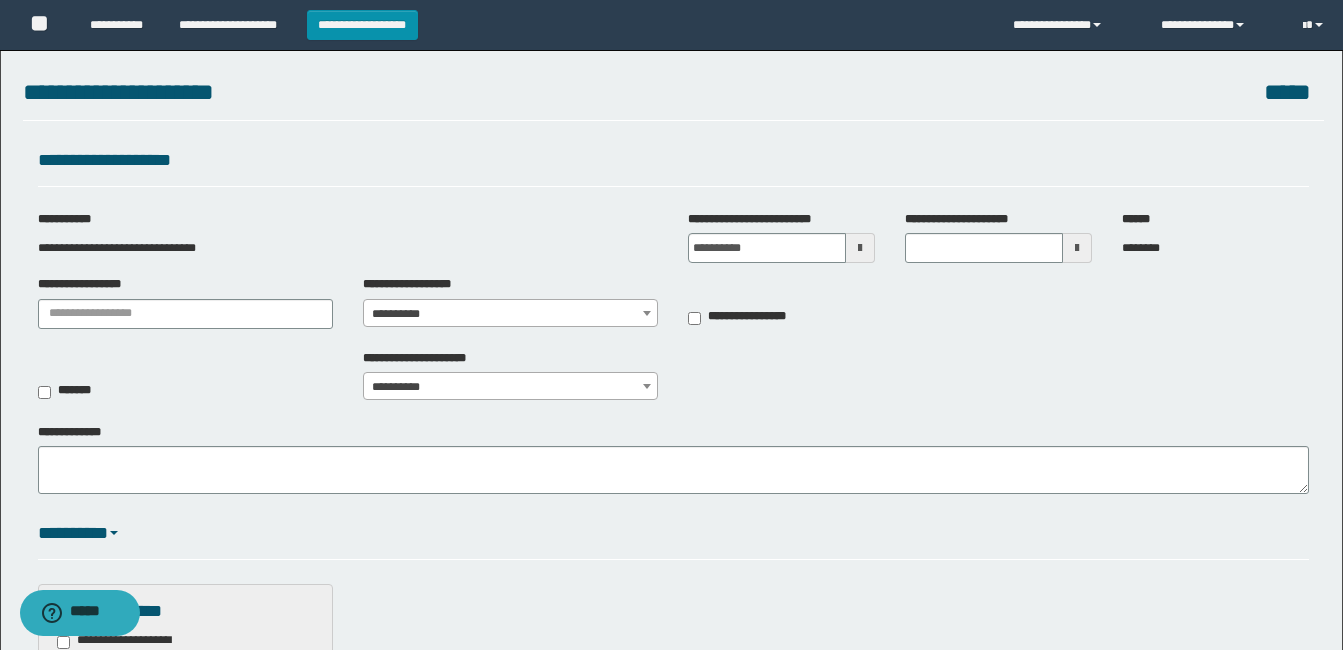 click on "**********" at bounding box center [510, 314] 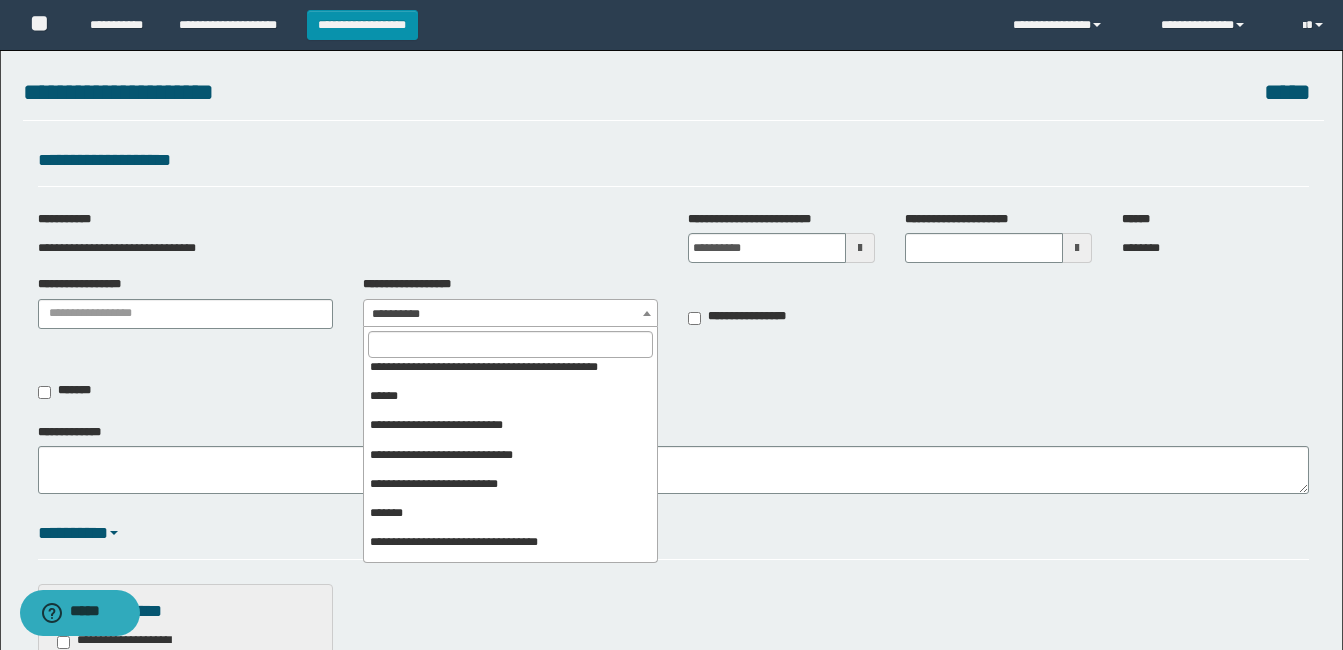 scroll, scrollTop: 283, scrollLeft: 0, axis: vertical 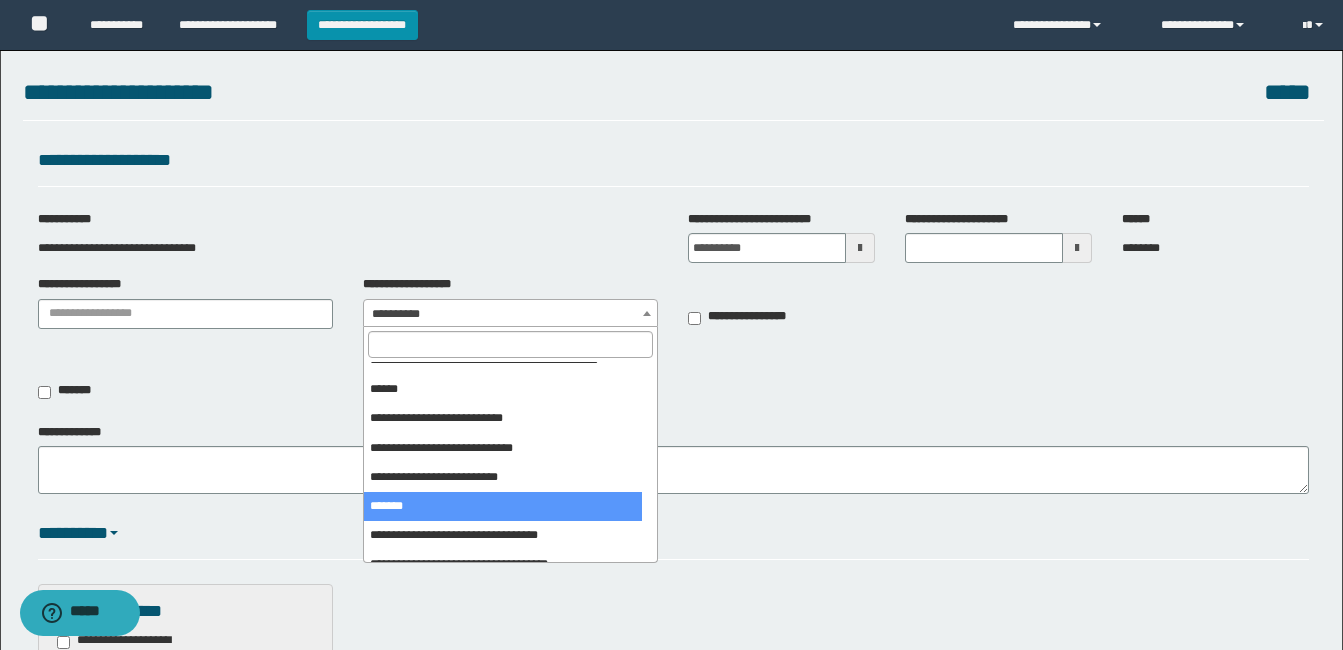 drag, startPoint x: 480, startPoint y: 489, endPoint x: 682, endPoint y: 402, distance: 219.93863 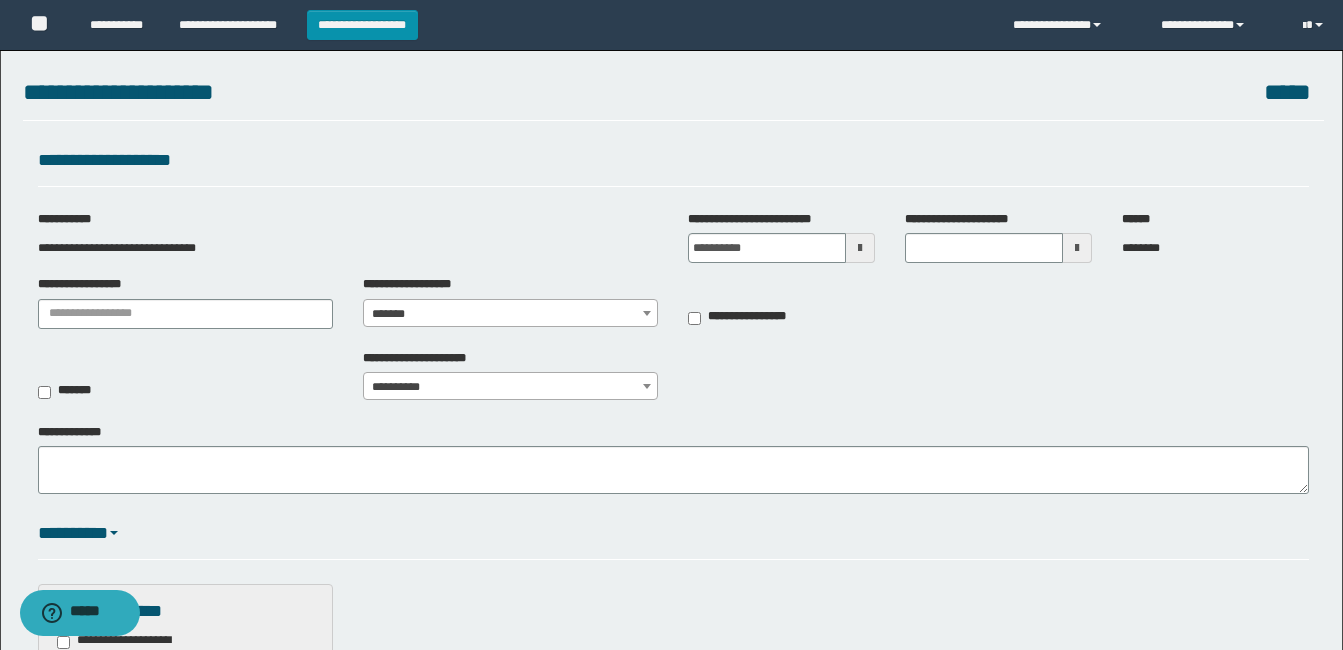 click on "**********" at bounding box center (671, 1092) 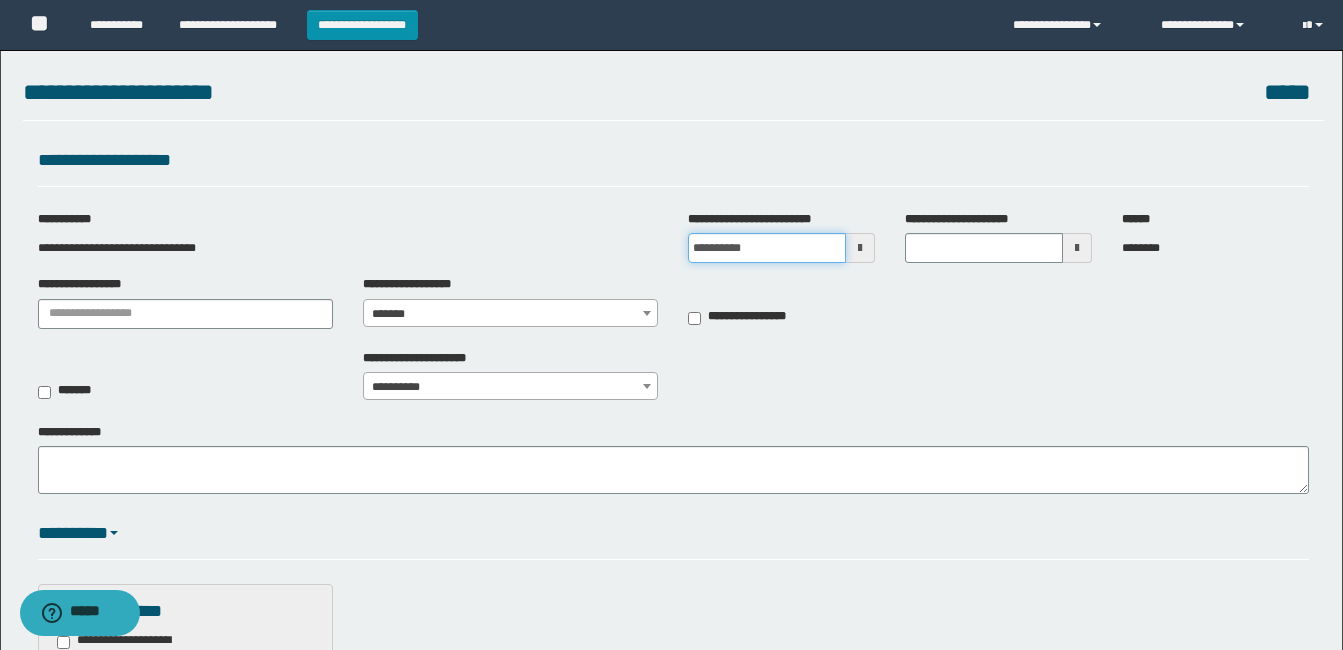 click on "**********" at bounding box center [767, 248] 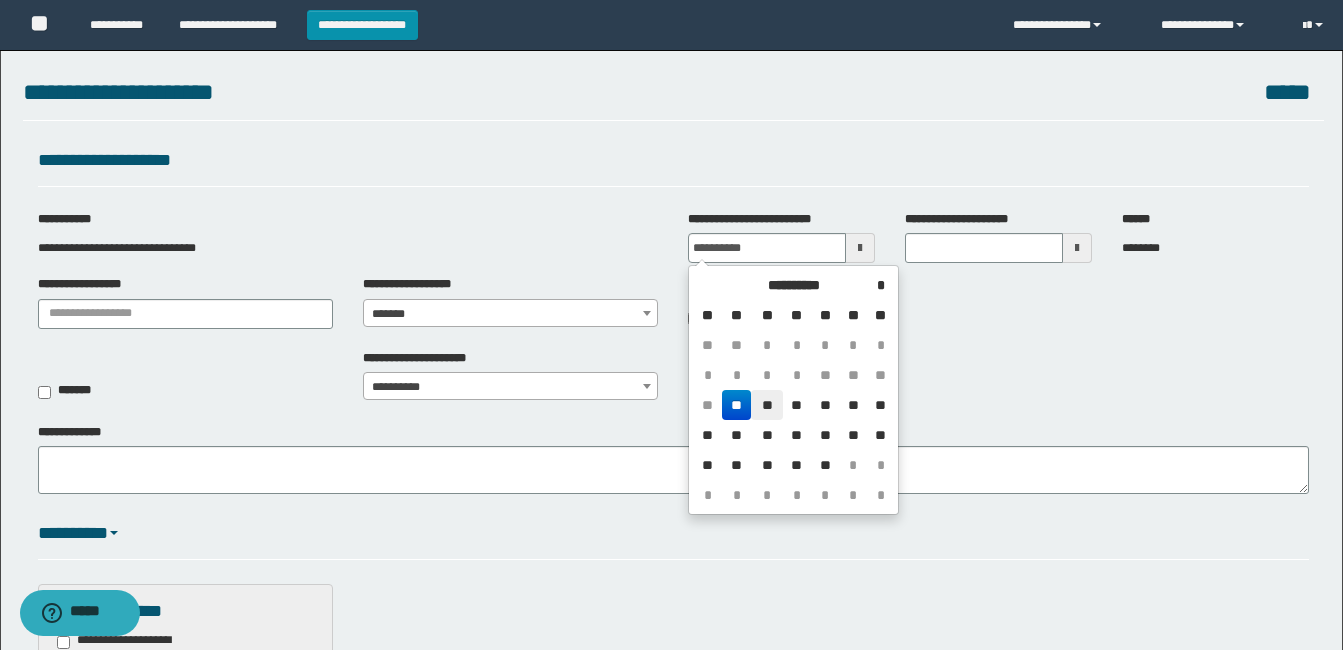 click on "**" at bounding box center [767, 405] 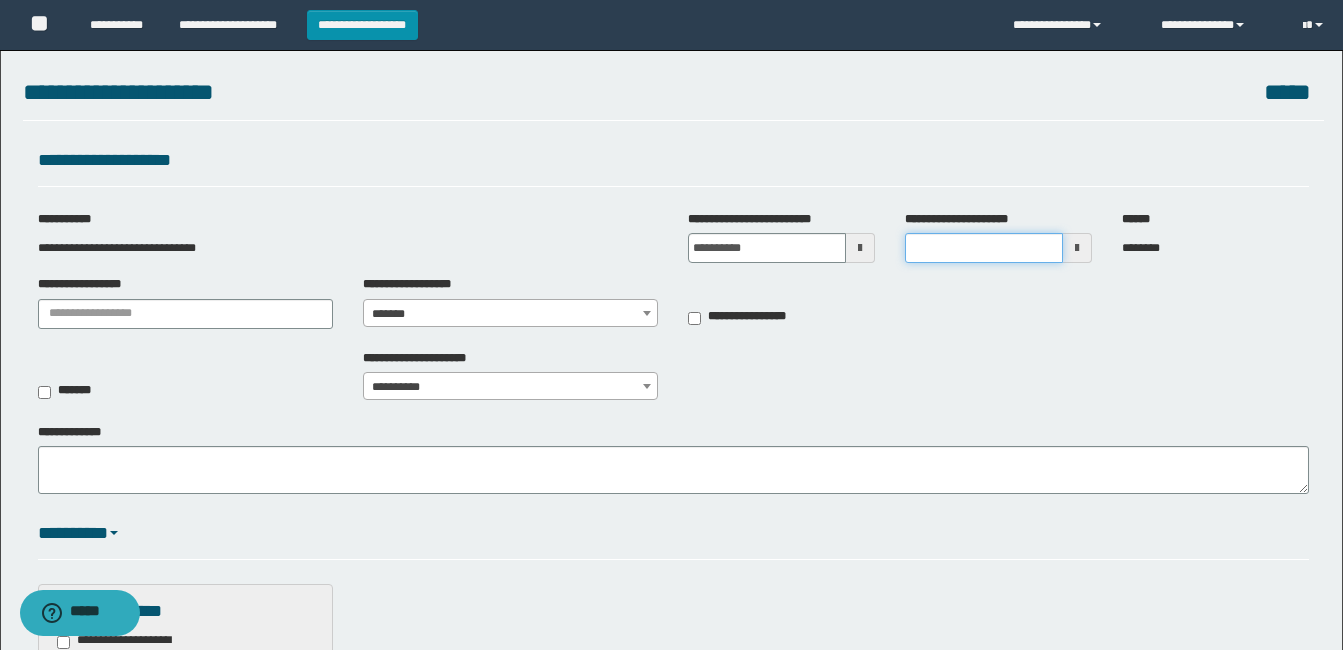click on "**********" at bounding box center [984, 248] 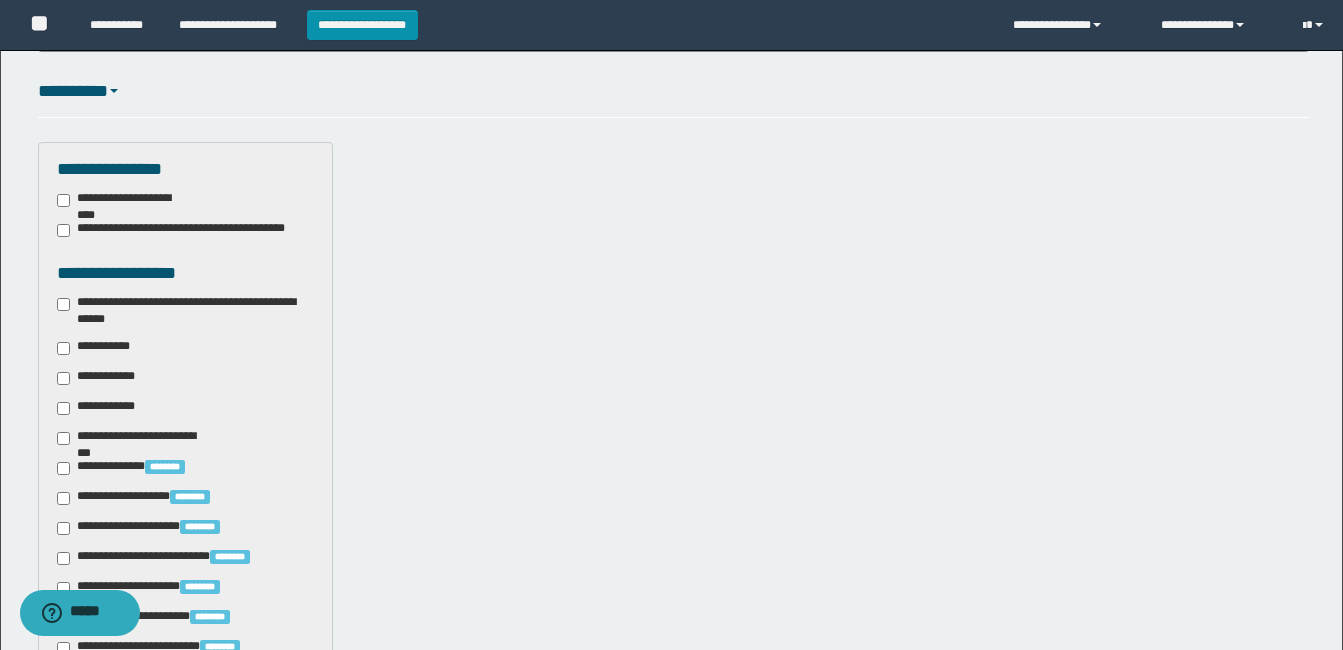 scroll, scrollTop: 500, scrollLeft: 0, axis: vertical 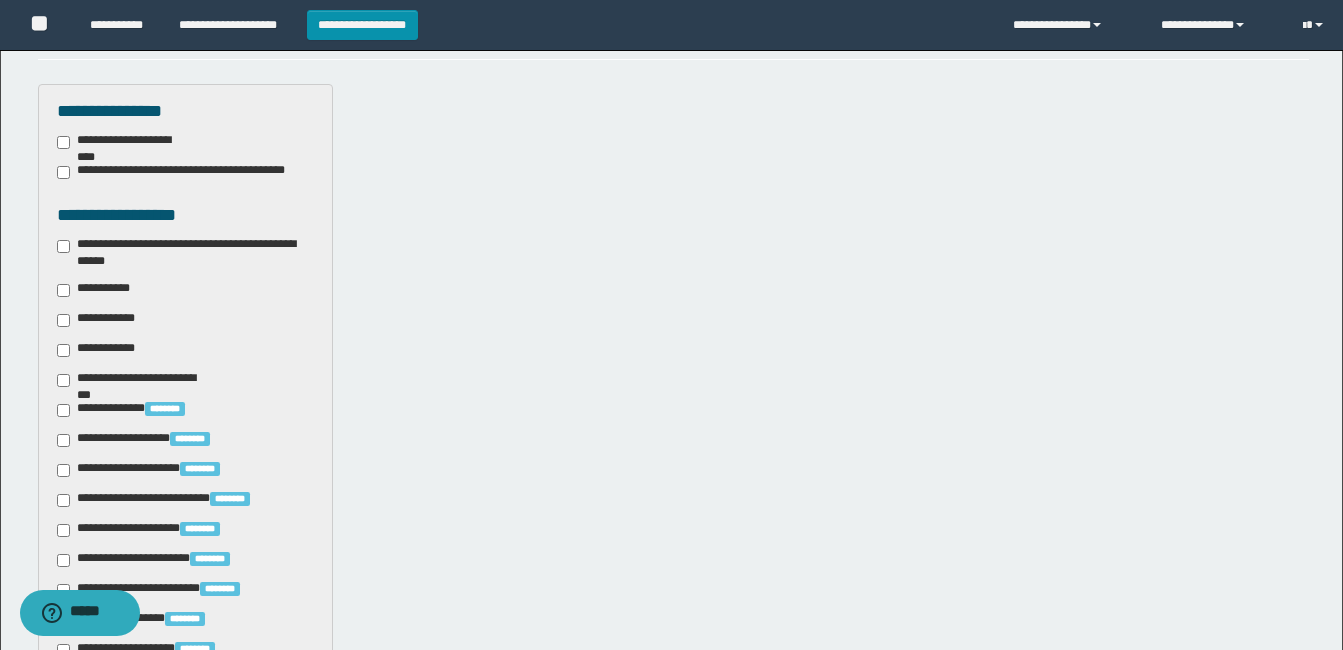 click on "**********" at bounding box center (185, 253) 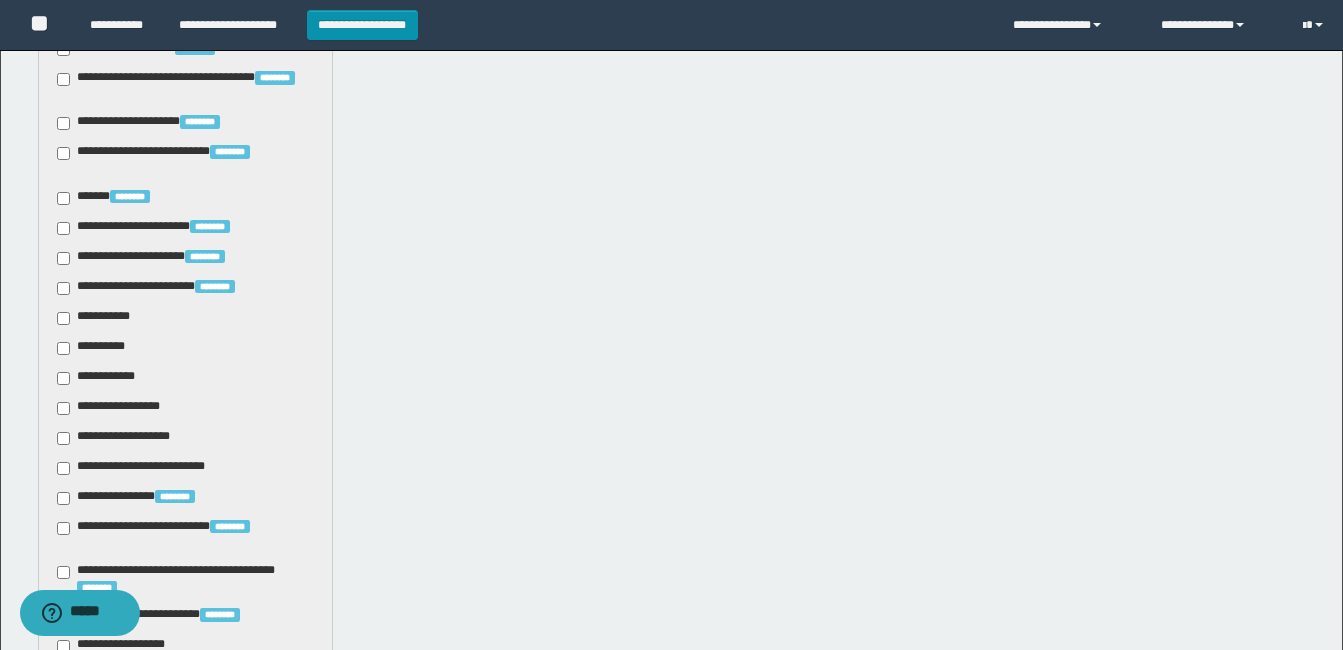 scroll, scrollTop: 1300, scrollLeft: 0, axis: vertical 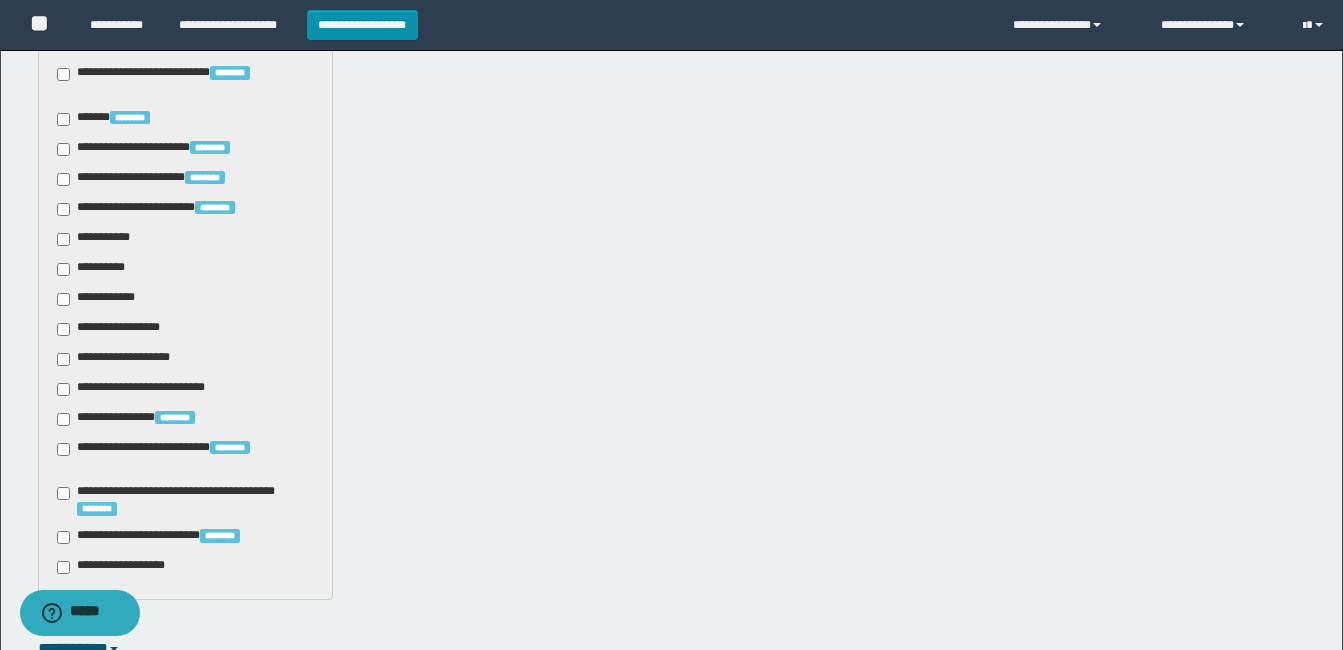 click on "**********" at bounding box center (97, 239) 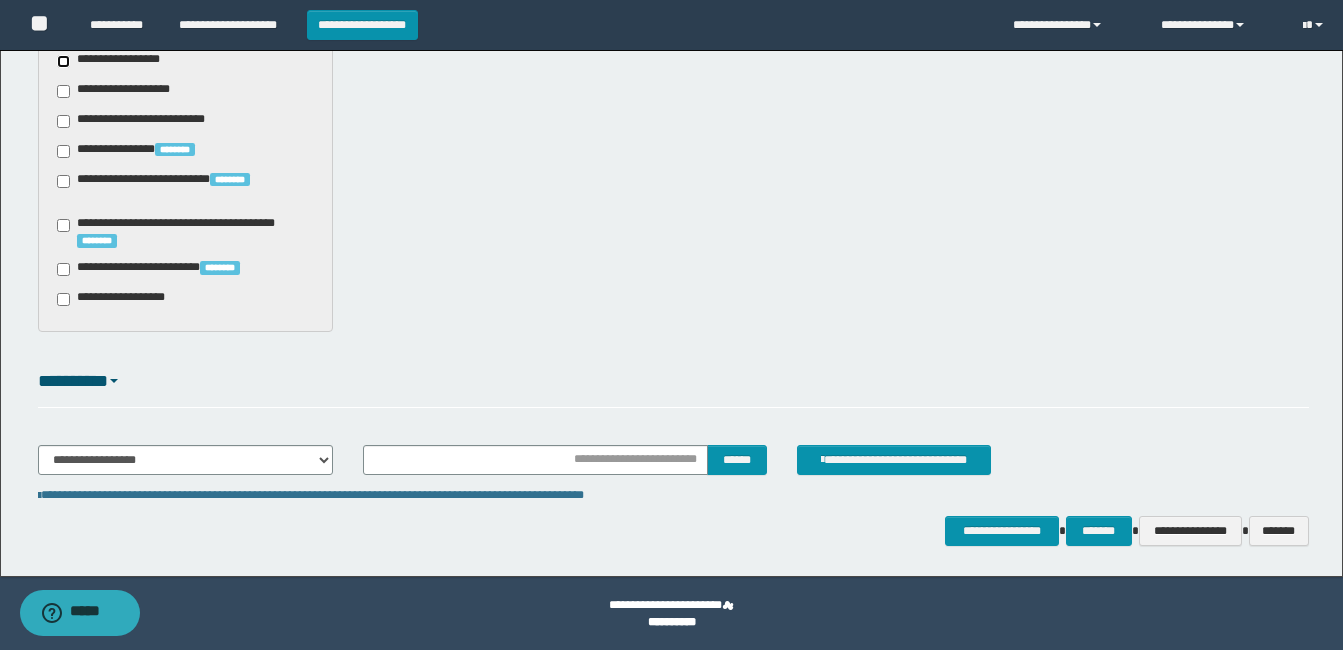 scroll, scrollTop: 1569, scrollLeft: 0, axis: vertical 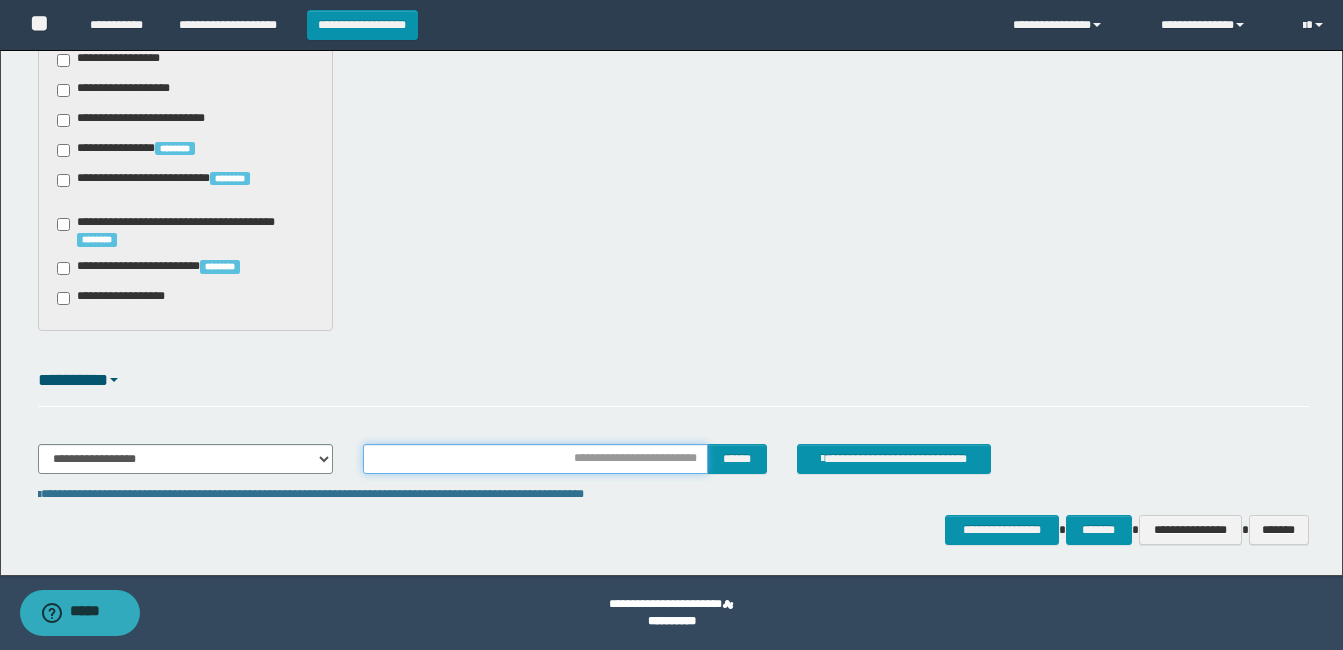 click at bounding box center (535, 459) 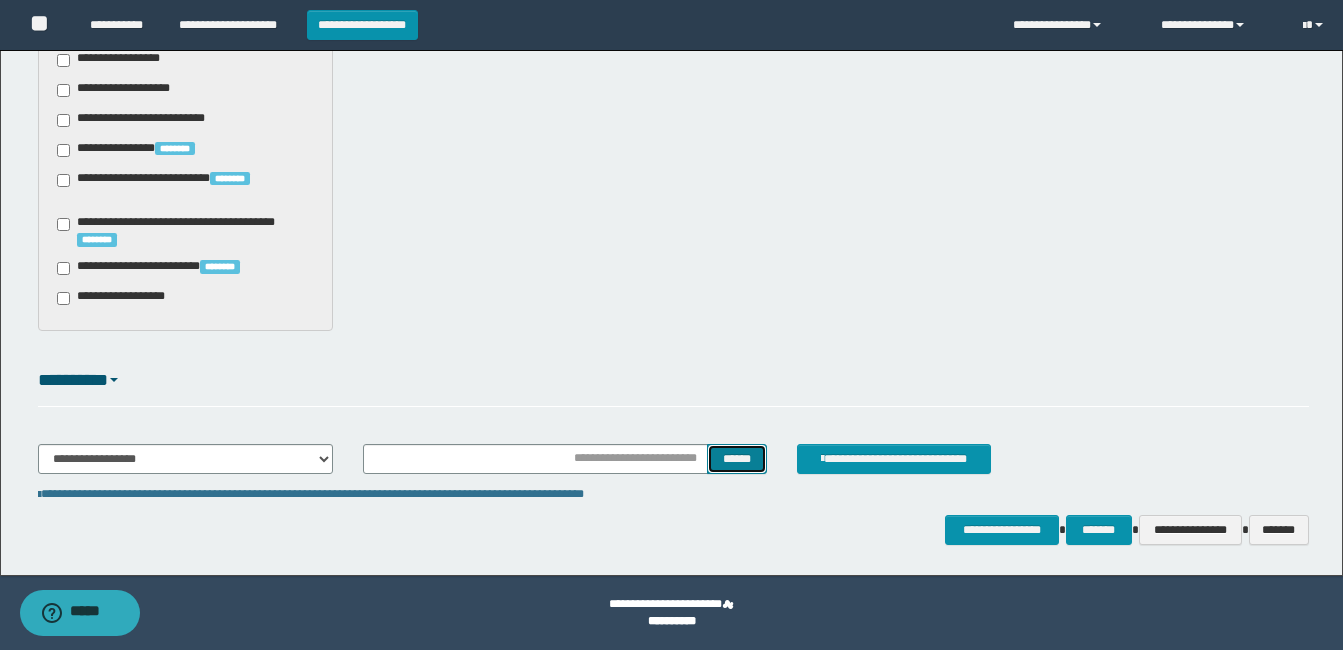 click on "******" at bounding box center [736, 459] 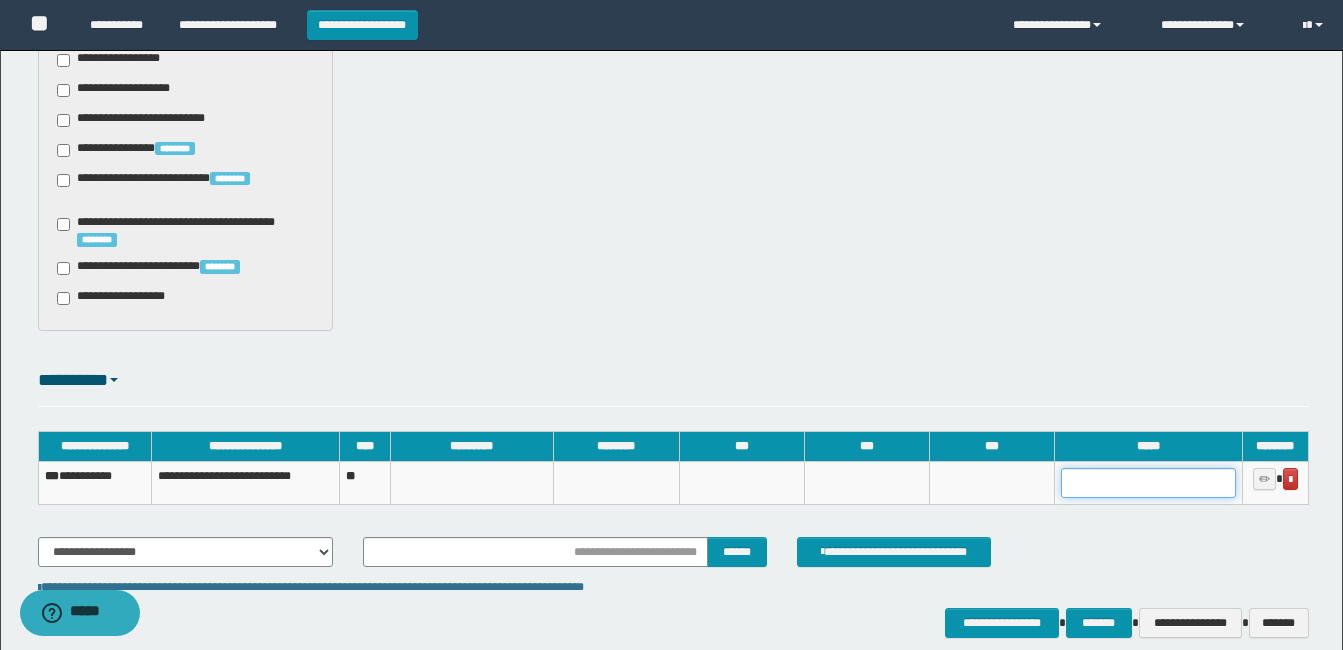 click at bounding box center [1148, 483] 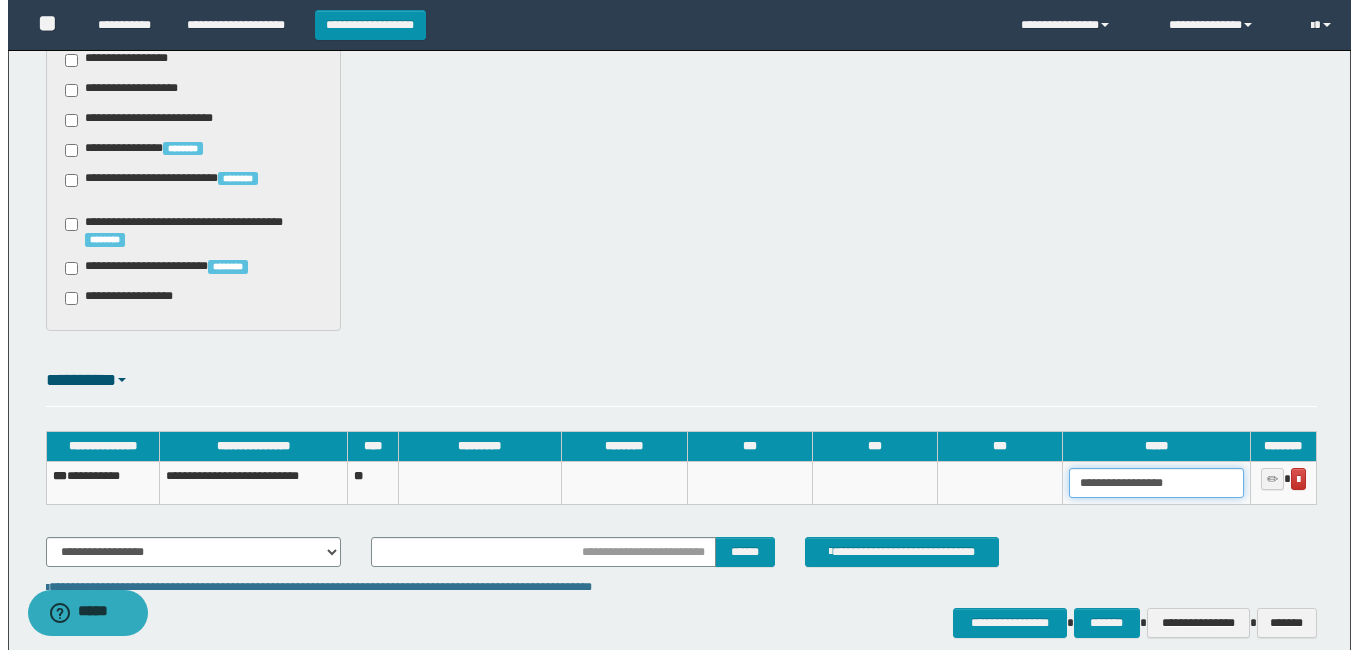 scroll, scrollTop: 1662, scrollLeft: 0, axis: vertical 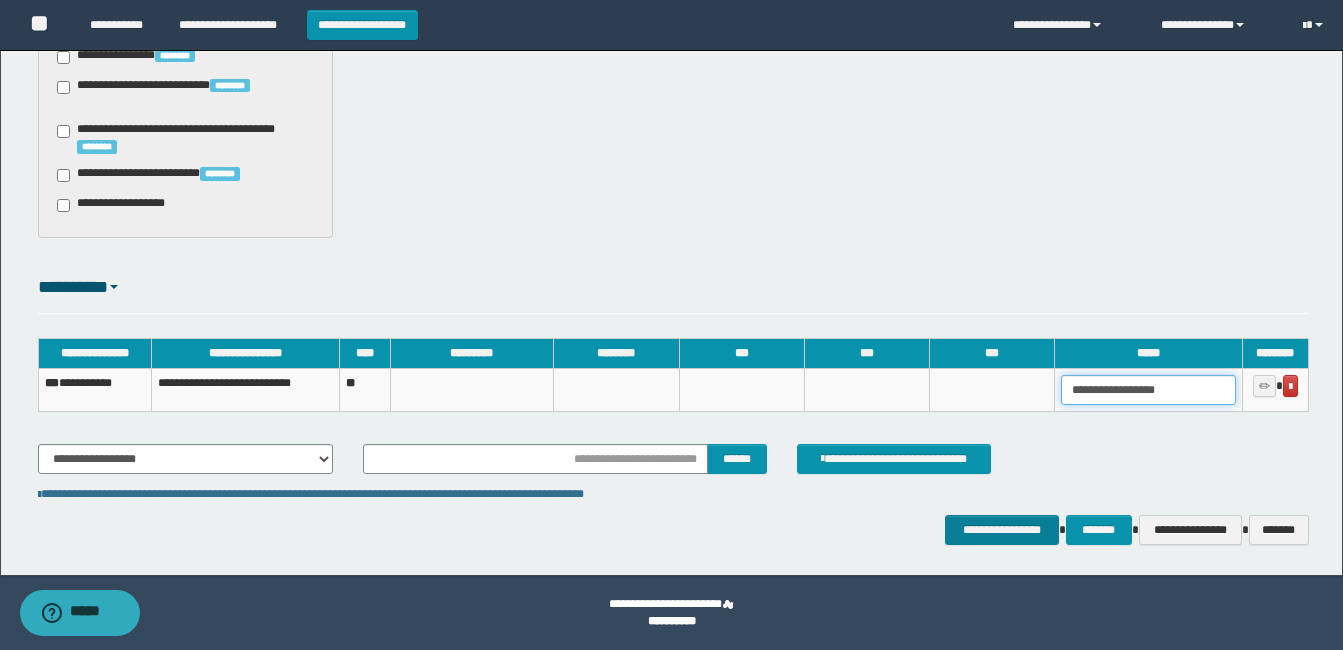 type on "**********" 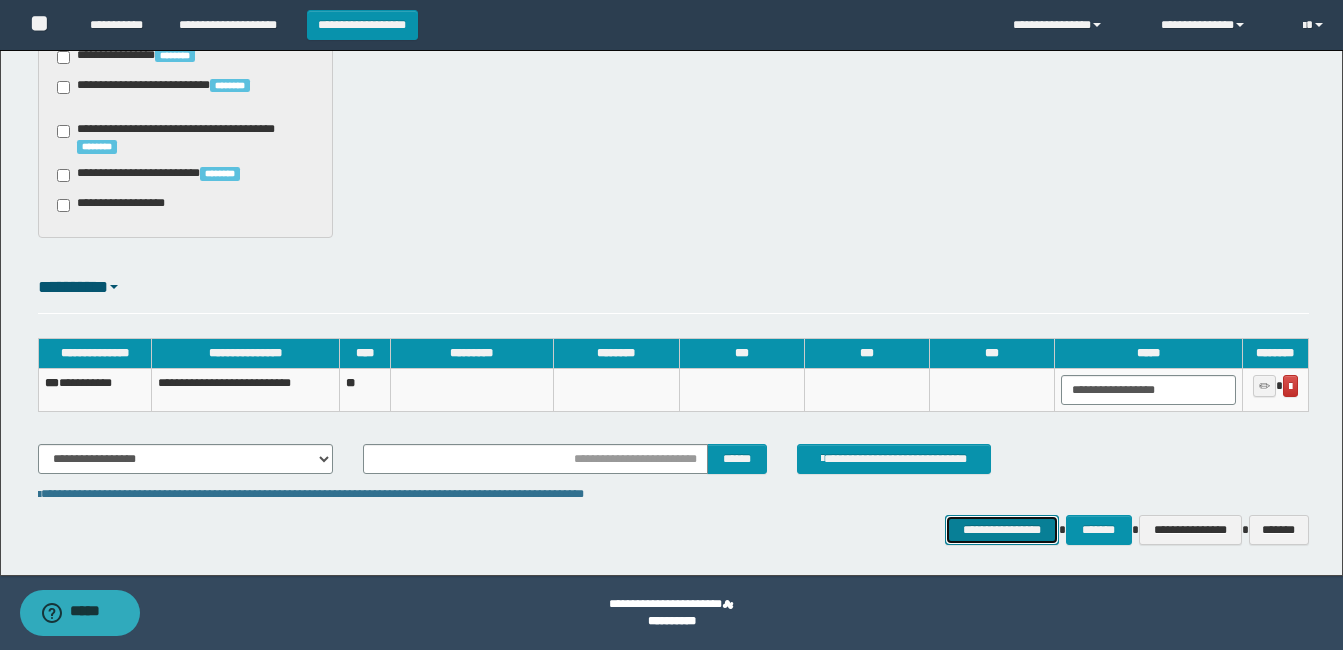 click on "**********" at bounding box center (1001, 530) 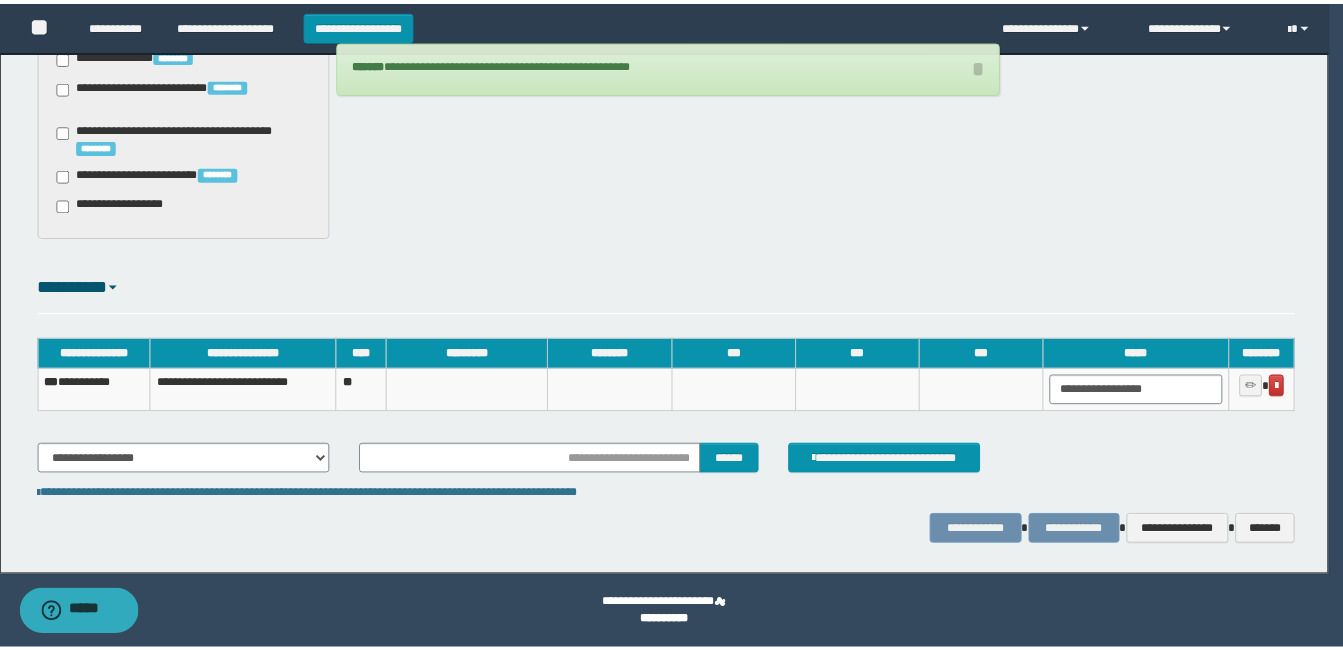 scroll, scrollTop: 1648, scrollLeft: 0, axis: vertical 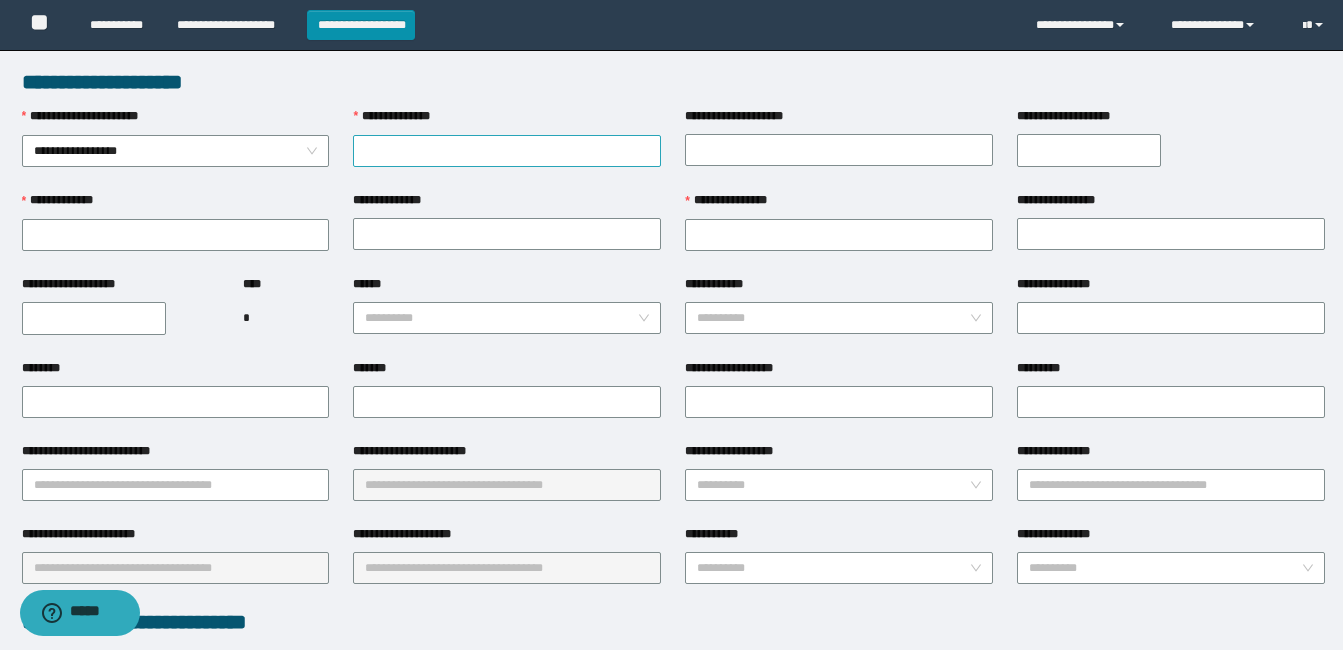 drag, startPoint x: 426, startPoint y: 160, endPoint x: 452, endPoint y: 150, distance: 27.856777 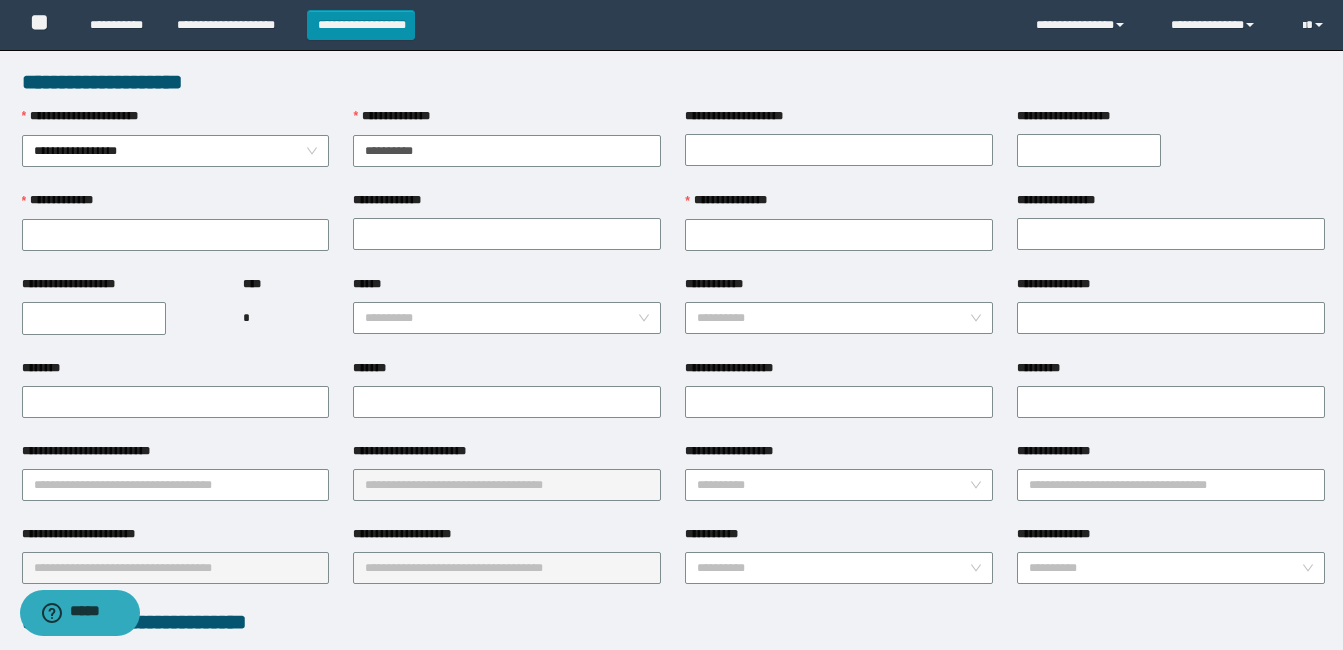 type on "**********" 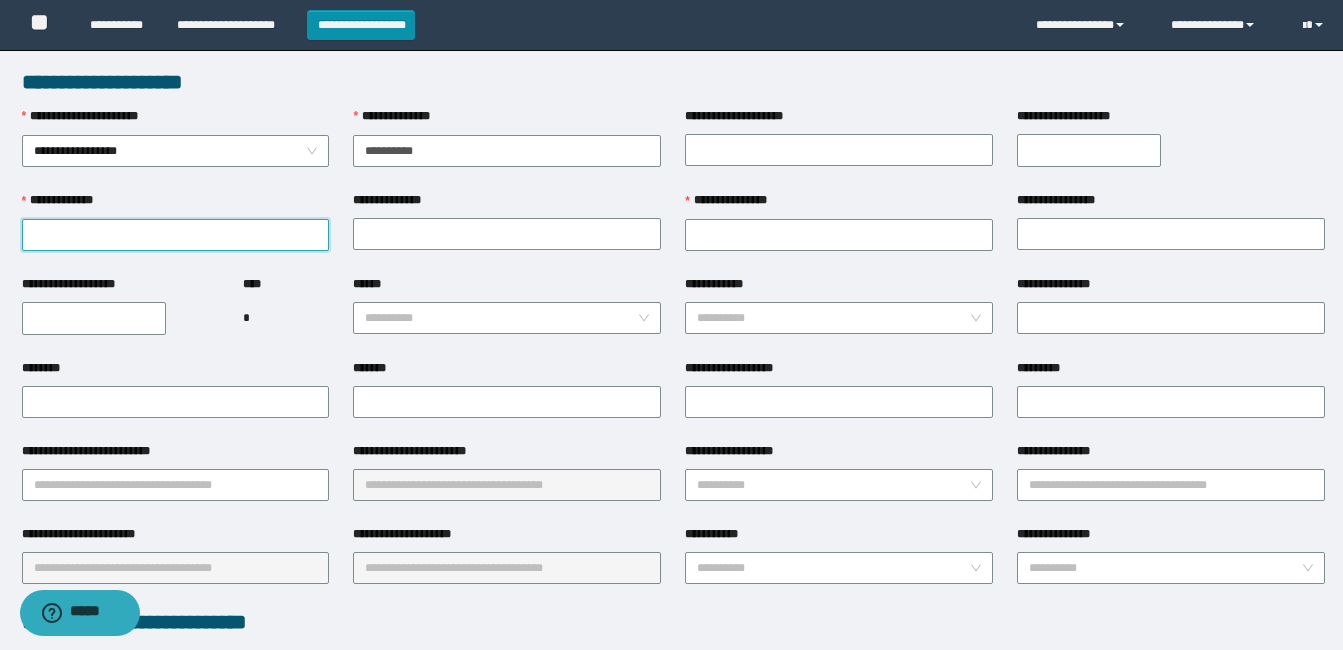 paste on "**********" 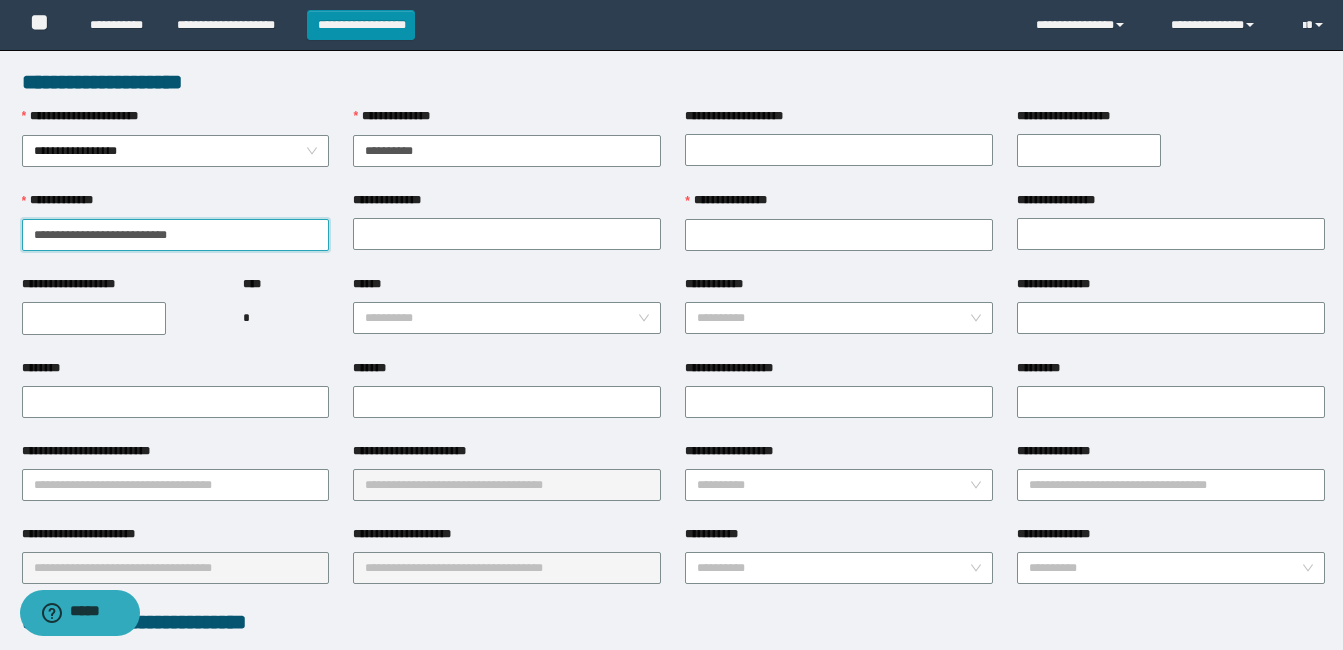 drag, startPoint x: 222, startPoint y: 232, endPoint x: 69, endPoint y: 236, distance: 153.05228 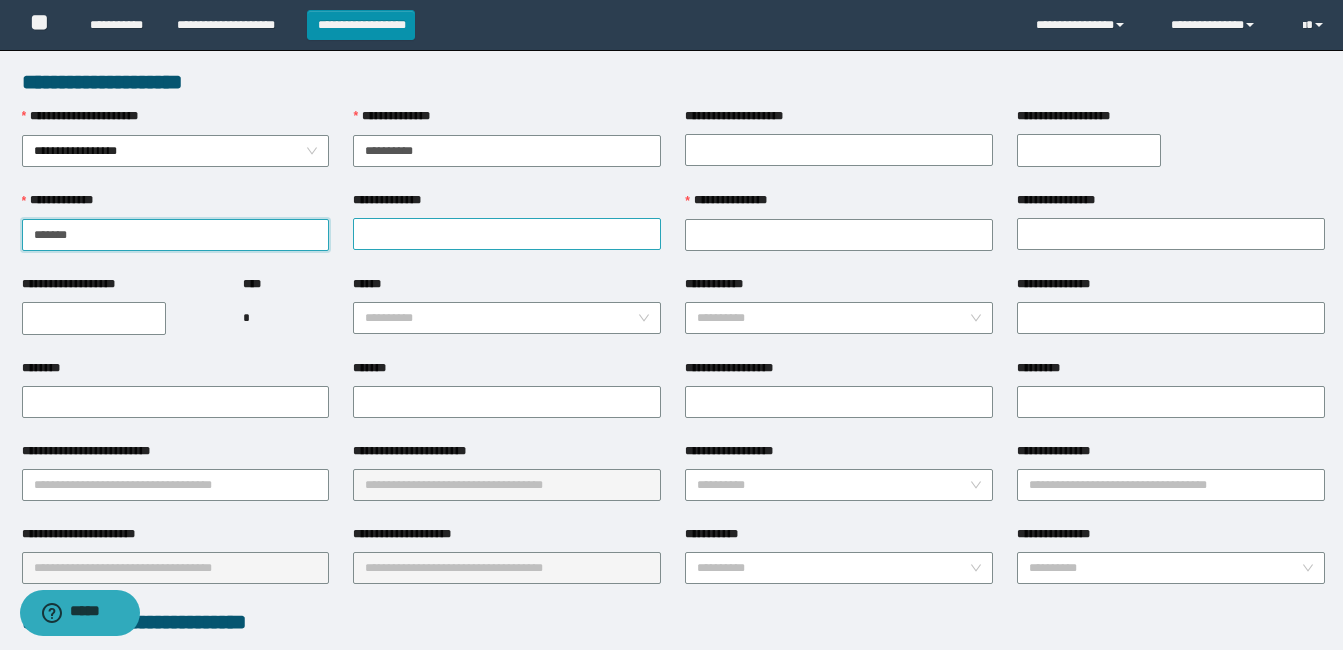 type on "******" 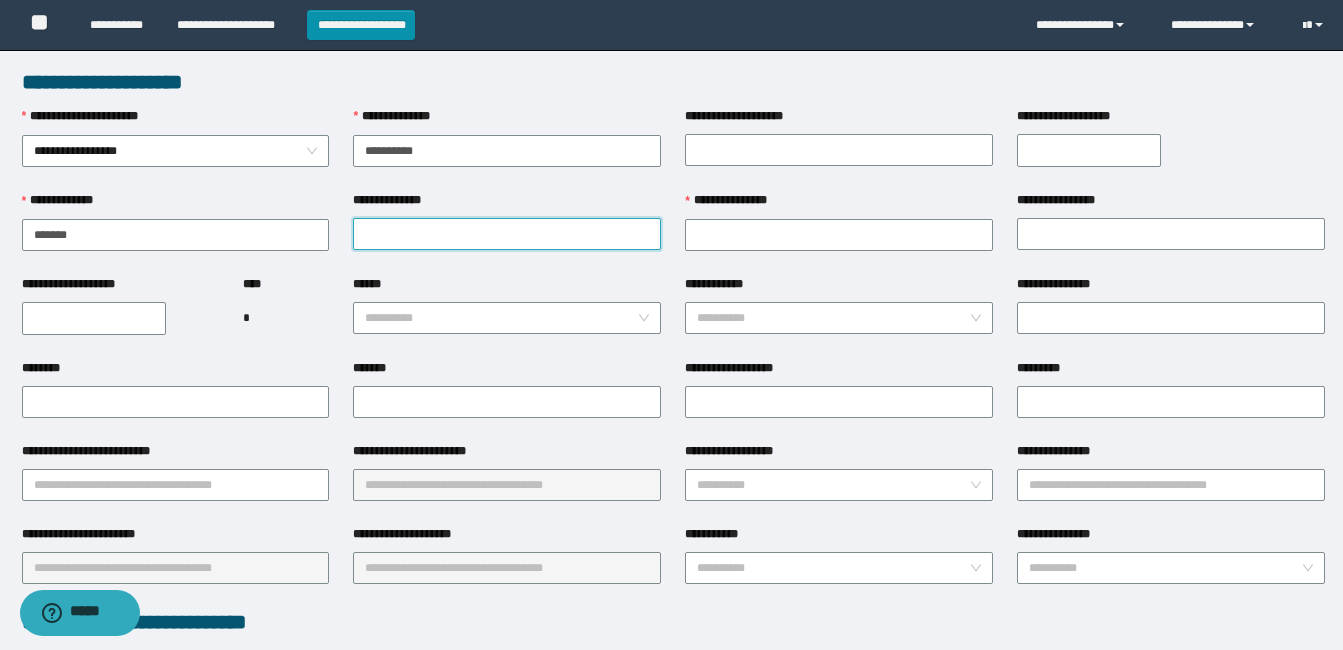 paste on "**********" 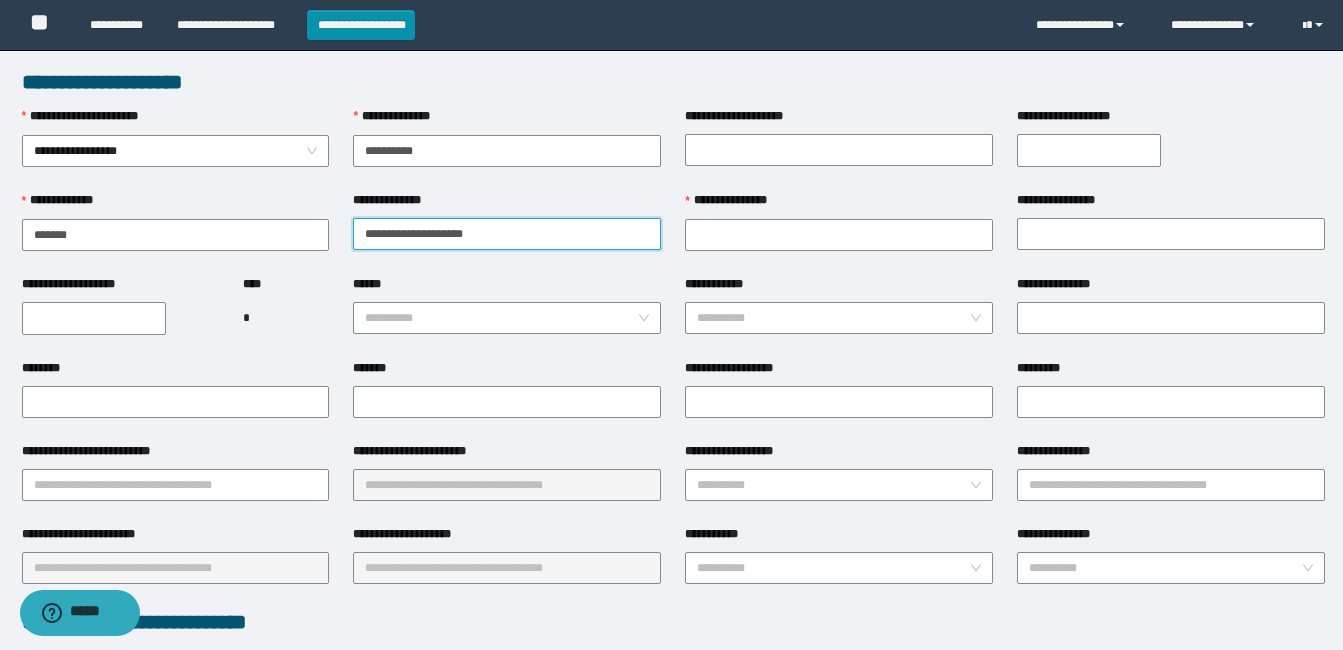 drag, startPoint x: 496, startPoint y: 228, endPoint x: 398, endPoint y: 237, distance: 98.4124 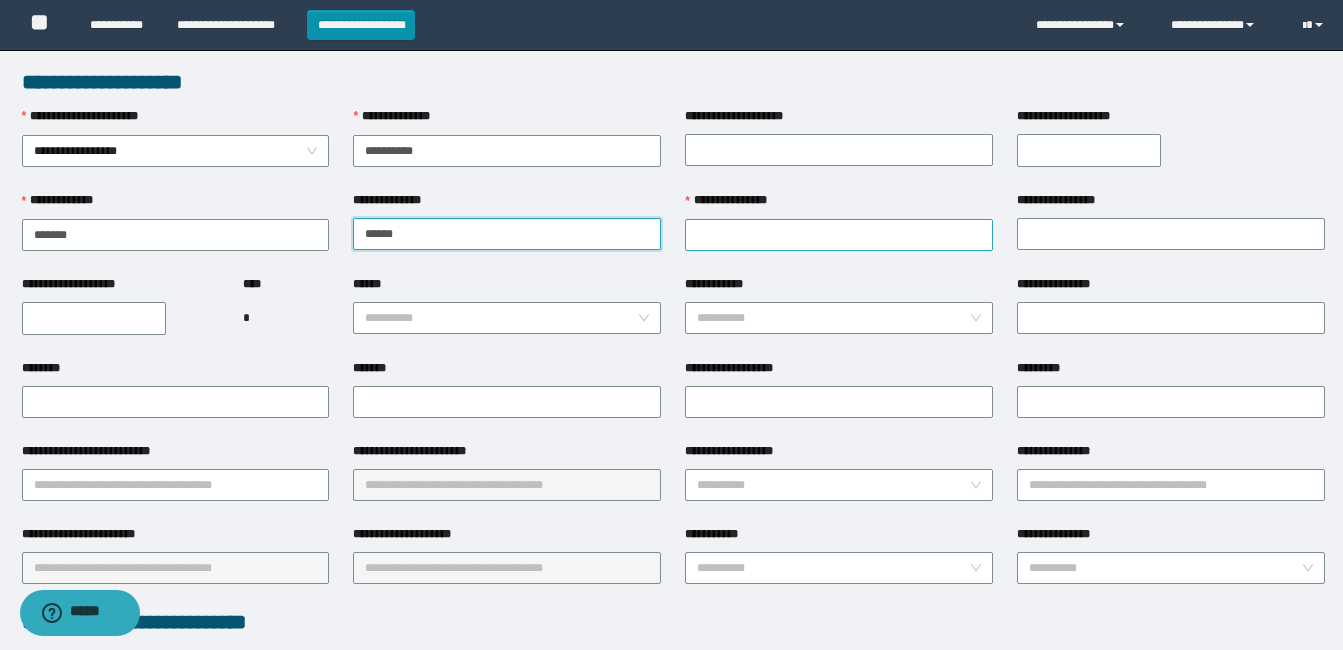 type on "*****" 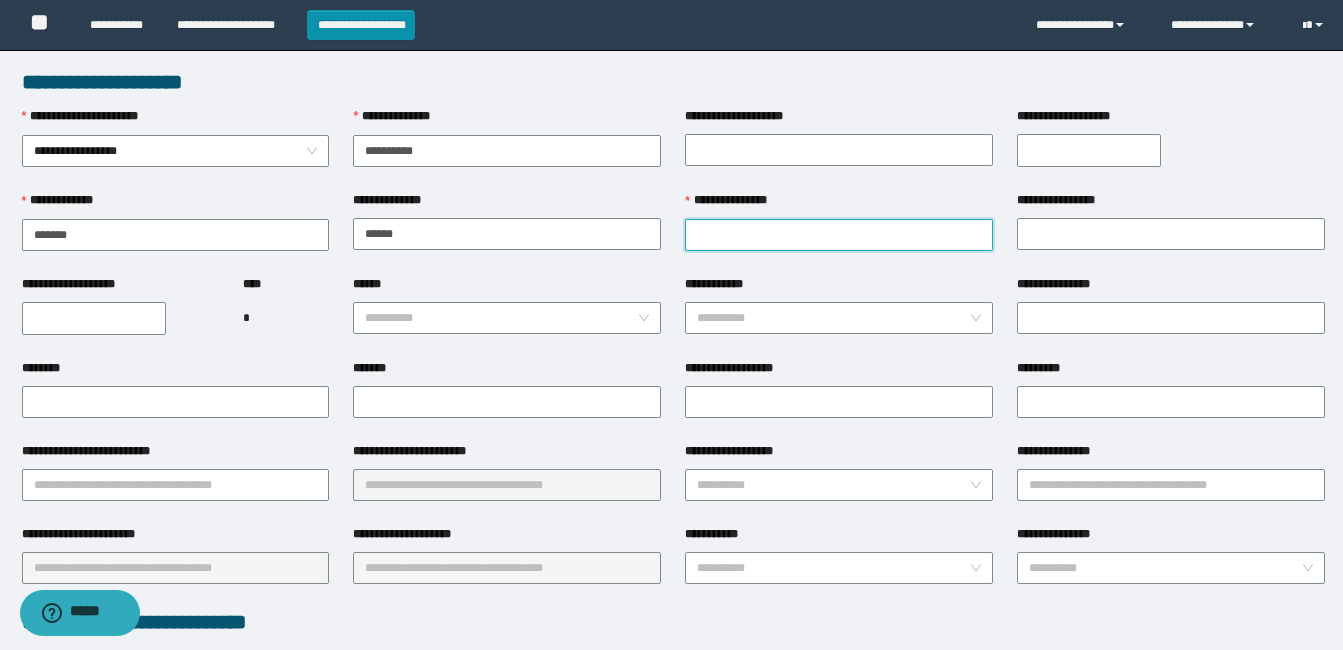 paste on "**********" 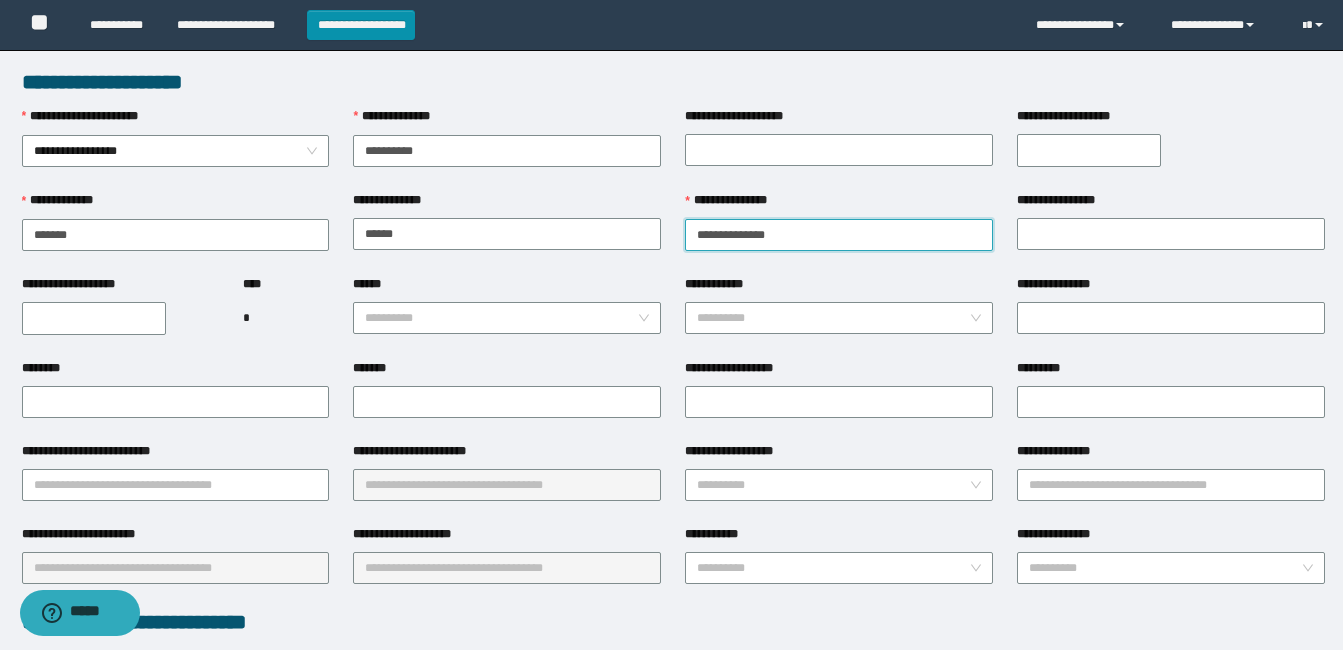 drag, startPoint x: 801, startPoint y: 229, endPoint x: 739, endPoint y: 236, distance: 62.39391 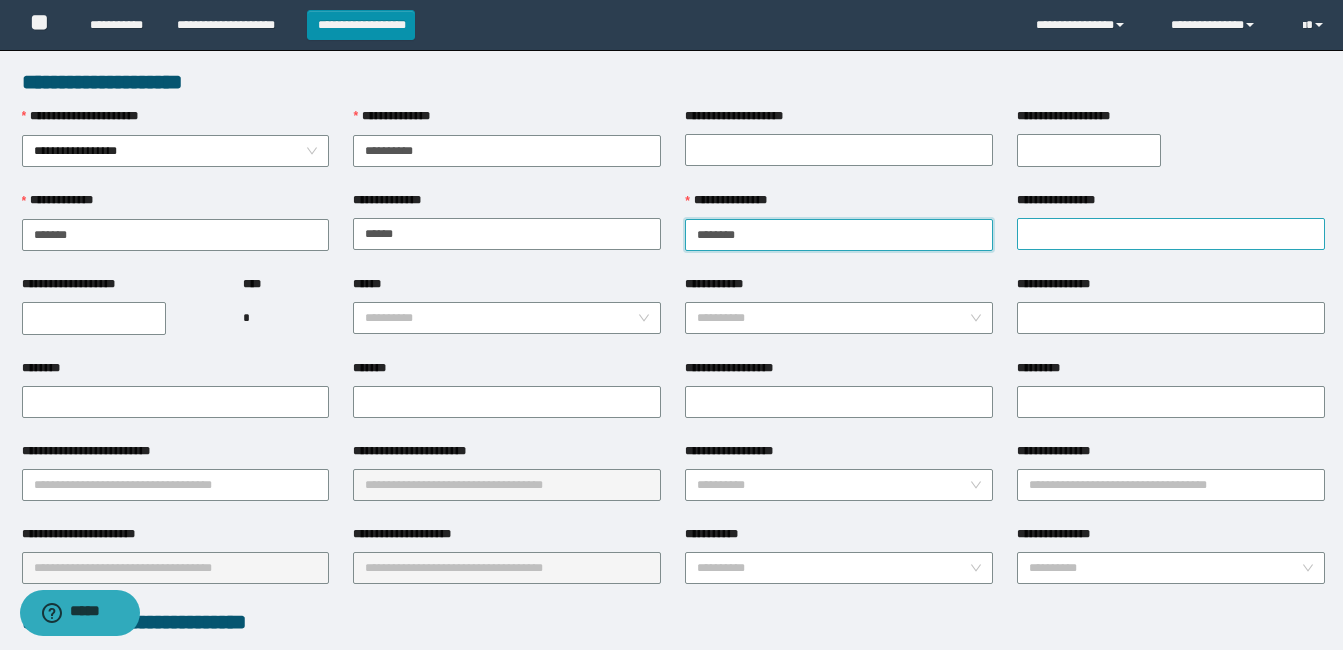 type on "*******" 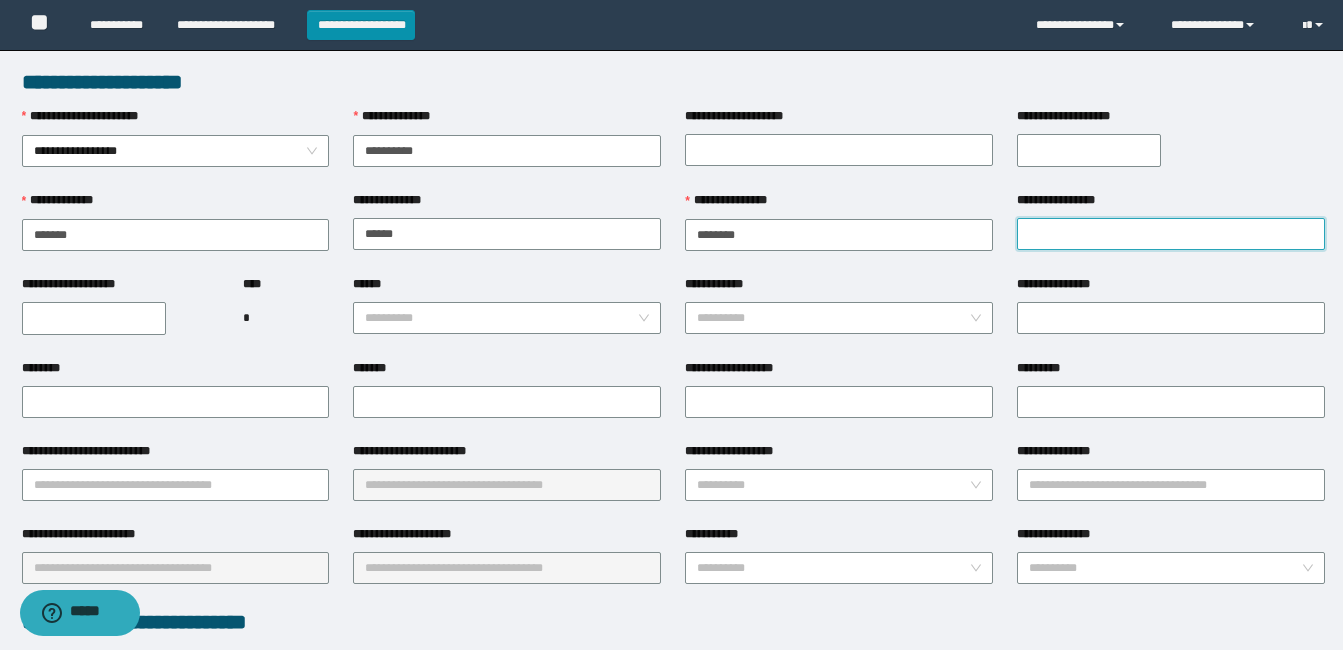 paste on "******" 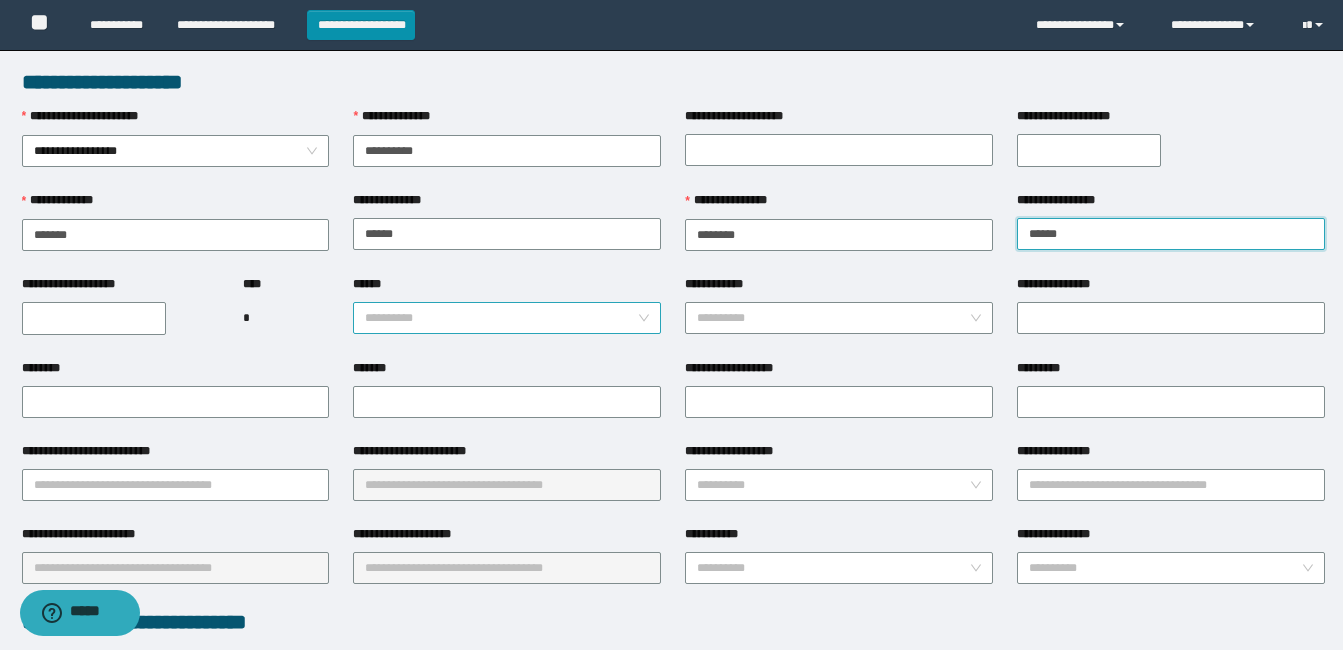 type on "******" 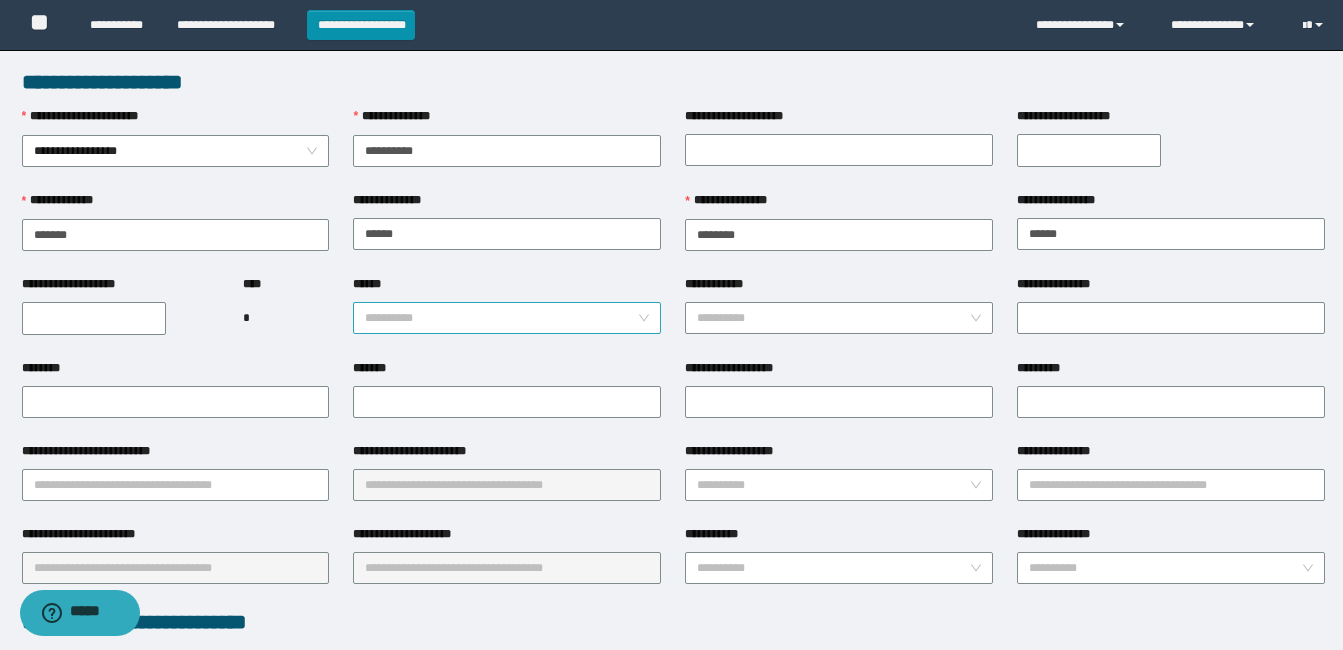 click on "******" at bounding box center (501, 318) 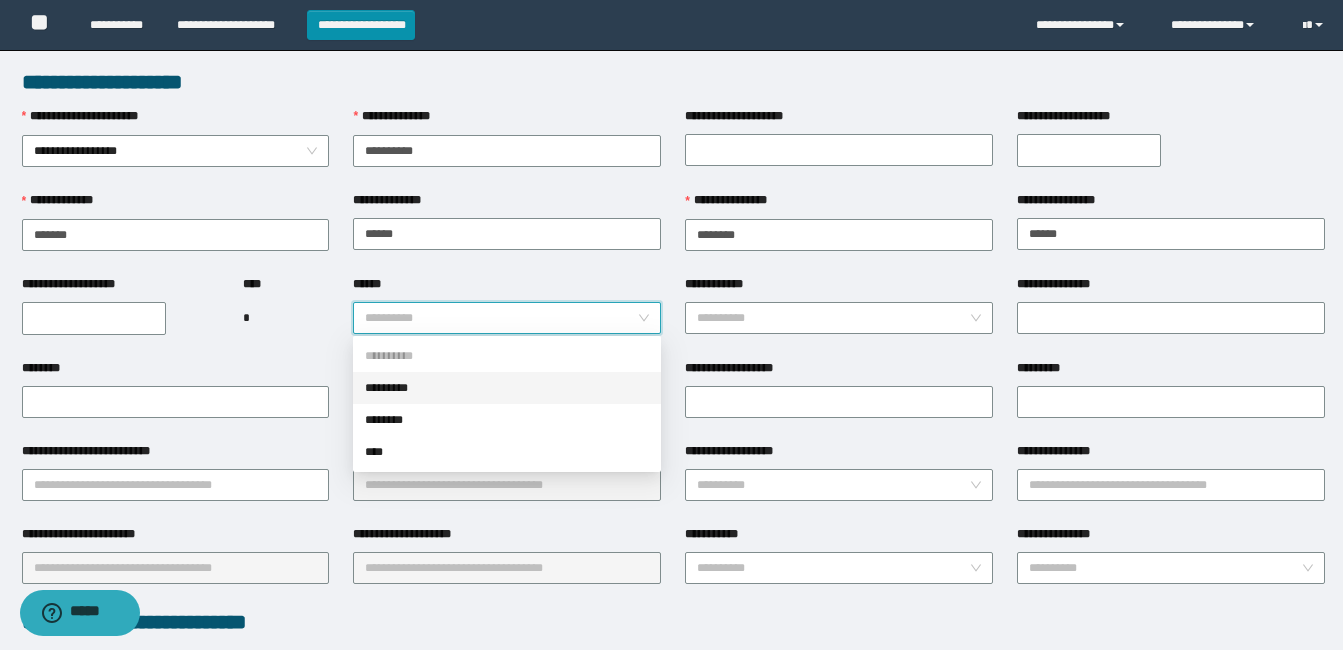 click on "*********" at bounding box center (507, 388) 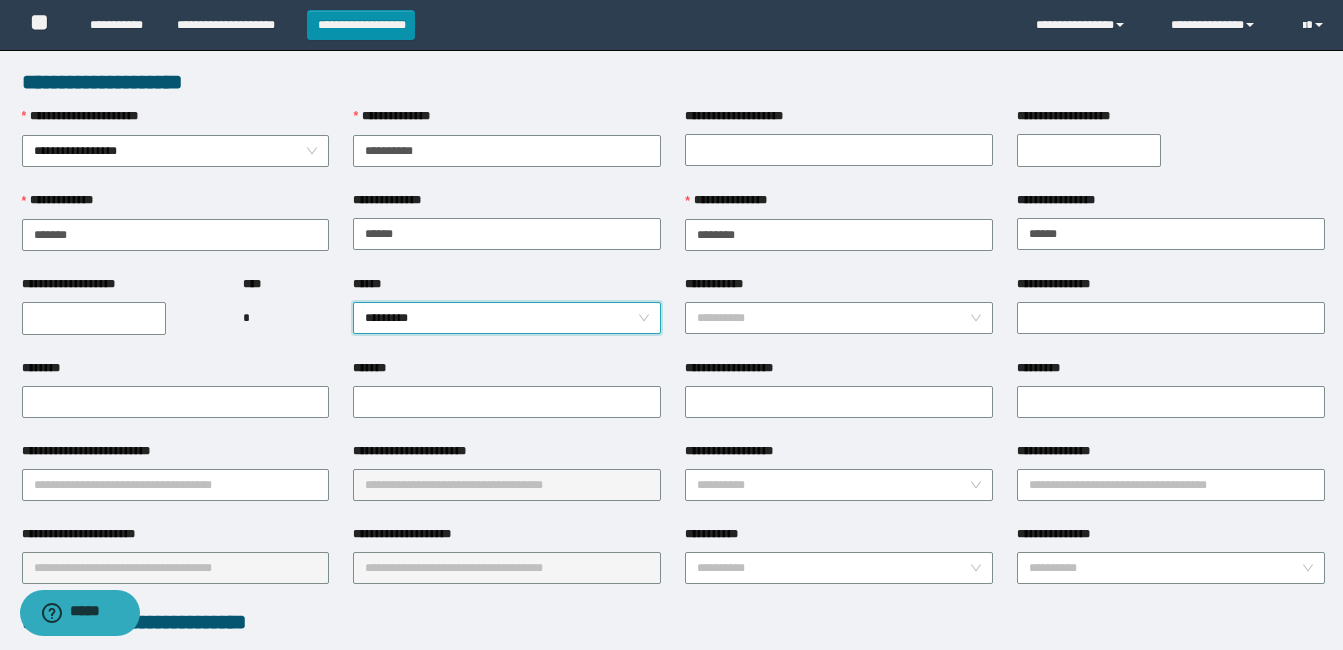 click on "**********" at bounding box center [94, 318] 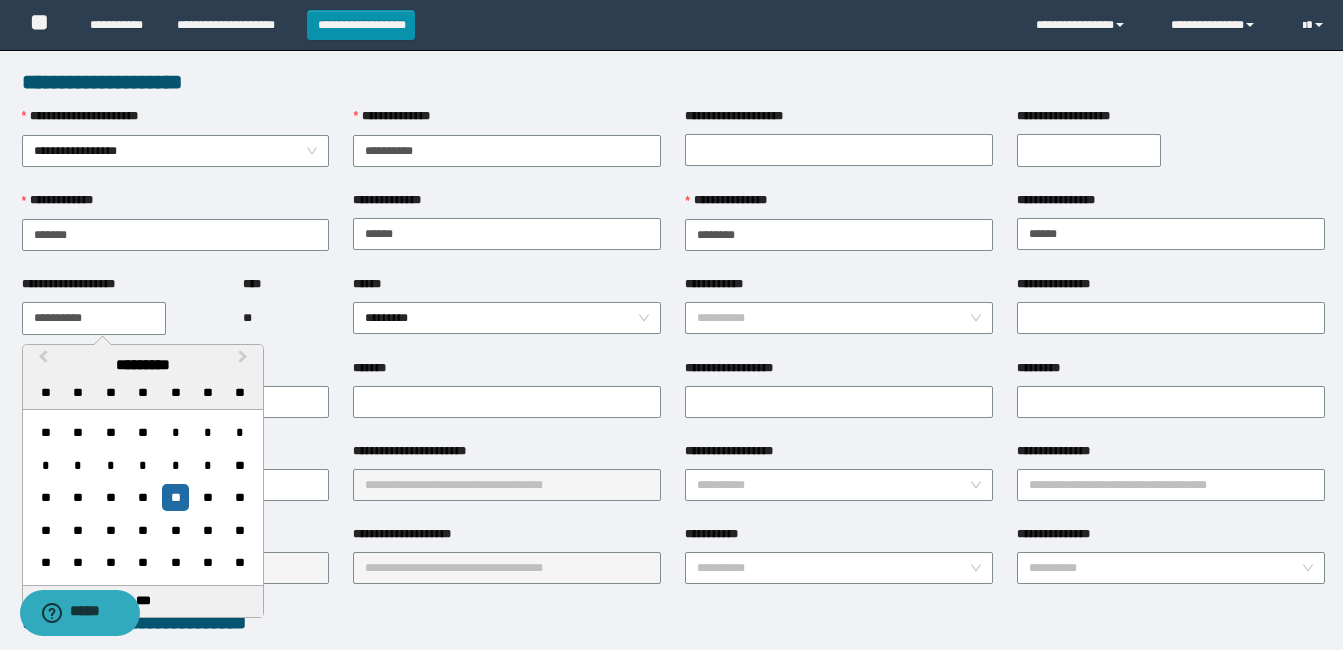 type on "**********" 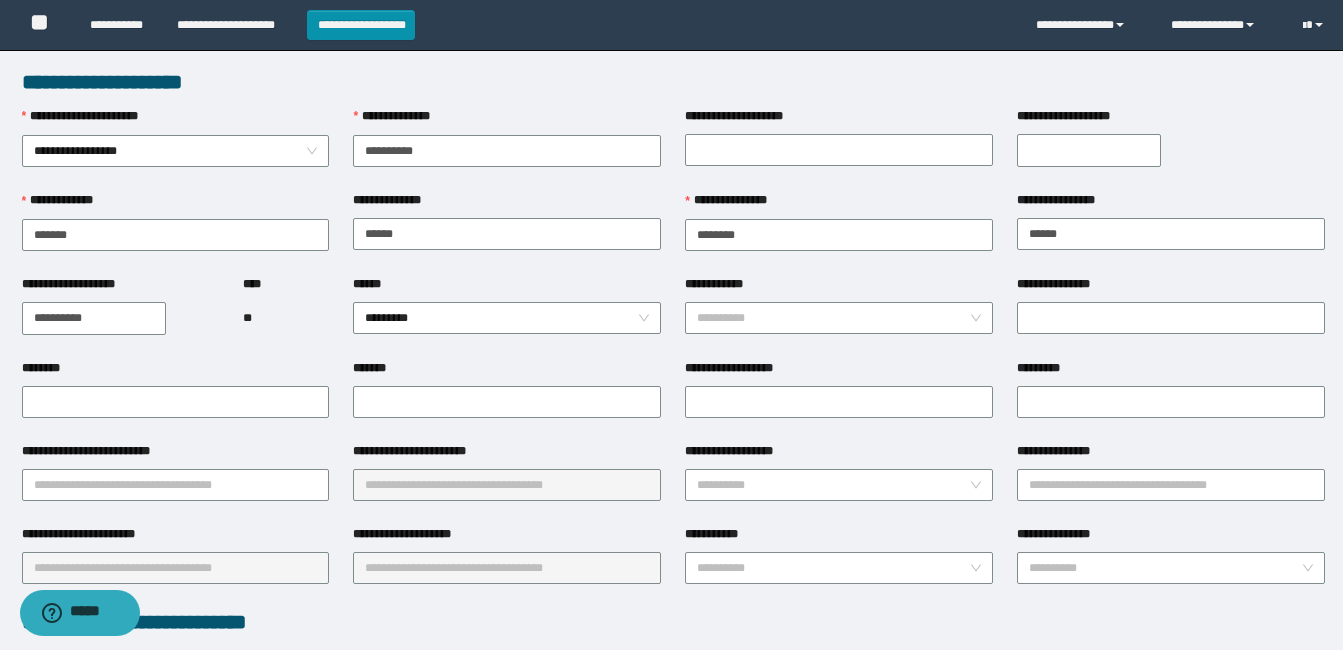 click on "******" at bounding box center (507, 288) 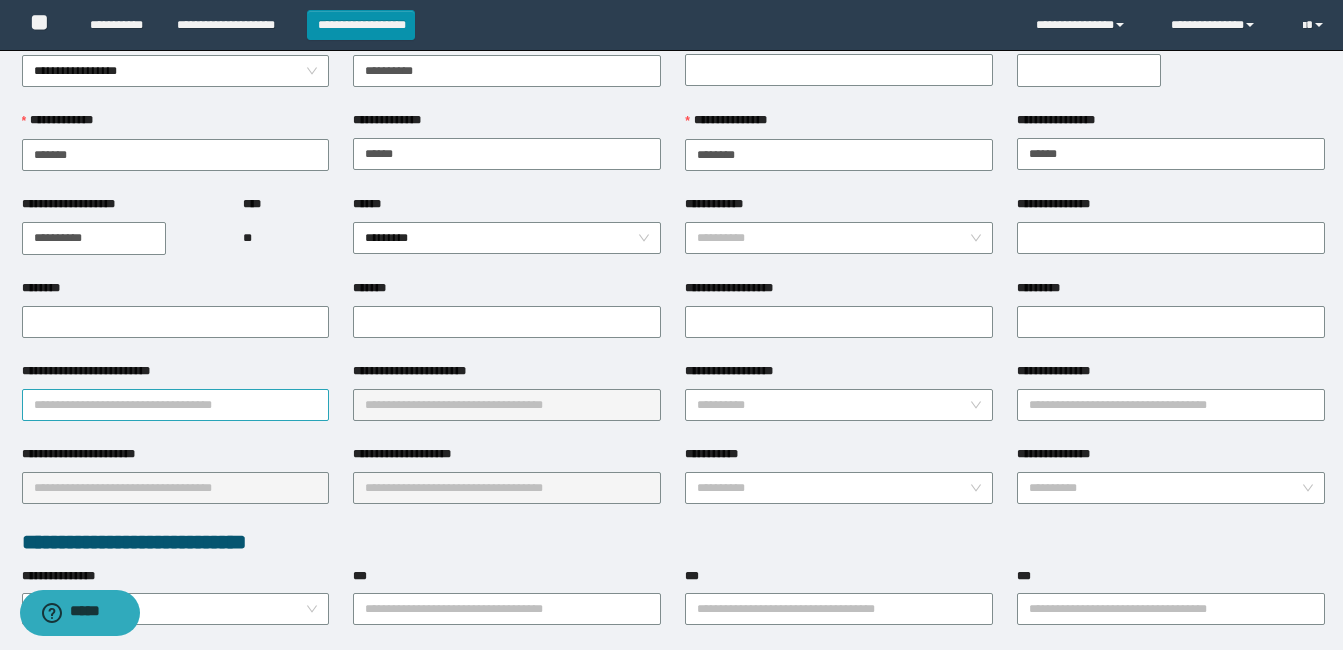 scroll, scrollTop: 100, scrollLeft: 0, axis: vertical 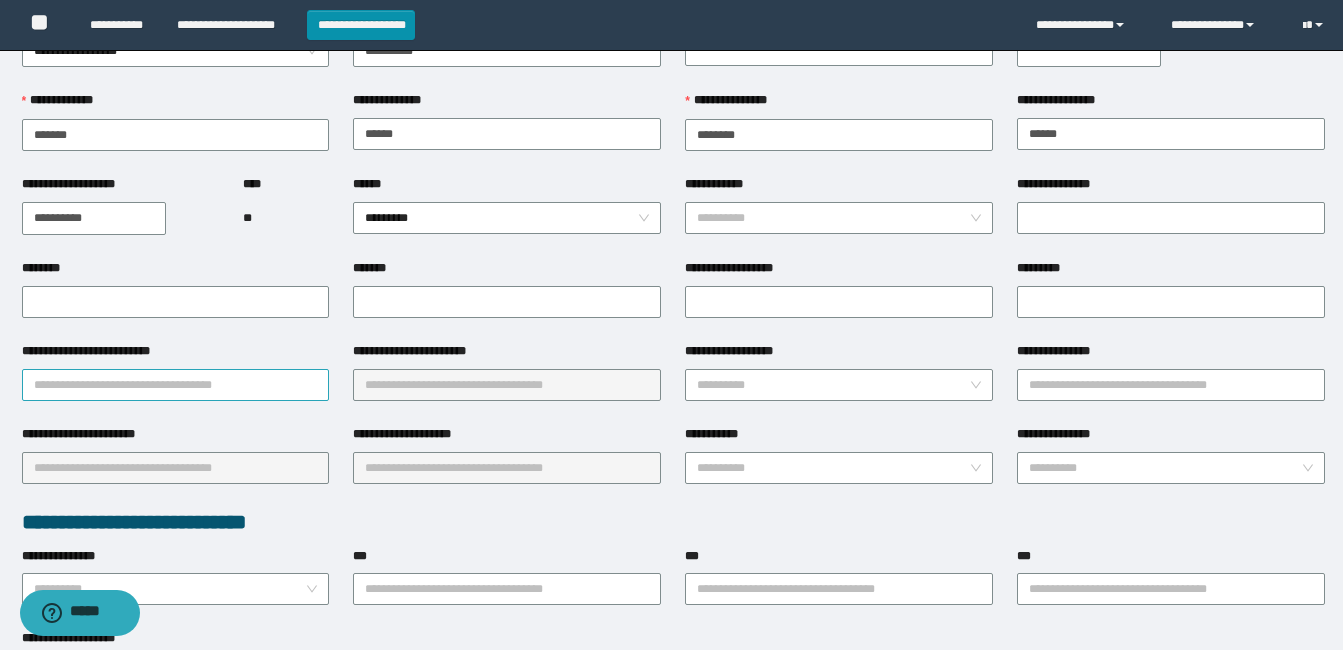 click on "**********" at bounding box center (176, 385) 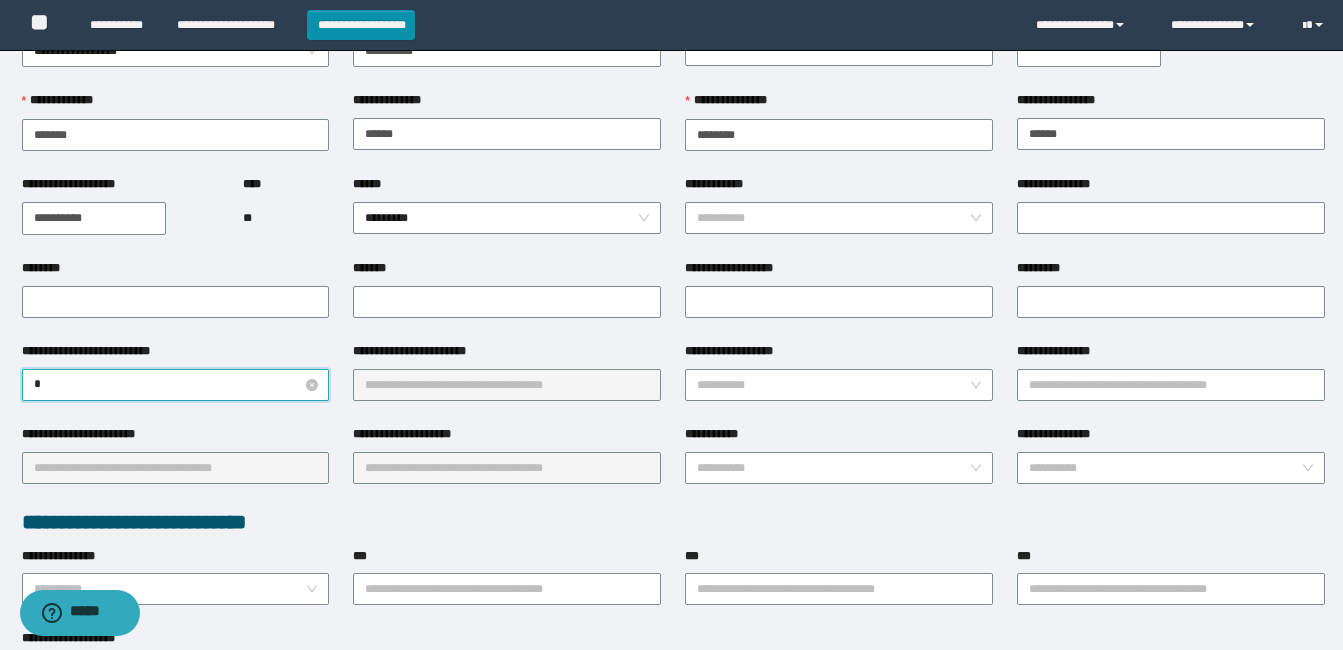 type on "**" 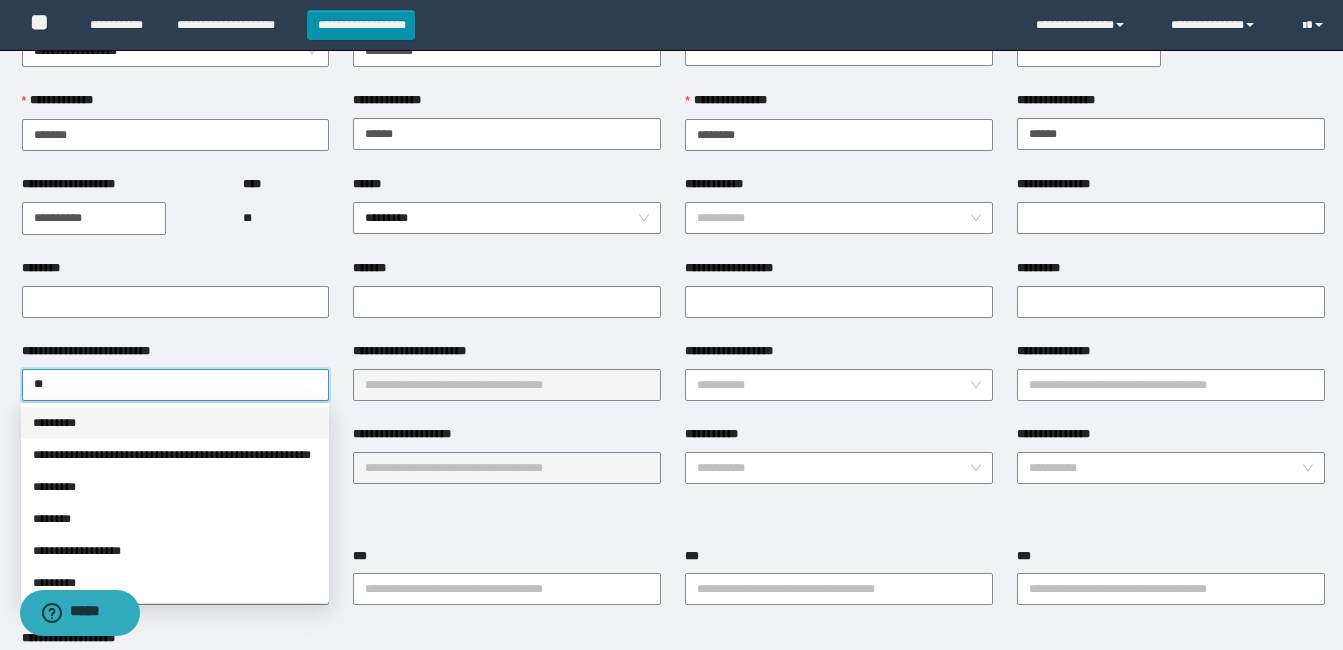 drag, startPoint x: 120, startPoint y: 423, endPoint x: 322, endPoint y: 422, distance: 202.00247 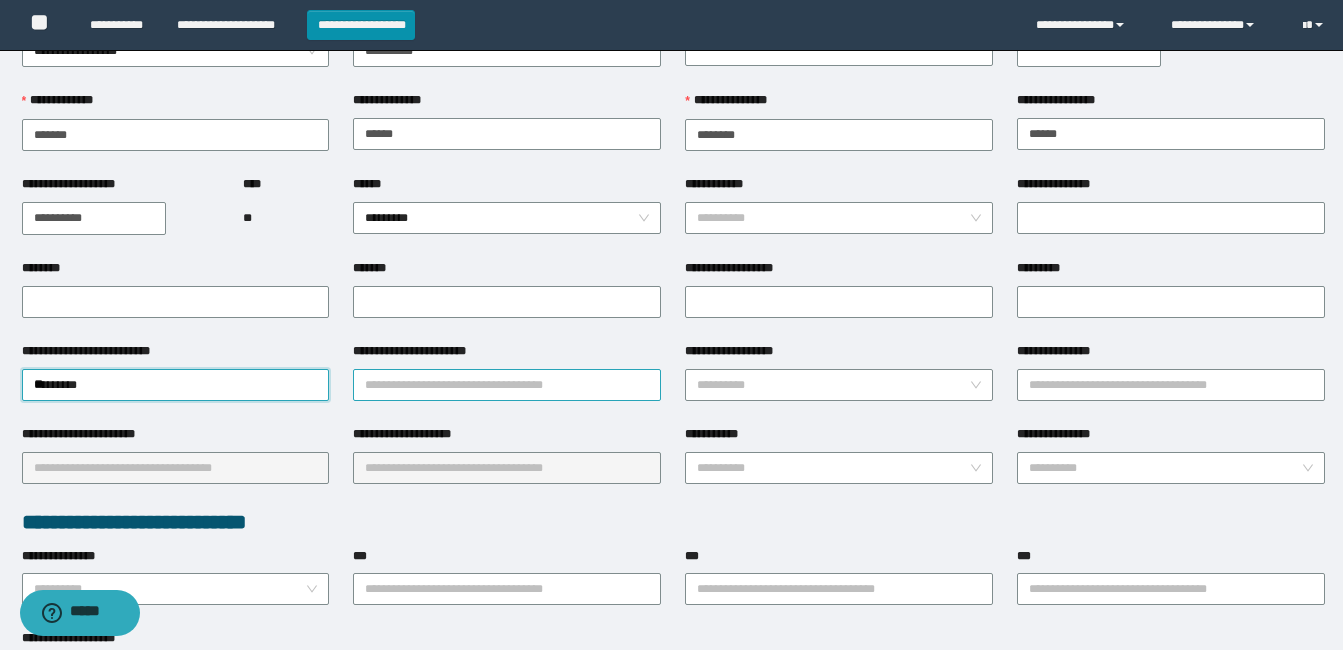 click on "**********" at bounding box center (507, 385) 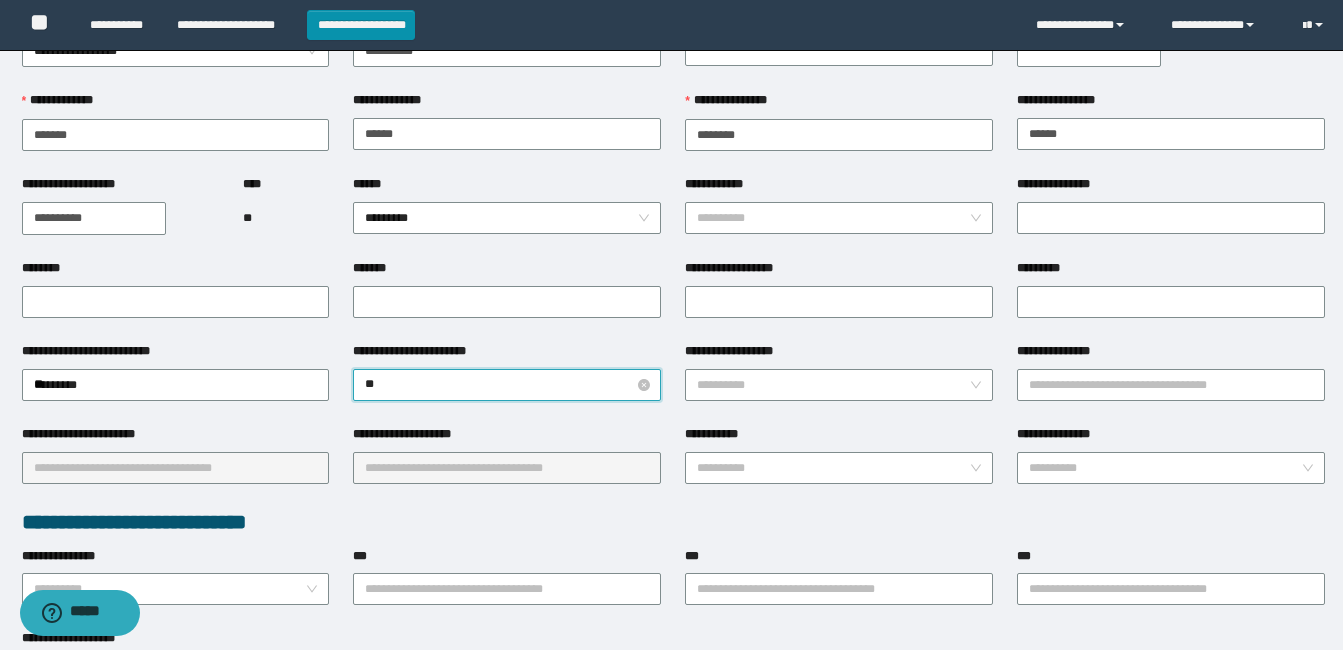 type on "***" 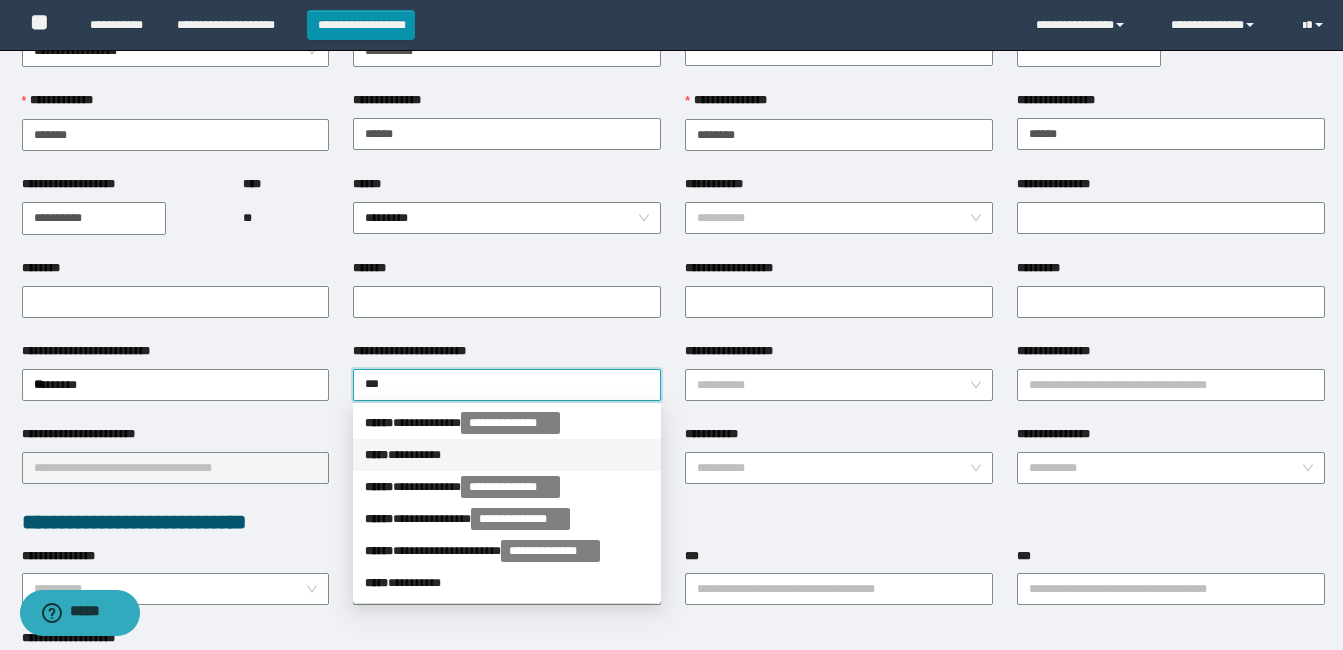 drag, startPoint x: 452, startPoint y: 417, endPoint x: 467, endPoint y: 453, distance: 39 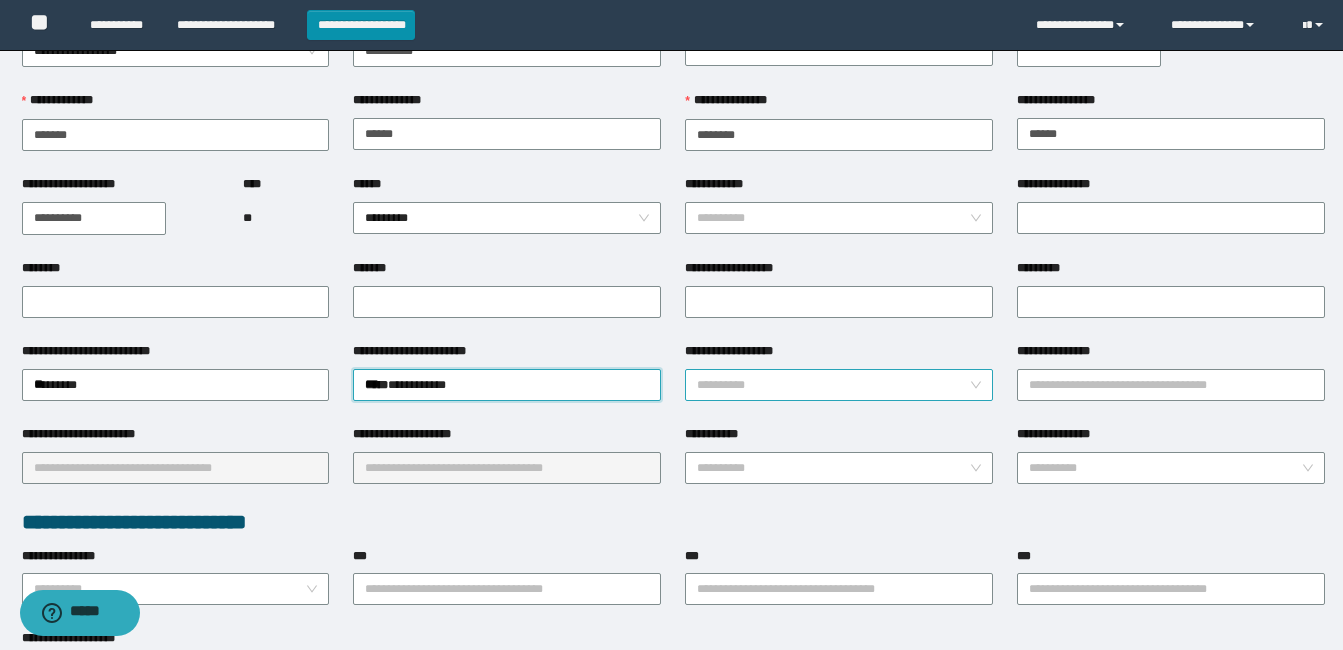 click on "**********" at bounding box center [833, 385] 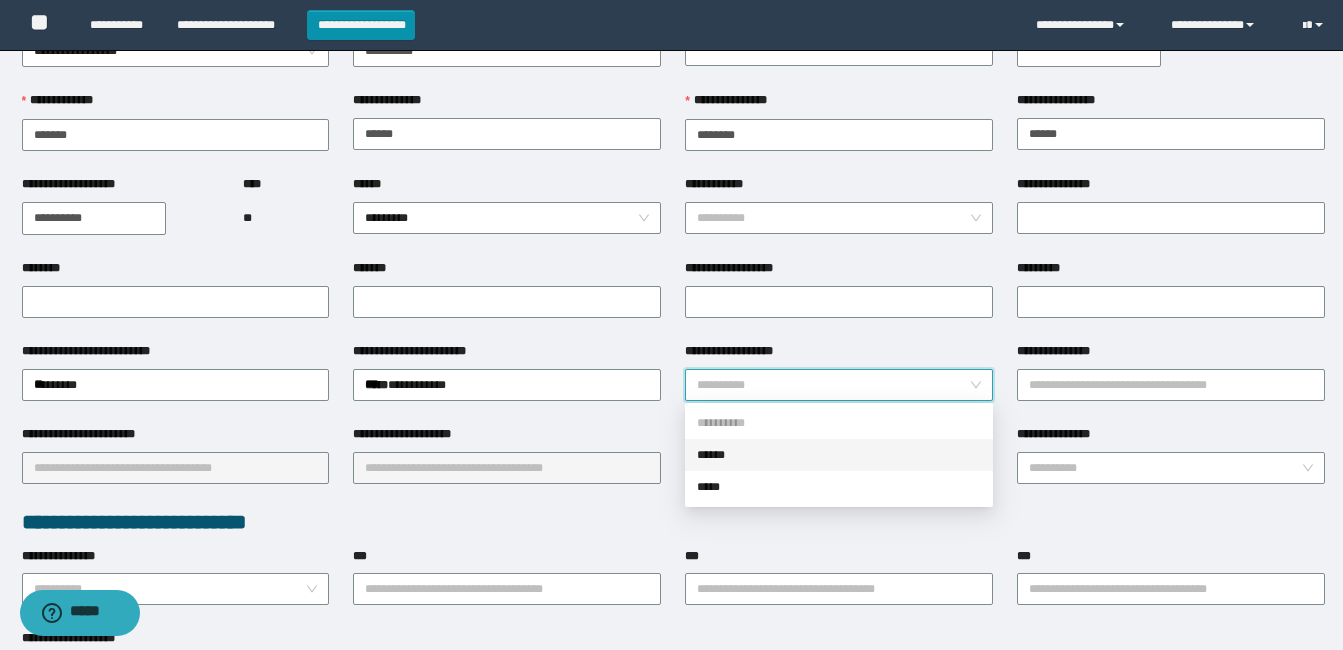click on "******" at bounding box center (839, 455) 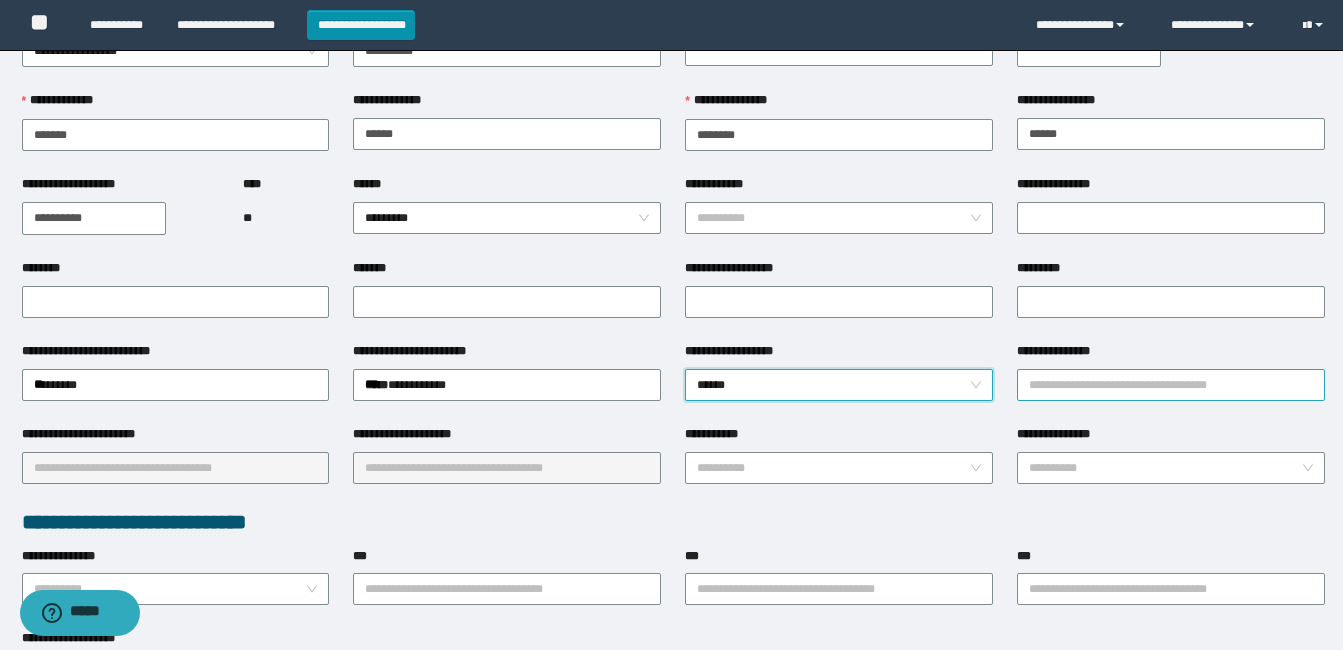 click on "**********" at bounding box center [1171, 385] 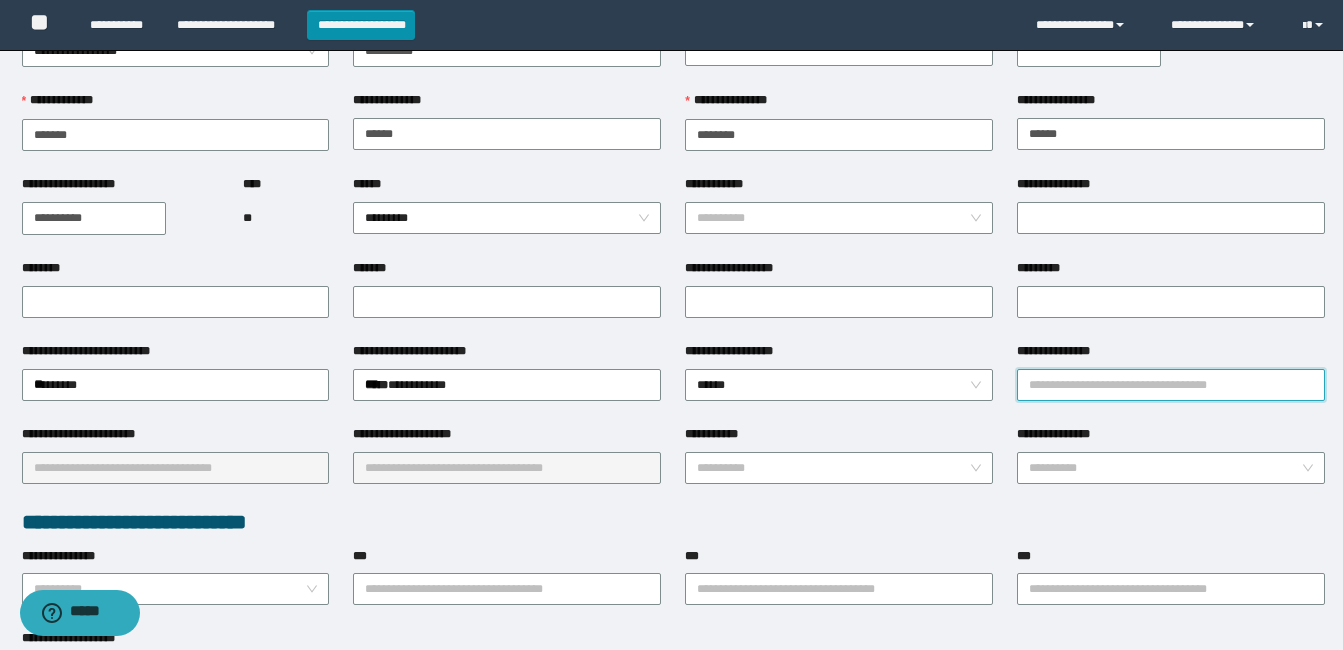 click on "**********" at bounding box center [1171, 385] 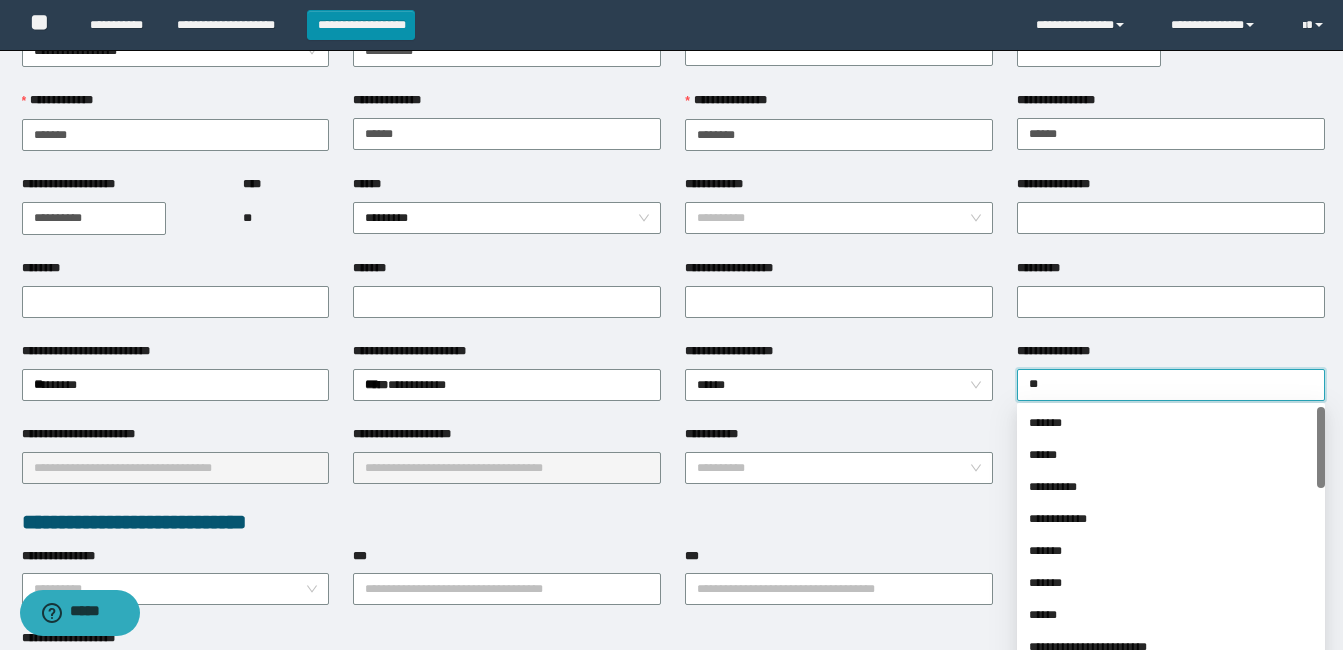 type on "***" 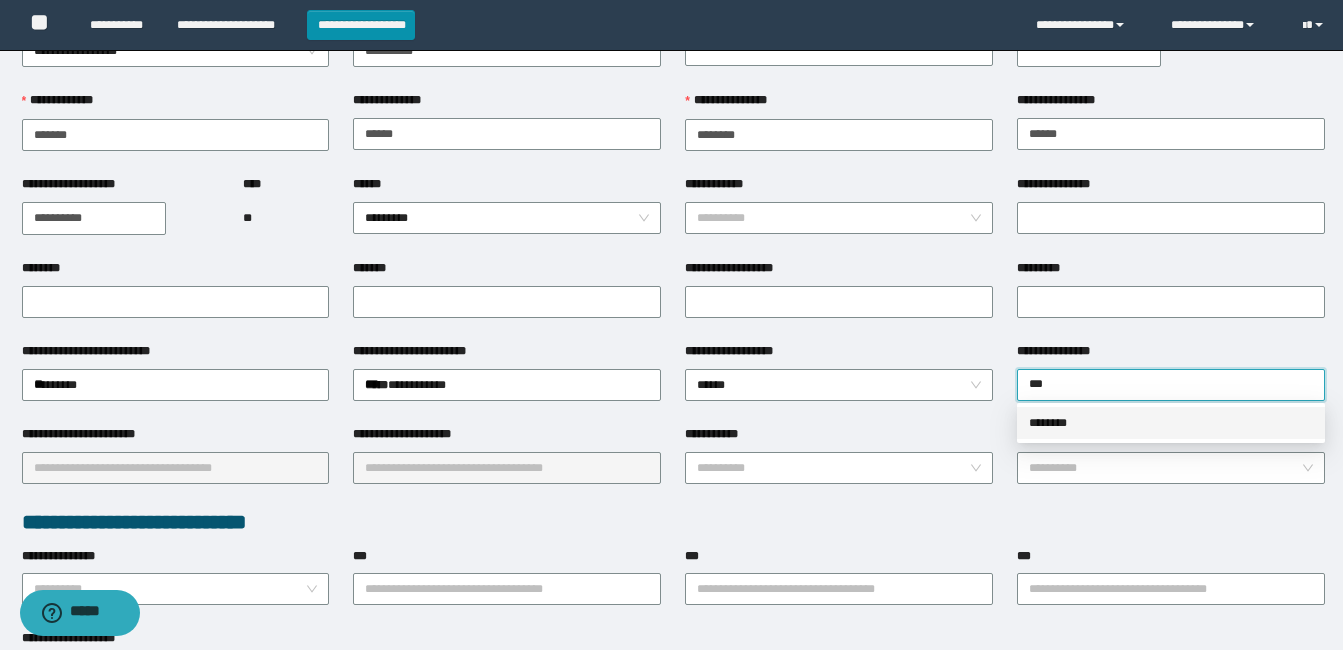 click on "**********" at bounding box center [1171, 438] 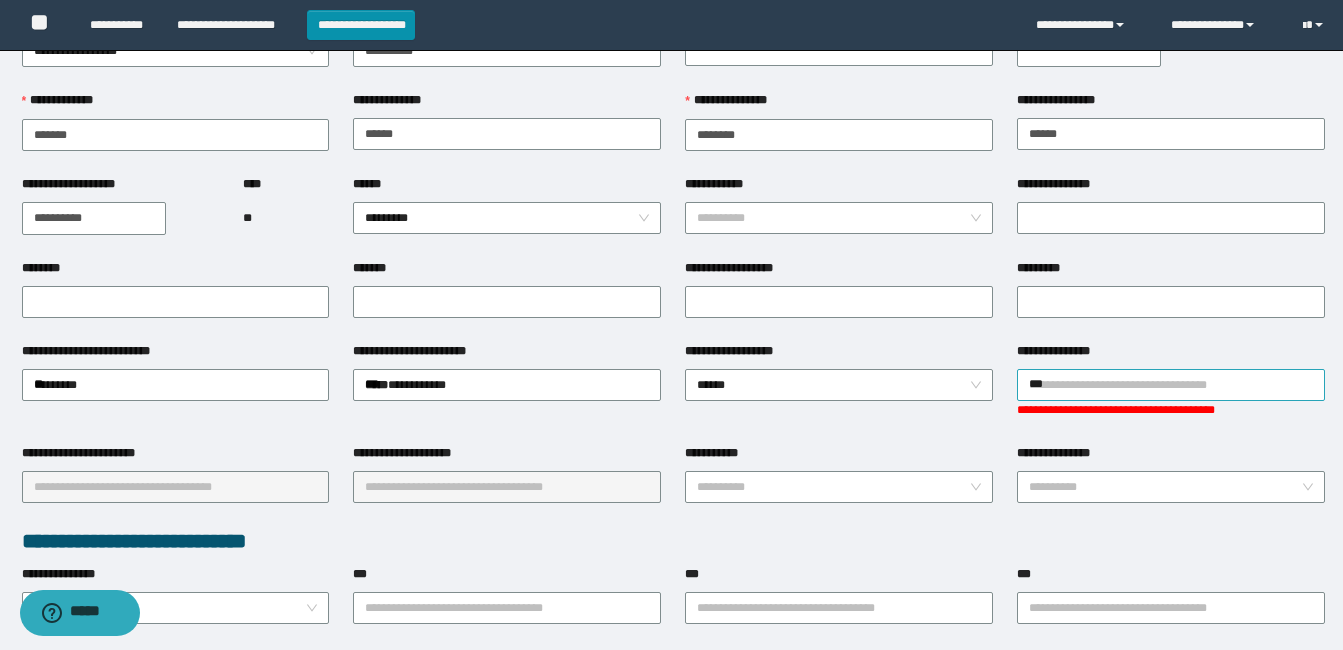 click on "***" at bounding box center [1171, 385] 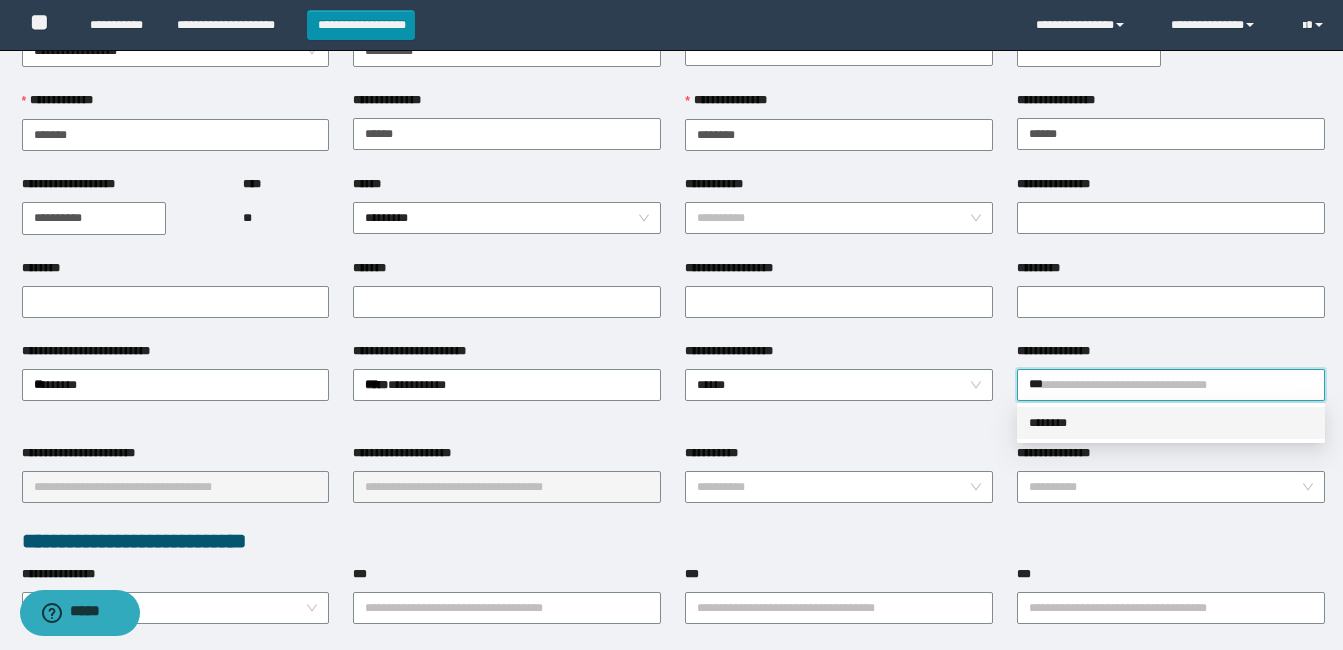 click on "********" at bounding box center [1171, 423] 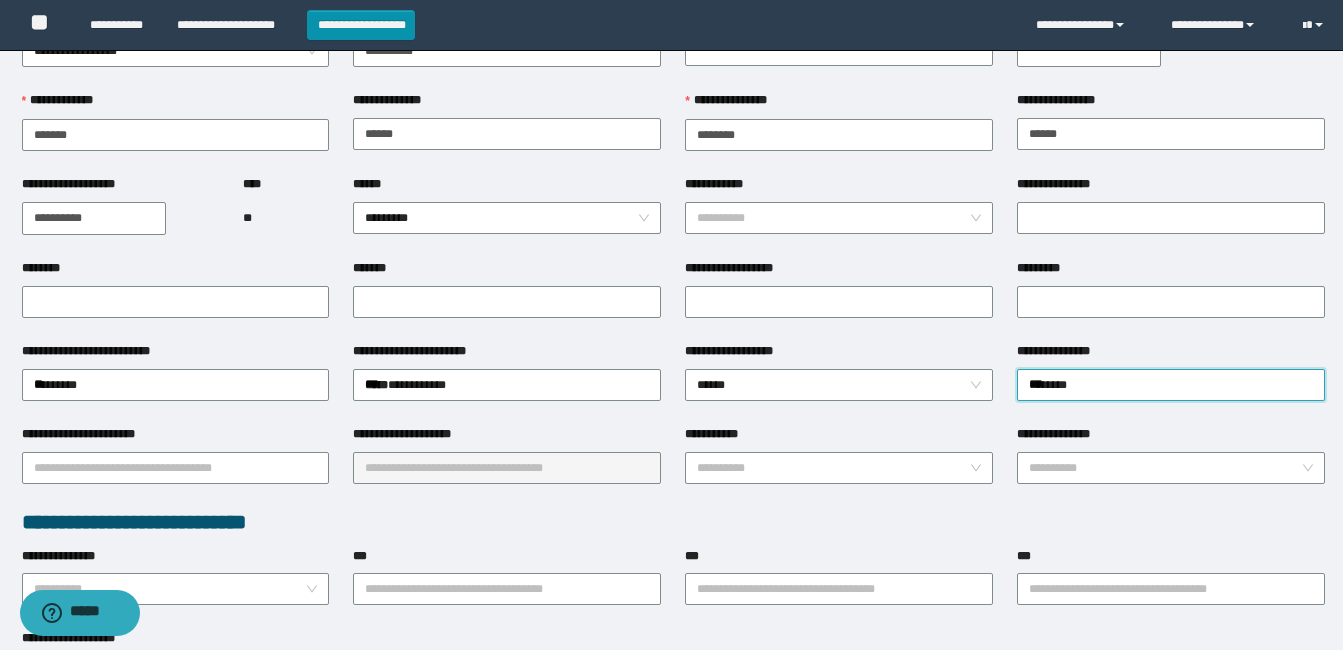 scroll, scrollTop: 200, scrollLeft: 0, axis: vertical 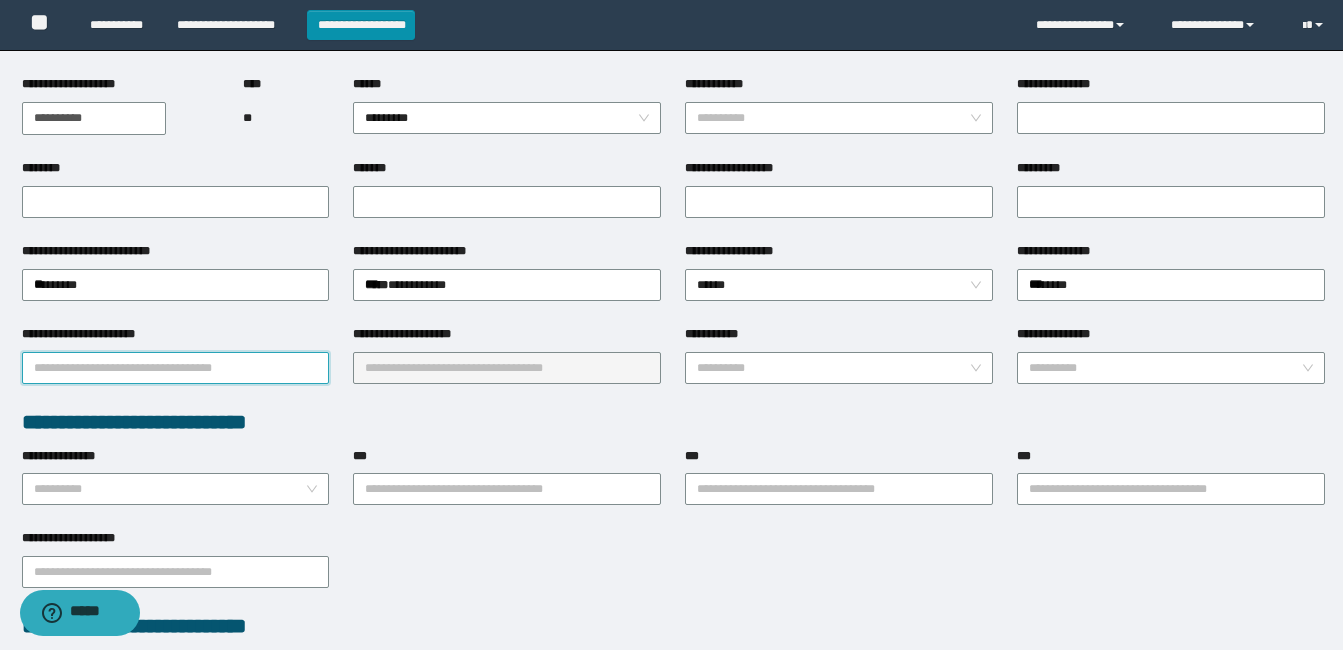 click on "**********" at bounding box center [176, 368] 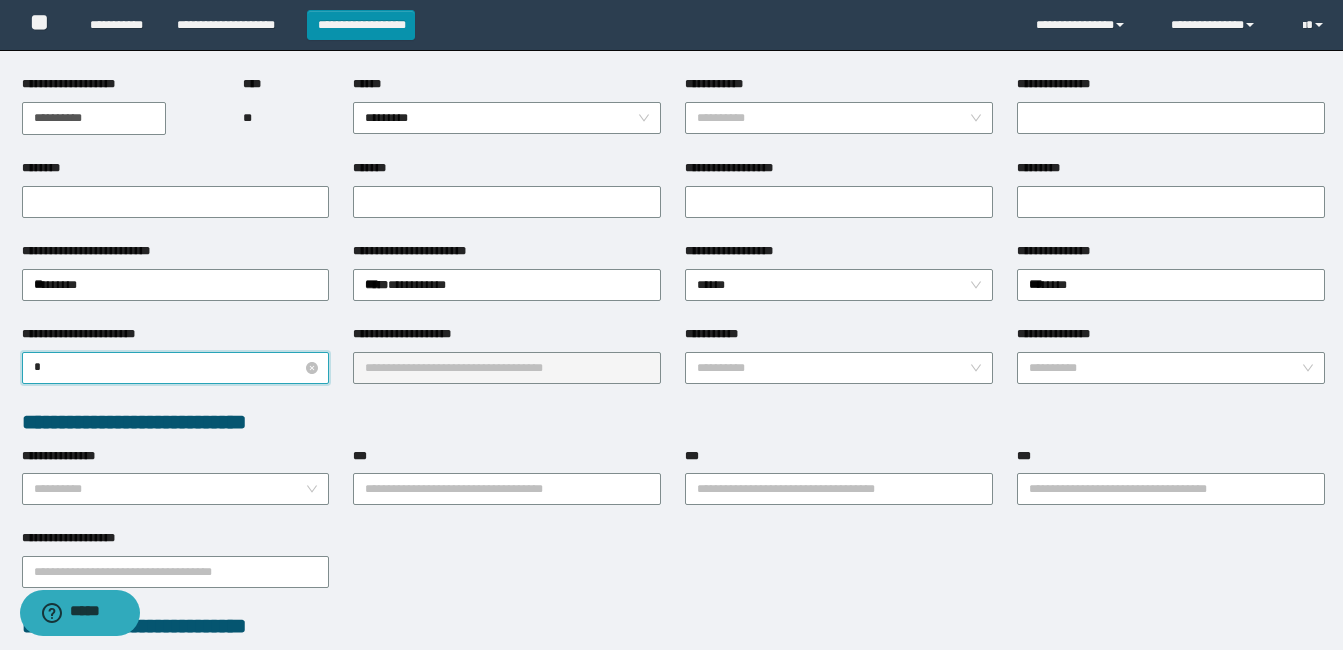 type on "**" 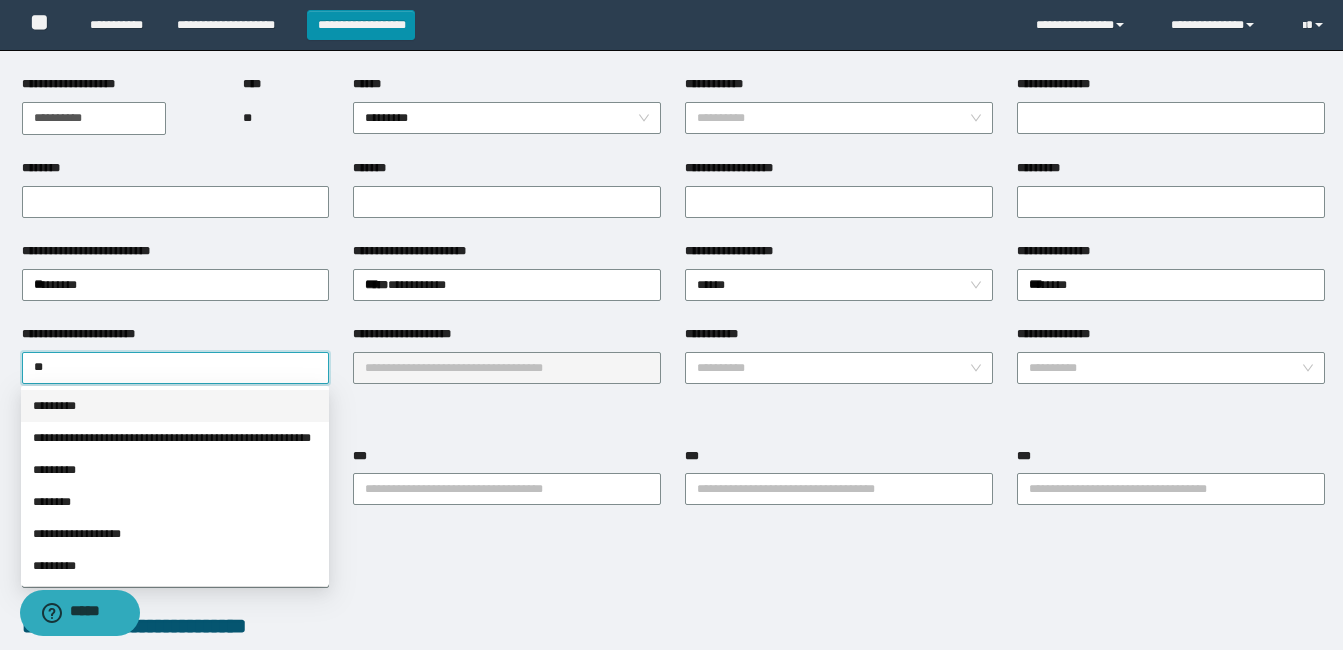 click on "*********" at bounding box center (175, 406) 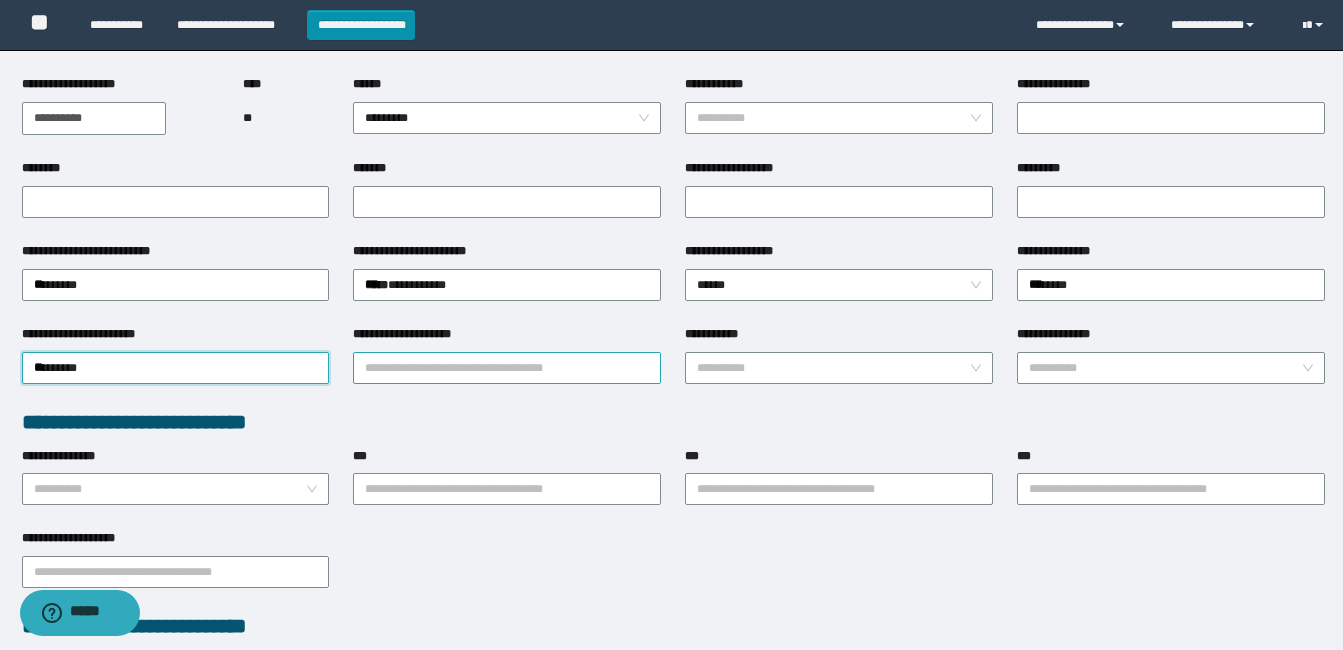 click on "**********" at bounding box center (507, 368) 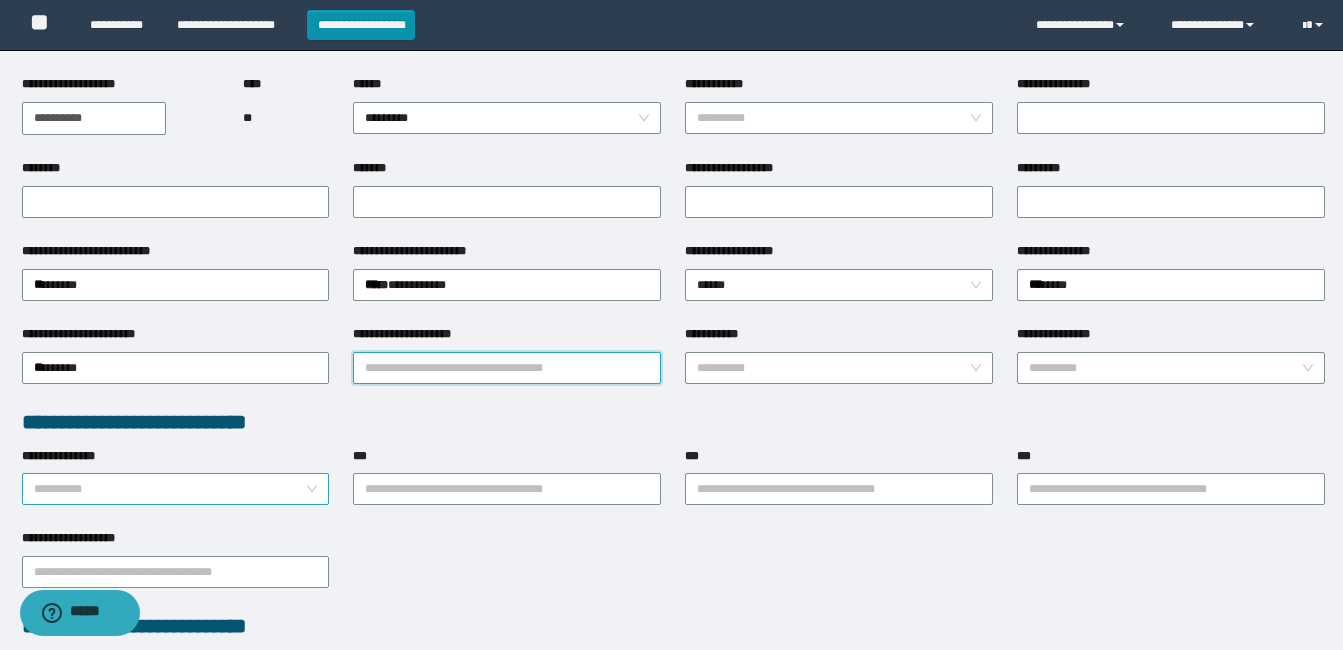 scroll, scrollTop: 300, scrollLeft: 0, axis: vertical 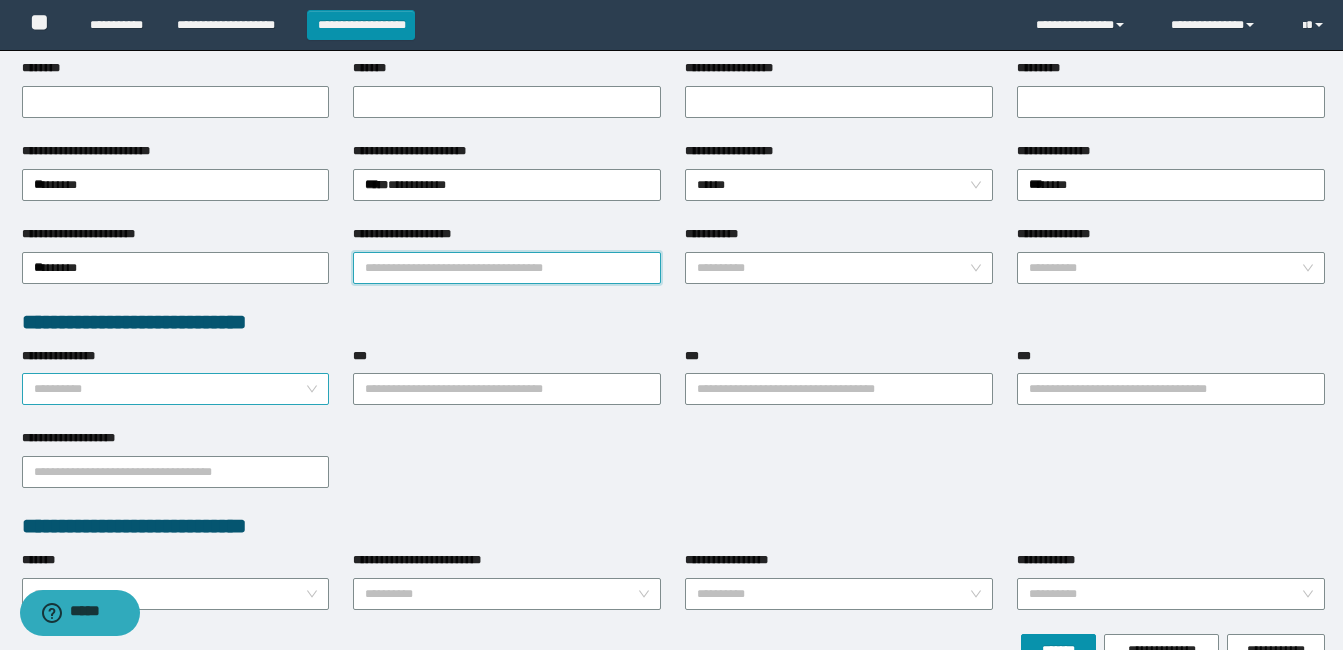 click on "**********" at bounding box center (170, 389) 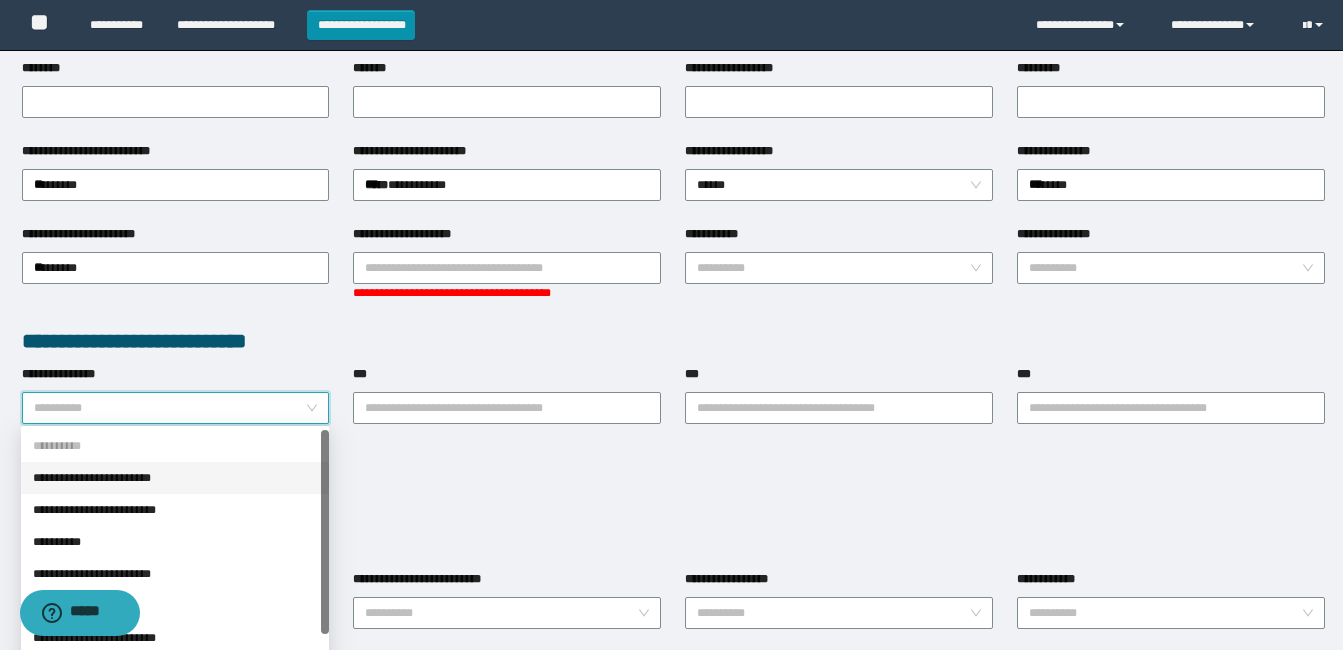 click on "**********" at bounding box center (175, 478) 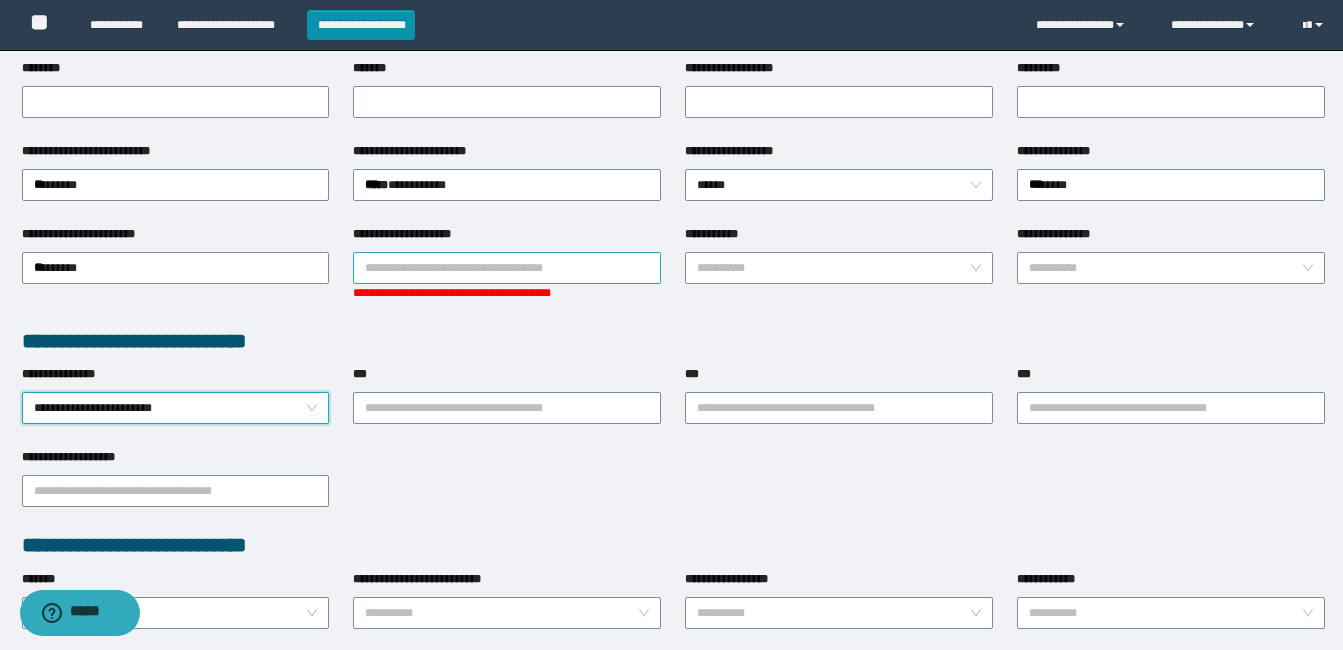 click on "**********" at bounding box center (507, 268) 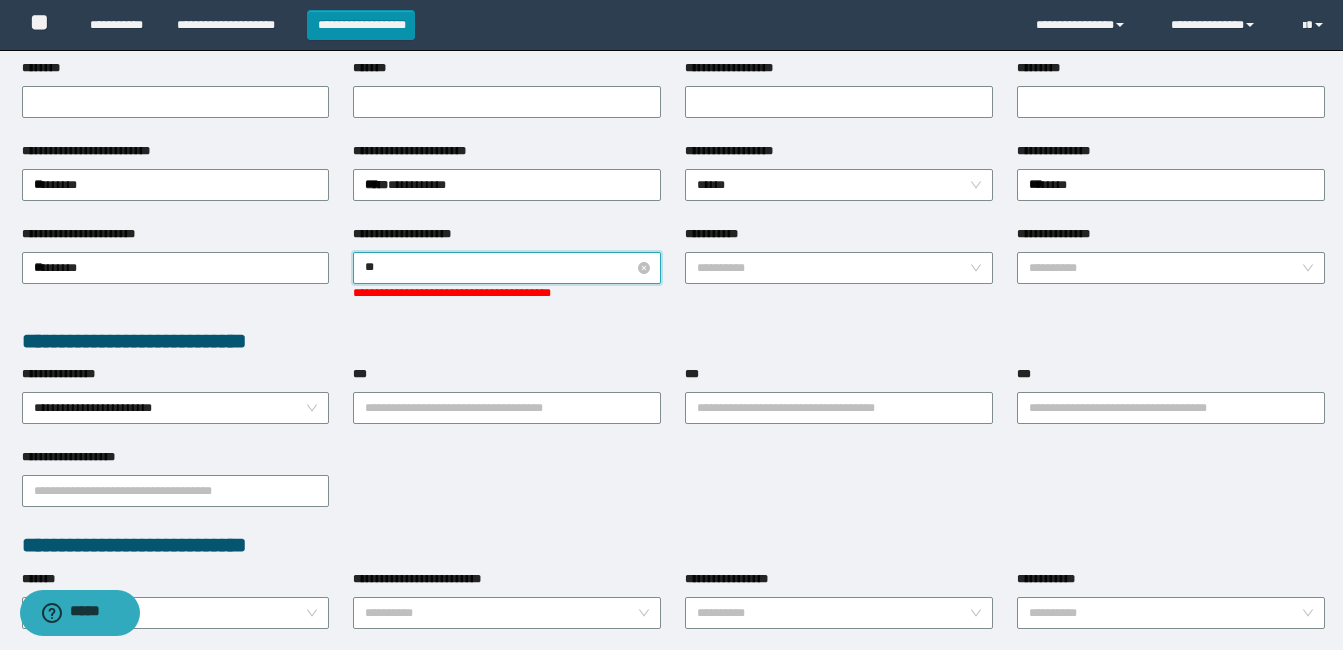 type on "***" 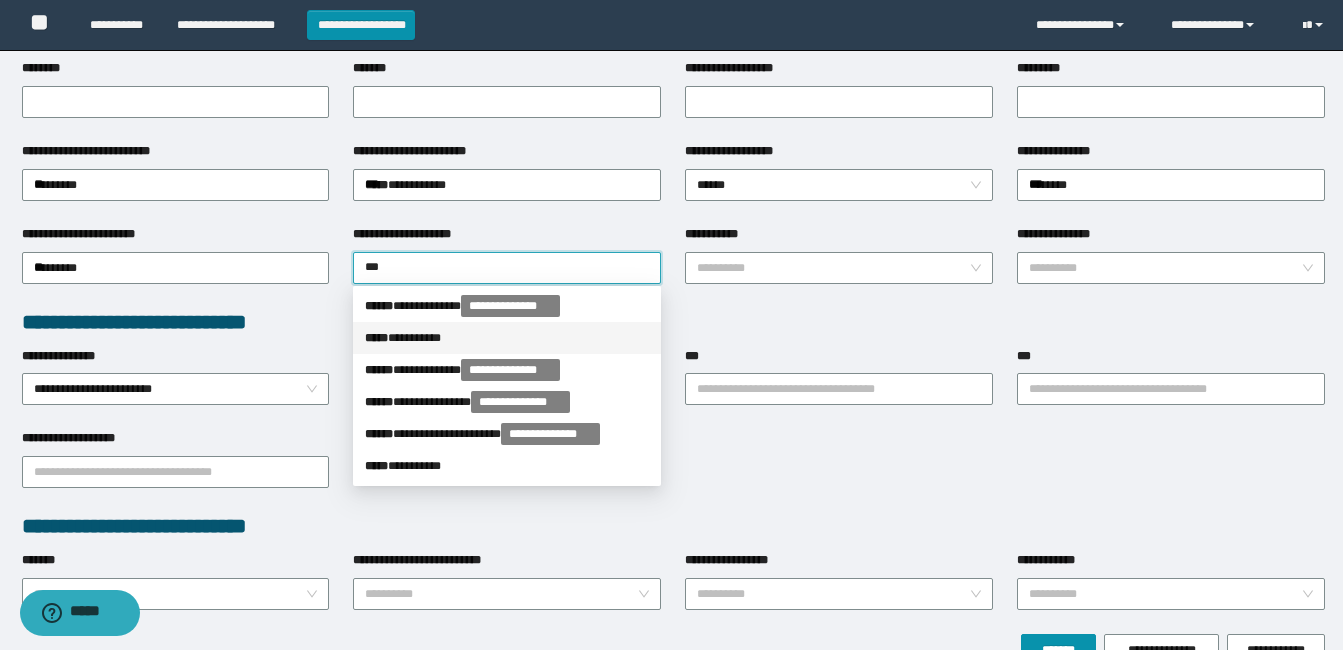 click on "***** * ********" at bounding box center [507, 338] 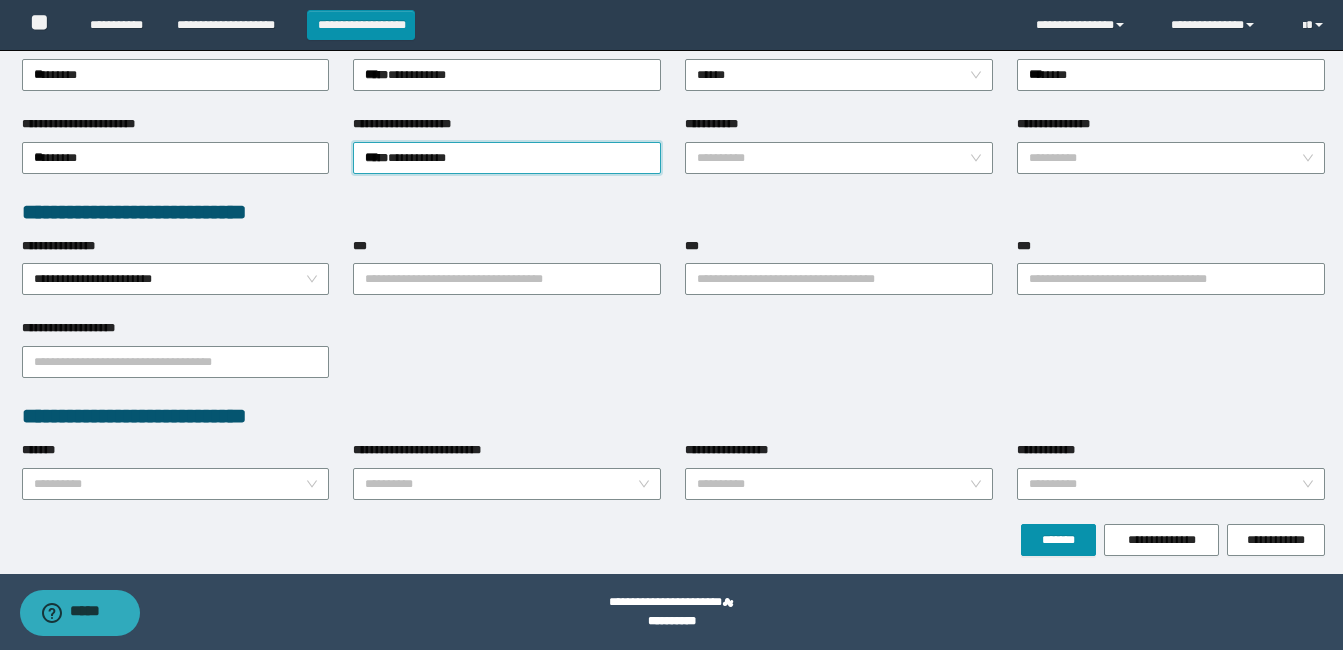 scroll, scrollTop: 411, scrollLeft: 0, axis: vertical 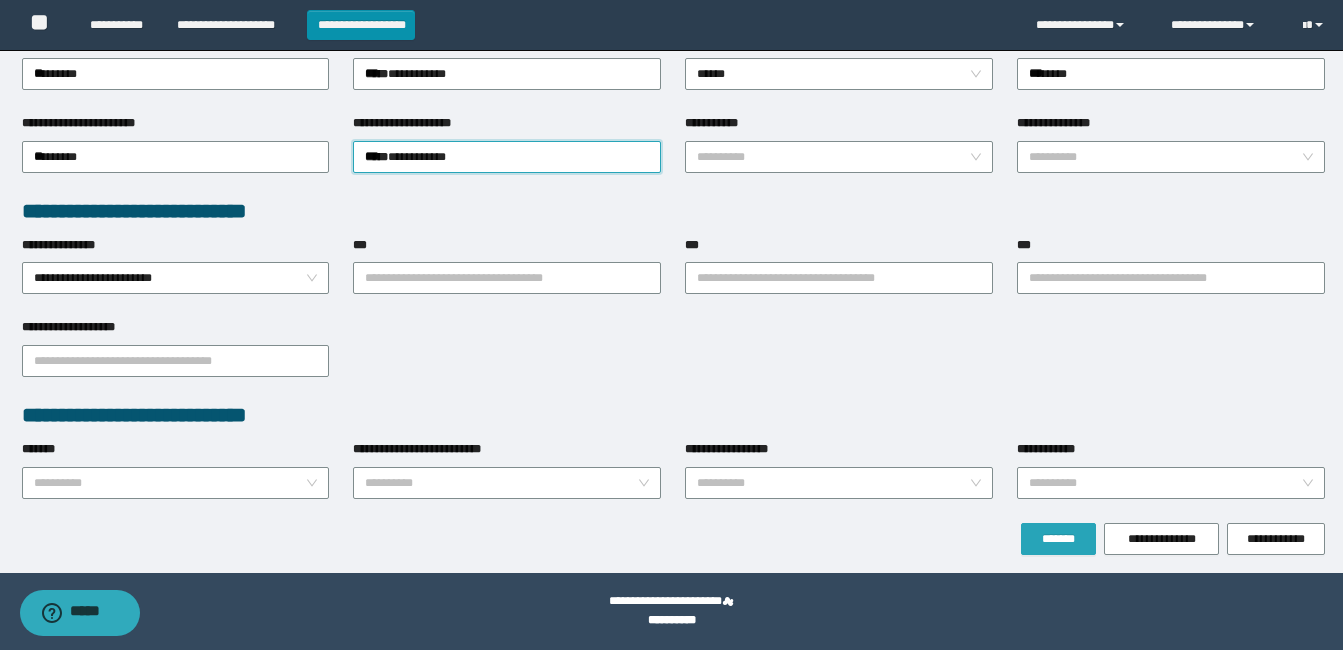 click on "*******" at bounding box center (1058, 539) 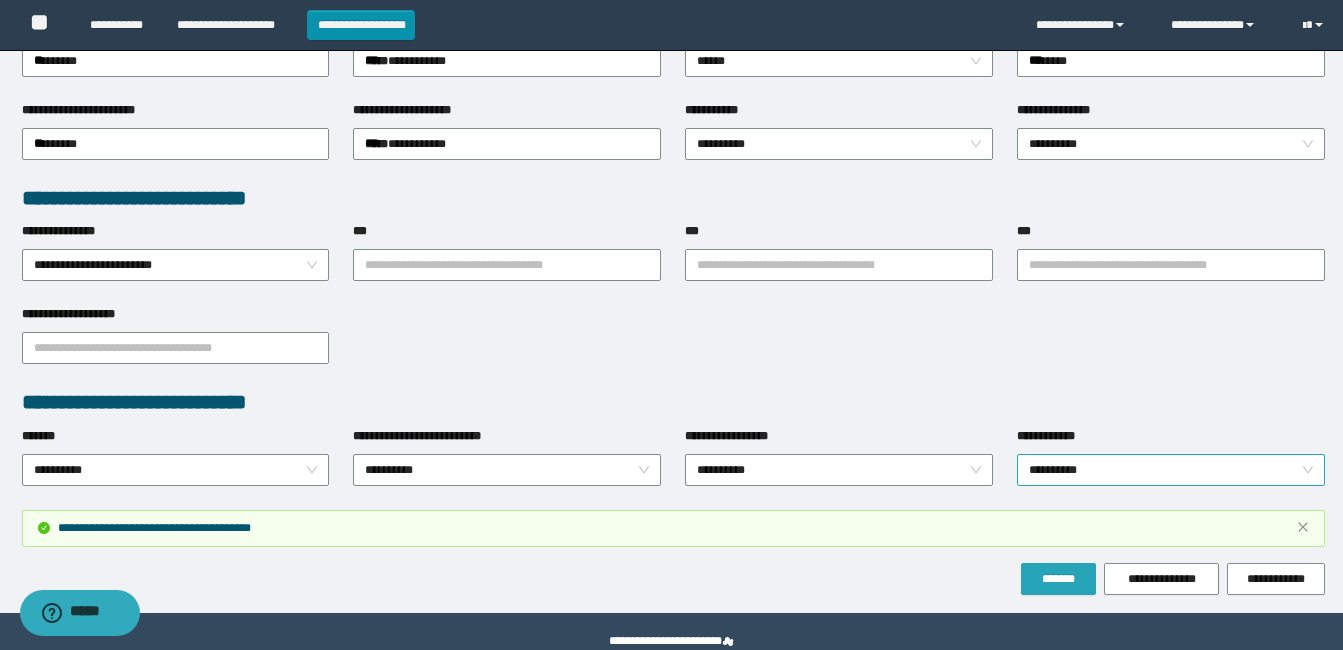 scroll, scrollTop: 516, scrollLeft: 0, axis: vertical 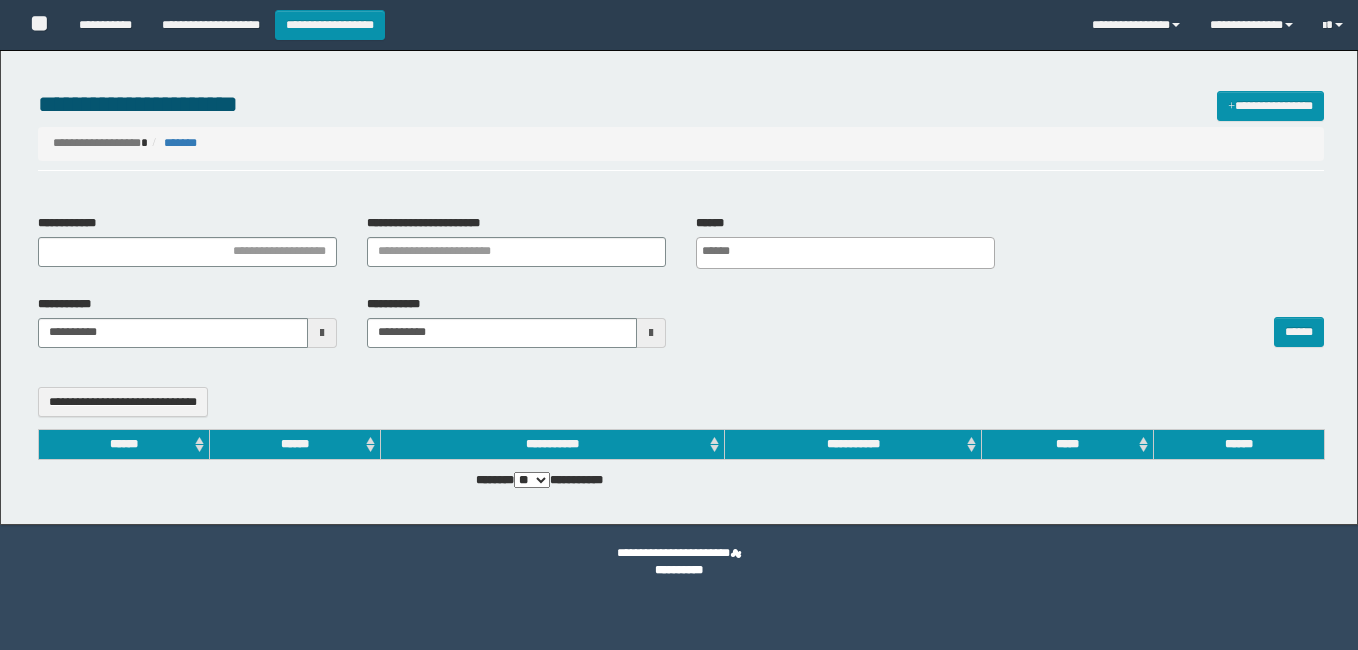 select 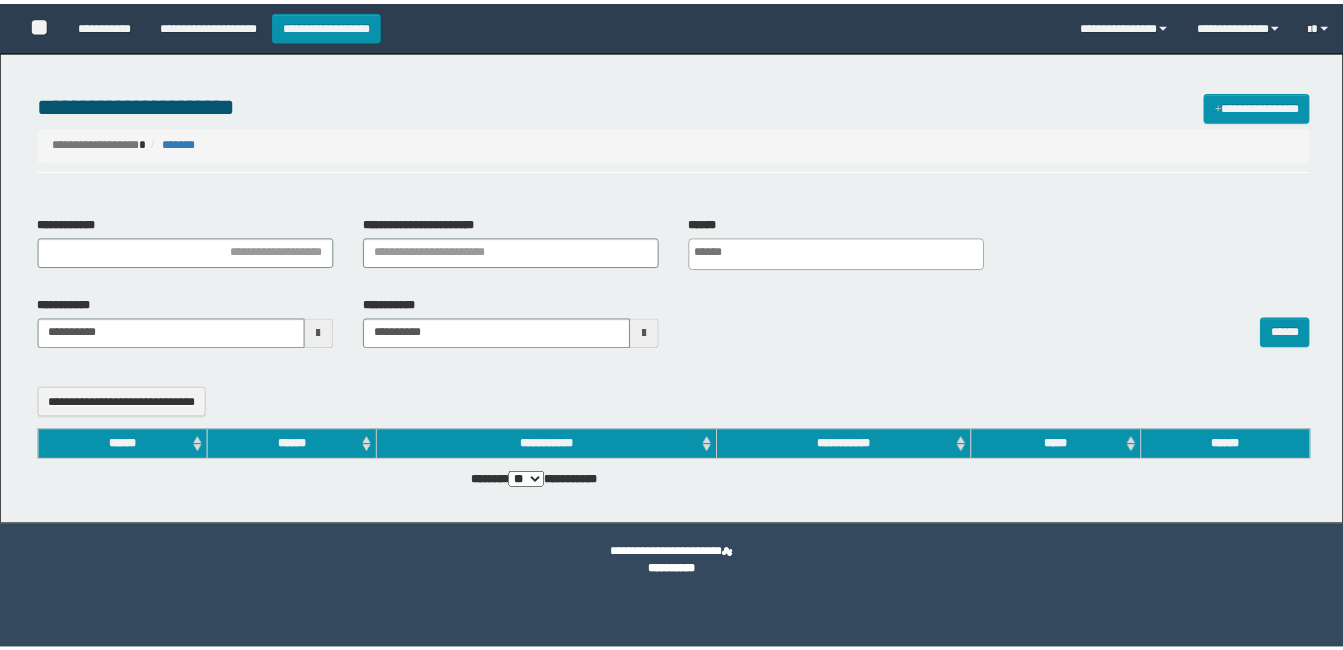 scroll, scrollTop: 0, scrollLeft: 0, axis: both 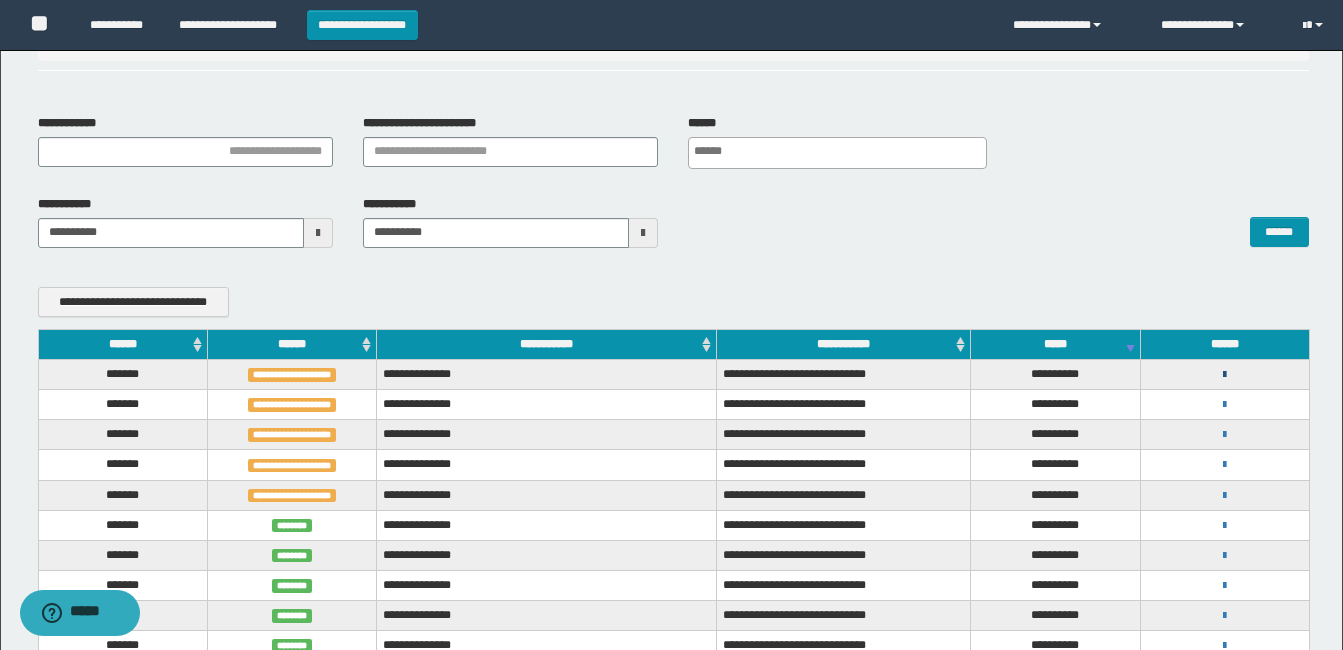 click at bounding box center [1224, 375] 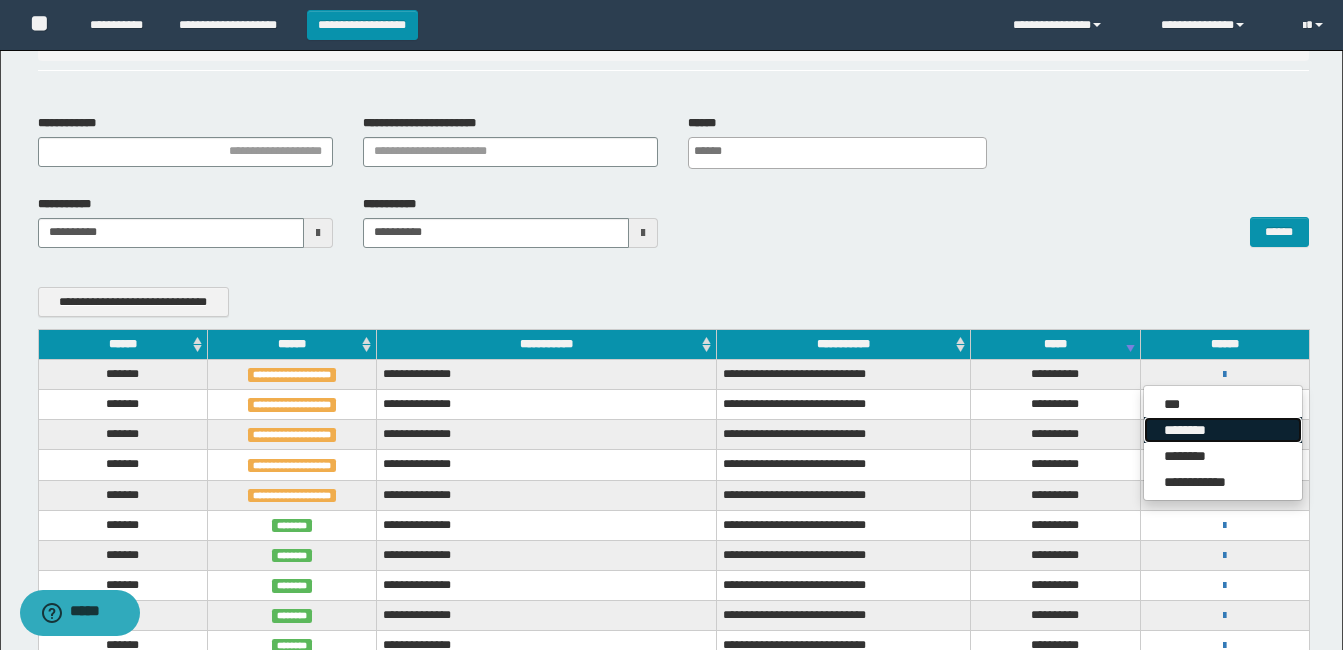 click on "********" at bounding box center [1223, 430] 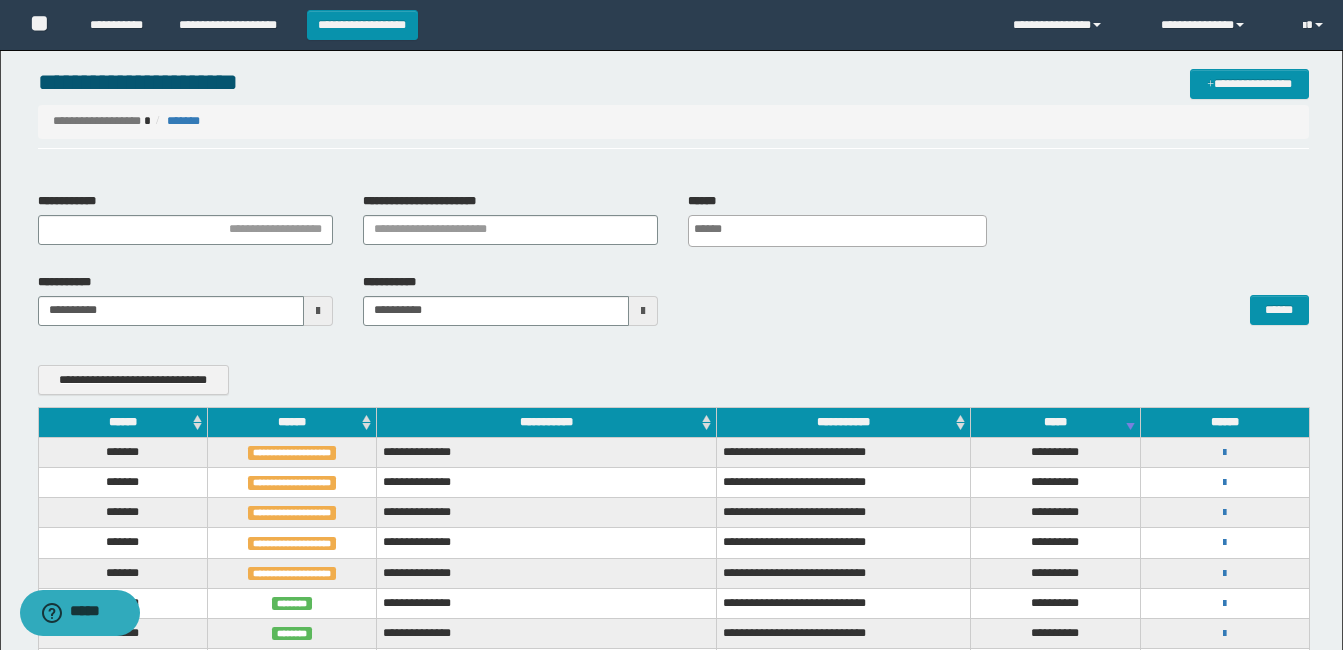 scroll, scrollTop: 0, scrollLeft: 0, axis: both 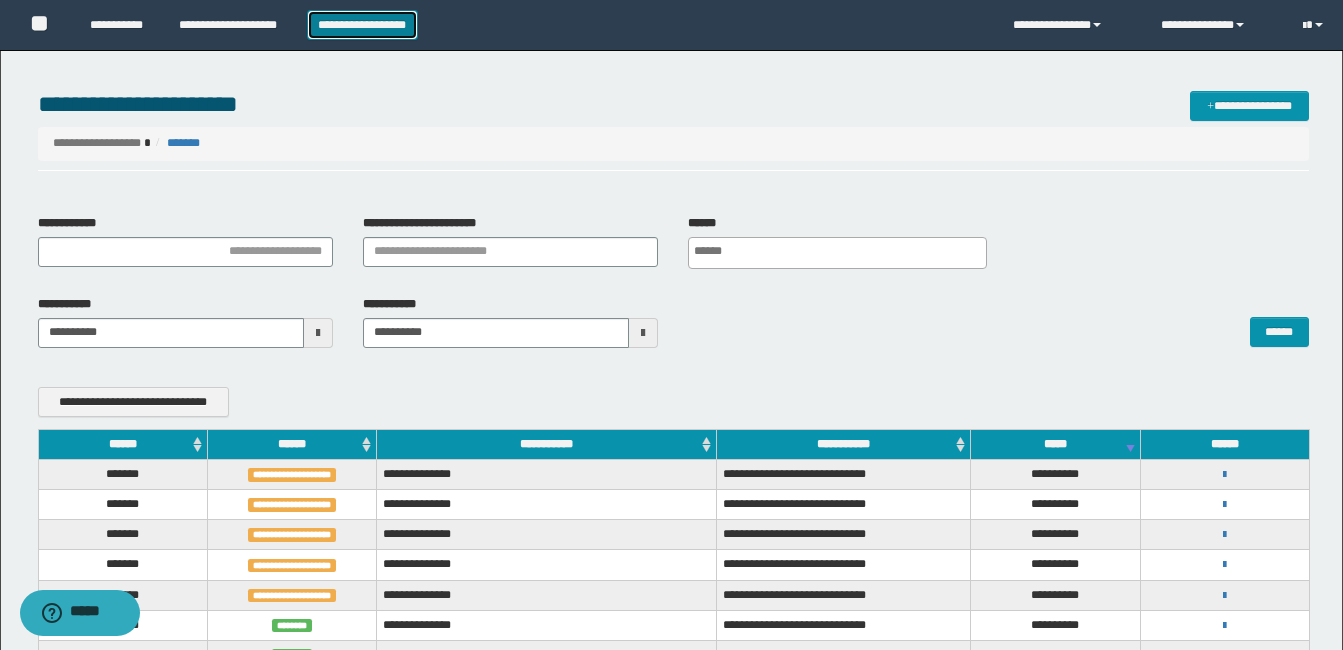 click on "**********" at bounding box center [362, 25] 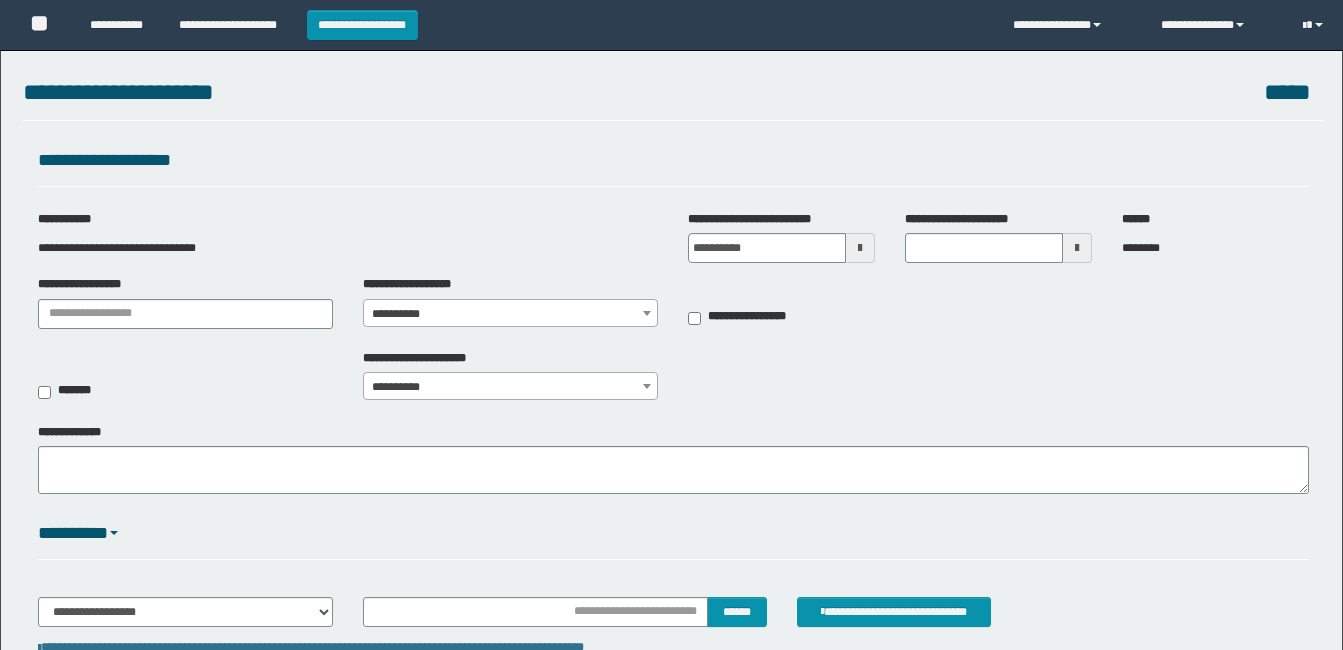 scroll, scrollTop: 0, scrollLeft: 0, axis: both 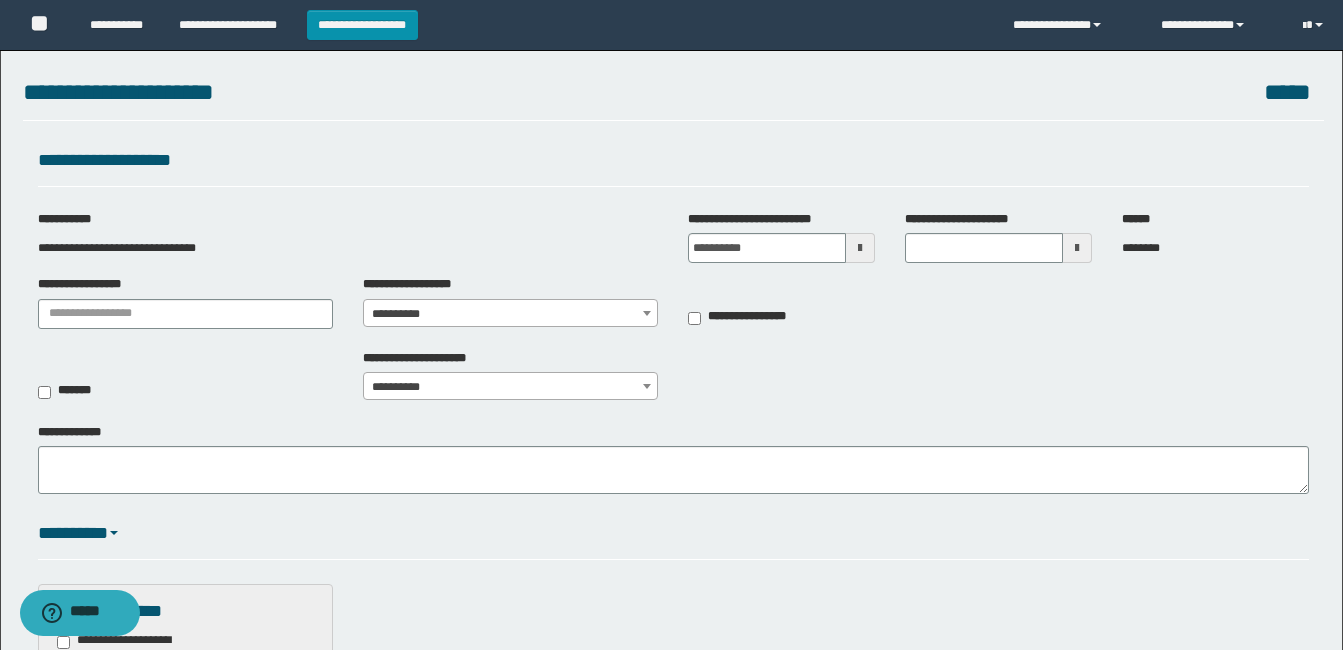 click on "**********" at bounding box center [510, 314] 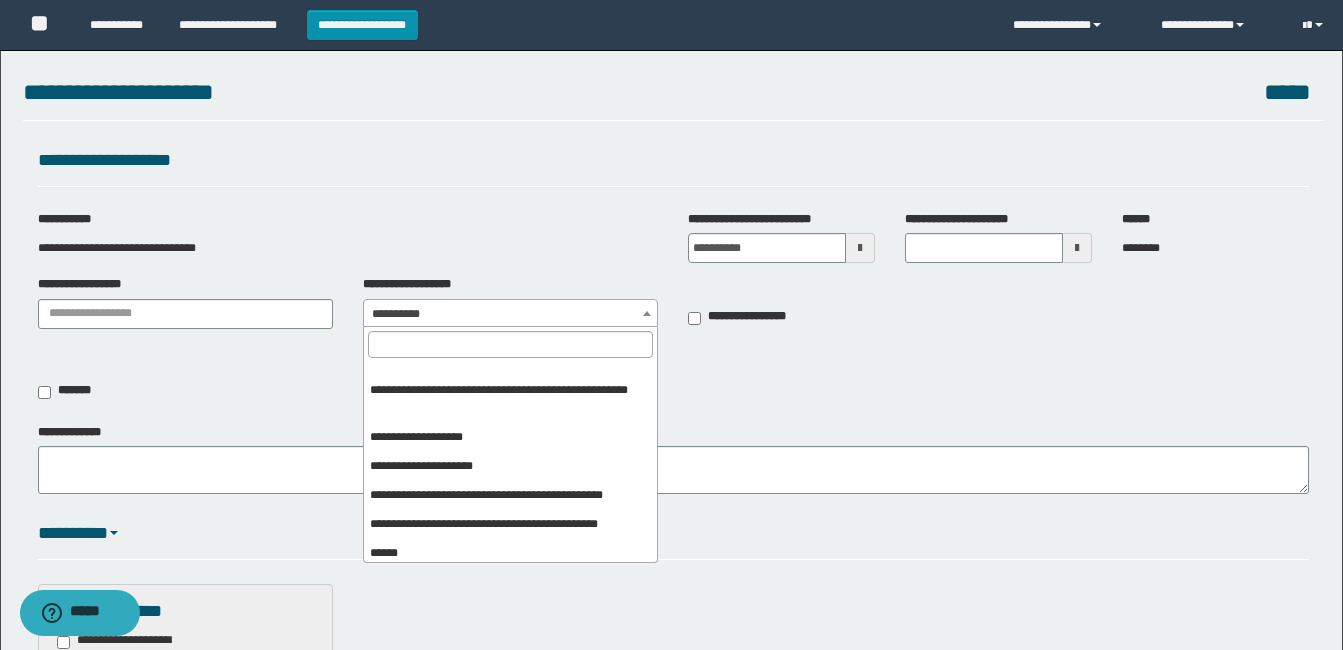 scroll, scrollTop: 172, scrollLeft: 0, axis: vertical 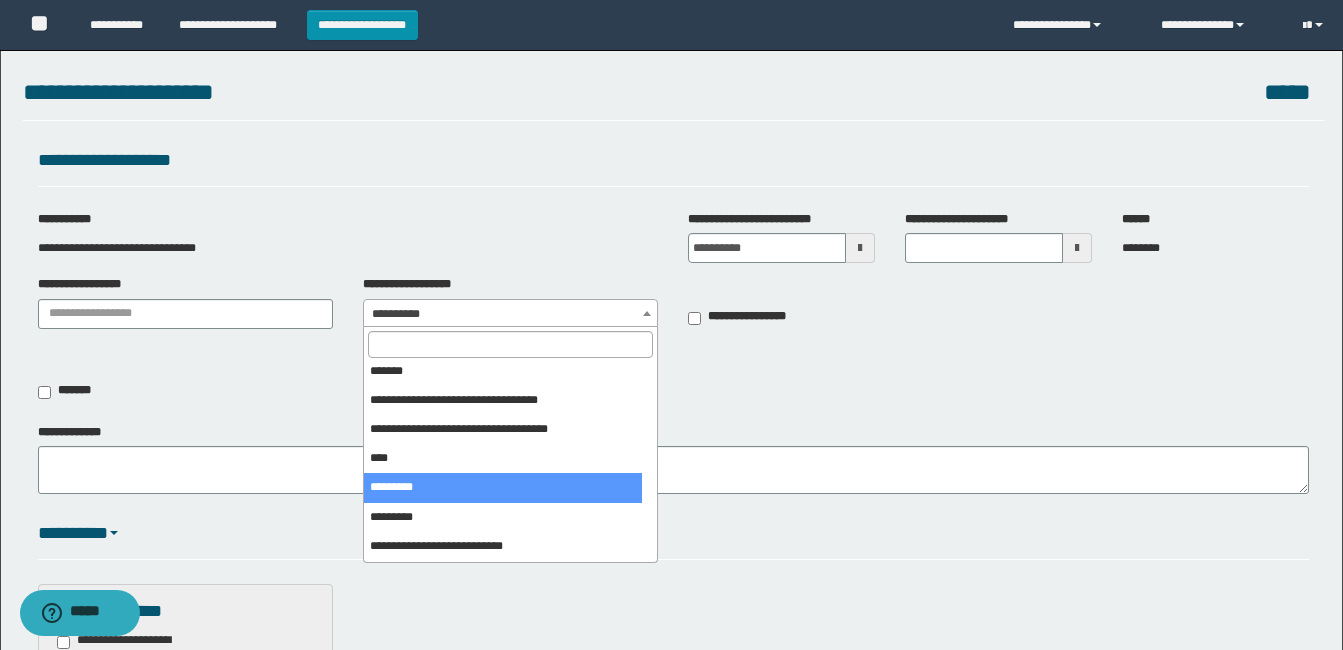 select on "***" 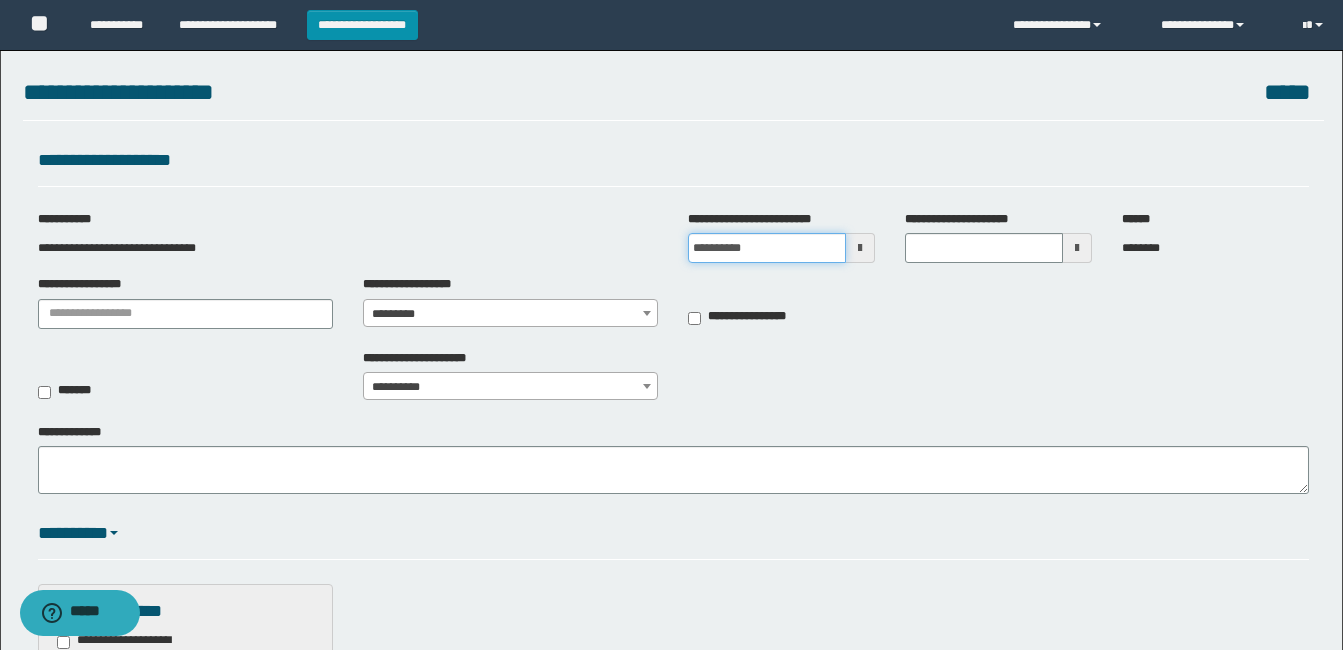 click on "**********" at bounding box center [767, 248] 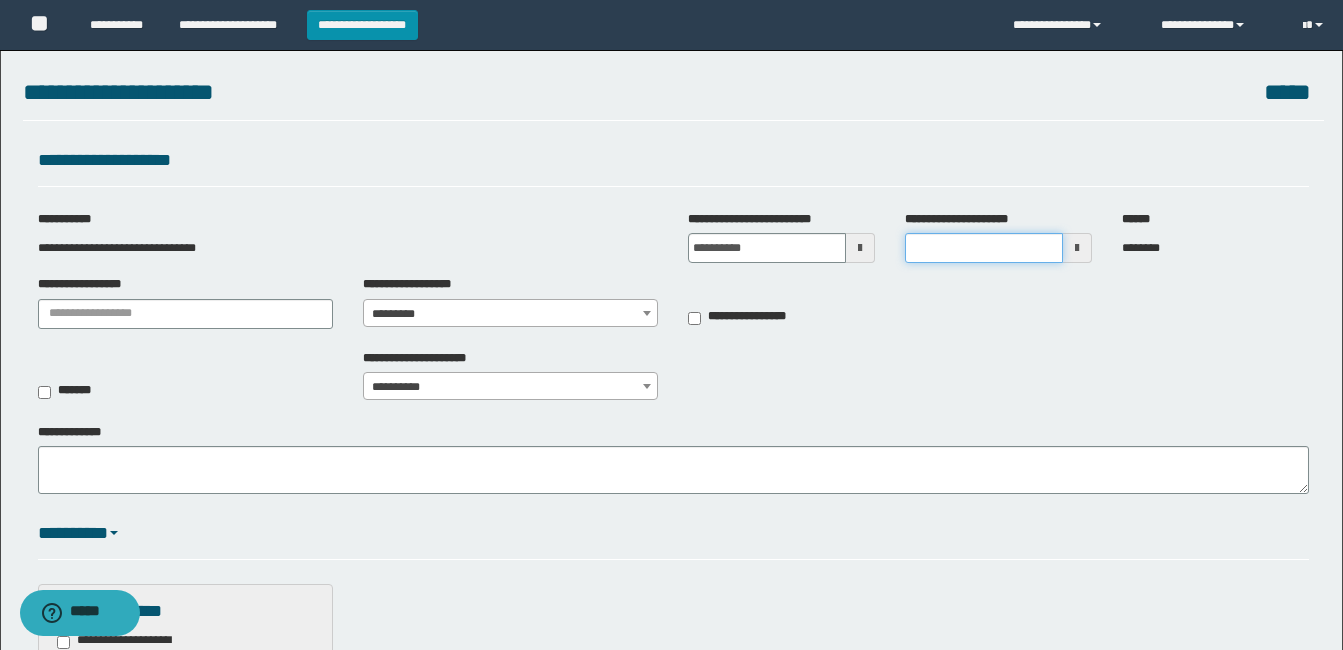 click on "**********" at bounding box center (984, 248) 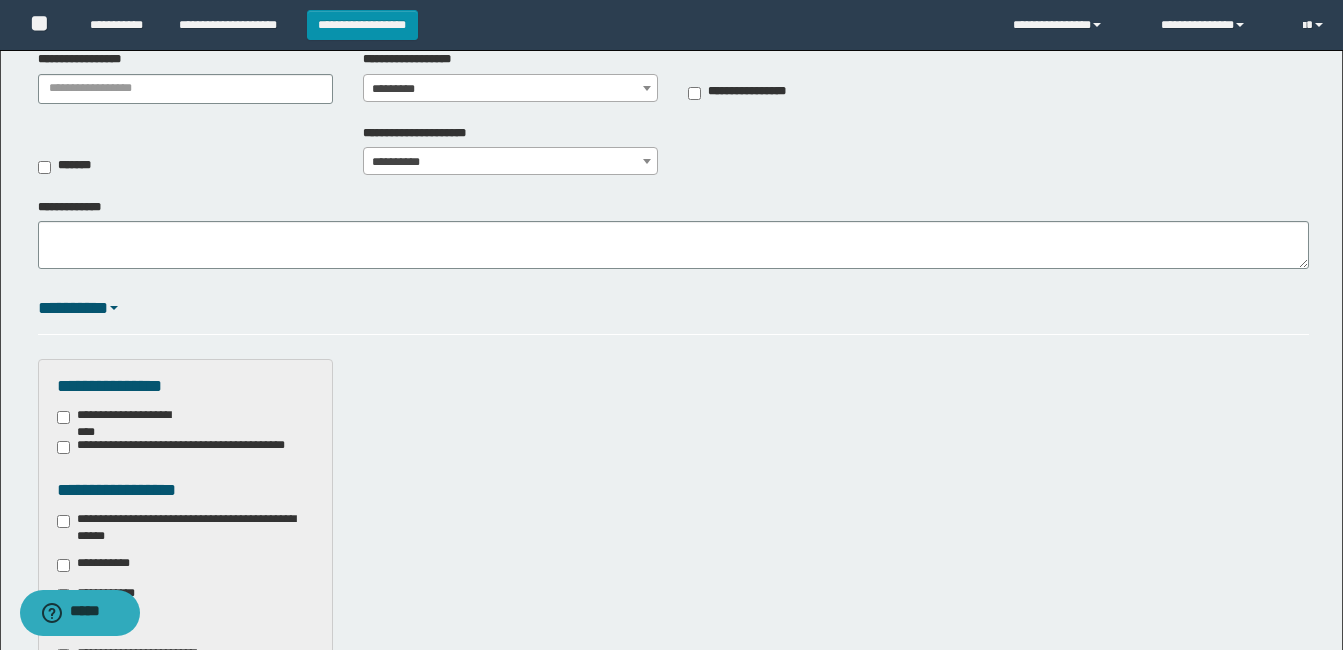 scroll, scrollTop: 400, scrollLeft: 0, axis: vertical 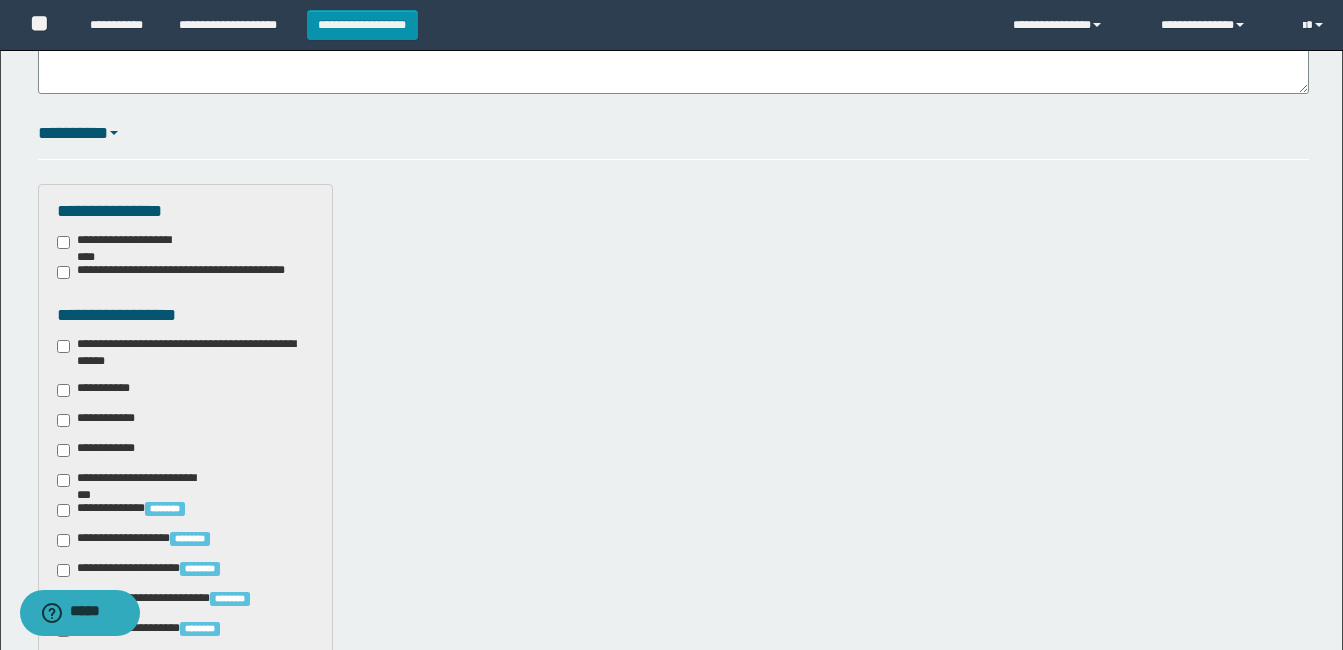 click on "**********" at bounding box center (185, 353) 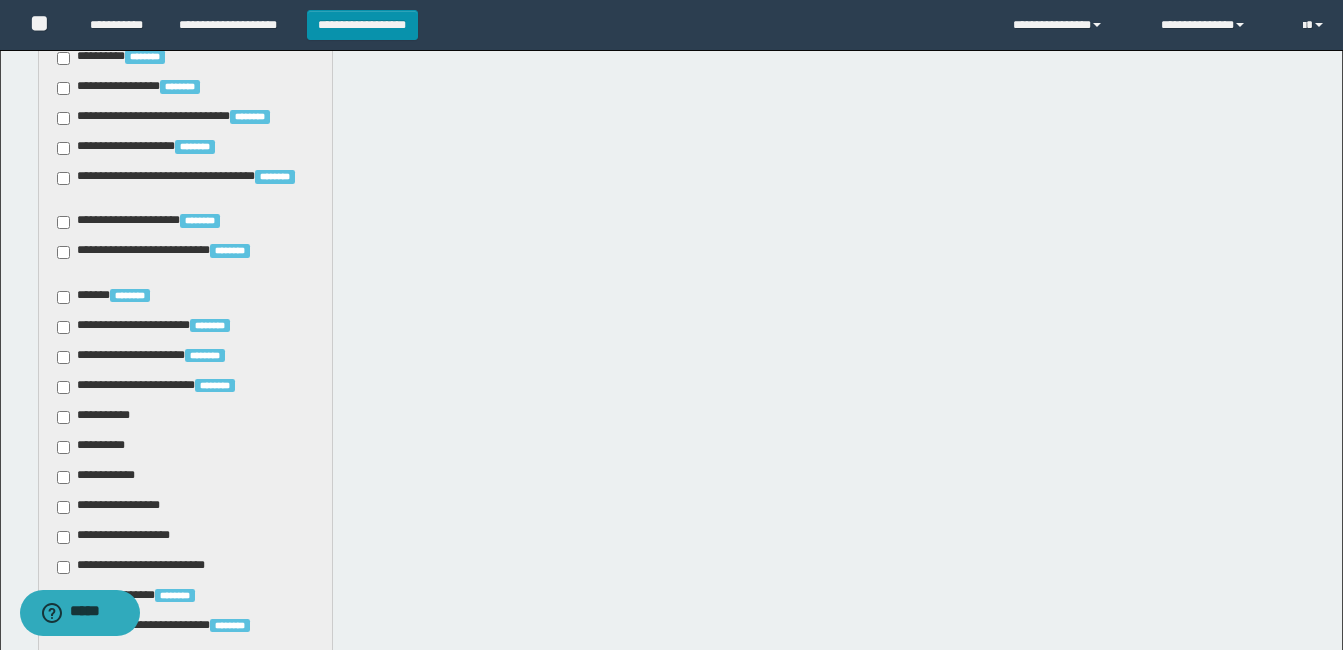 scroll, scrollTop: 1200, scrollLeft: 0, axis: vertical 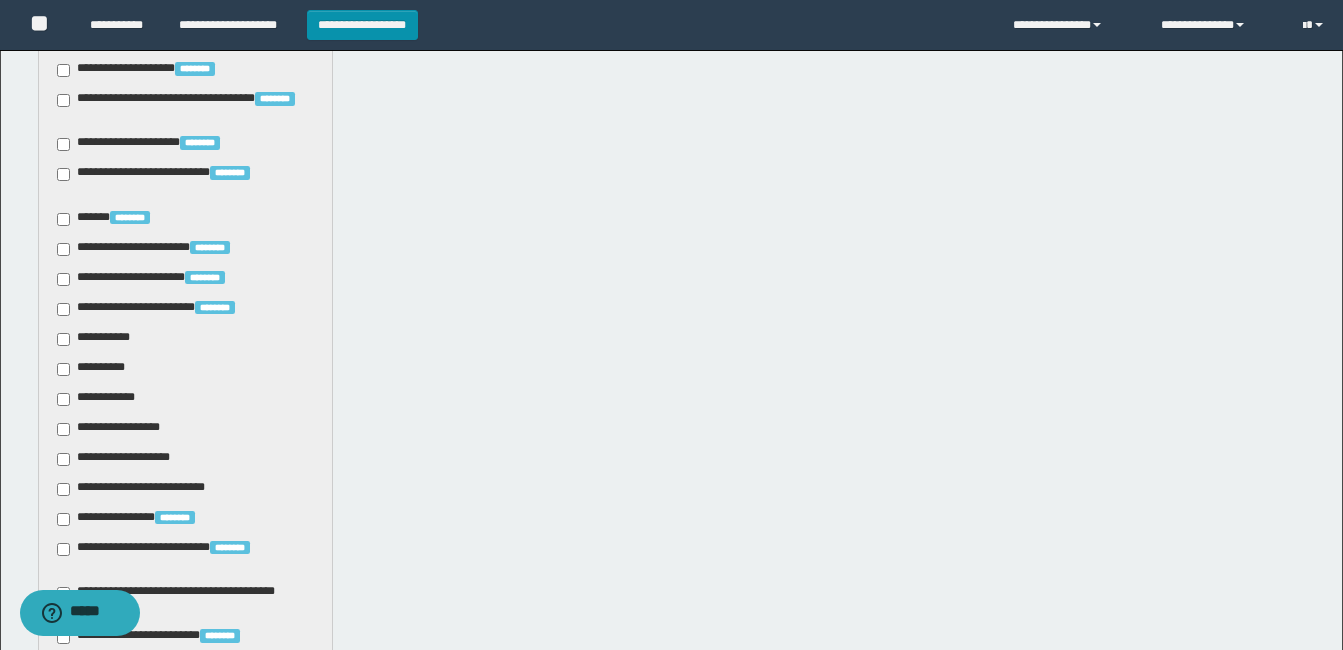 click on "**********" at bounding box center [97, 339] 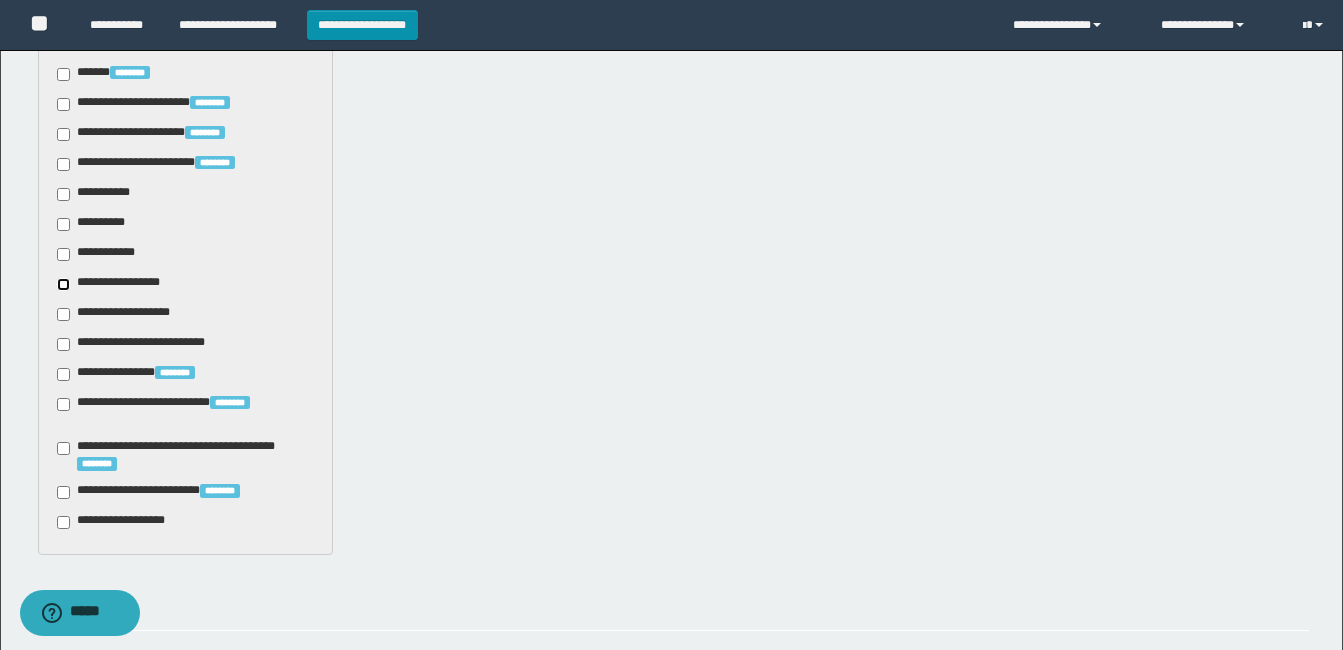 scroll, scrollTop: 1400, scrollLeft: 0, axis: vertical 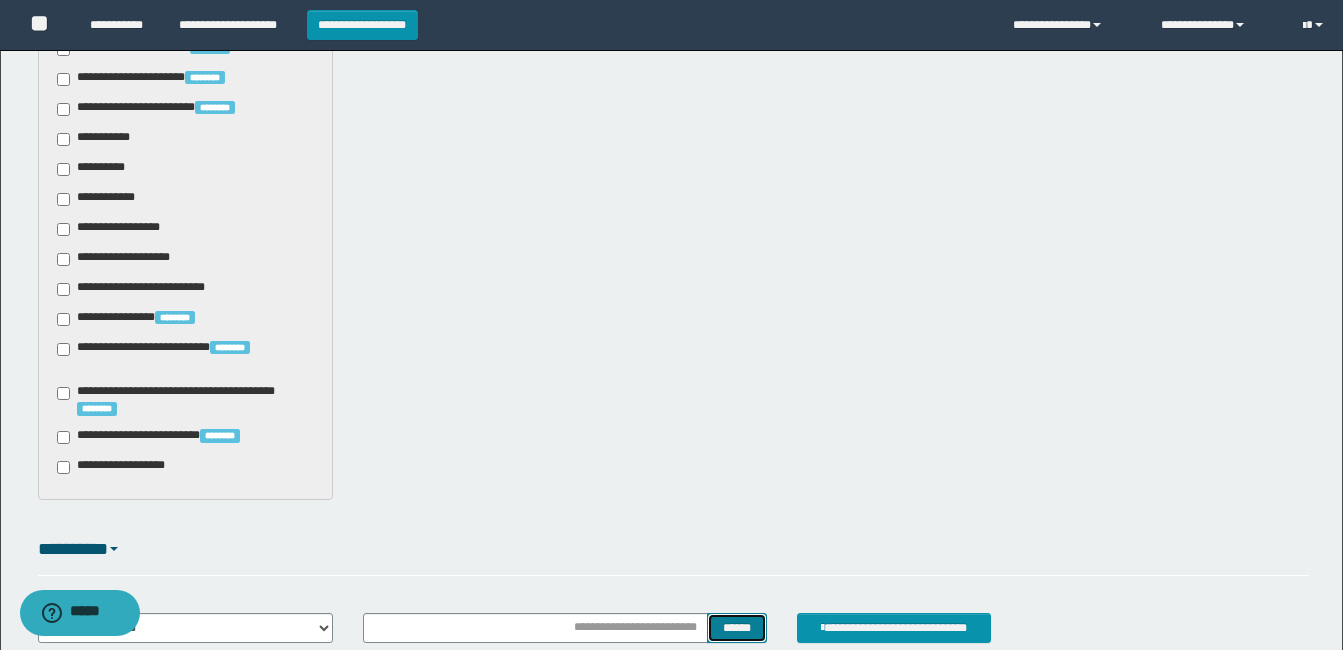 click on "******" at bounding box center [736, 628] 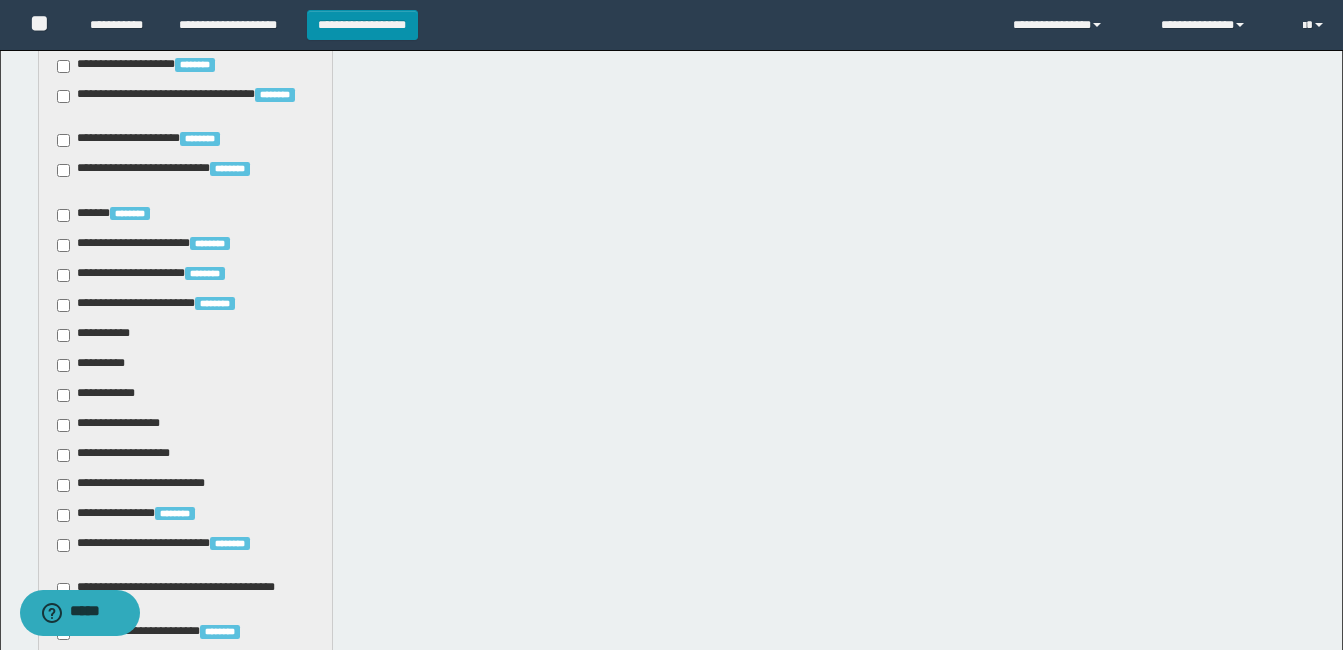 scroll, scrollTop: 1200, scrollLeft: 0, axis: vertical 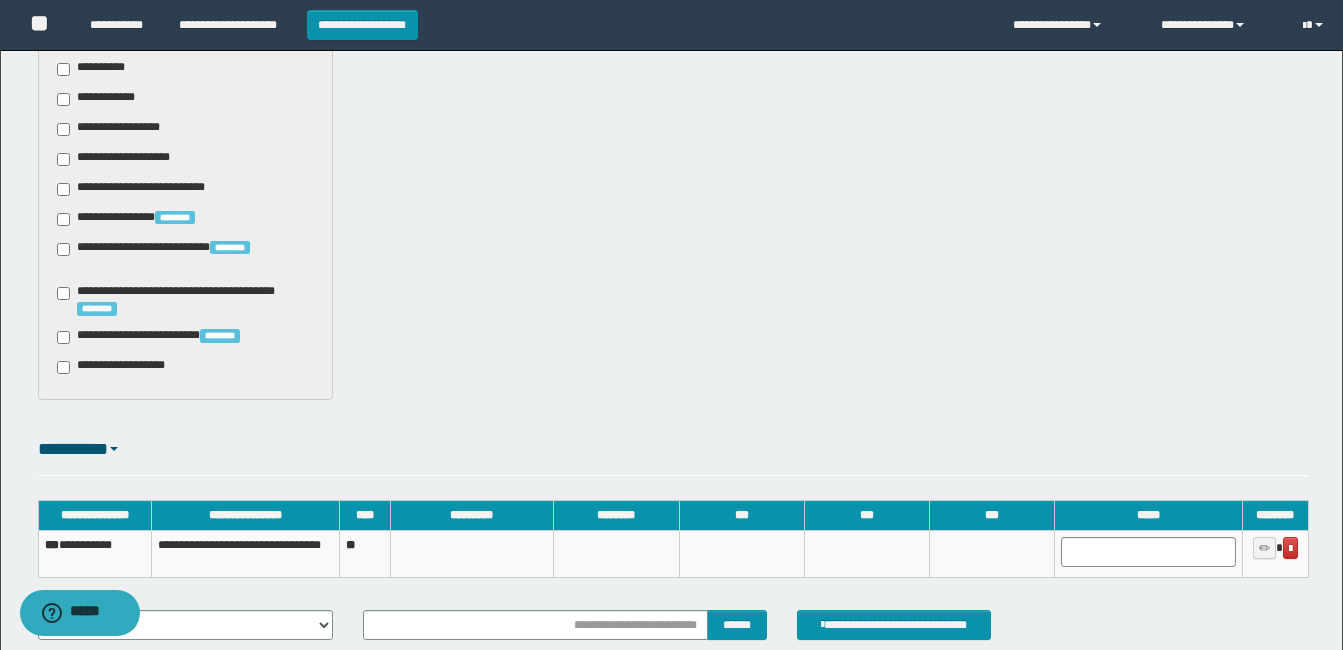 click at bounding box center [1149, 554] 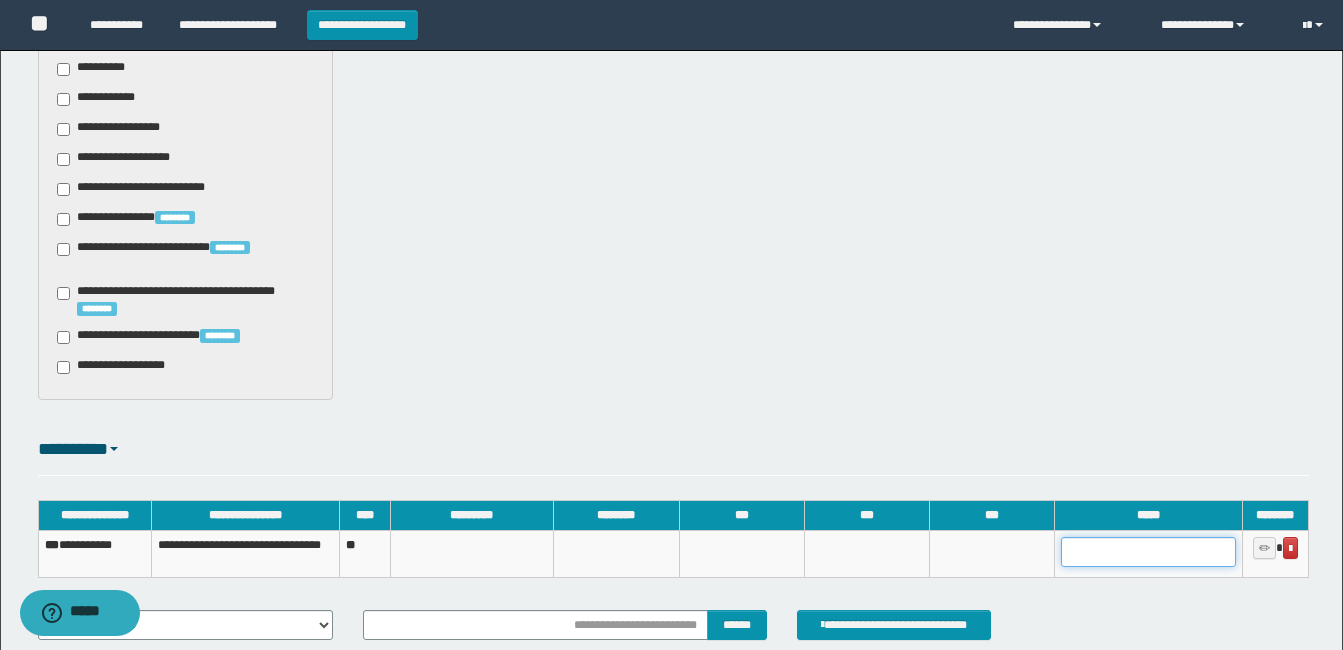 click at bounding box center [1148, 552] 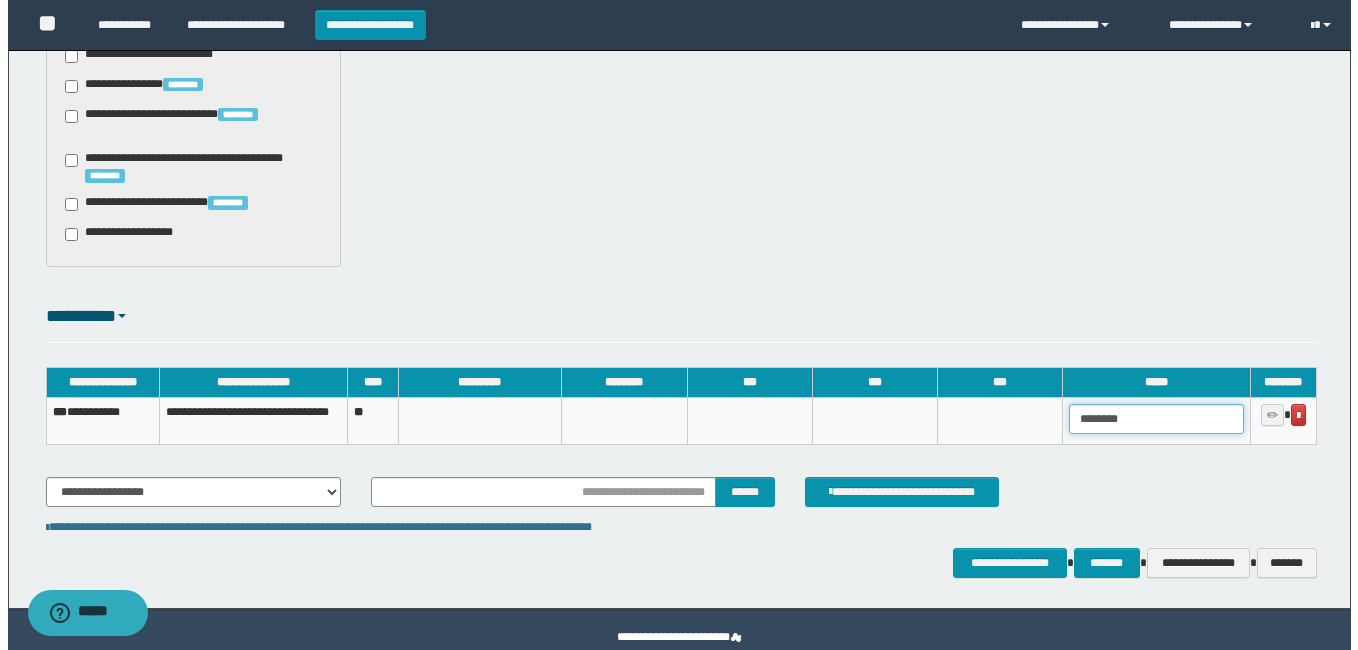 scroll, scrollTop: 1667, scrollLeft: 0, axis: vertical 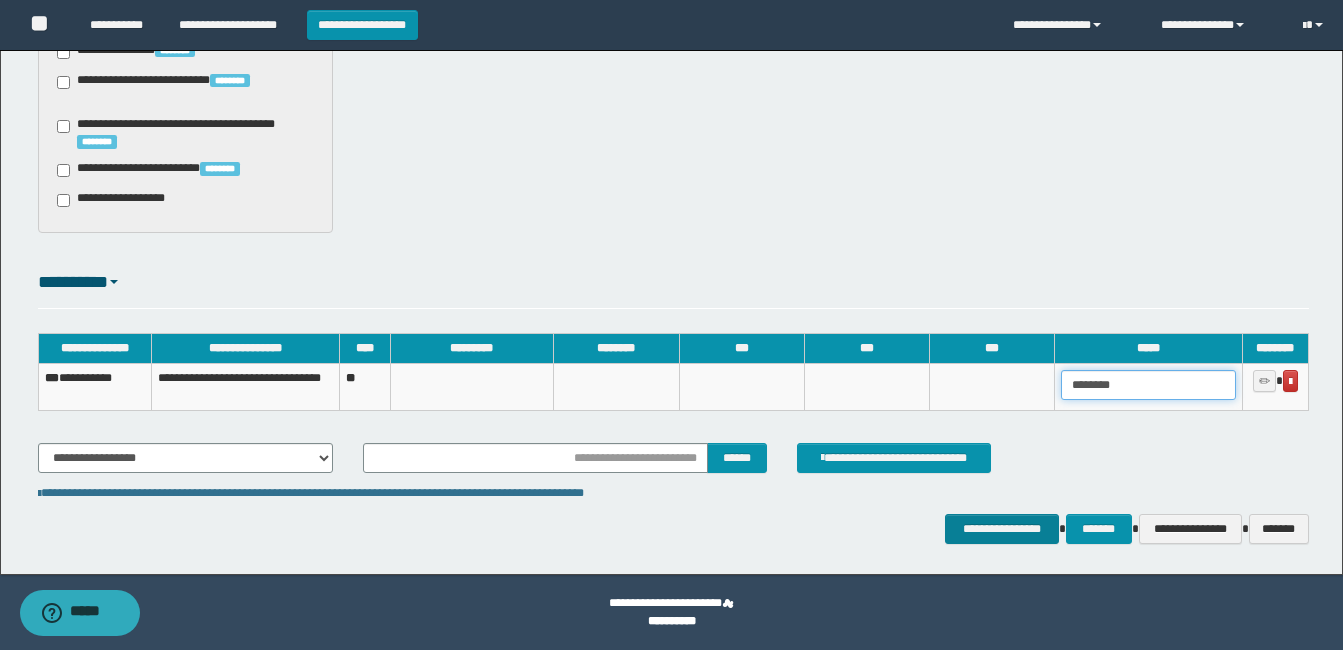 type on "*******" 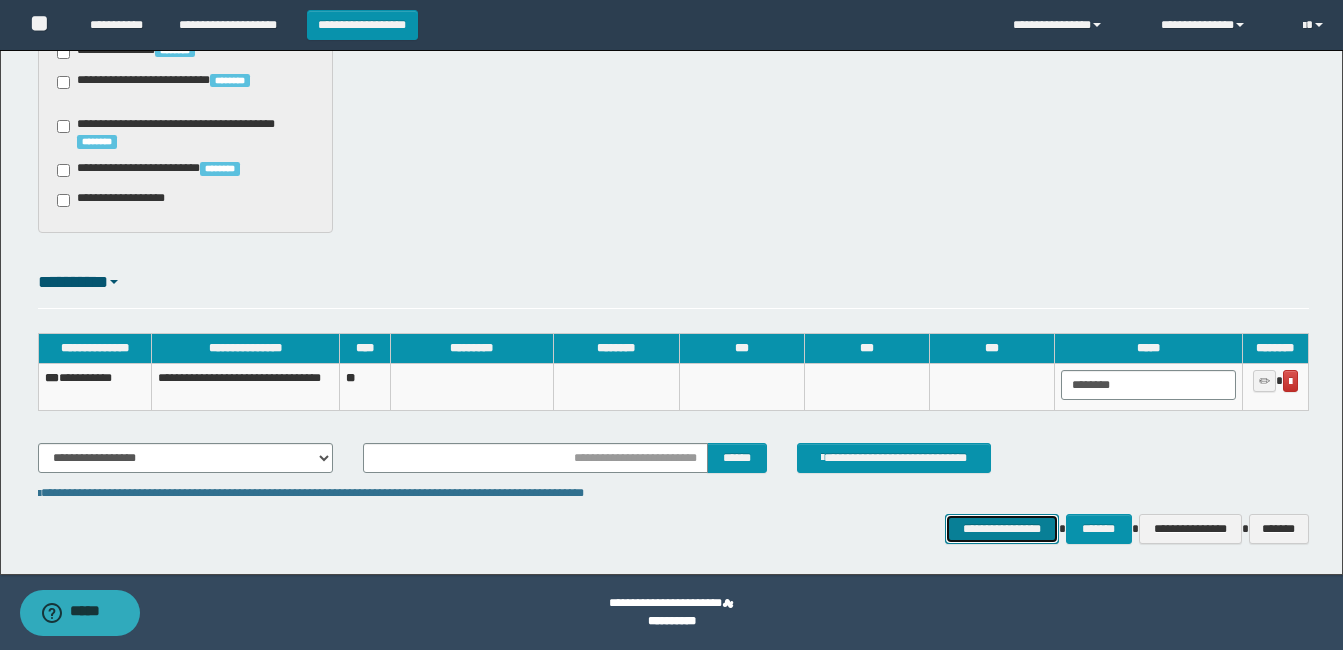 click on "**********" at bounding box center [1001, 529] 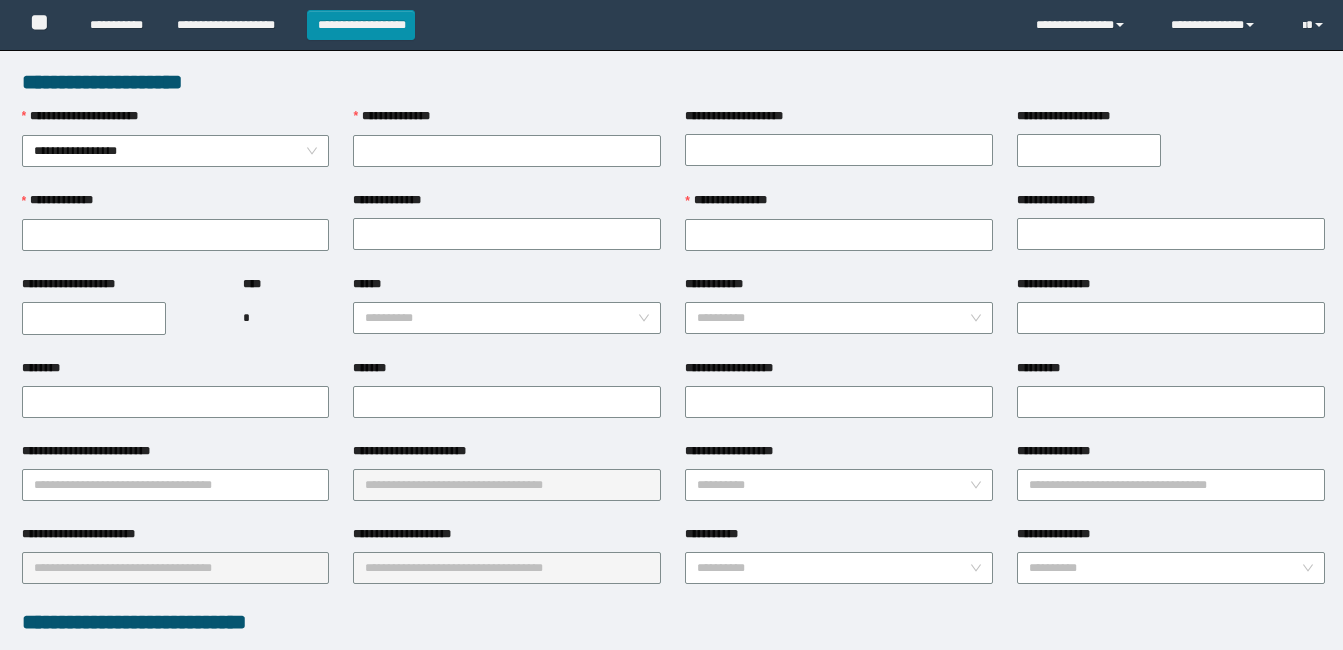 scroll, scrollTop: 0, scrollLeft: 0, axis: both 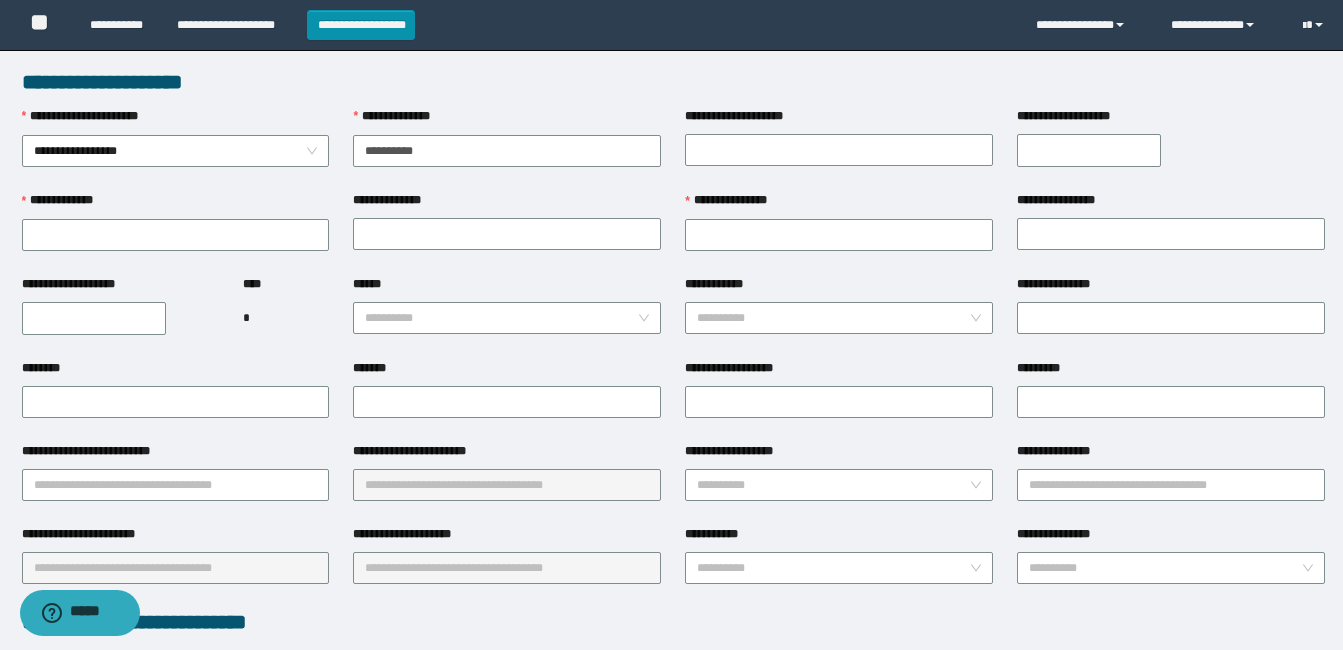 type on "**********" 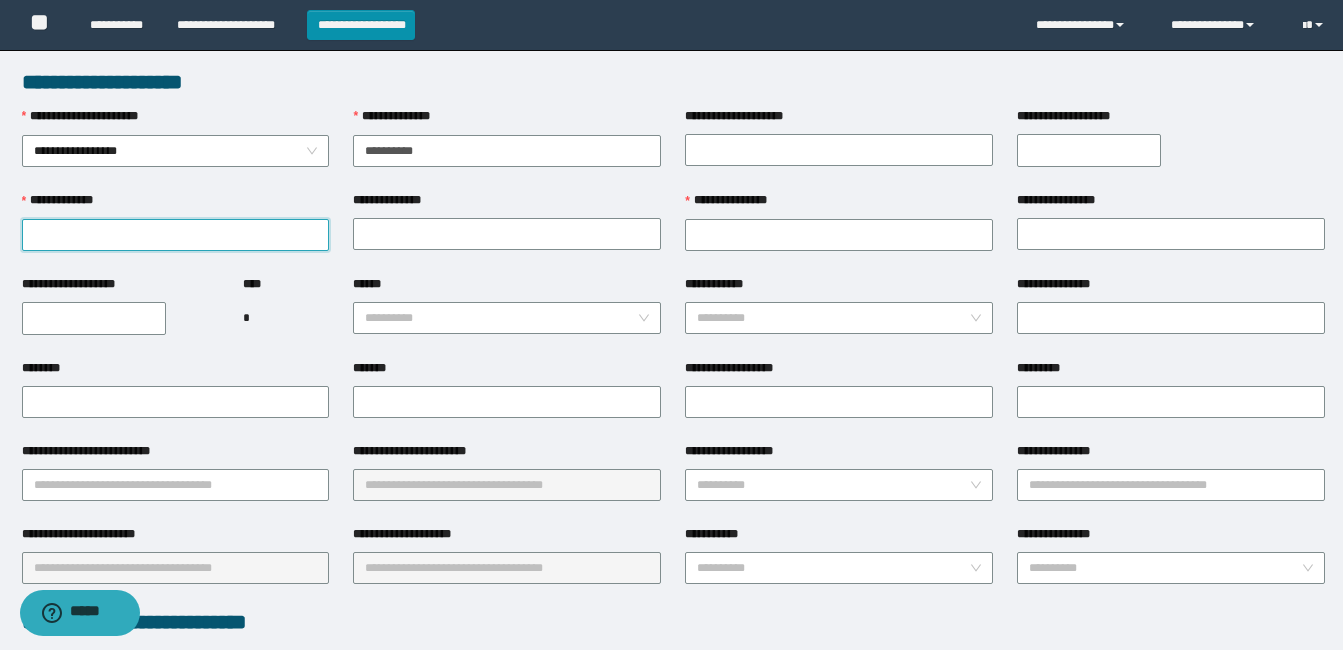 paste on "**********" 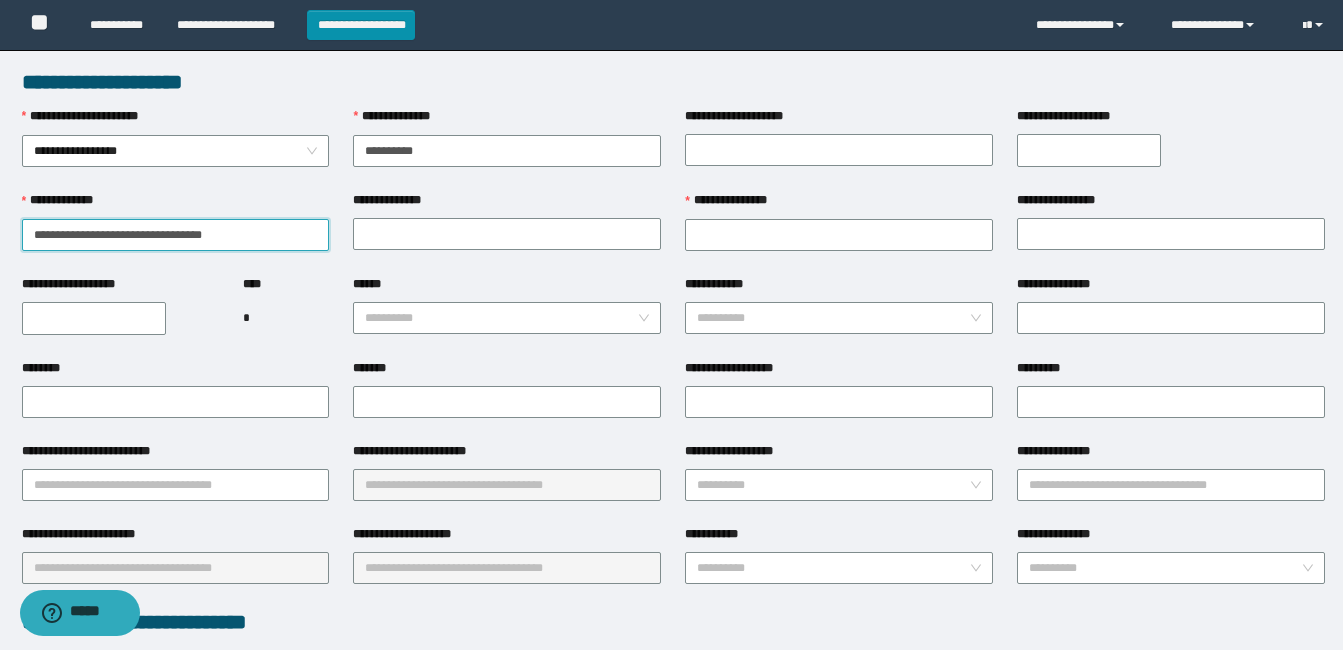 drag, startPoint x: 245, startPoint y: 243, endPoint x: 80, endPoint y: 234, distance: 165.24527 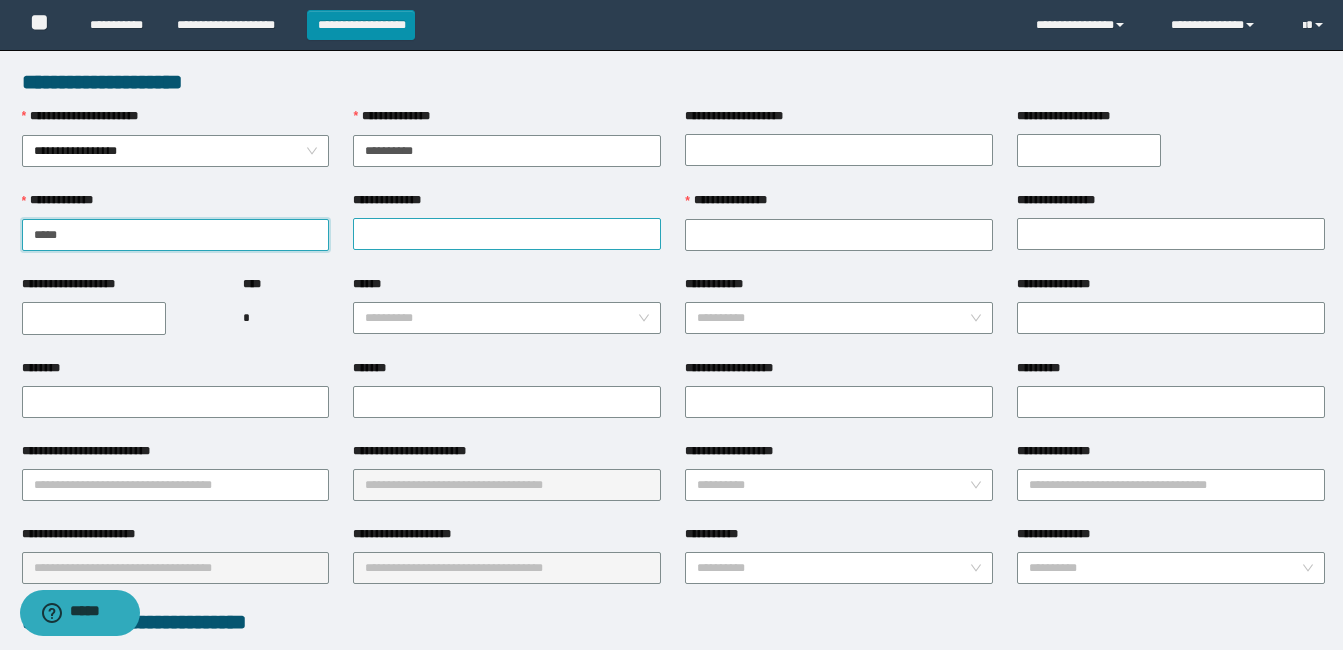type on "****" 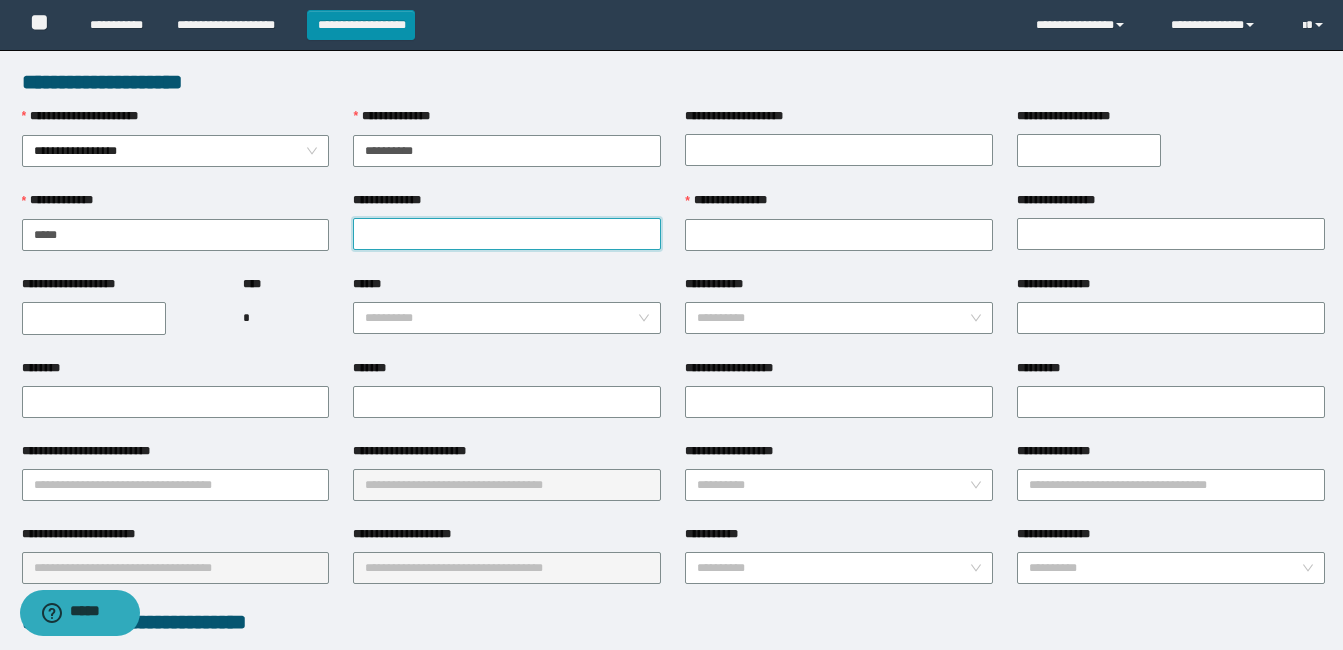 paste on "**********" 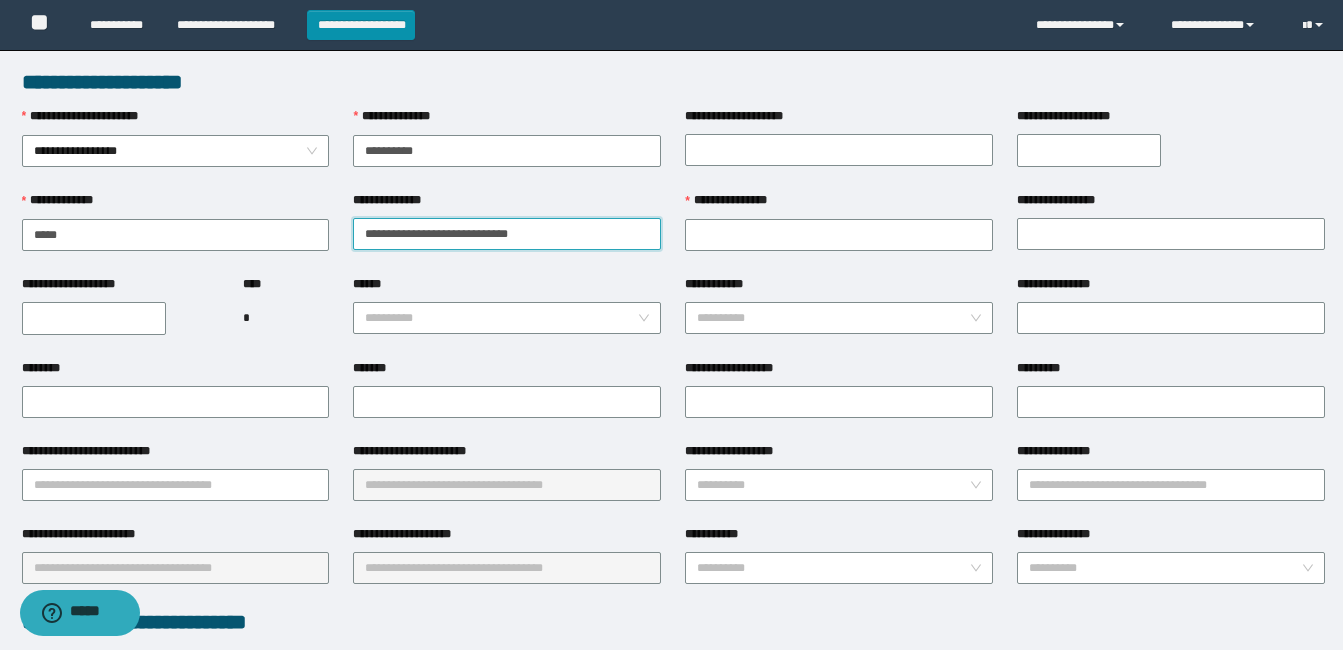 drag, startPoint x: 455, startPoint y: 230, endPoint x: 421, endPoint y: 231, distance: 34.0147 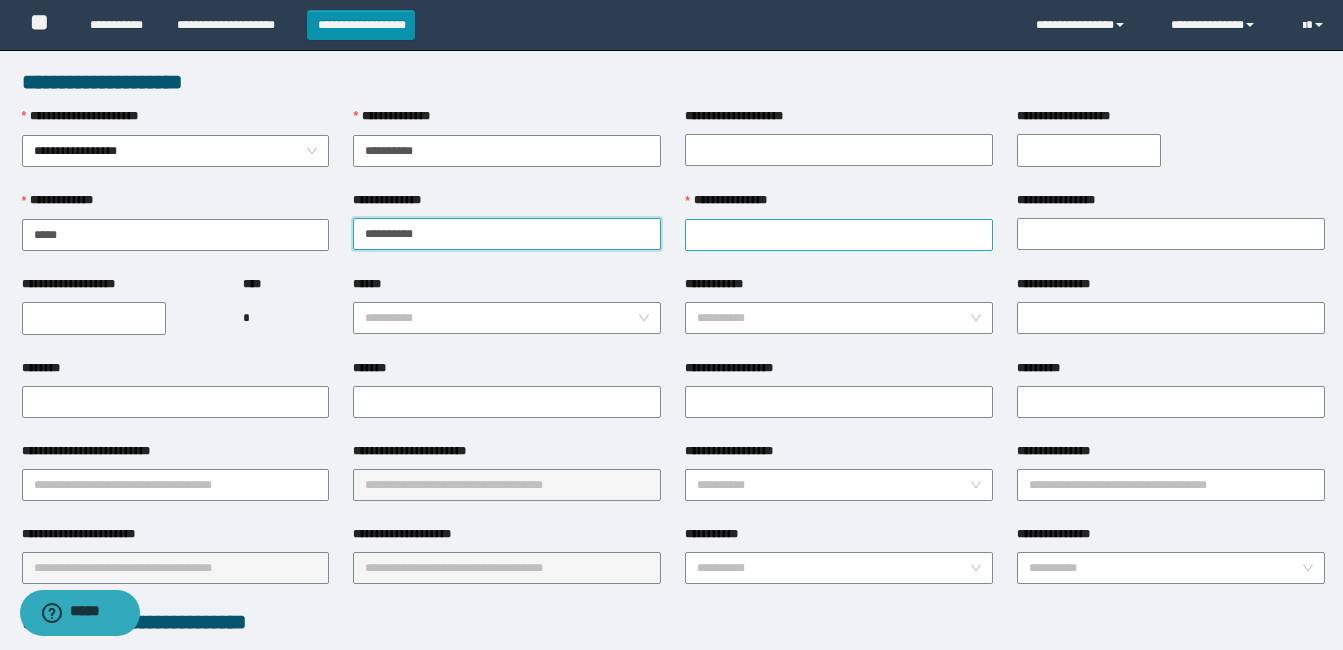 type on "*********" 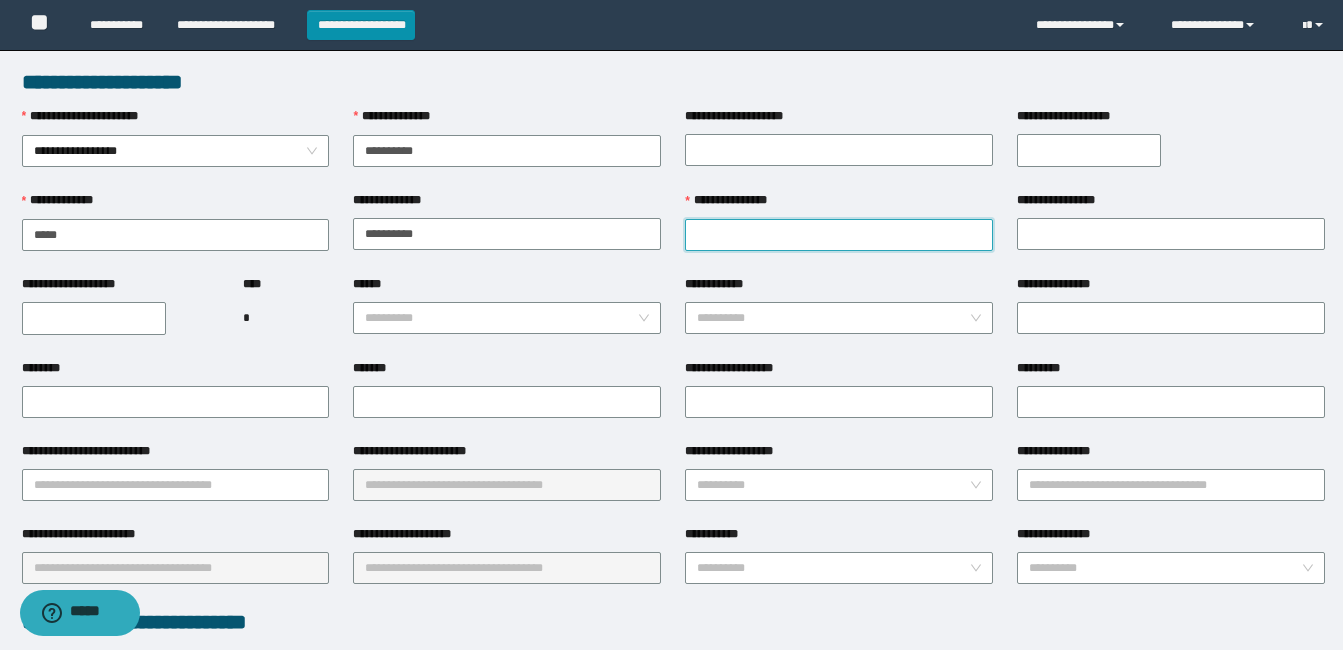 paste on "**********" 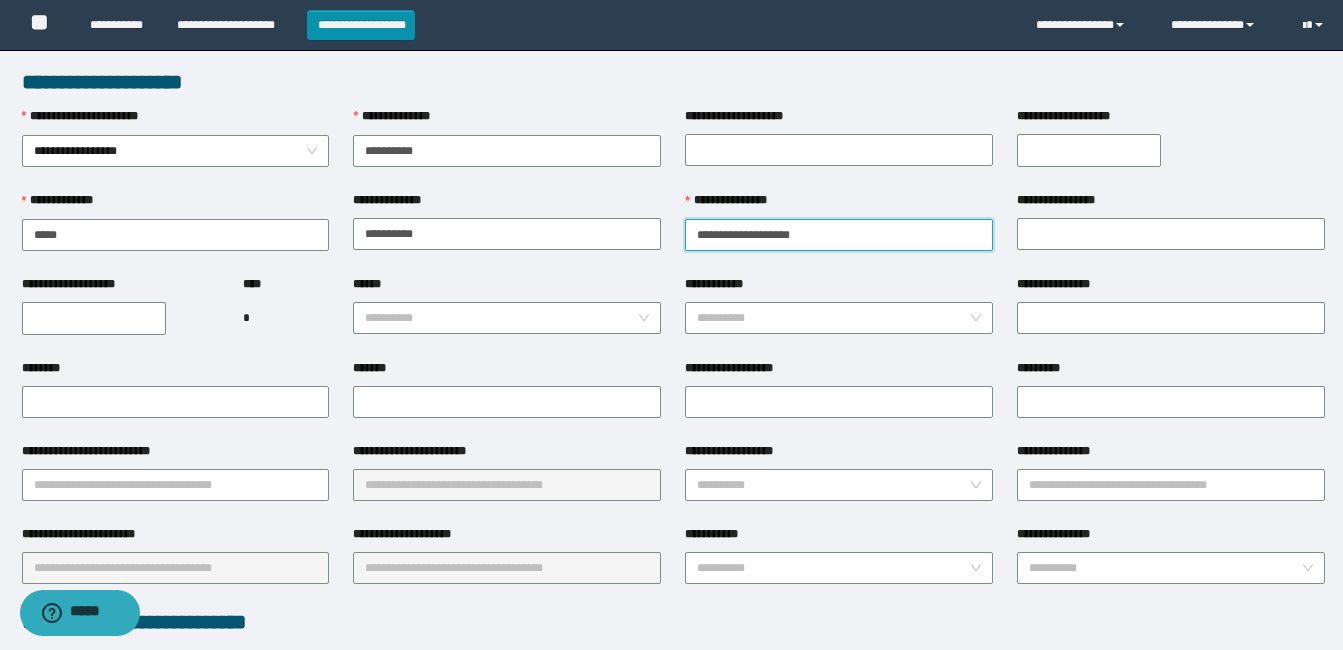 drag, startPoint x: 809, startPoint y: 239, endPoint x: 747, endPoint y: 239, distance: 62 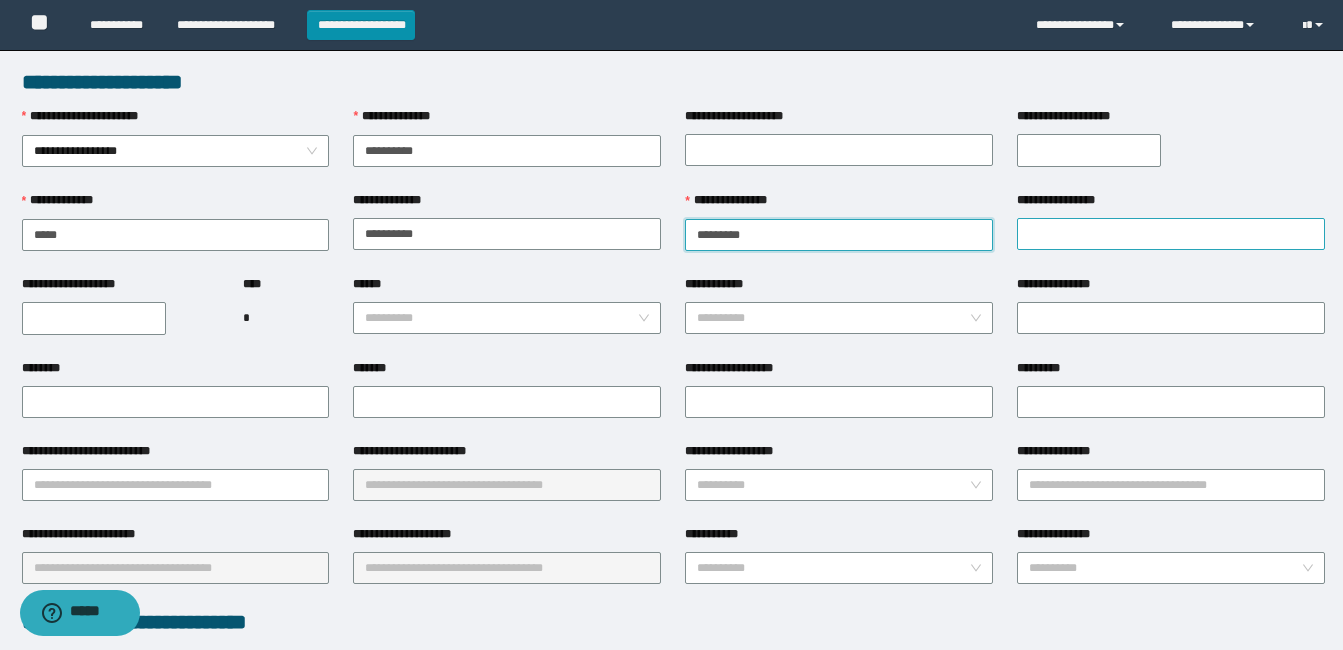type on "*********" 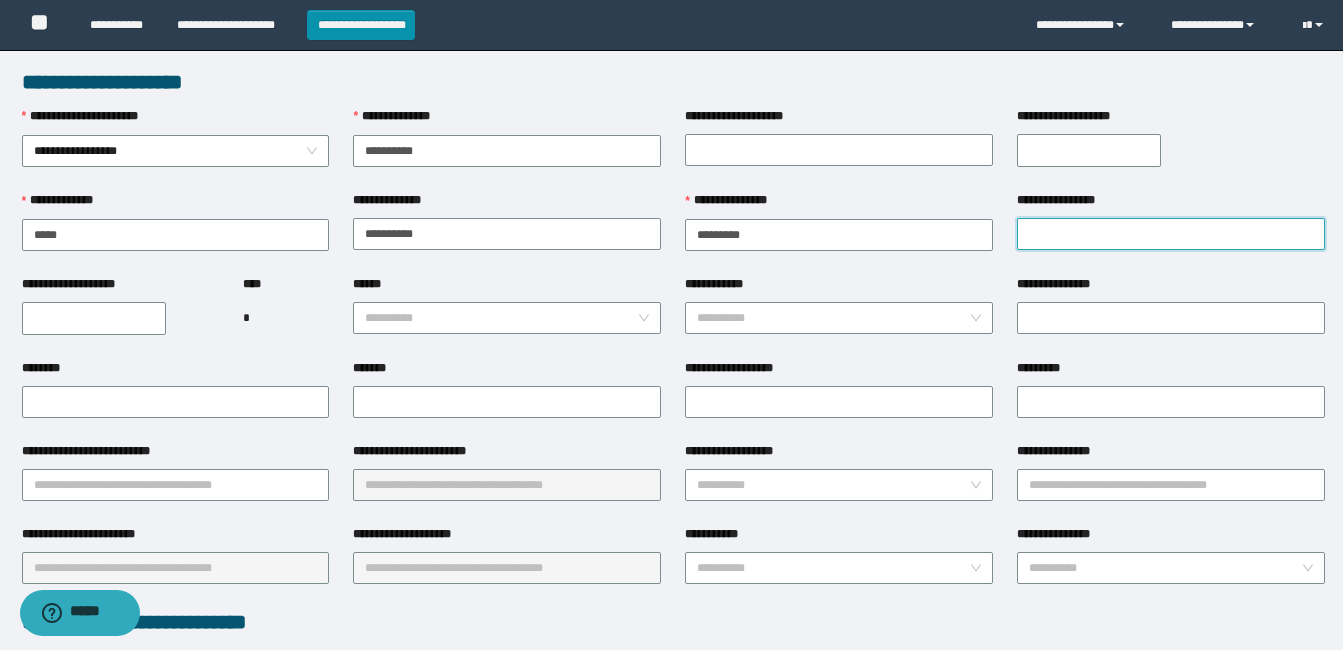 paste on "********" 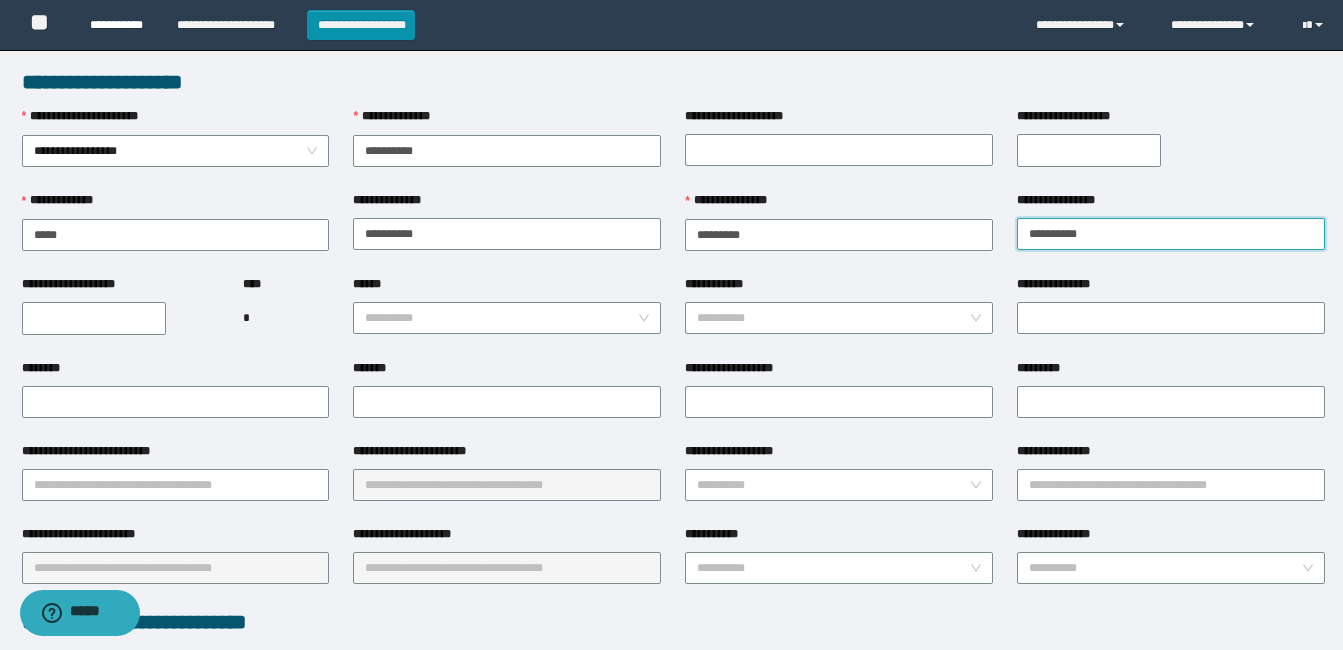 type on "********" 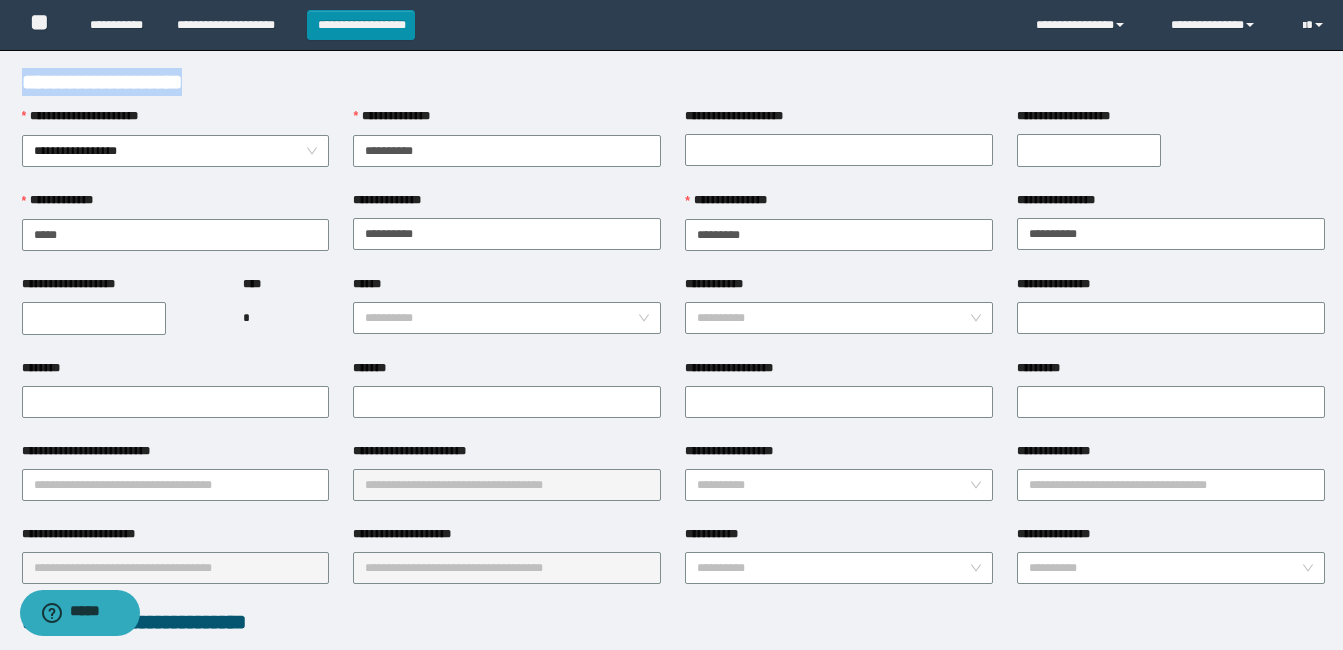 drag, startPoint x: 14, startPoint y: 83, endPoint x: 248, endPoint y: 84, distance: 234.00214 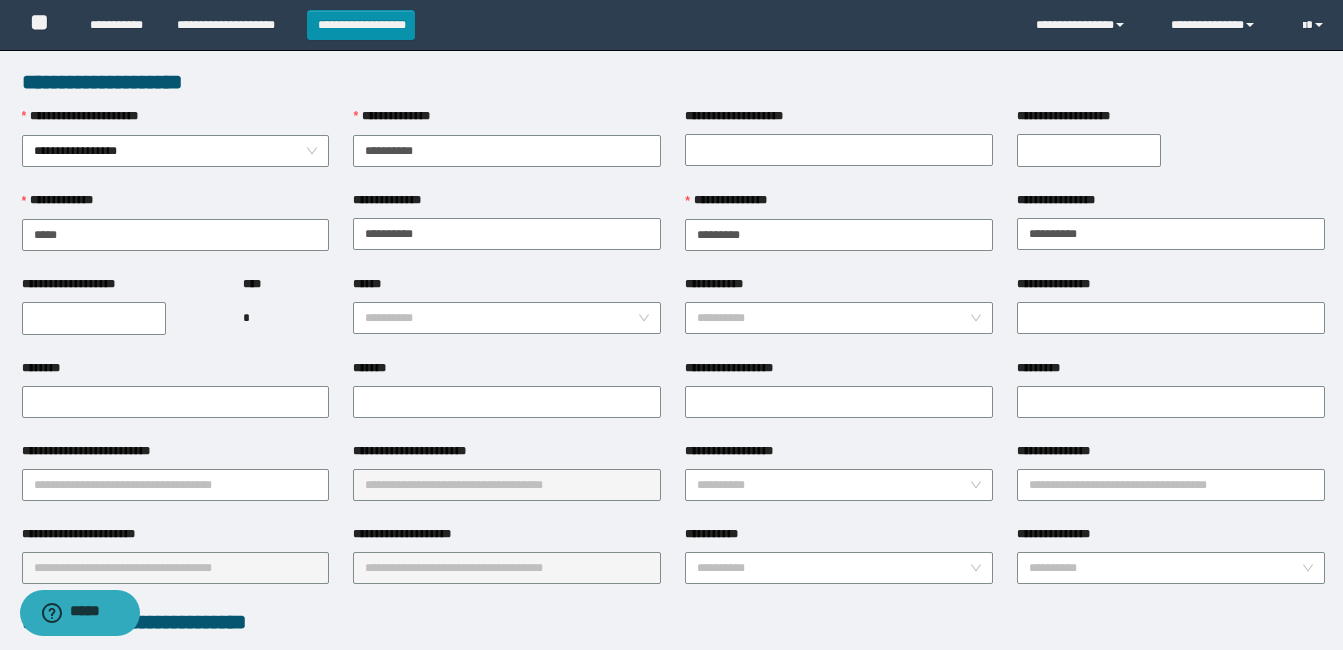 drag, startPoint x: 248, startPoint y: 84, endPoint x: 614, endPoint y: 97, distance: 366.2308 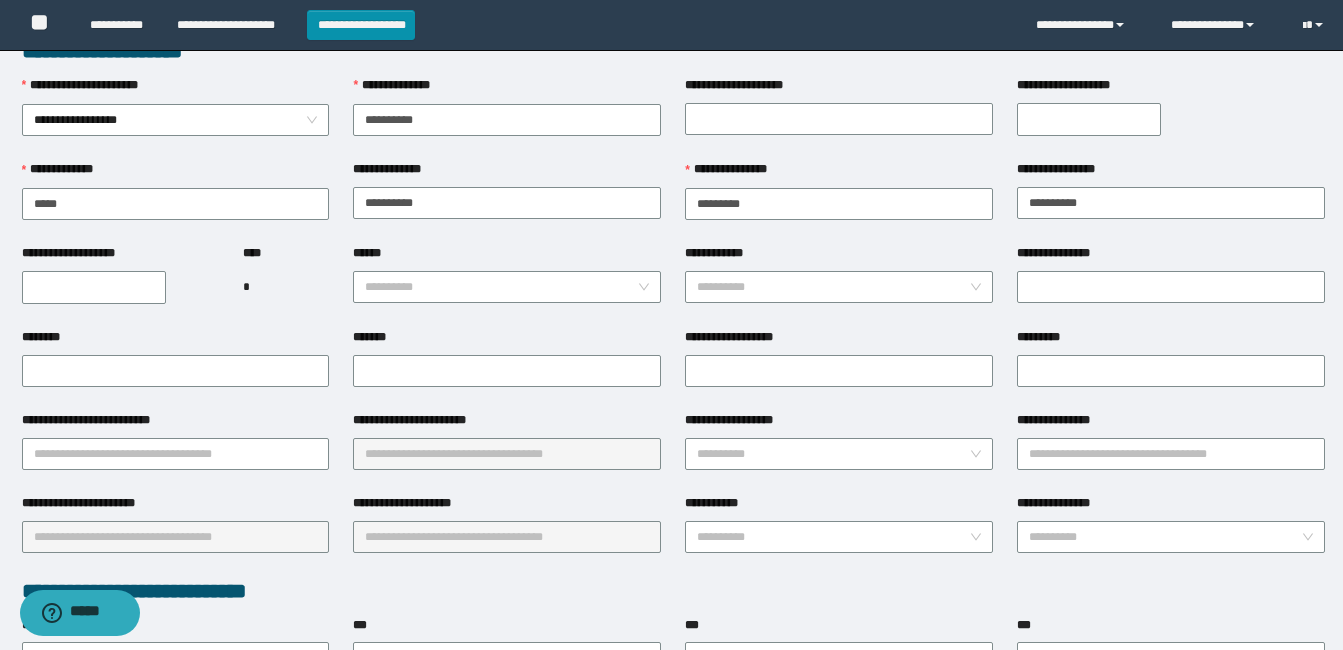 scroll, scrollTop: 0, scrollLeft: 0, axis: both 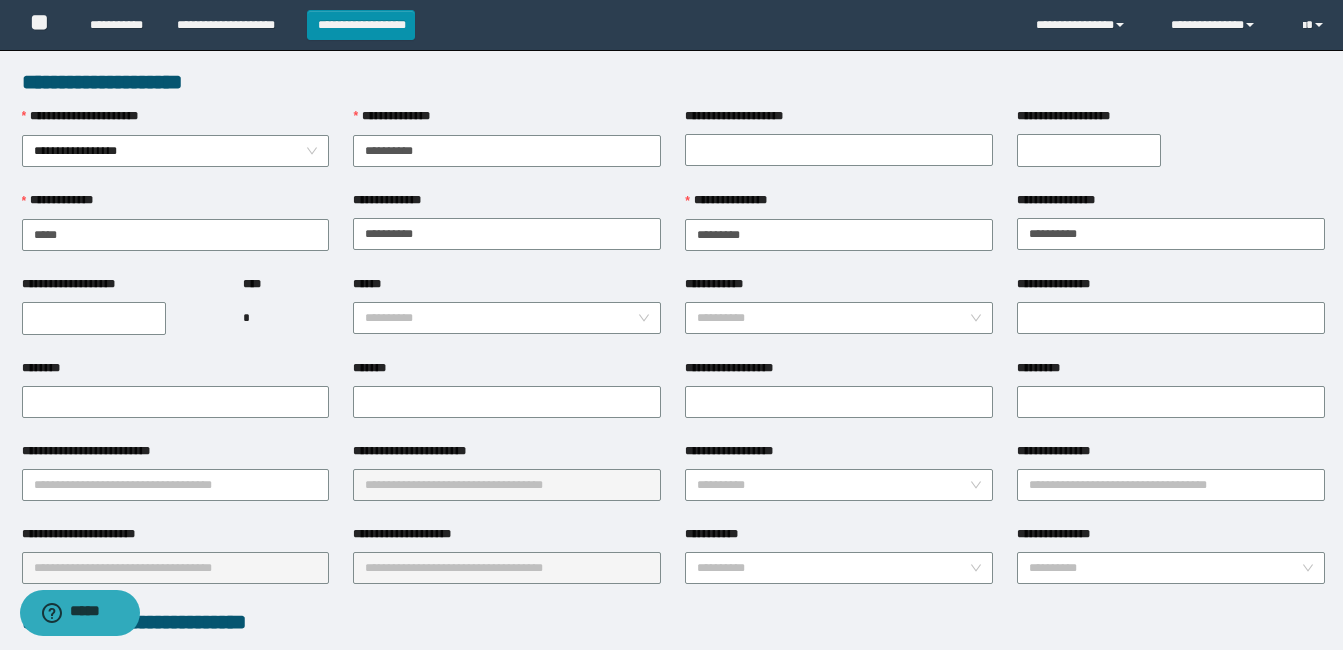 click on "**********" at bounding box center (94, 318) 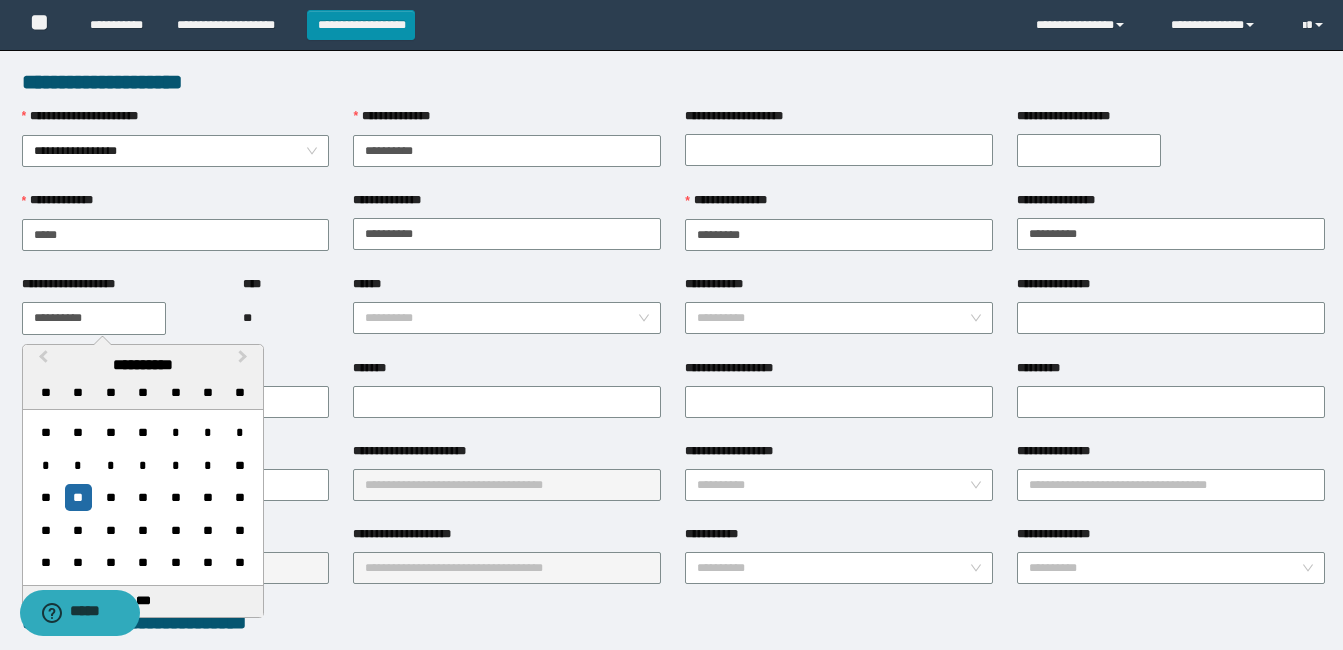 type on "**********" 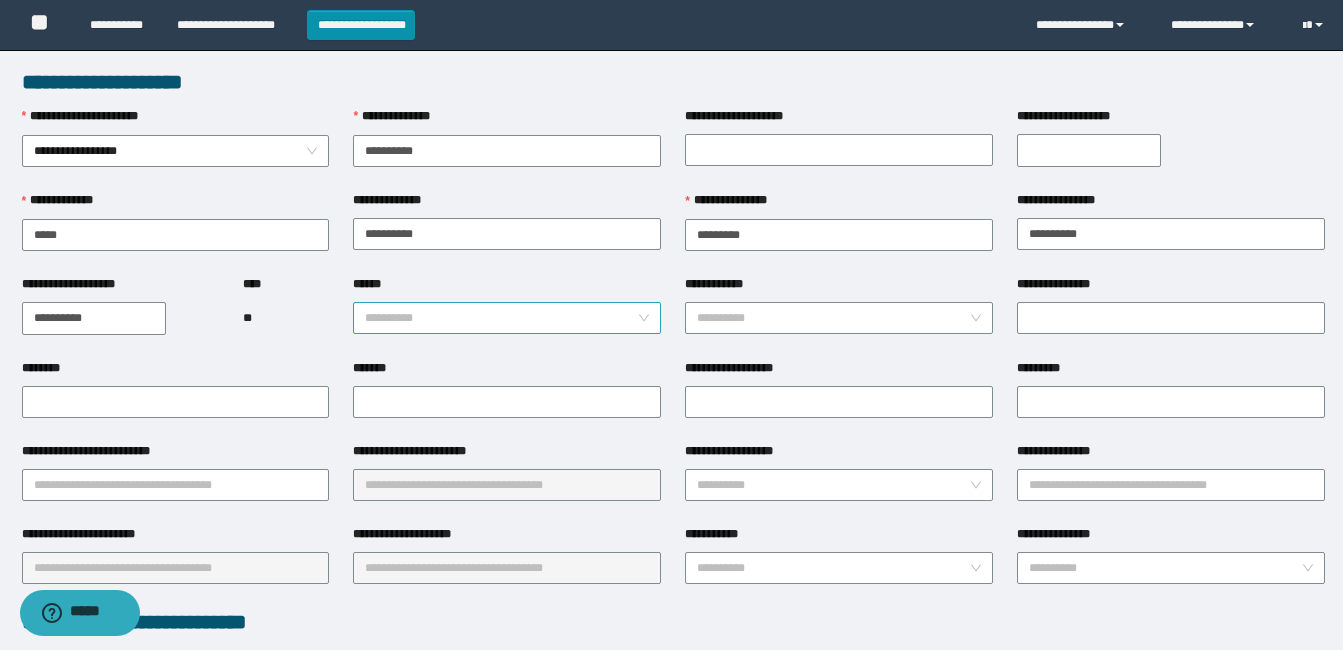 click on "**********" at bounding box center [507, 318] 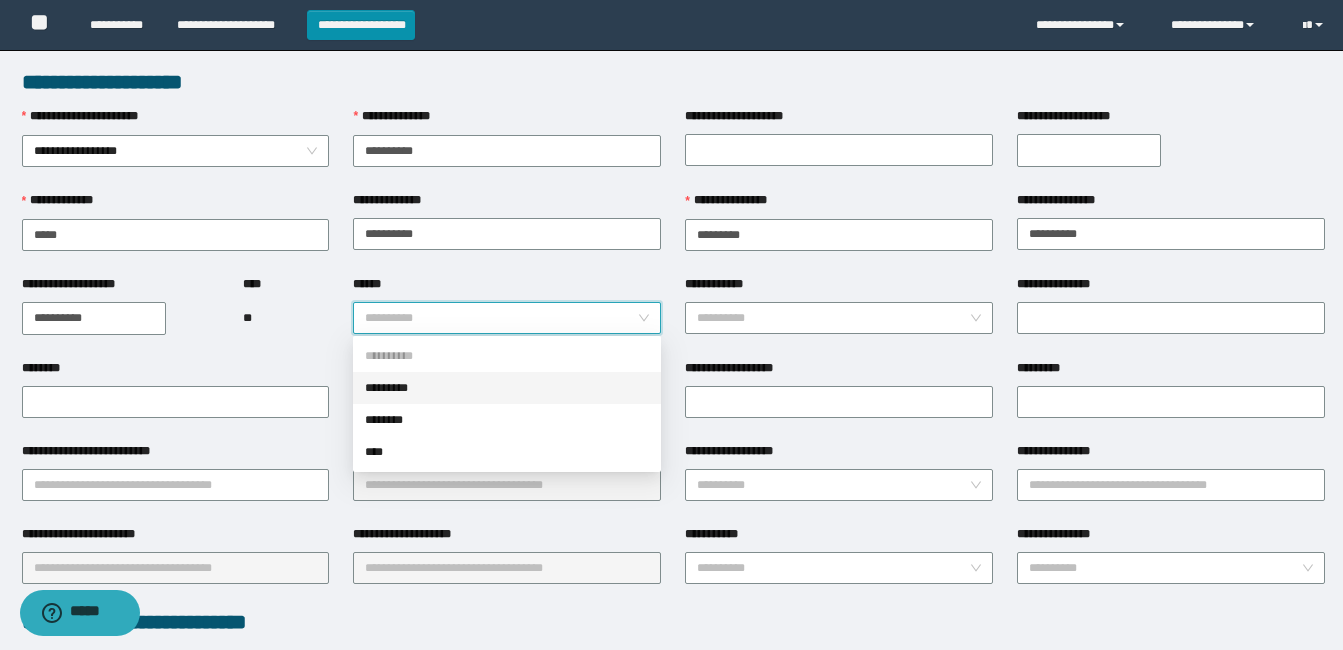click on "*********" at bounding box center (507, 388) 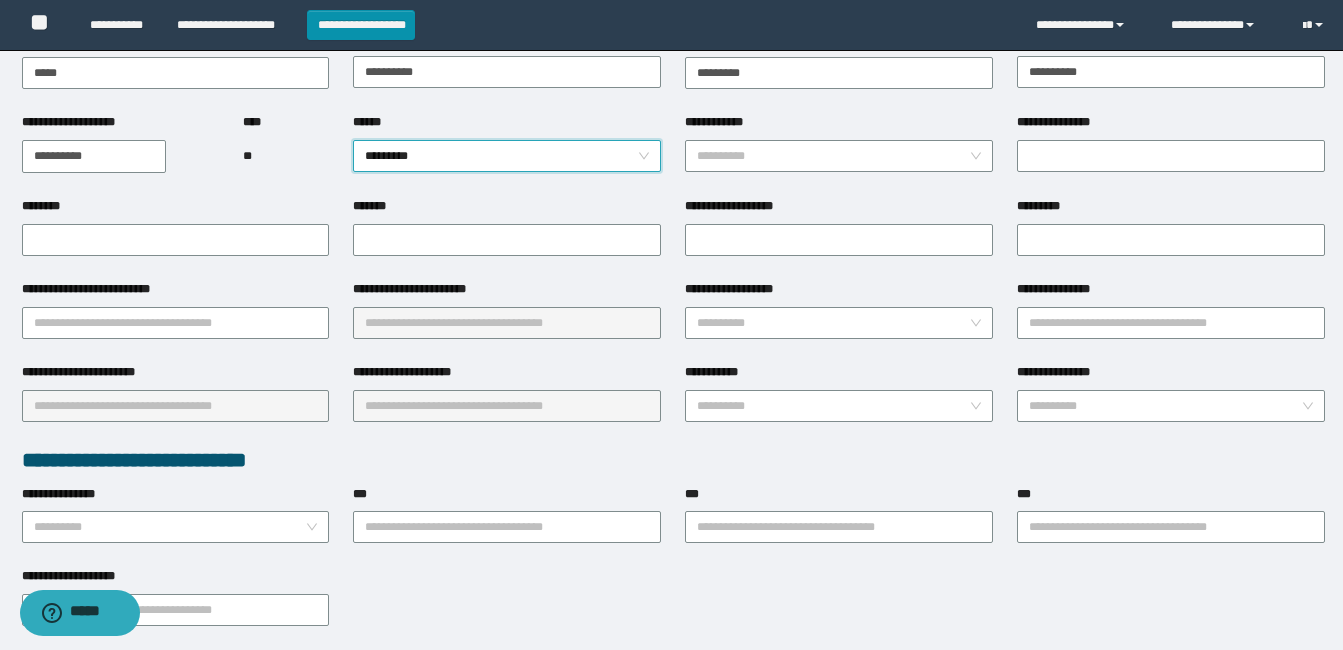 scroll, scrollTop: 200, scrollLeft: 0, axis: vertical 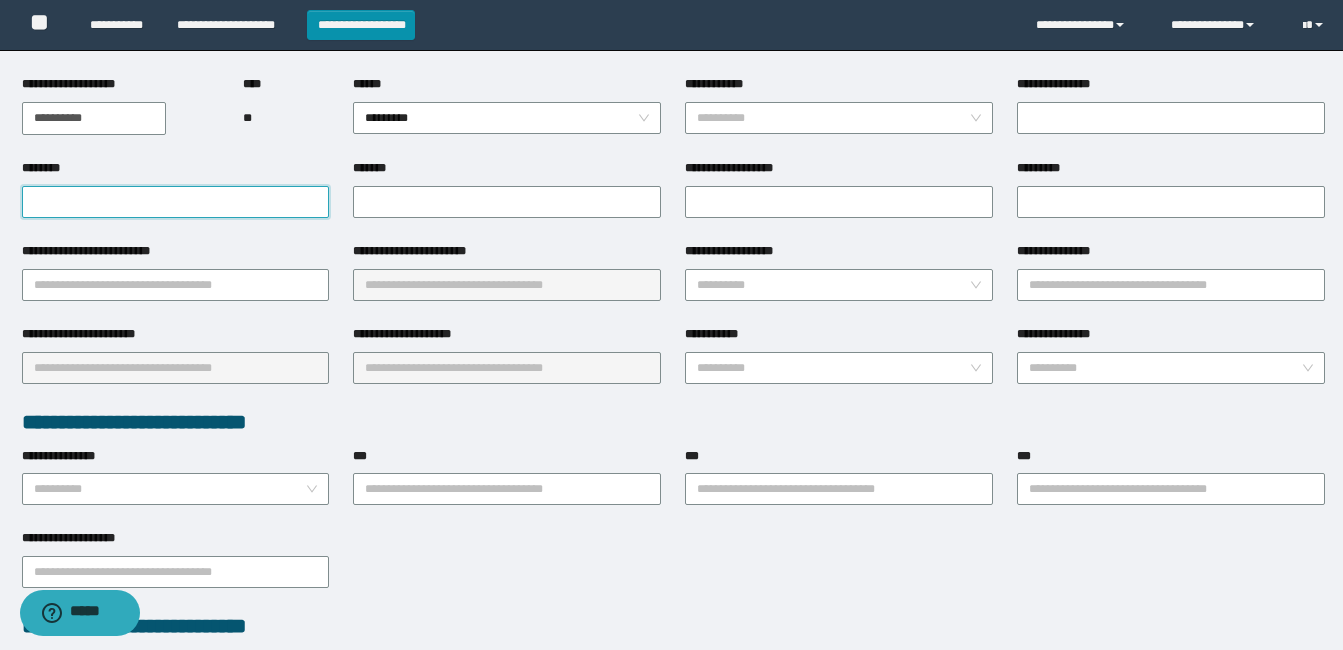 drag, startPoint x: 124, startPoint y: 194, endPoint x: 117, endPoint y: 206, distance: 13.892444 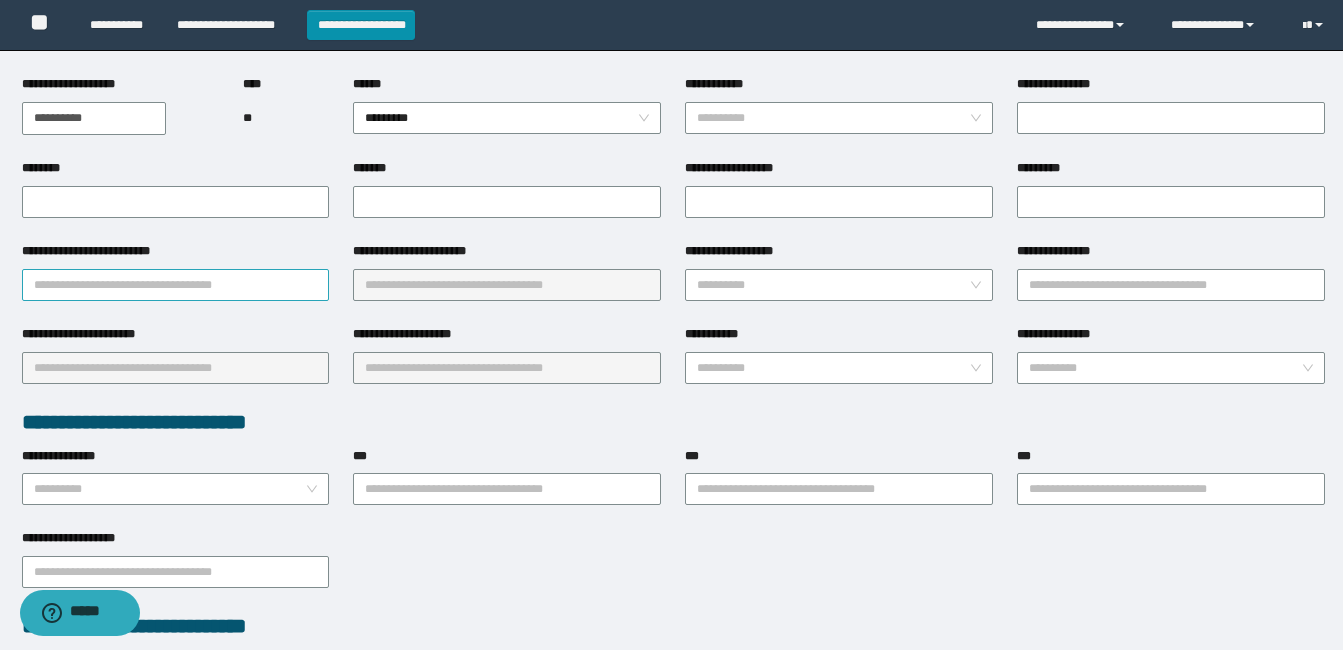 click on "**********" at bounding box center [176, 285] 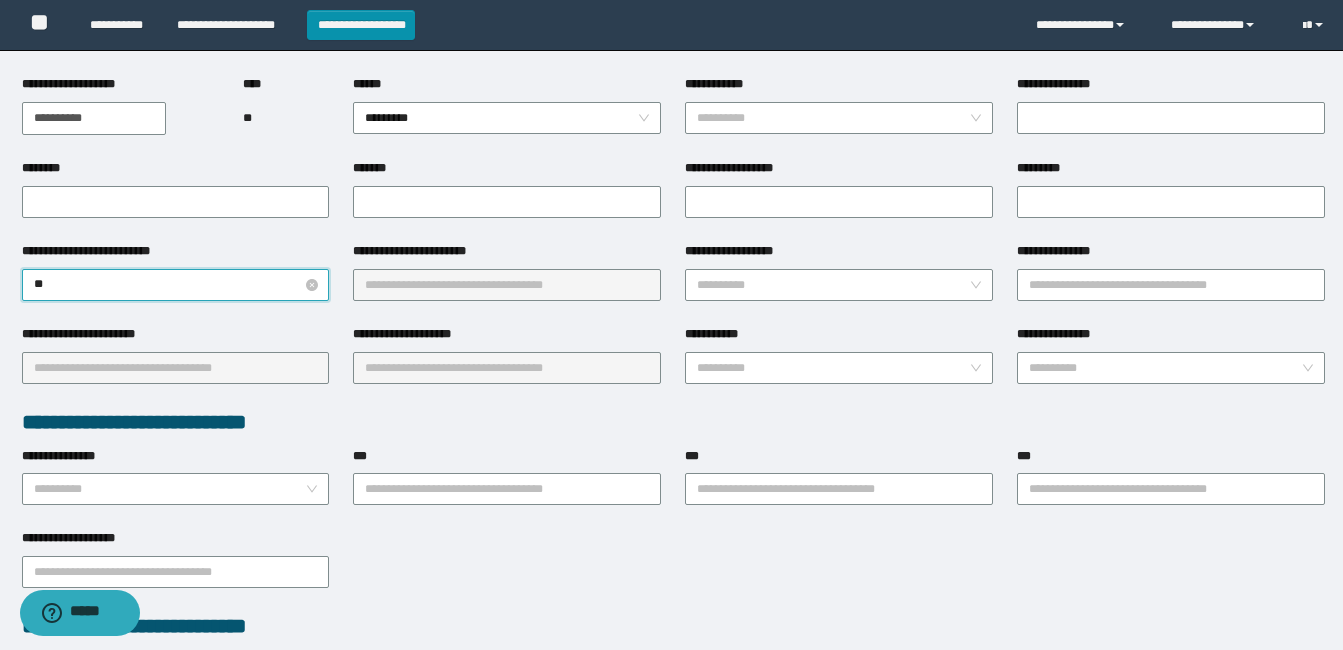 type on "***" 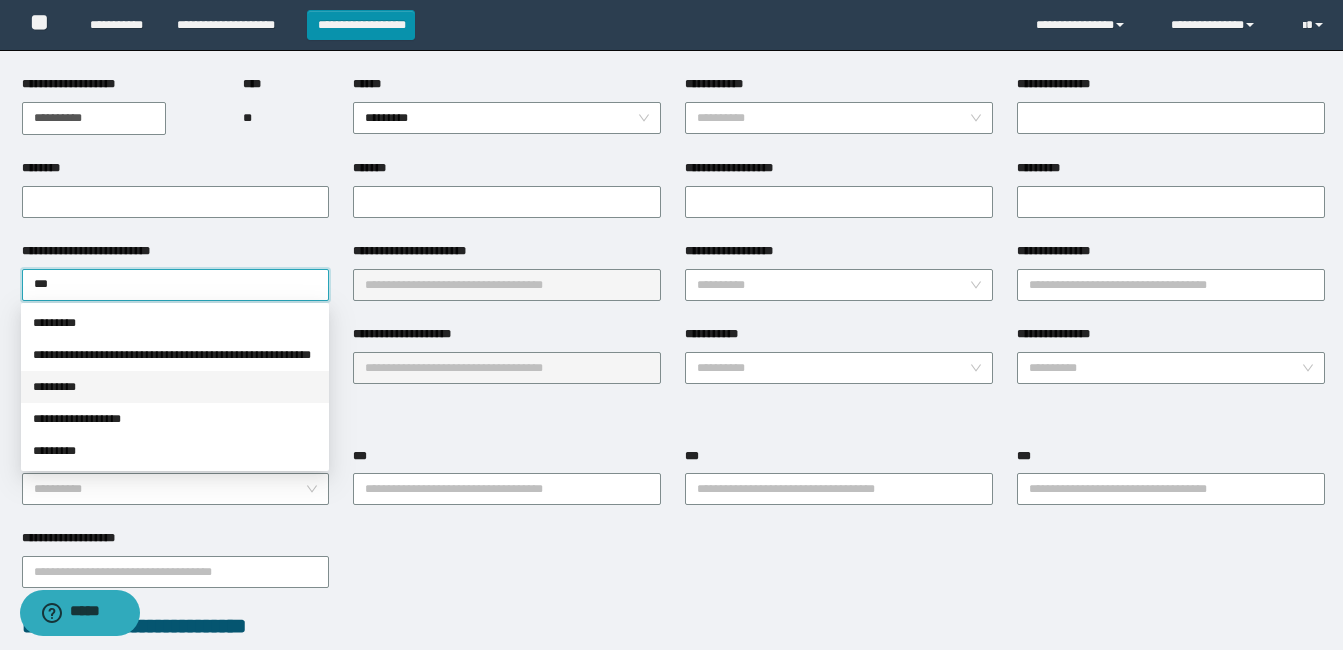 drag, startPoint x: 498, startPoint y: 435, endPoint x: 486, endPoint y: 433, distance: 12.165525 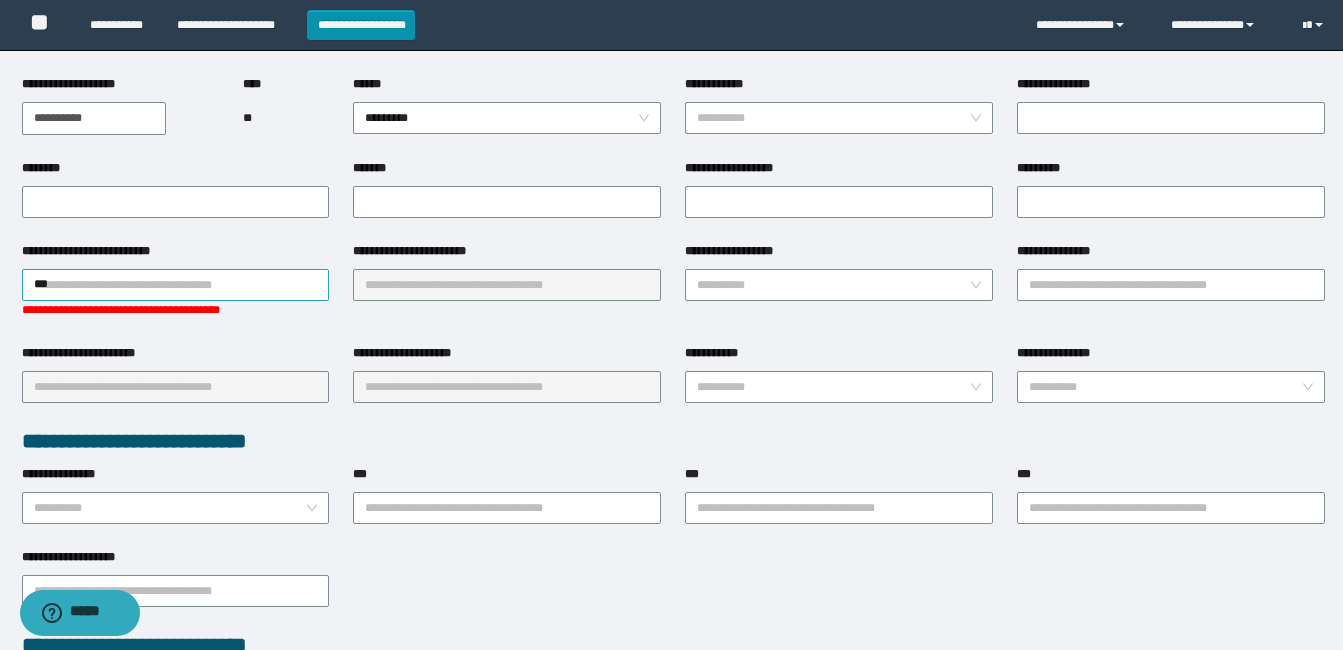 click on "***" at bounding box center [176, 285] 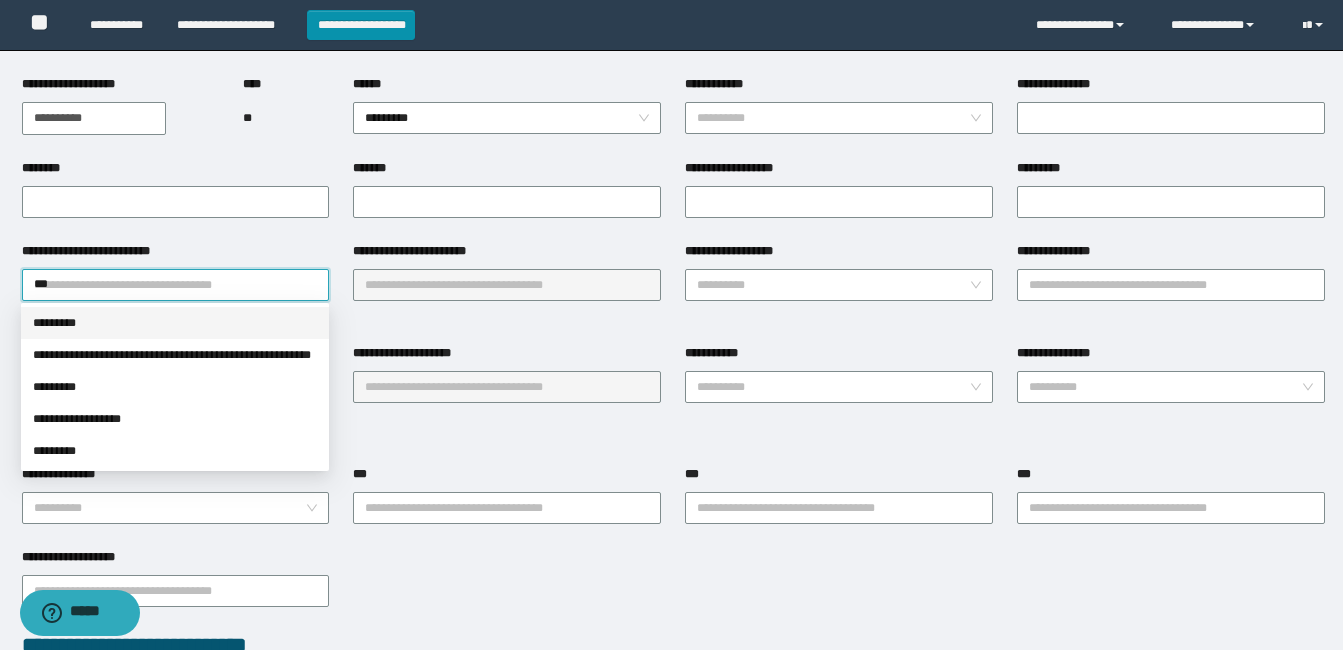 drag, startPoint x: 83, startPoint y: 327, endPoint x: 99, endPoint y: 321, distance: 17.088007 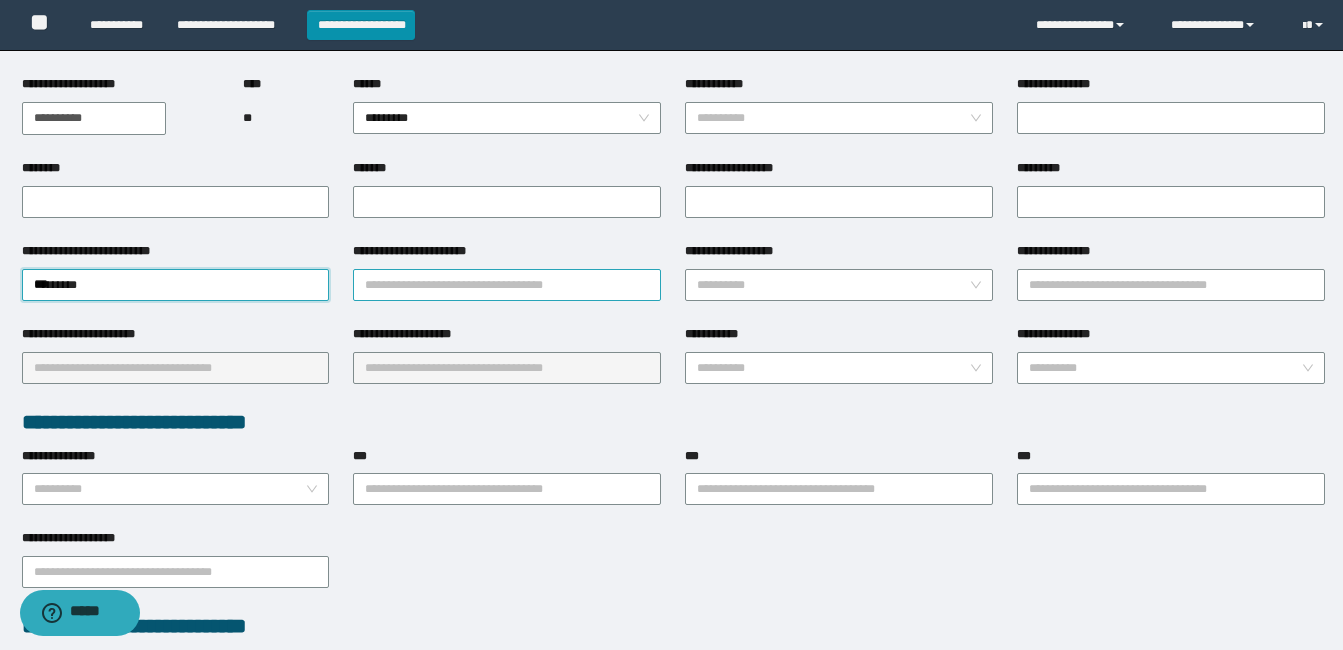 click on "**********" at bounding box center (507, 285) 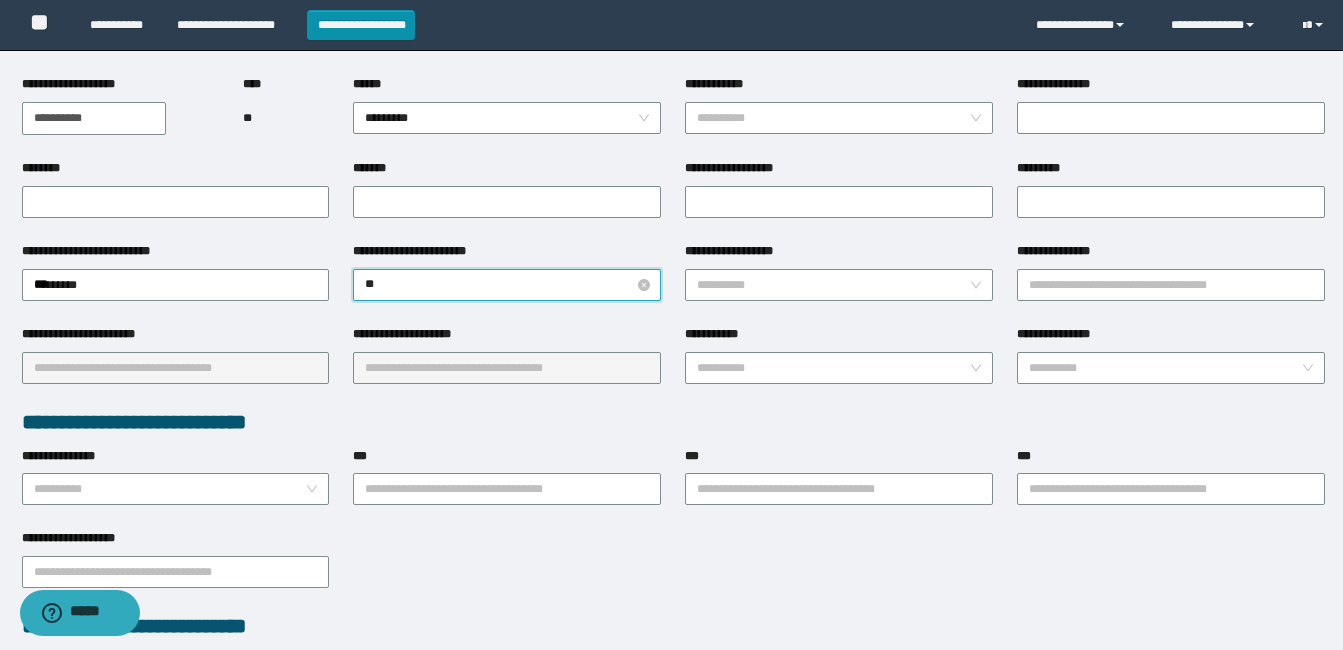 type on "***" 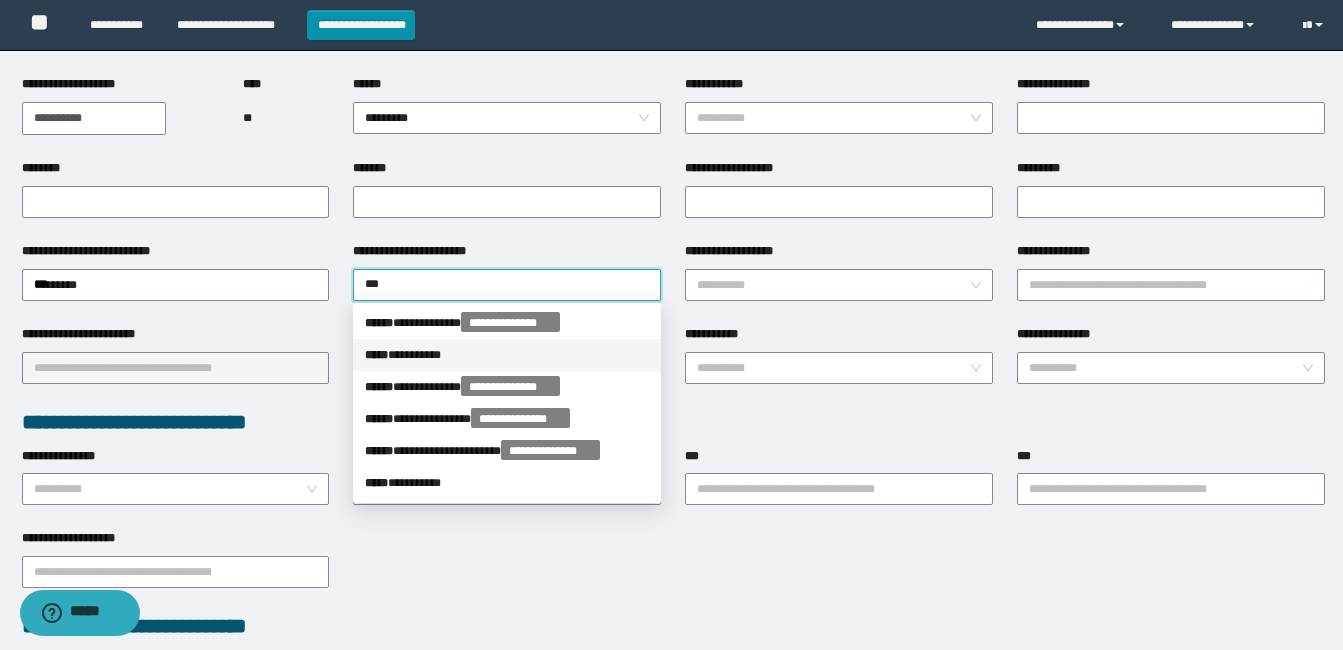 drag, startPoint x: 424, startPoint y: 353, endPoint x: 879, endPoint y: 302, distance: 457.84933 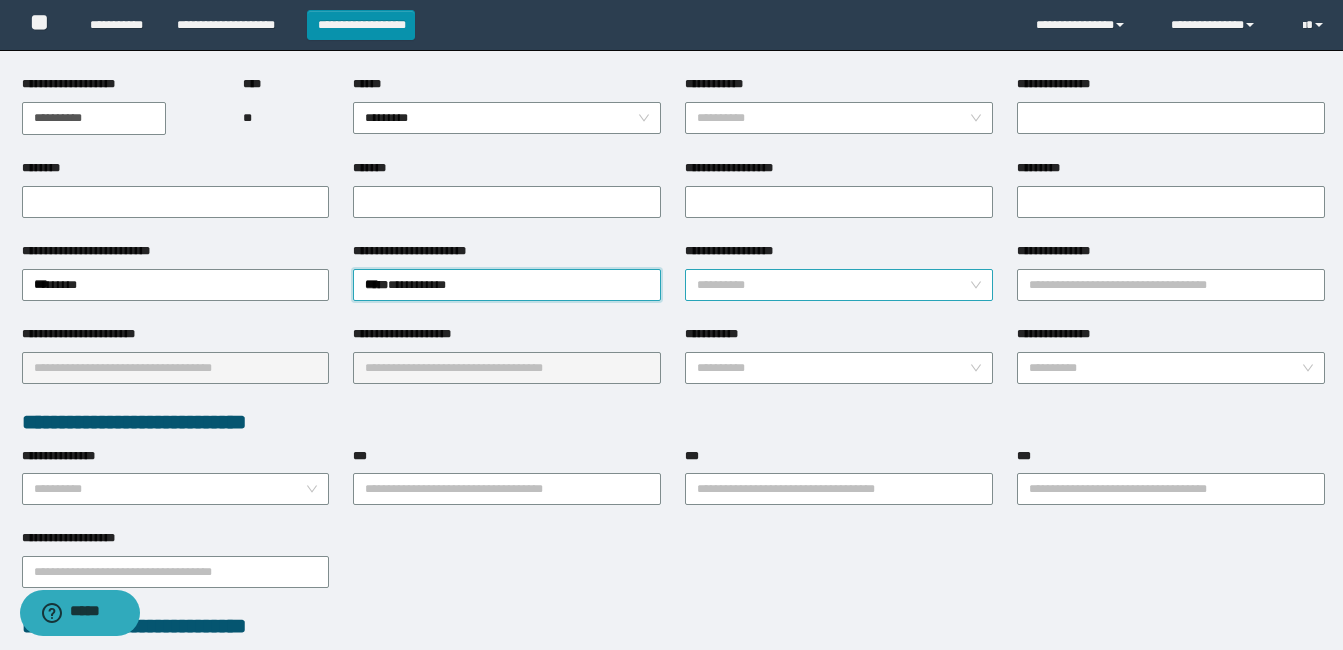 click on "**********" at bounding box center (833, 285) 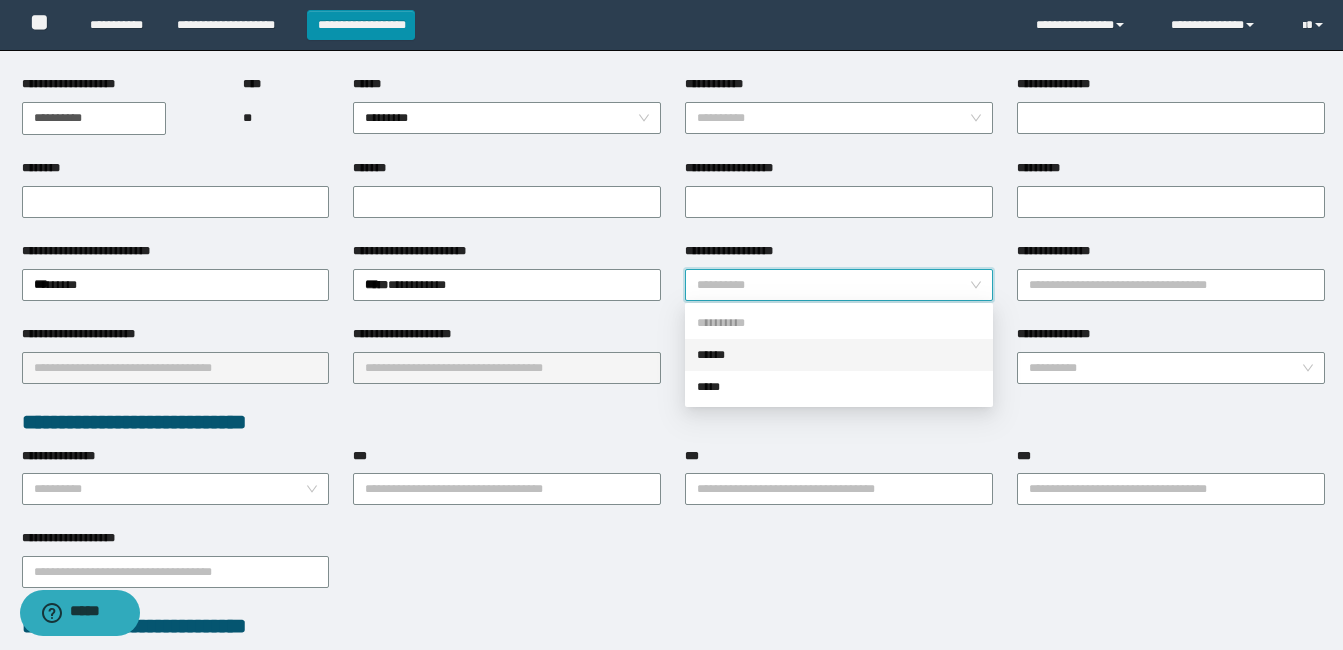 drag, startPoint x: 756, startPoint y: 351, endPoint x: 840, endPoint y: 329, distance: 86.833176 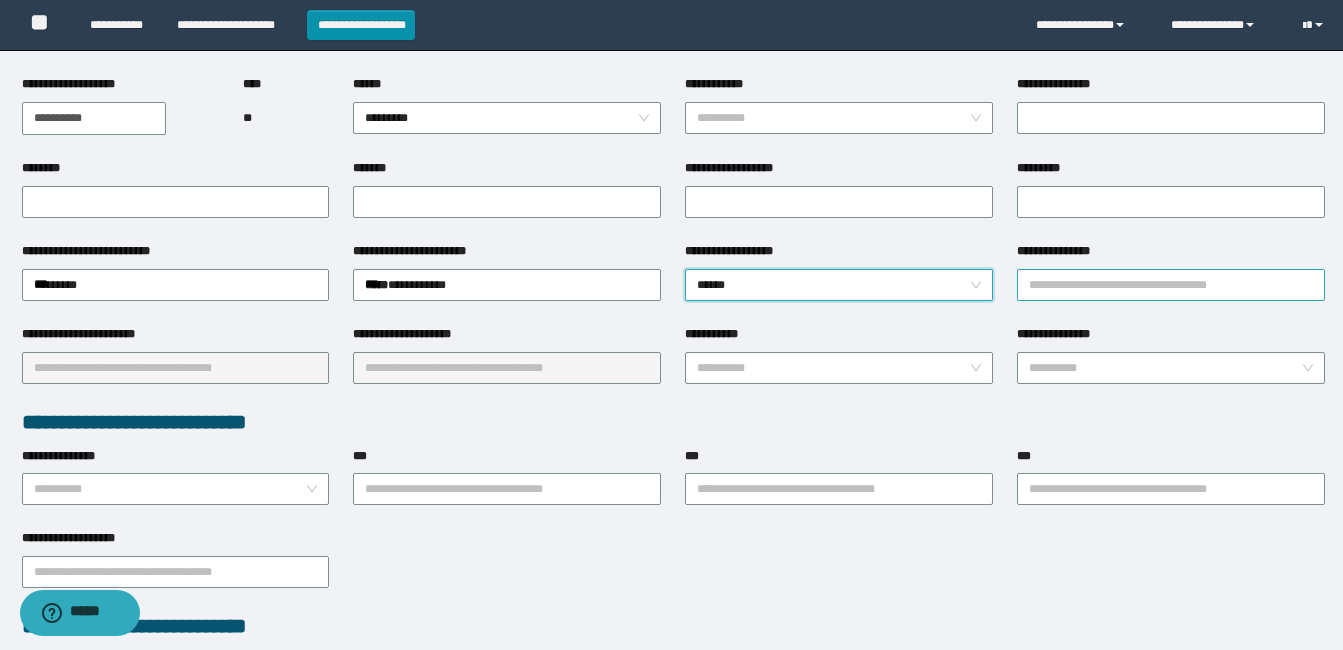 click on "**********" at bounding box center [1171, 285] 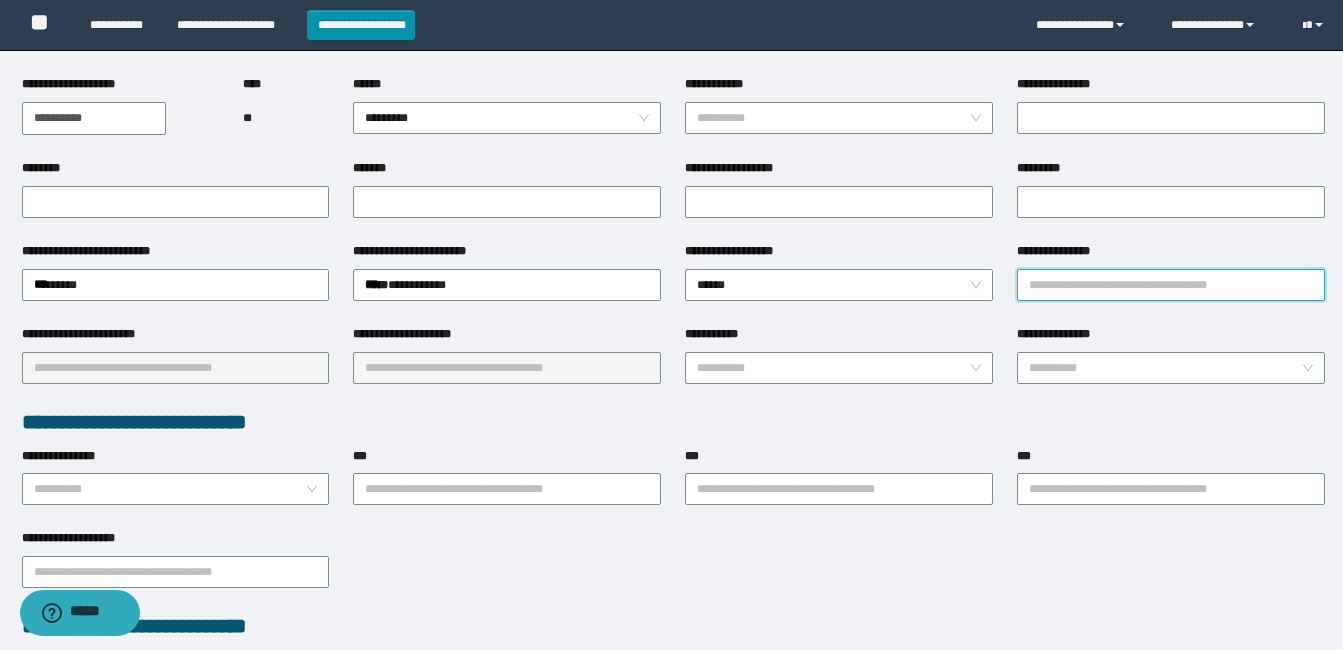 click on "**********" at bounding box center [1171, 285] 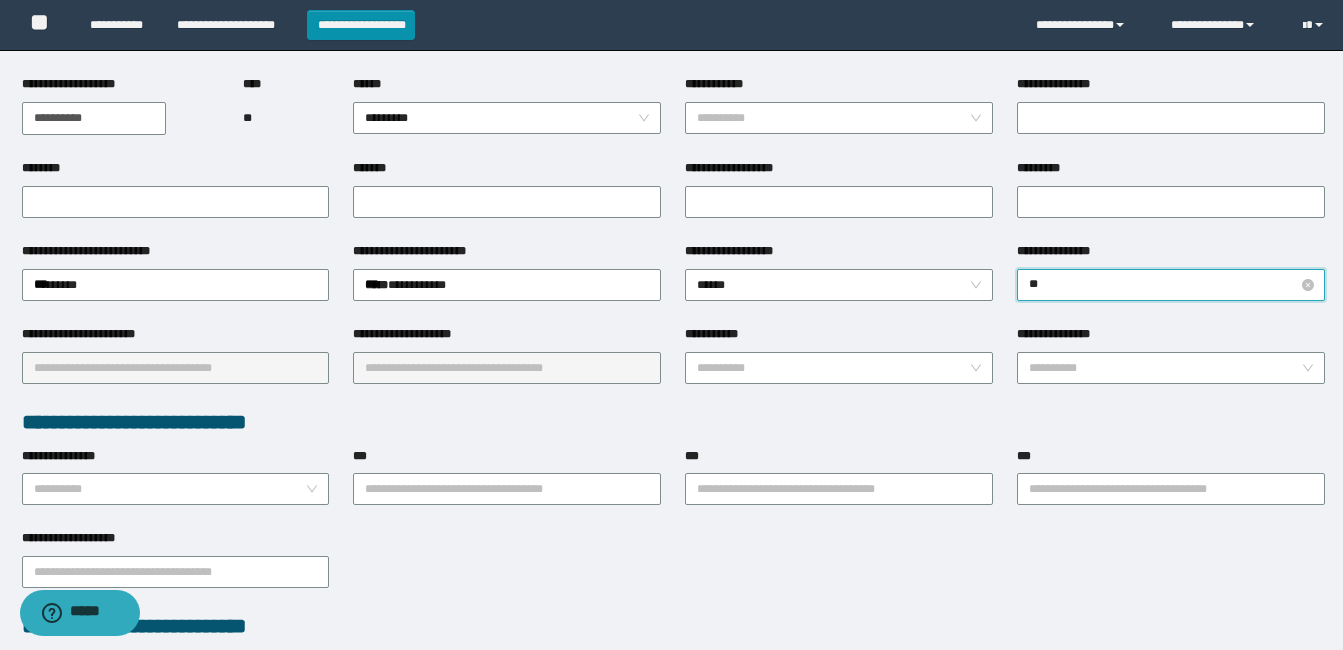 type on "***" 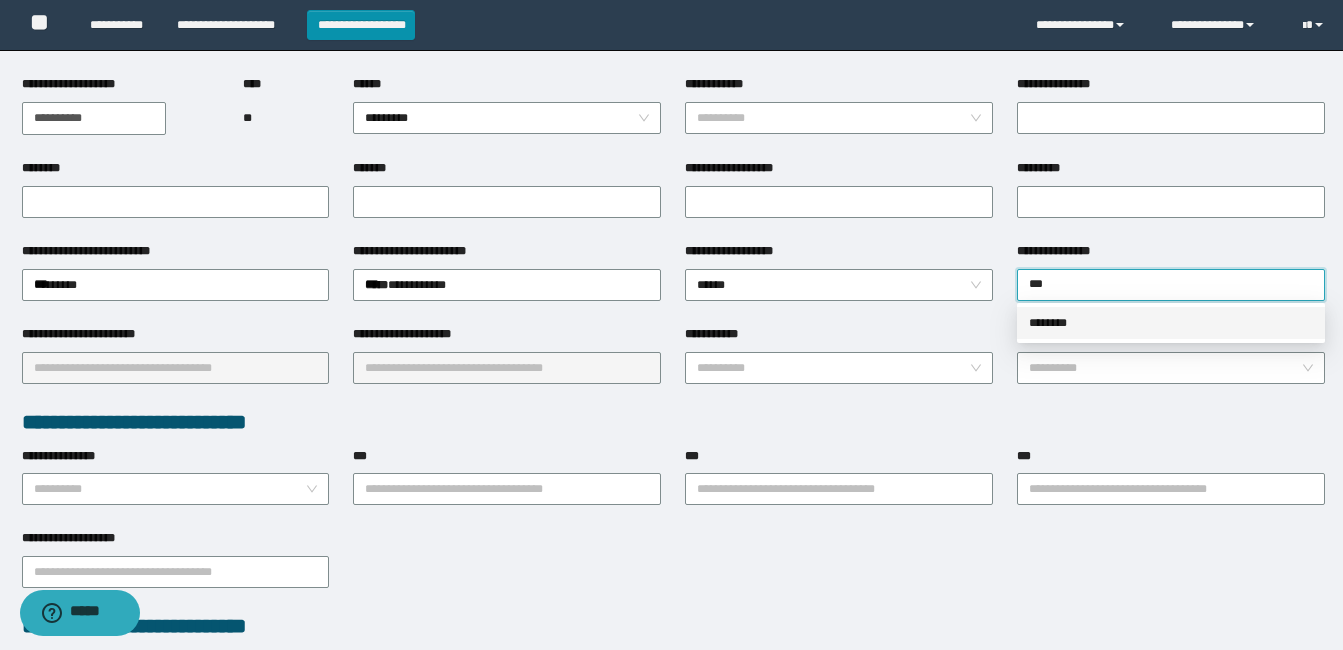 click on "********" at bounding box center (1171, 323) 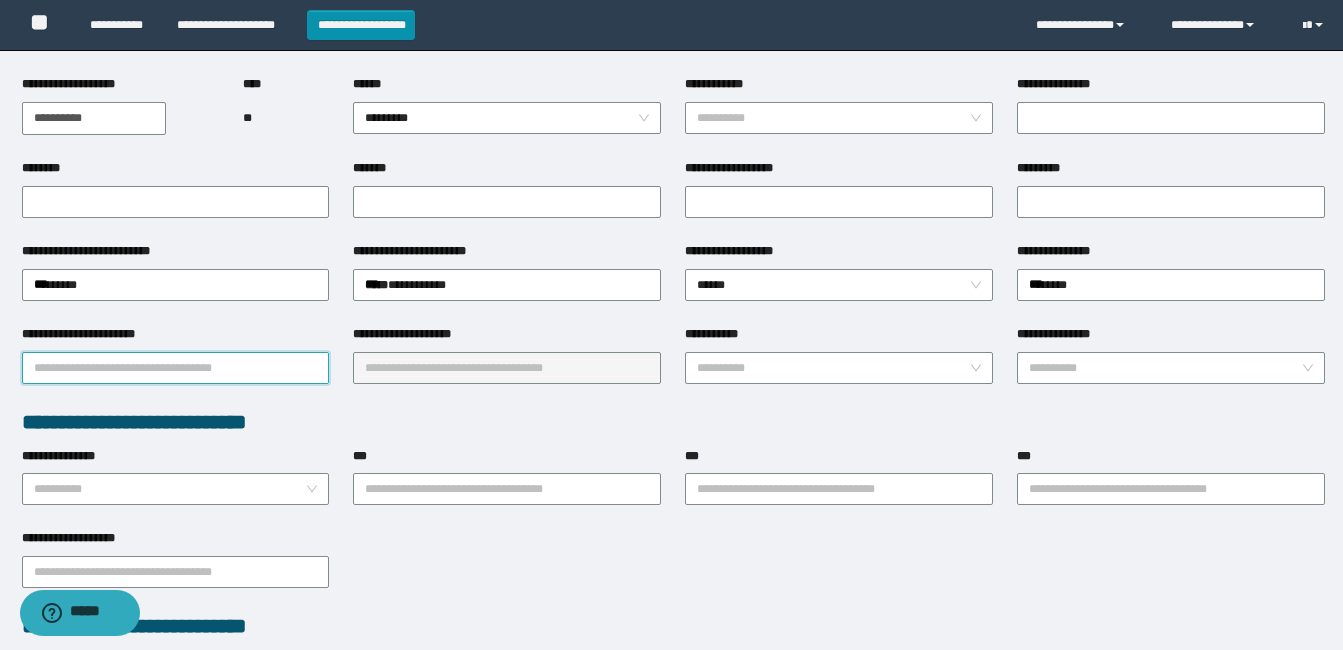 click on "**********" at bounding box center (176, 368) 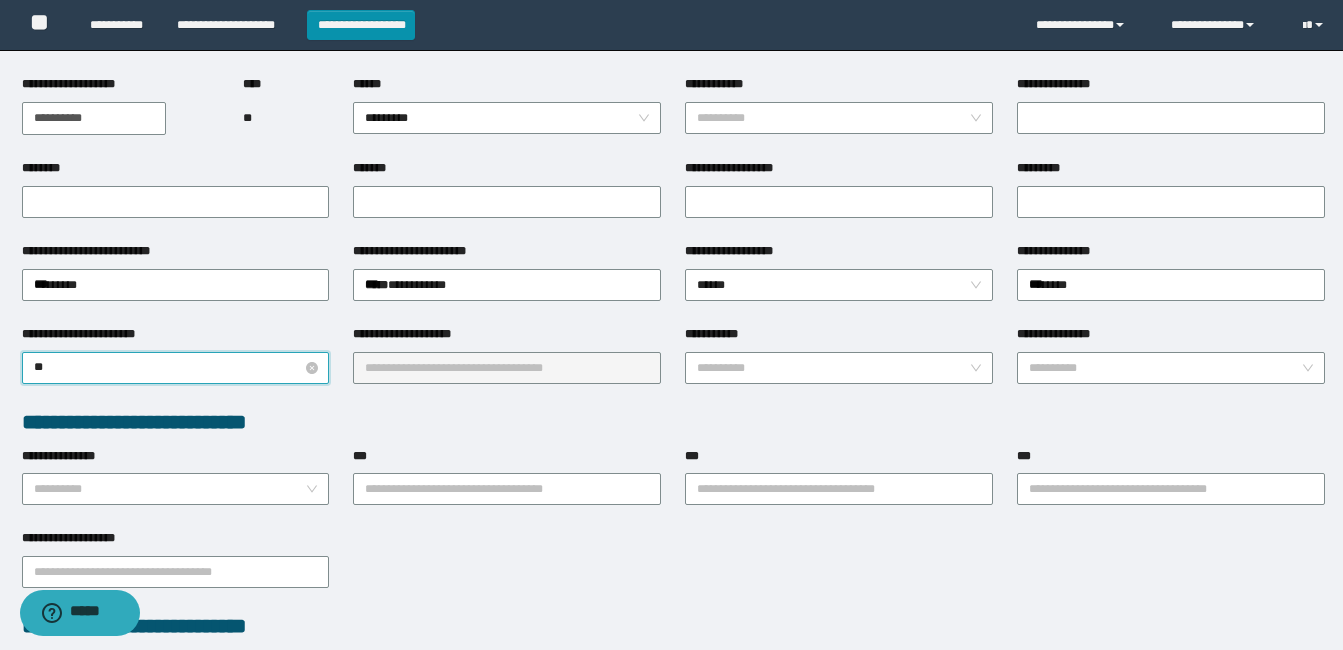 type on "***" 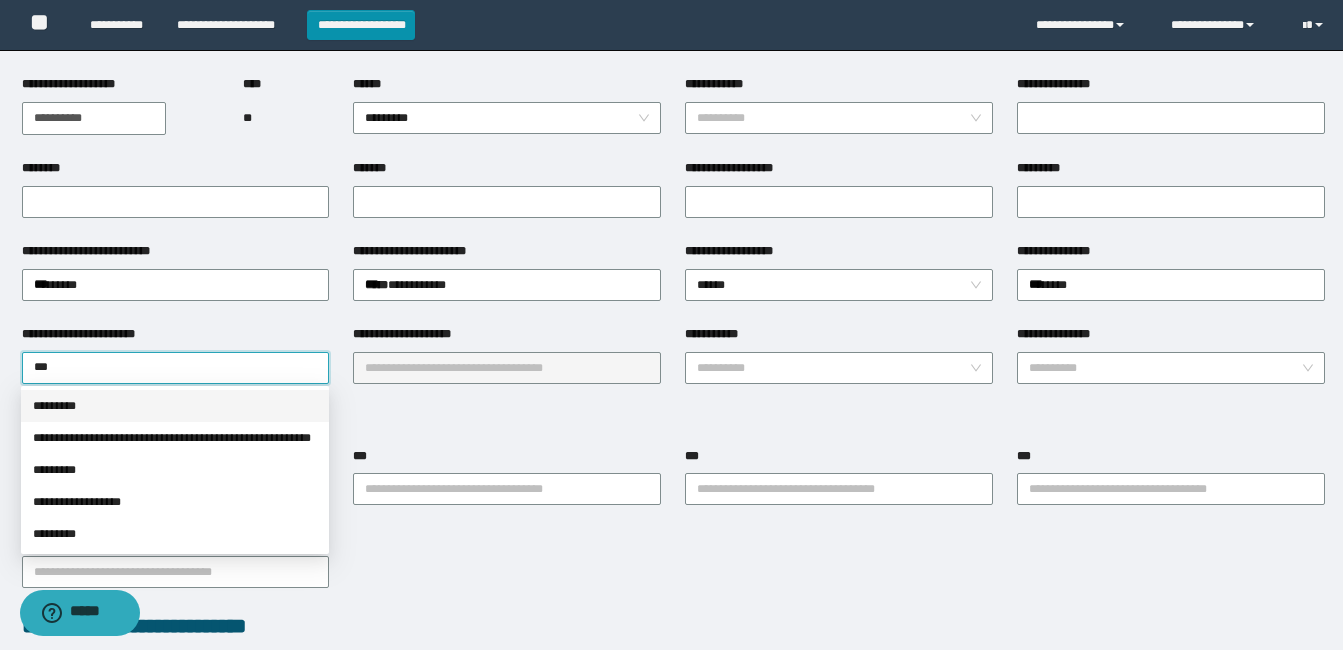 click on "*********" at bounding box center [175, 406] 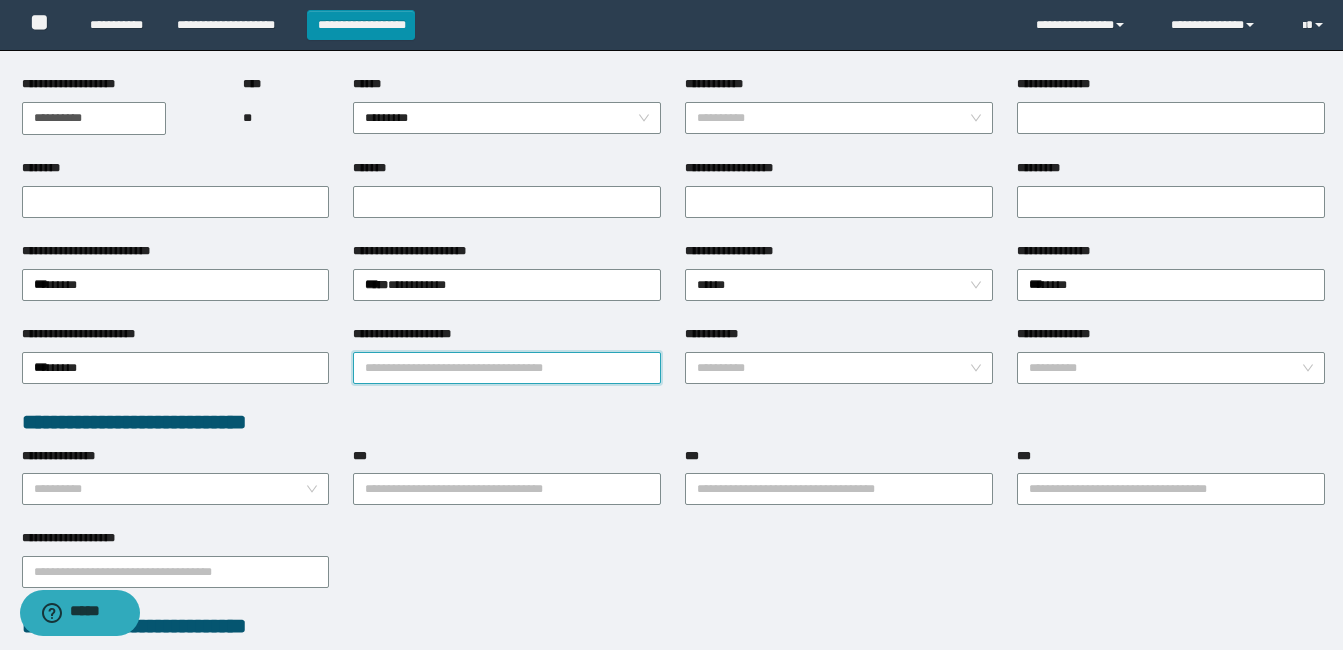 click on "**********" at bounding box center (507, 368) 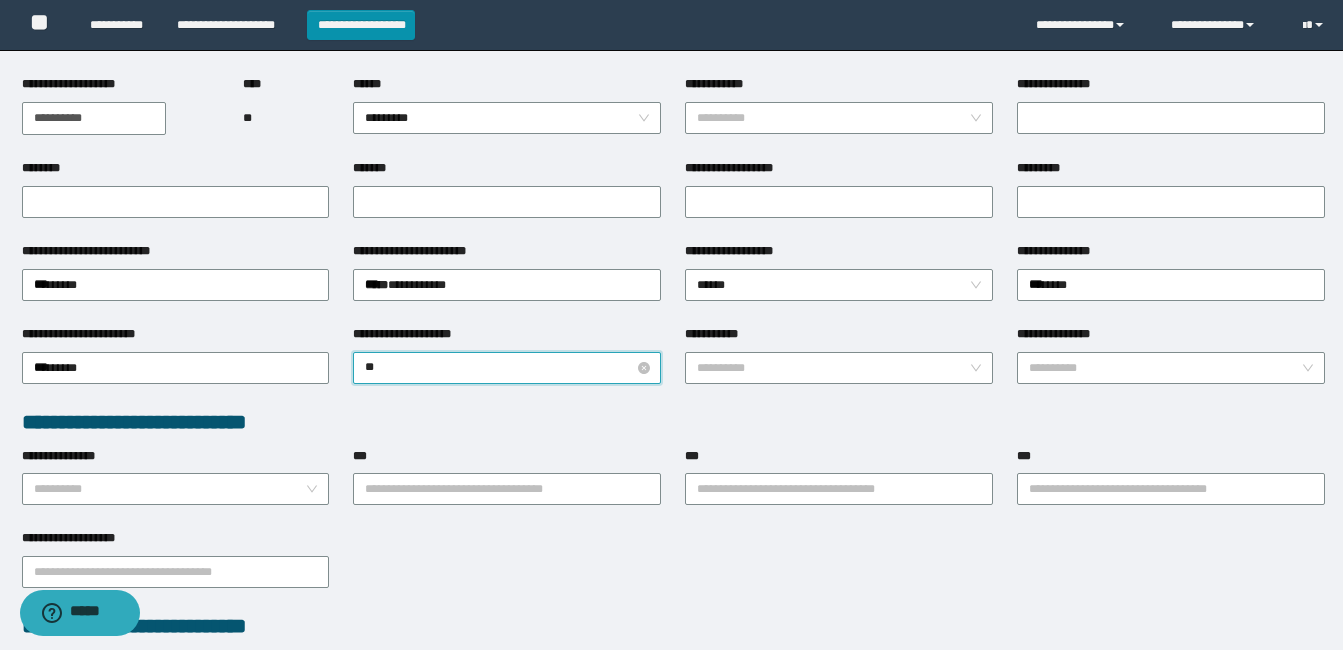 type on "***" 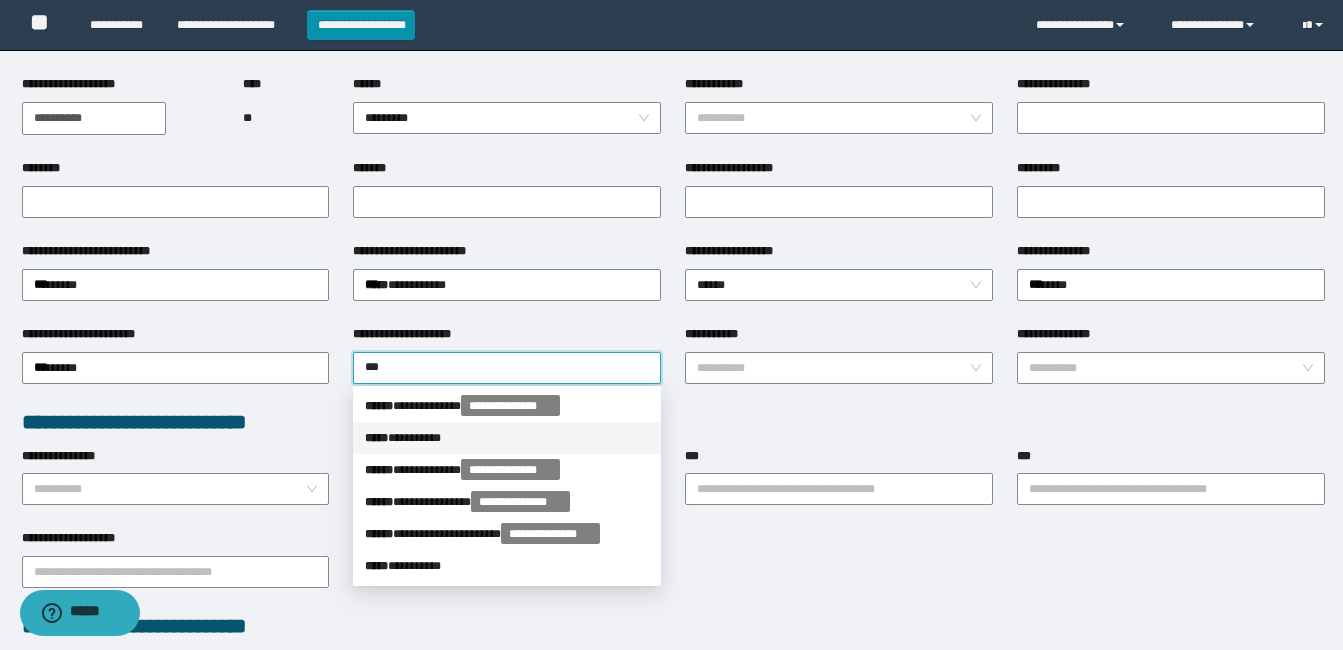 click on "***** * ********" at bounding box center [507, 438] 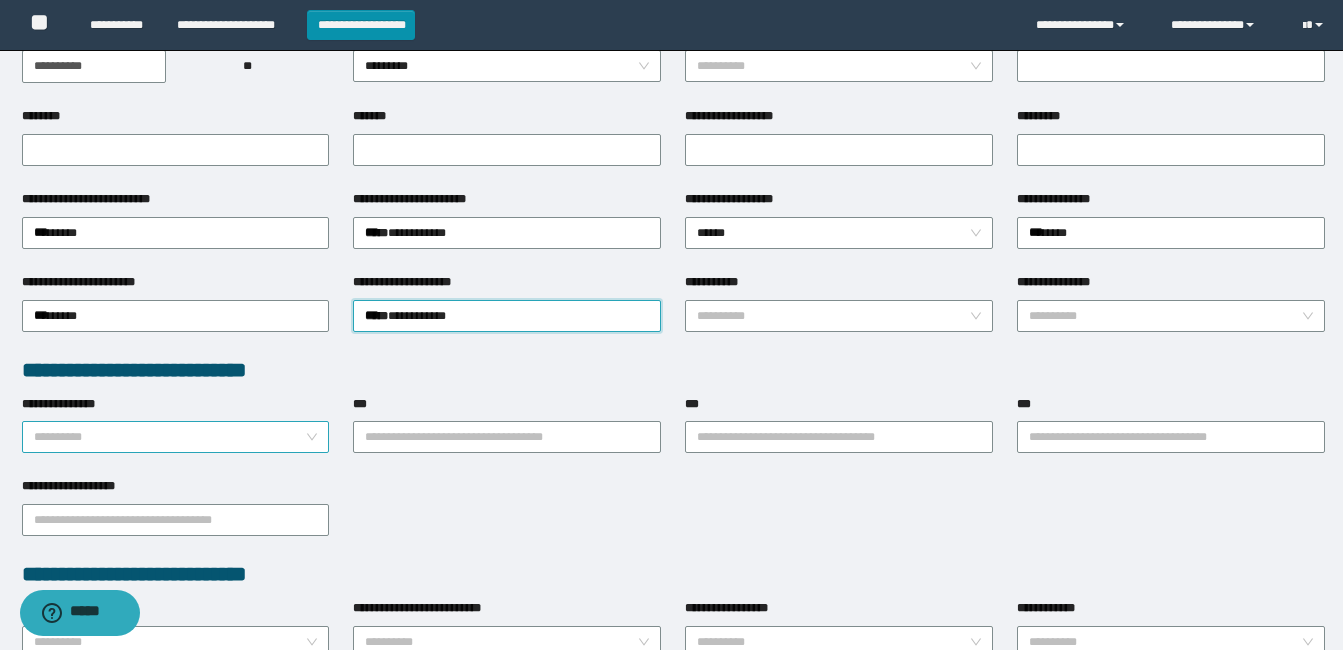 scroll, scrollTop: 300, scrollLeft: 0, axis: vertical 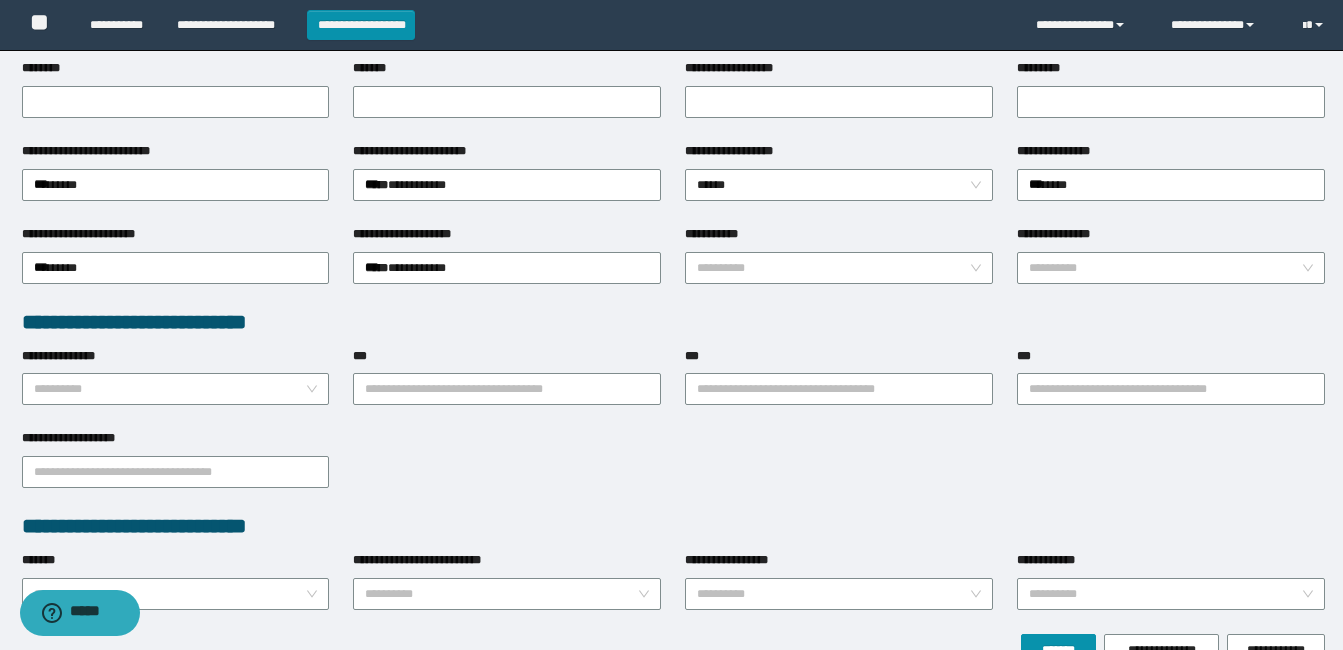 click on "**********" at bounding box center (176, 360) 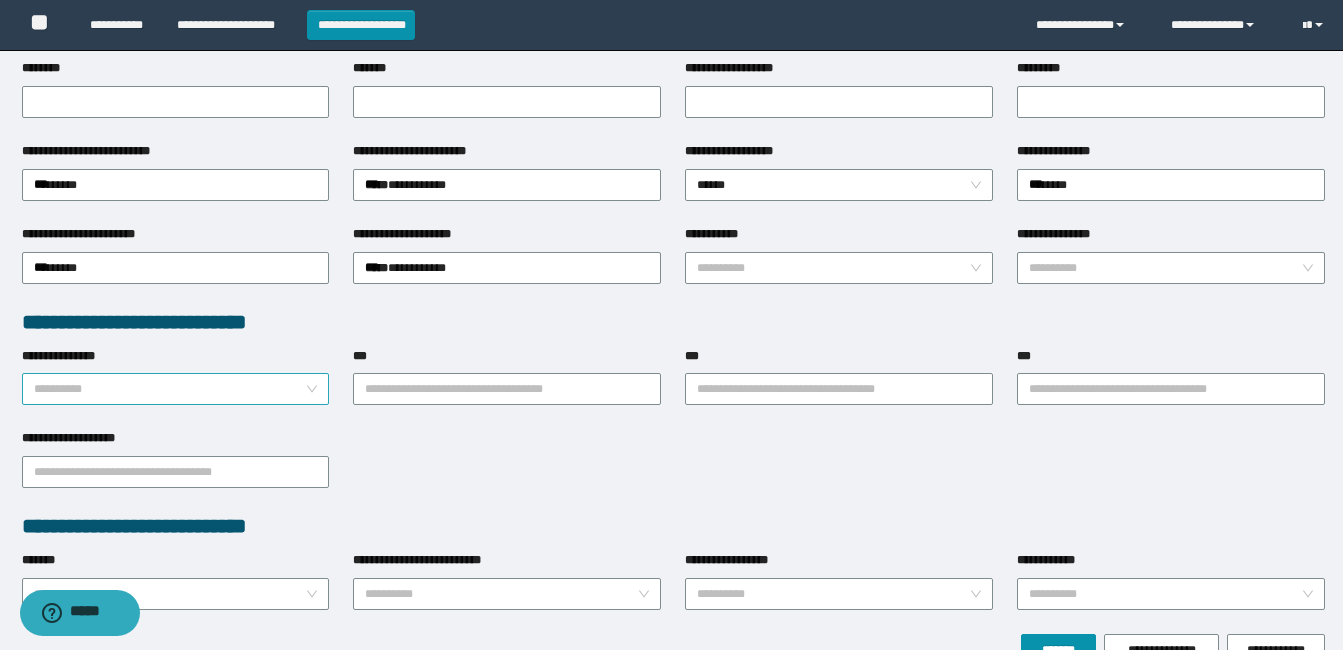 click on "**********" at bounding box center [170, 389] 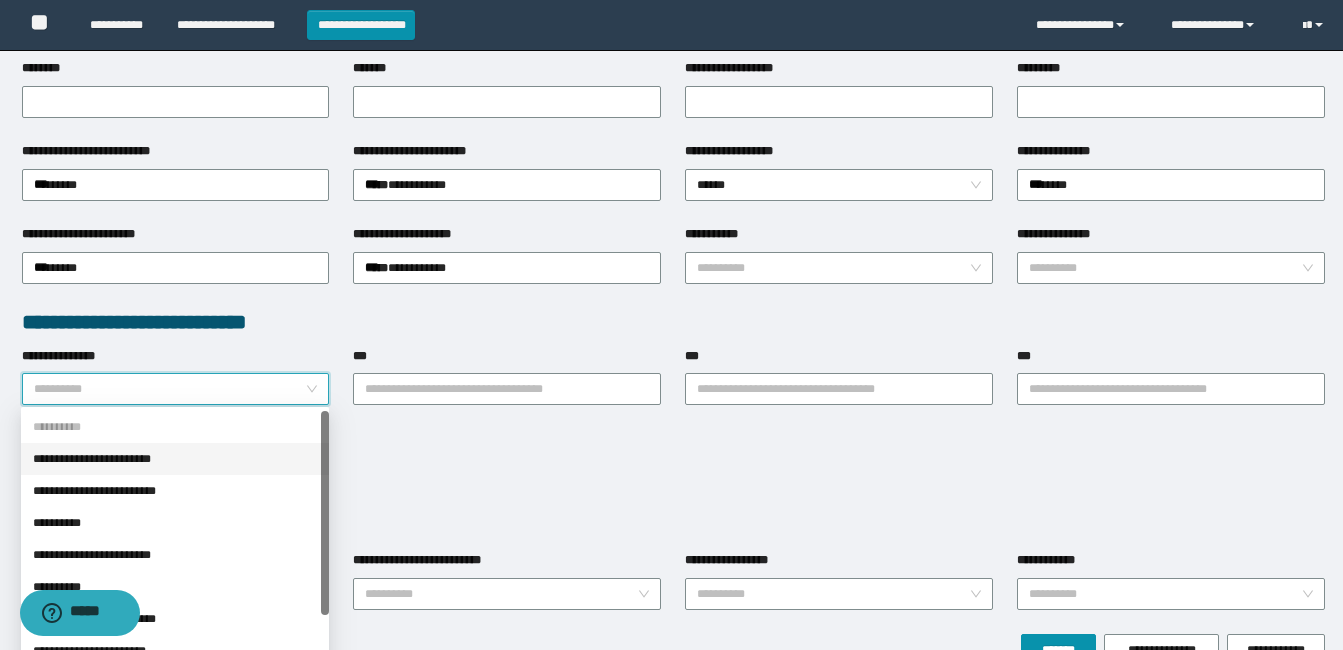 click on "**********" at bounding box center [175, 459] 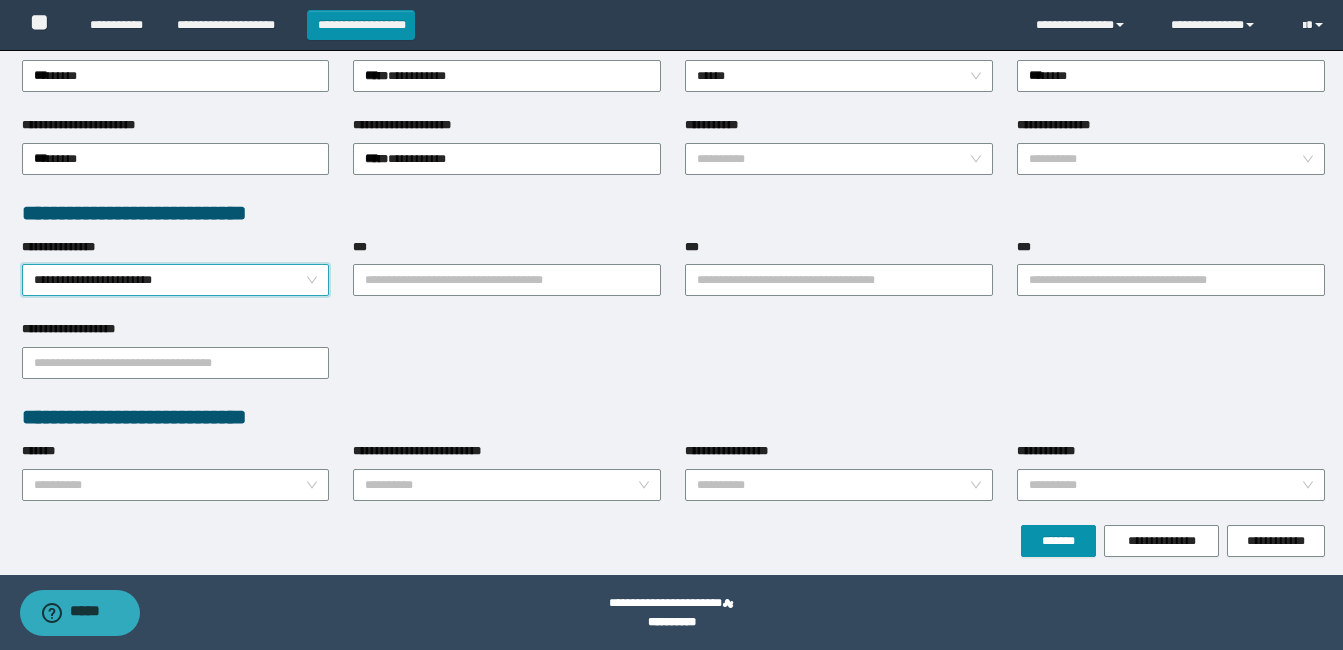 scroll, scrollTop: 411, scrollLeft: 0, axis: vertical 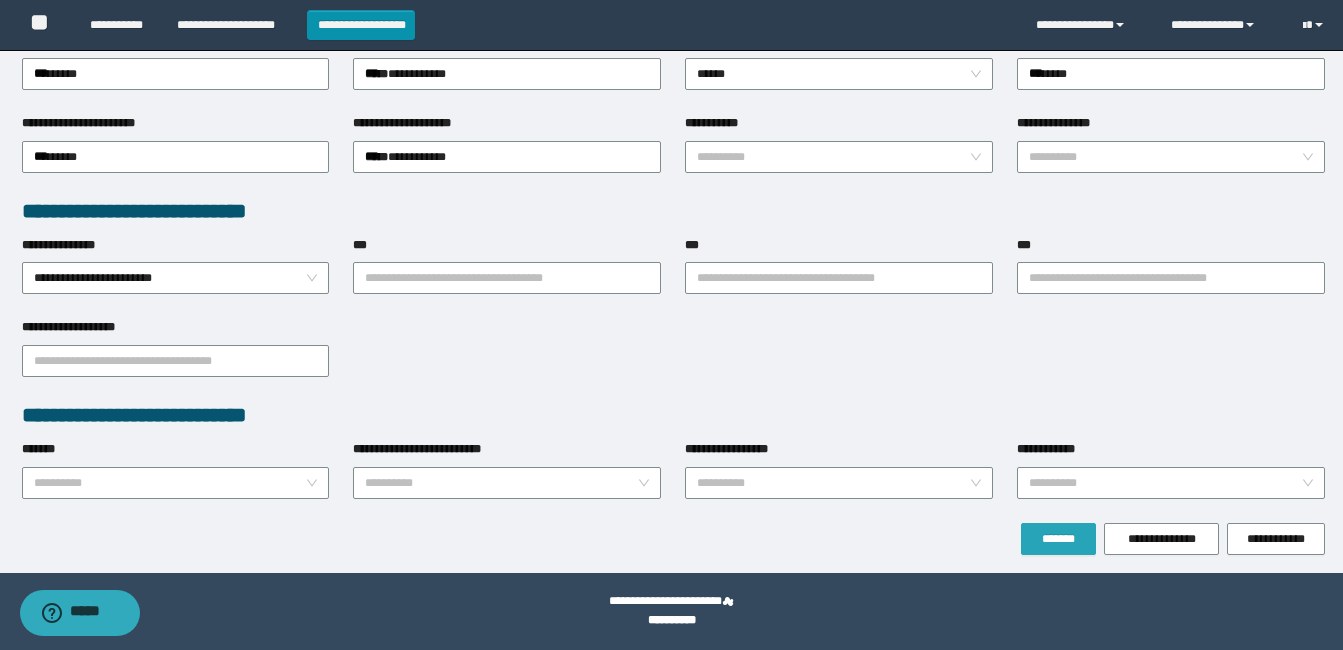 click on "*******" at bounding box center [1058, 539] 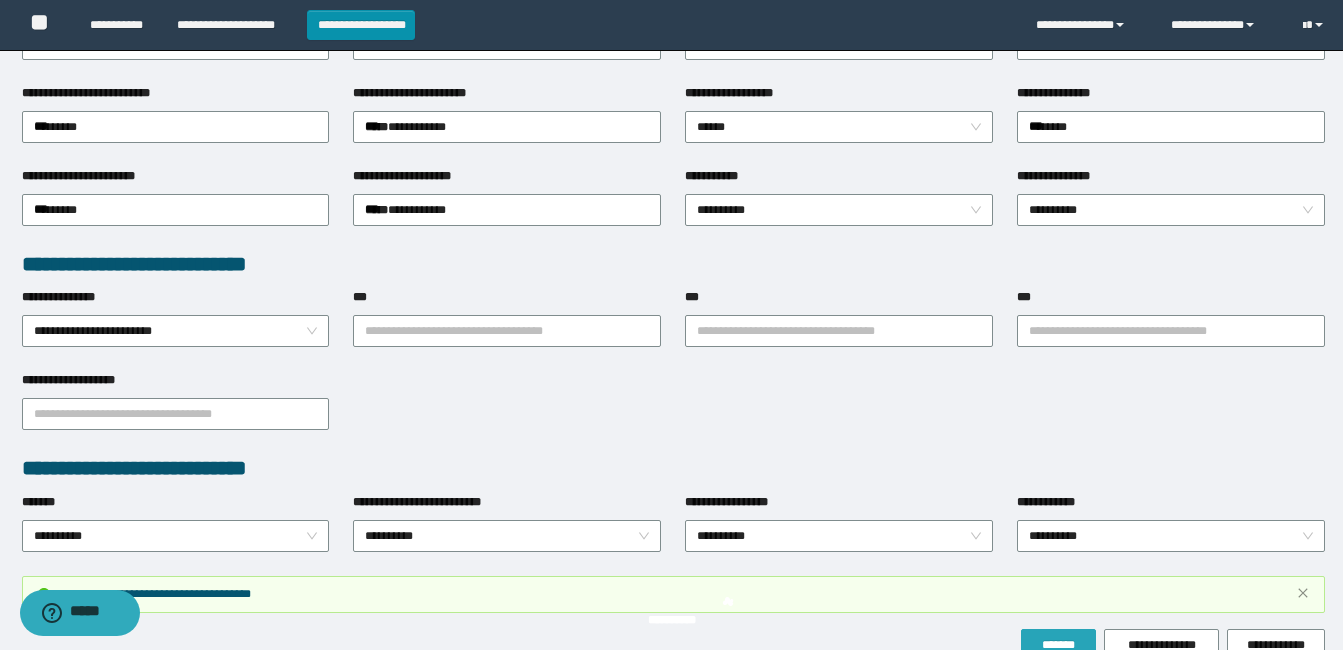 scroll, scrollTop: 463, scrollLeft: 0, axis: vertical 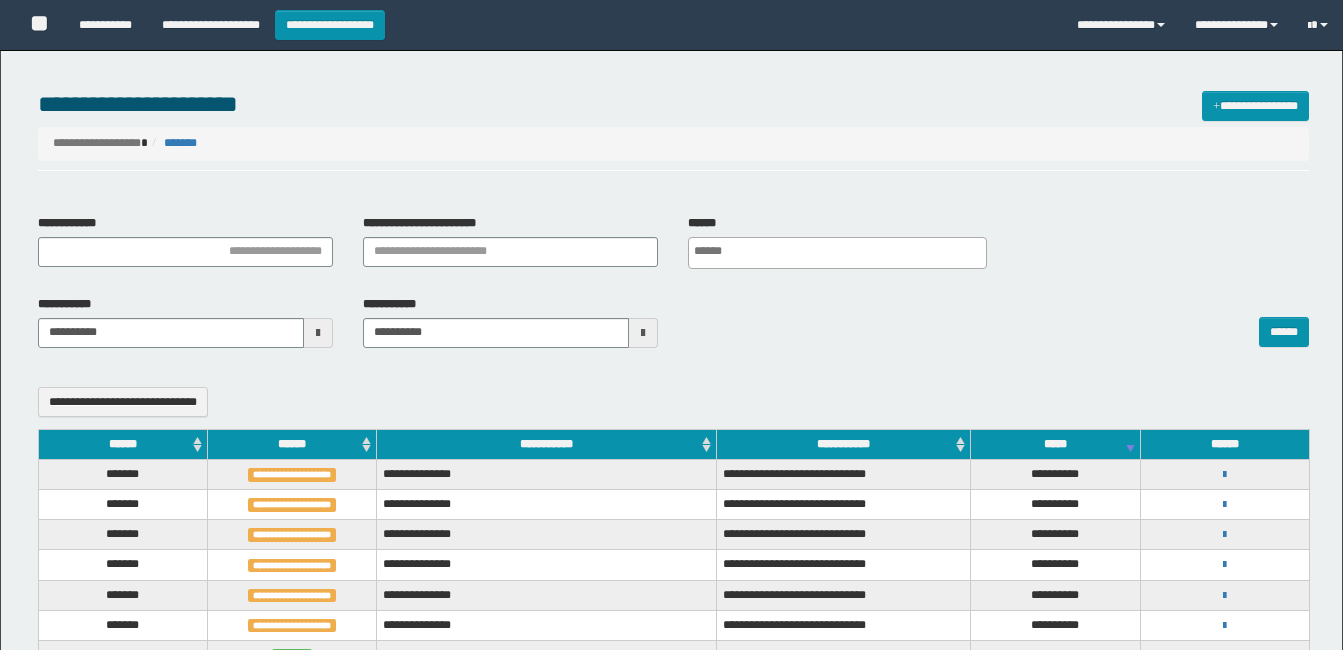 select 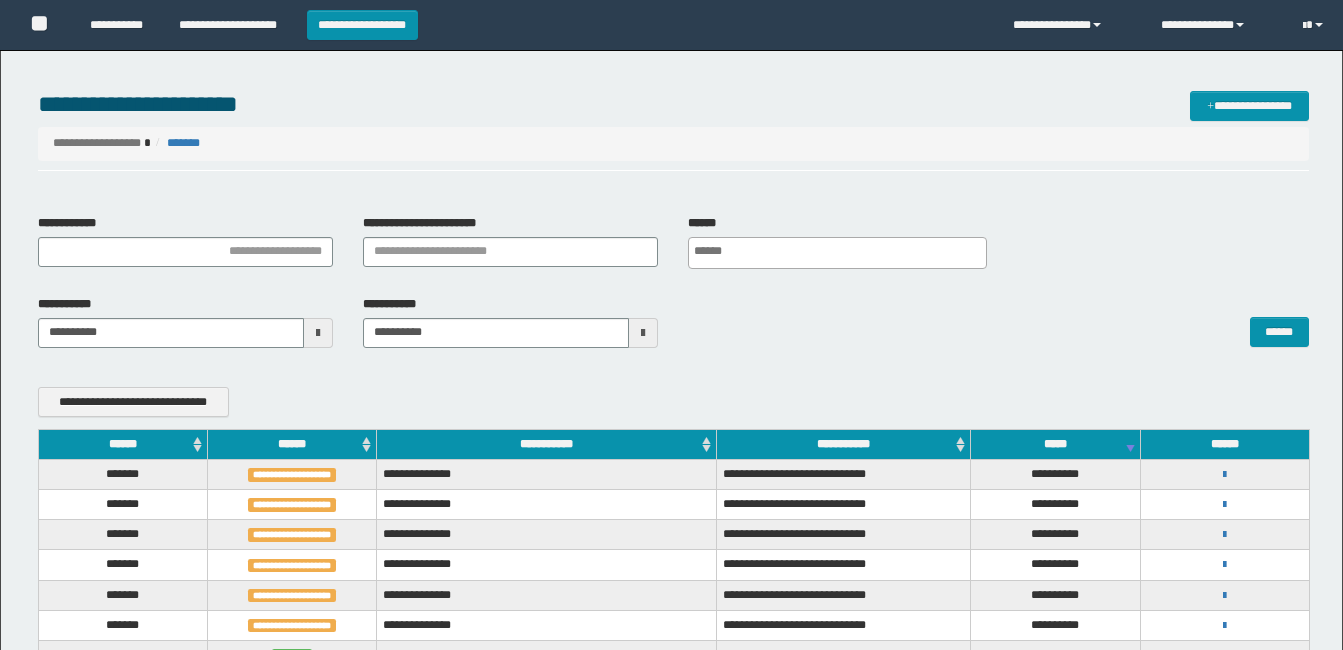 scroll, scrollTop: 0, scrollLeft: 0, axis: both 